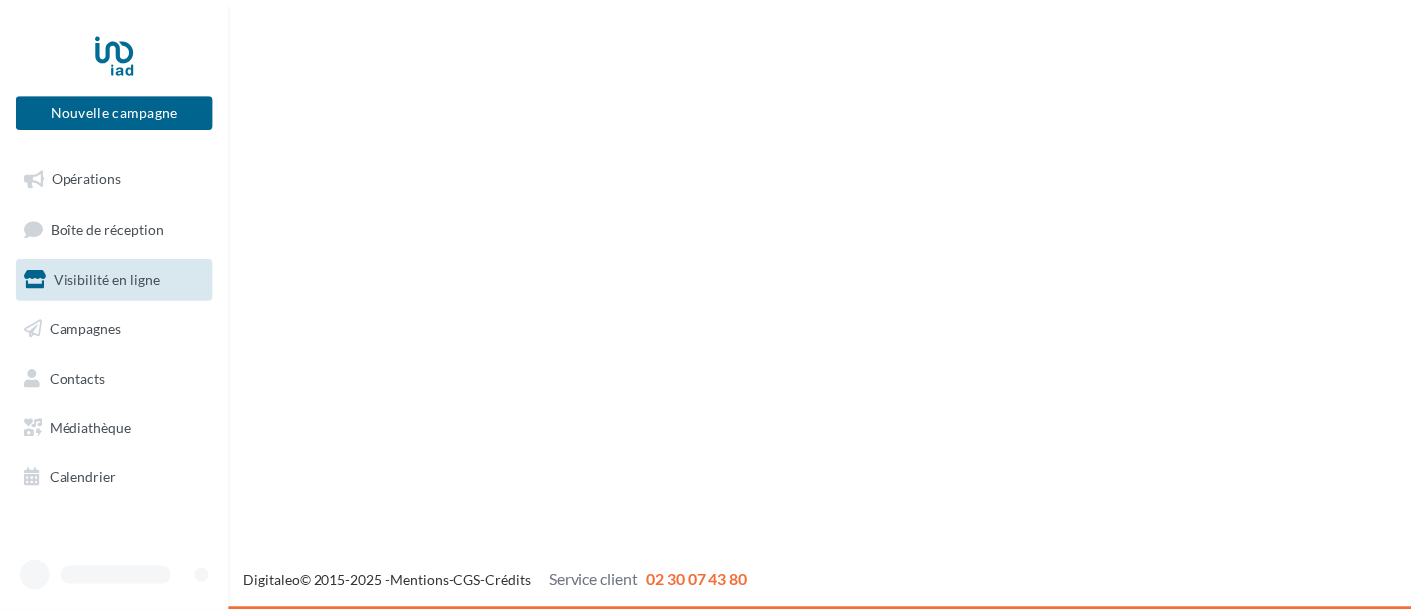 scroll, scrollTop: 0, scrollLeft: 0, axis: both 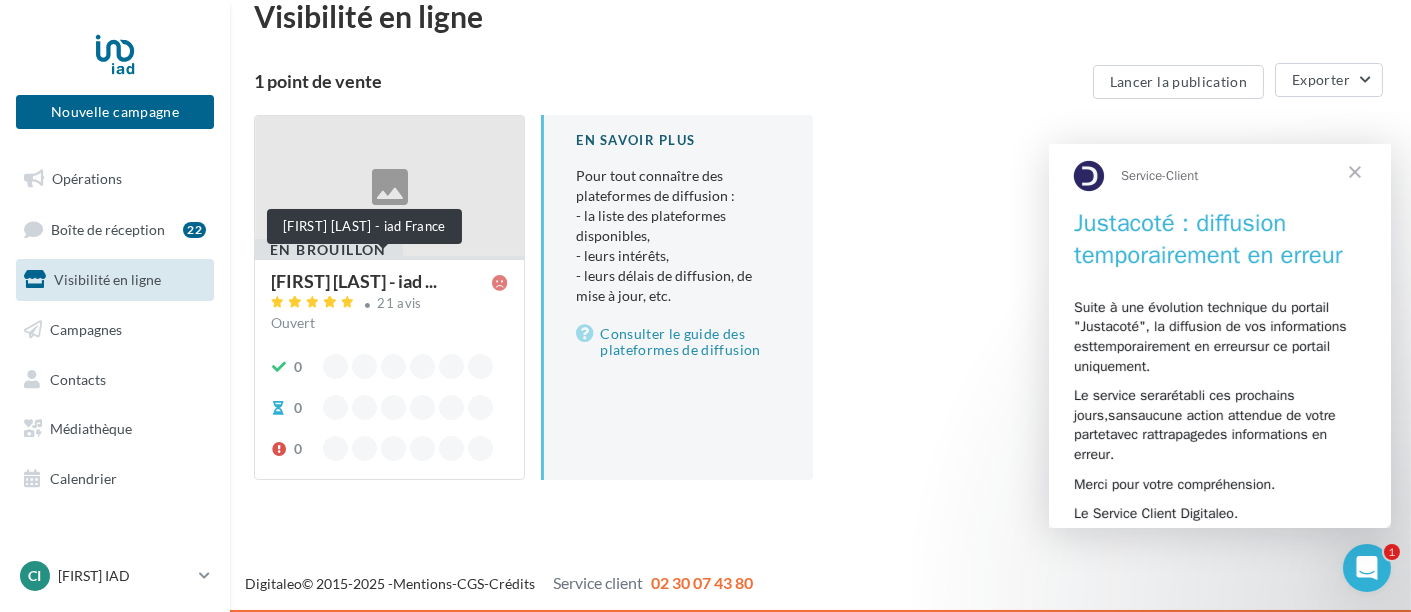 click on "[FIRST] [LAST] - iad ..." at bounding box center [354, 281] 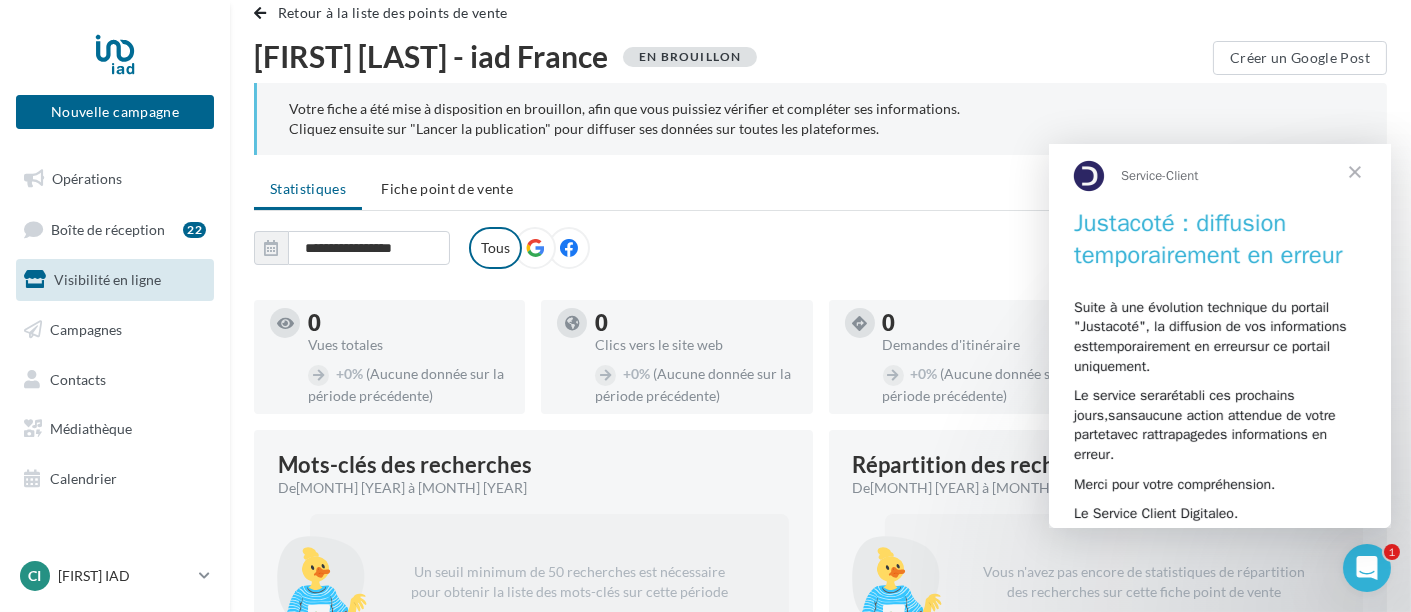 click at bounding box center (1354, 171) 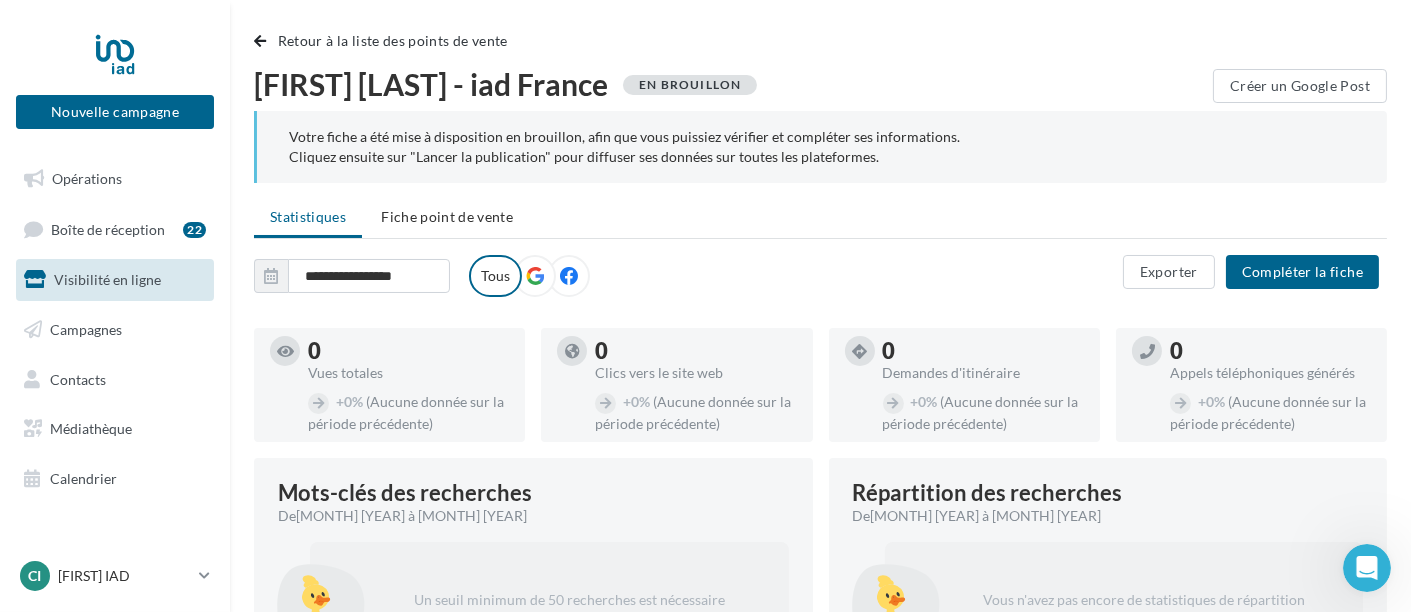 scroll, scrollTop: 0, scrollLeft: 0, axis: both 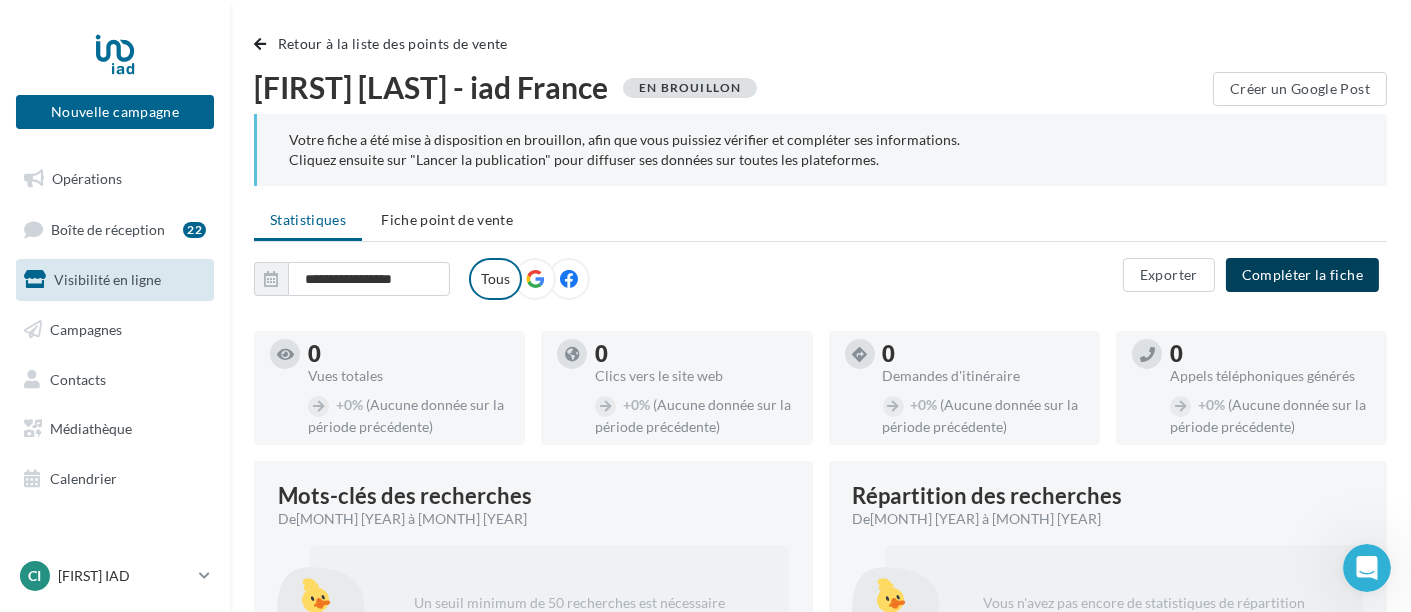 click on "Compléter la fiche" at bounding box center (1302, 275) 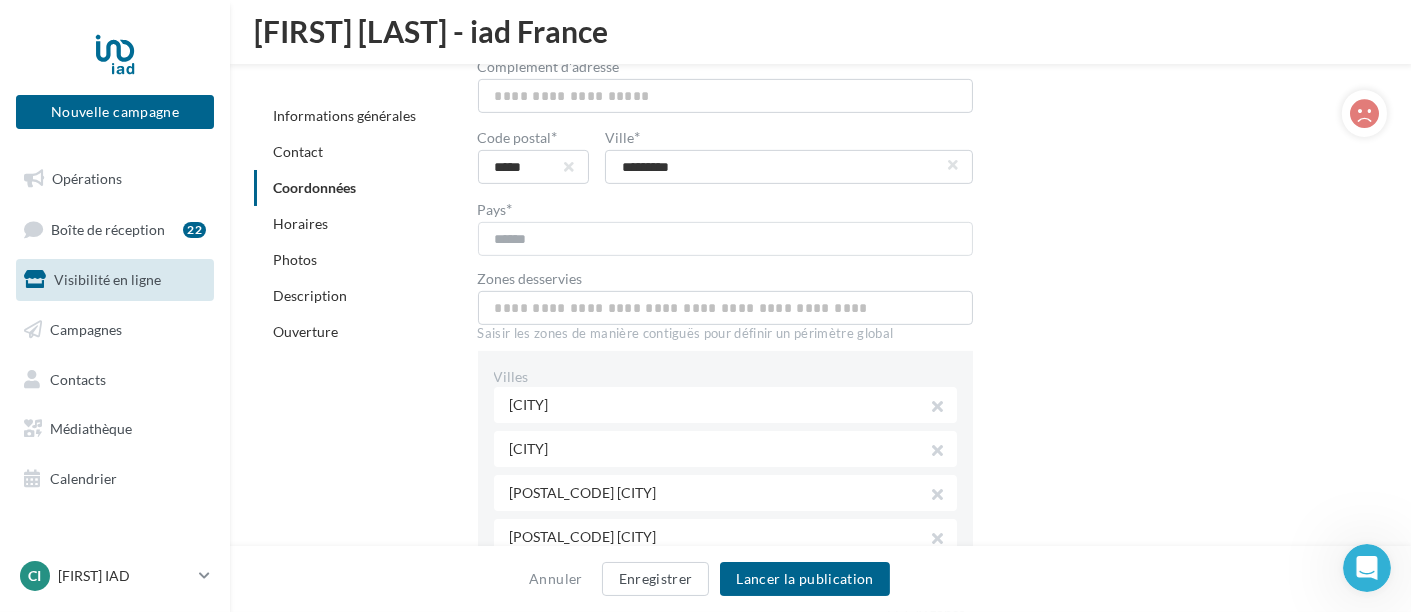 scroll, scrollTop: 1379, scrollLeft: 0, axis: vertical 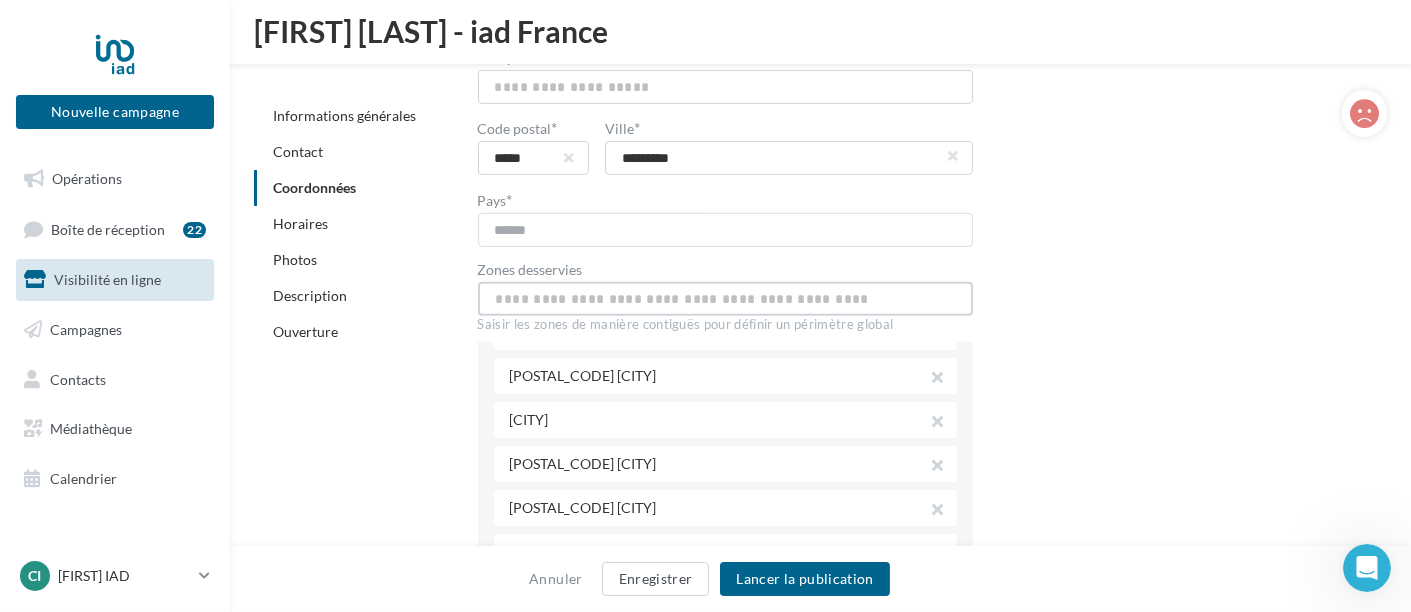 click at bounding box center (726, 299) 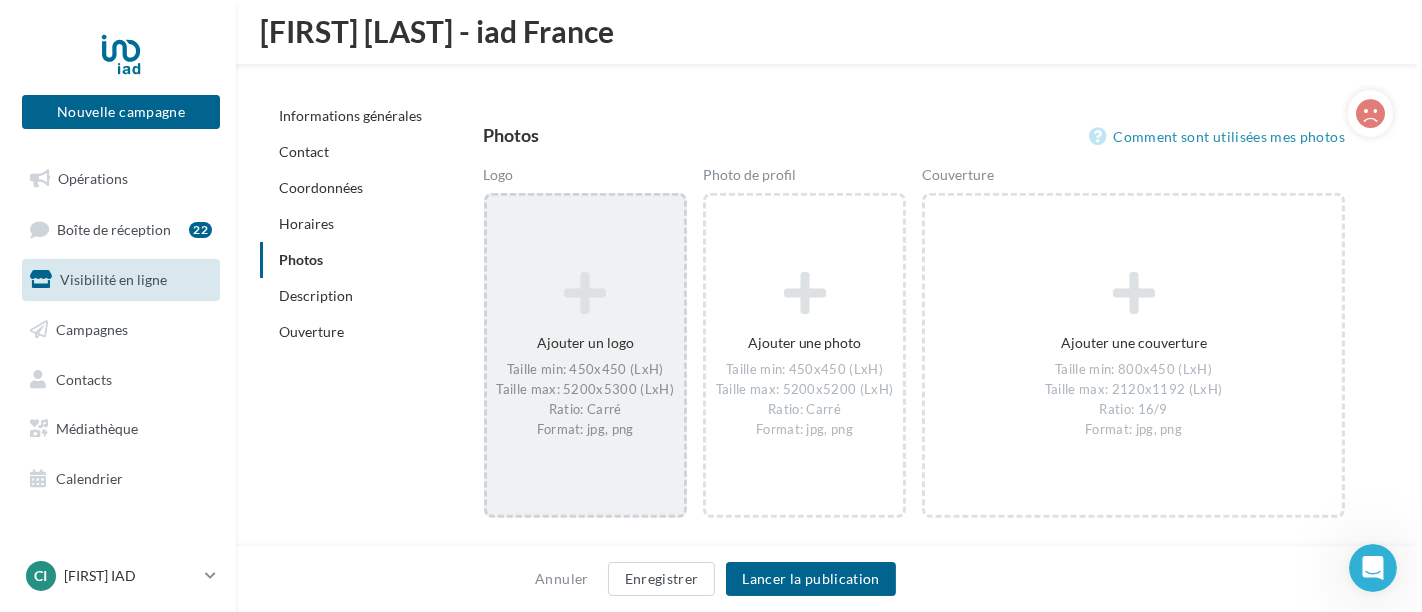 scroll, scrollTop: 2712, scrollLeft: 0, axis: vertical 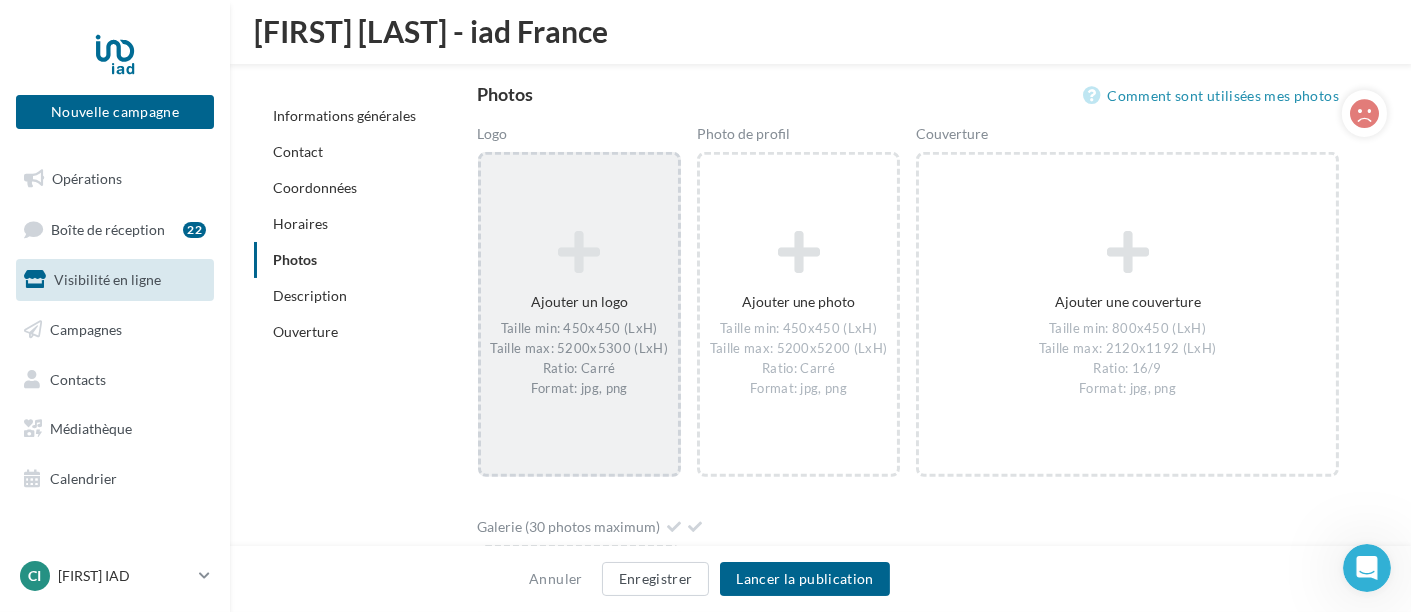 type on "*****" 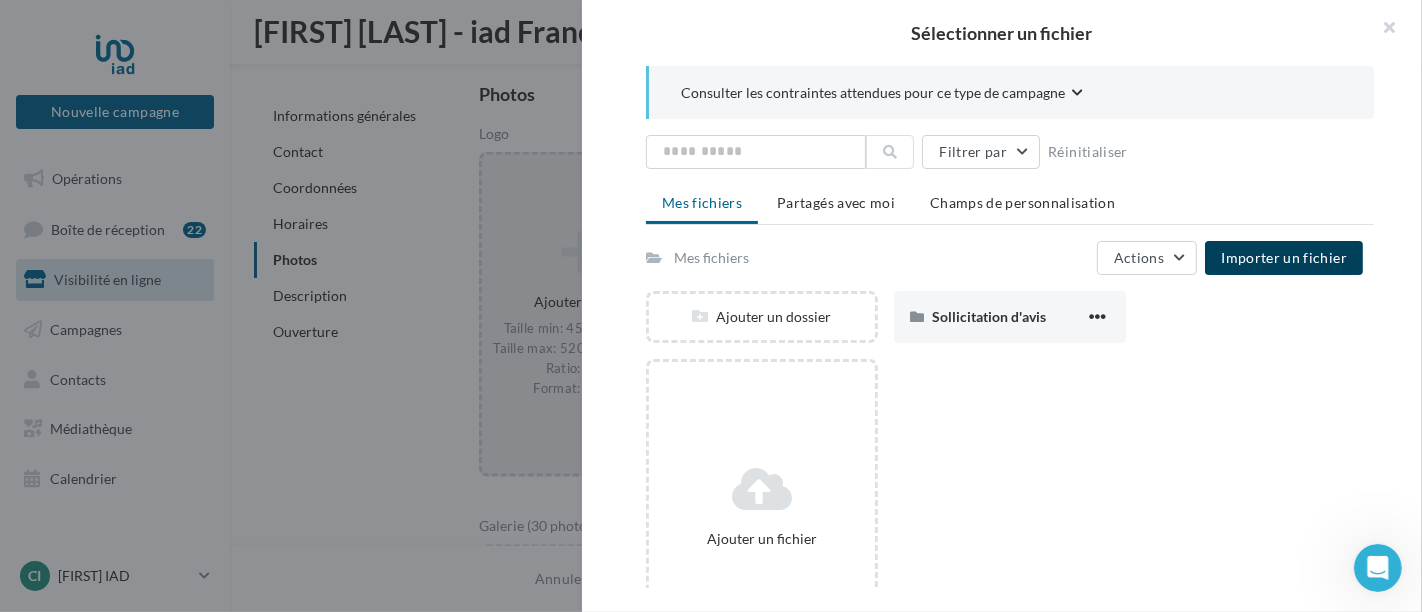 click on "Importer un fichier" at bounding box center (1284, 257) 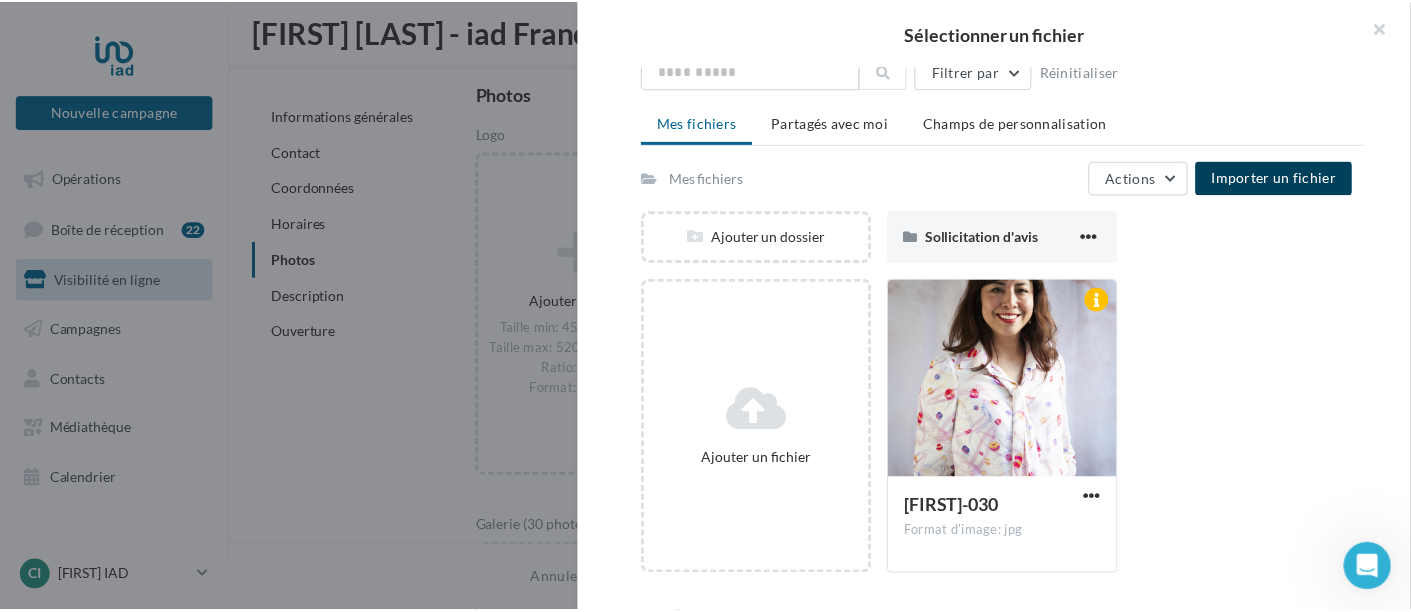 scroll, scrollTop: 80, scrollLeft: 0, axis: vertical 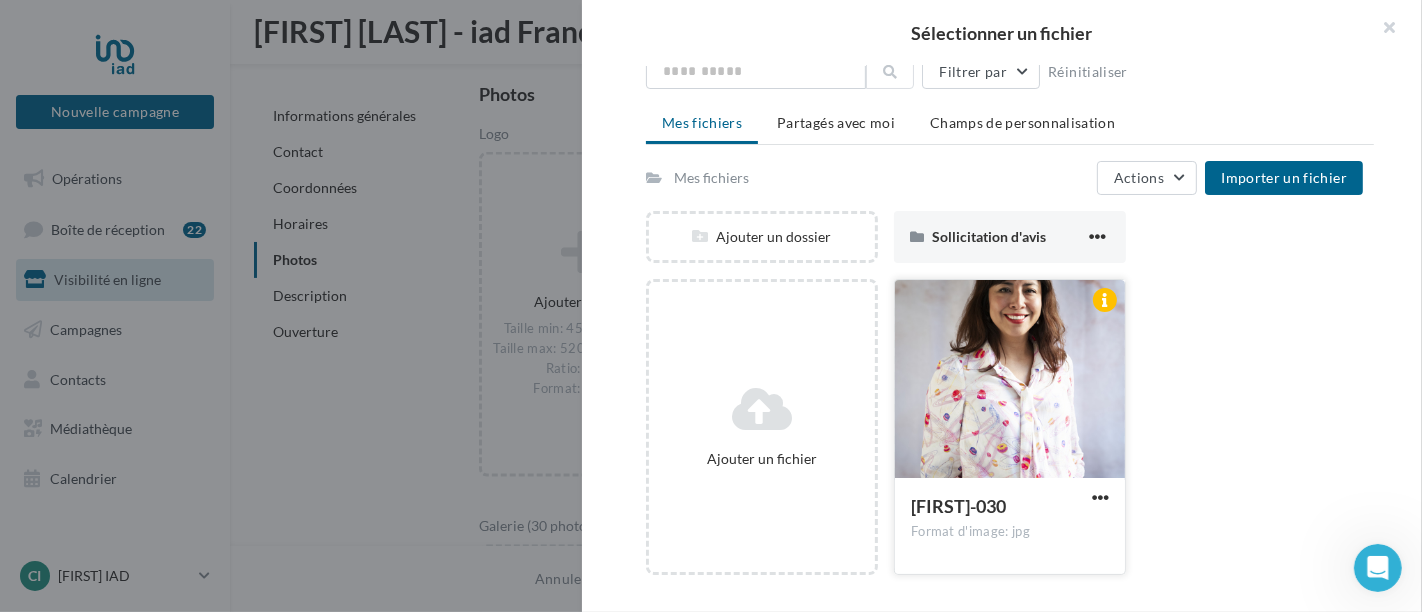 click at bounding box center (1010, 380) 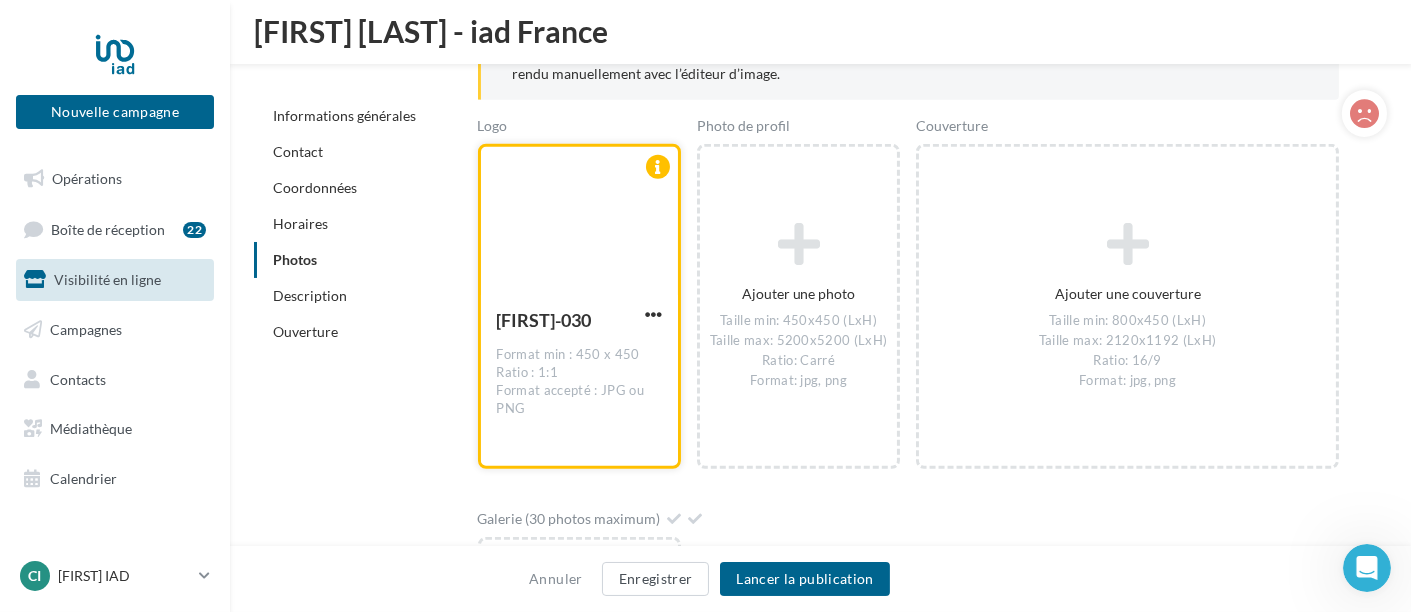 scroll, scrollTop: 2823, scrollLeft: 0, axis: vertical 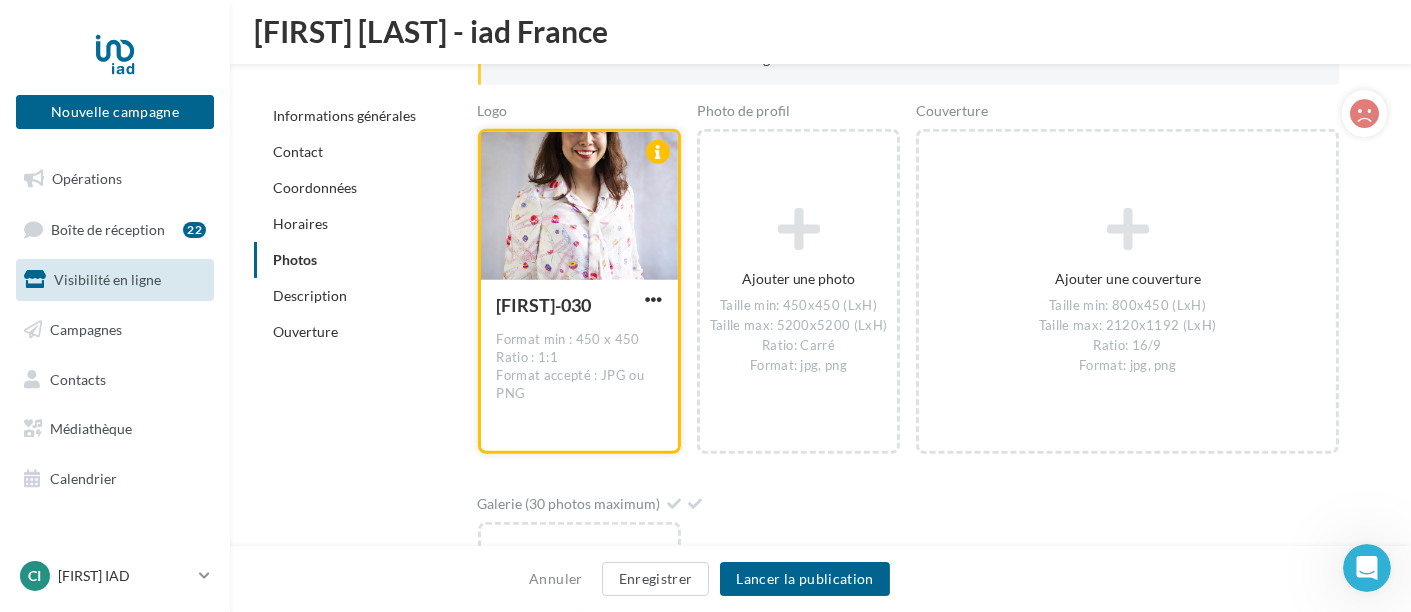 drag, startPoint x: 594, startPoint y: 246, endPoint x: 605, endPoint y: 301, distance: 56.089214 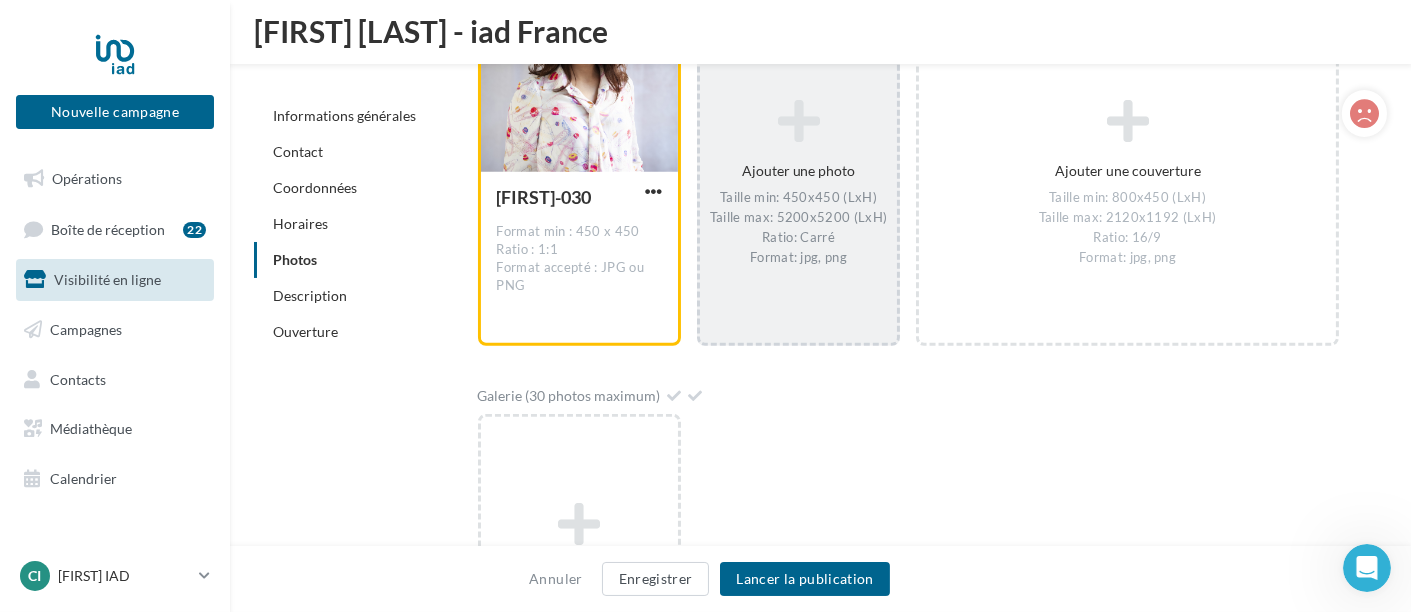 scroll, scrollTop: 2934, scrollLeft: 0, axis: vertical 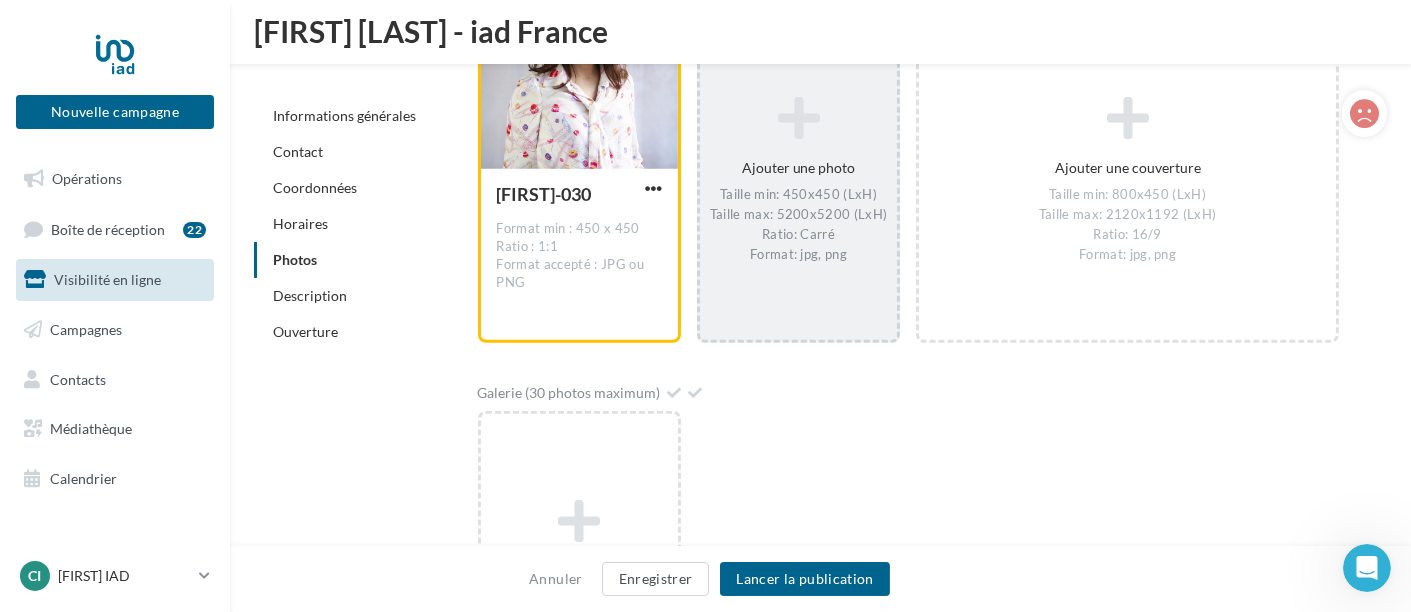click on "Taille min: 450x450 (LxH)   Taille max: 5200x5200 (LxH)   Ratio: Carré   Format: jpg, png" at bounding box center [798, 226] 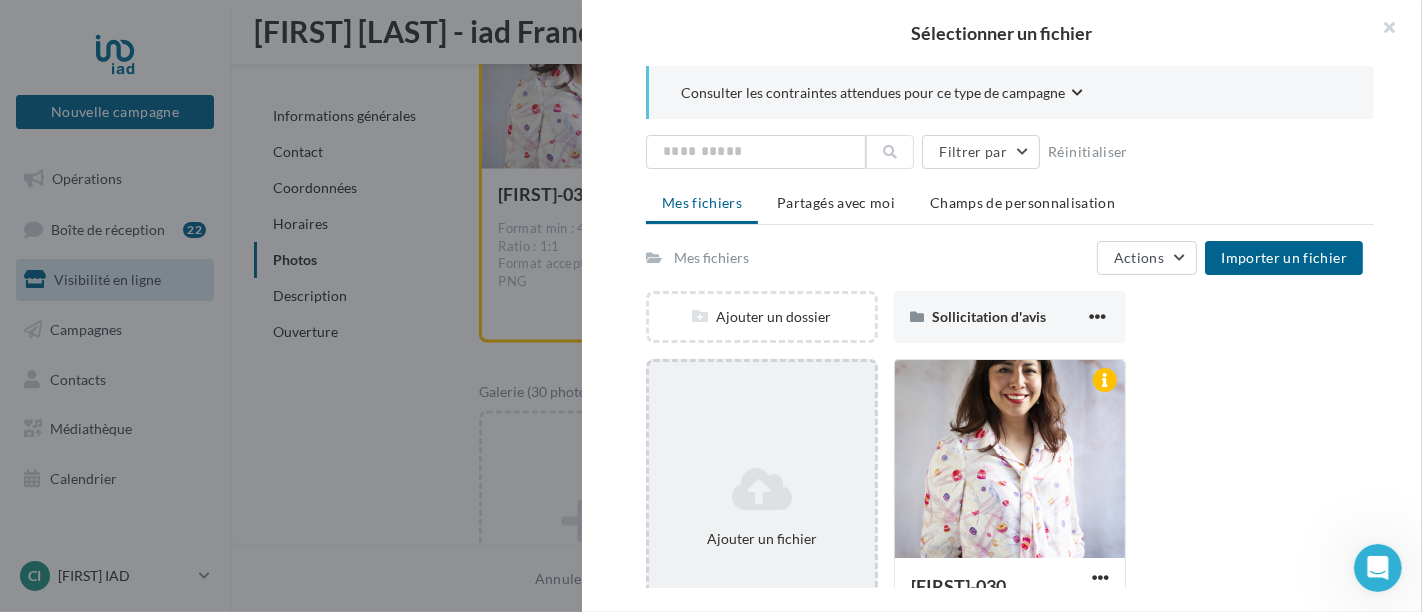 click at bounding box center [762, 489] 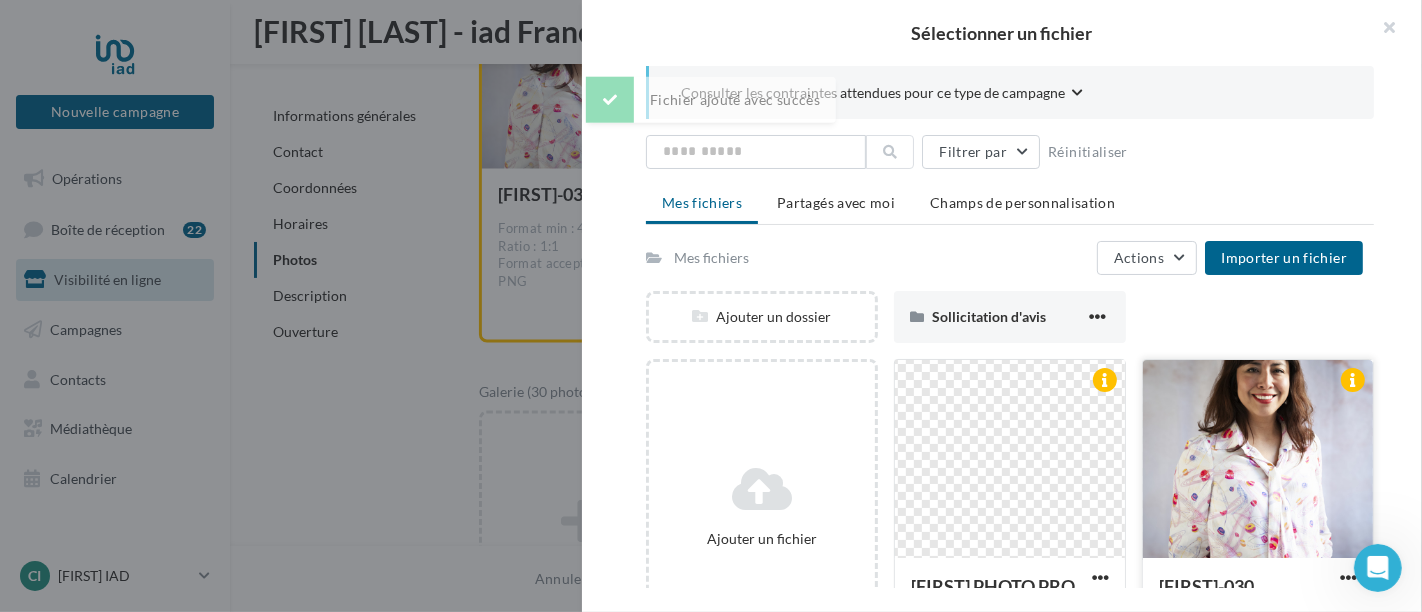scroll, scrollTop: 80, scrollLeft: 0, axis: vertical 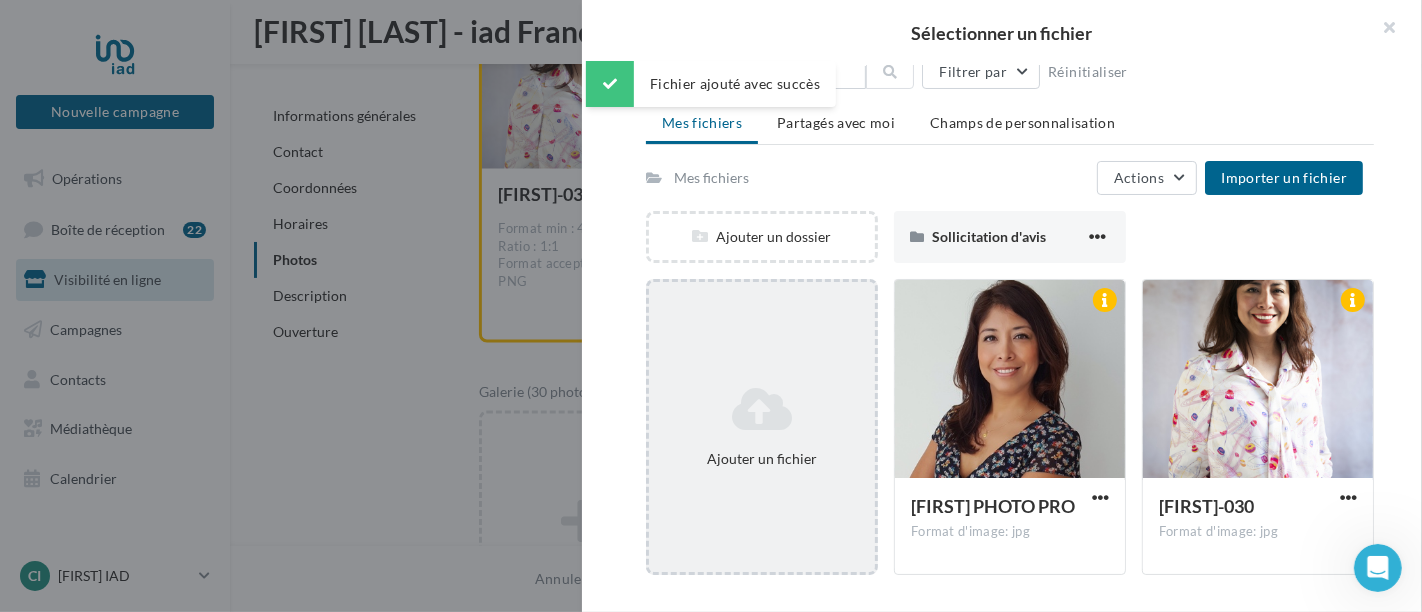 click at bounding box center (762, 409) 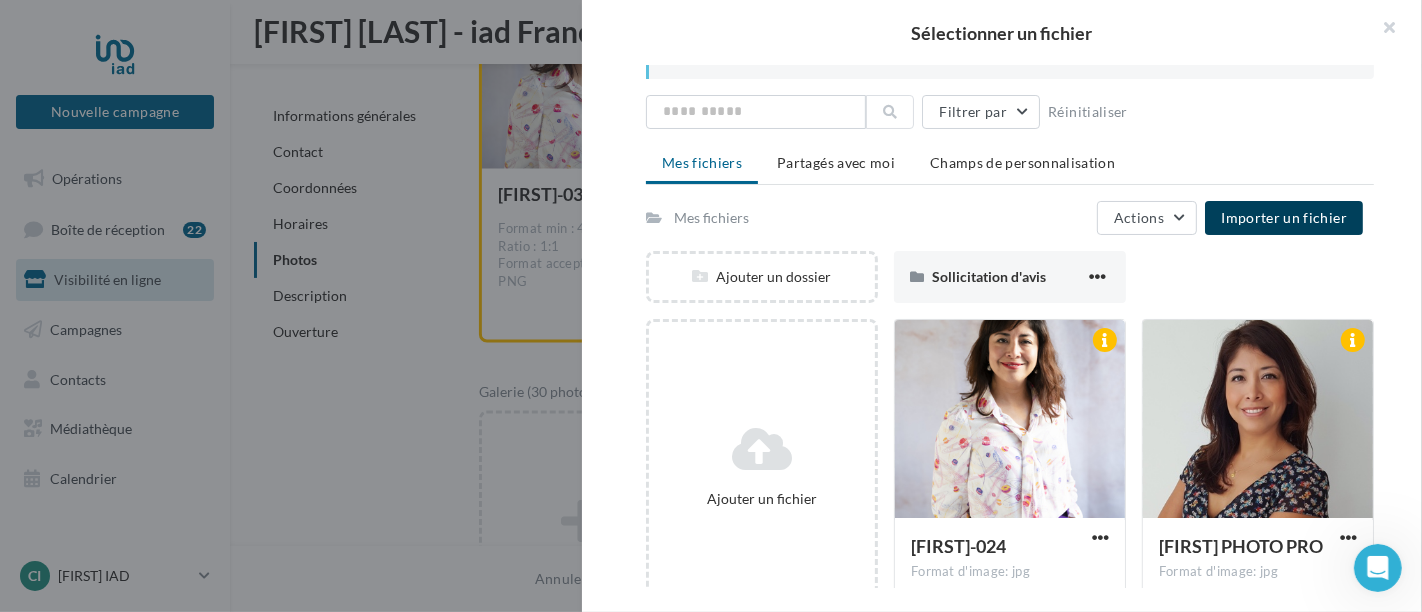 scroll, scrollTop: 0, scrollLeft: 0, axis: both 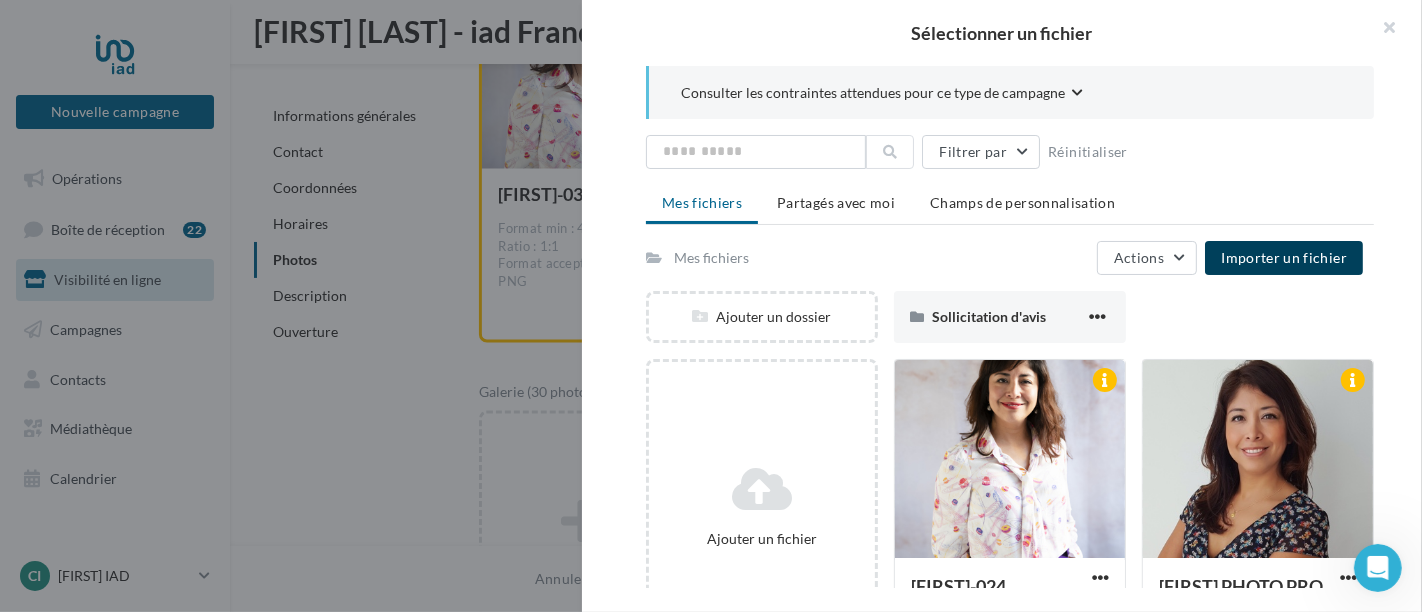 click on "Importer un fichier" at bounding box center [1284, 257] 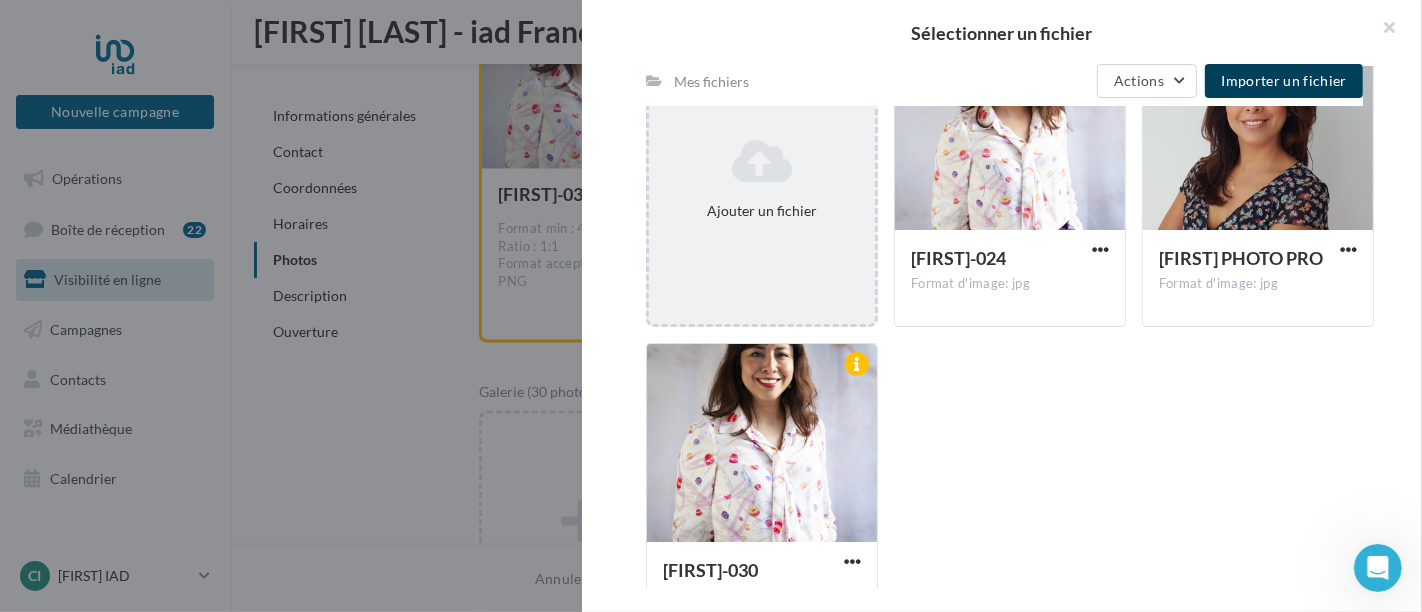 scroll, scrollTop: 281, scrollLeft: 0, axis: vertical 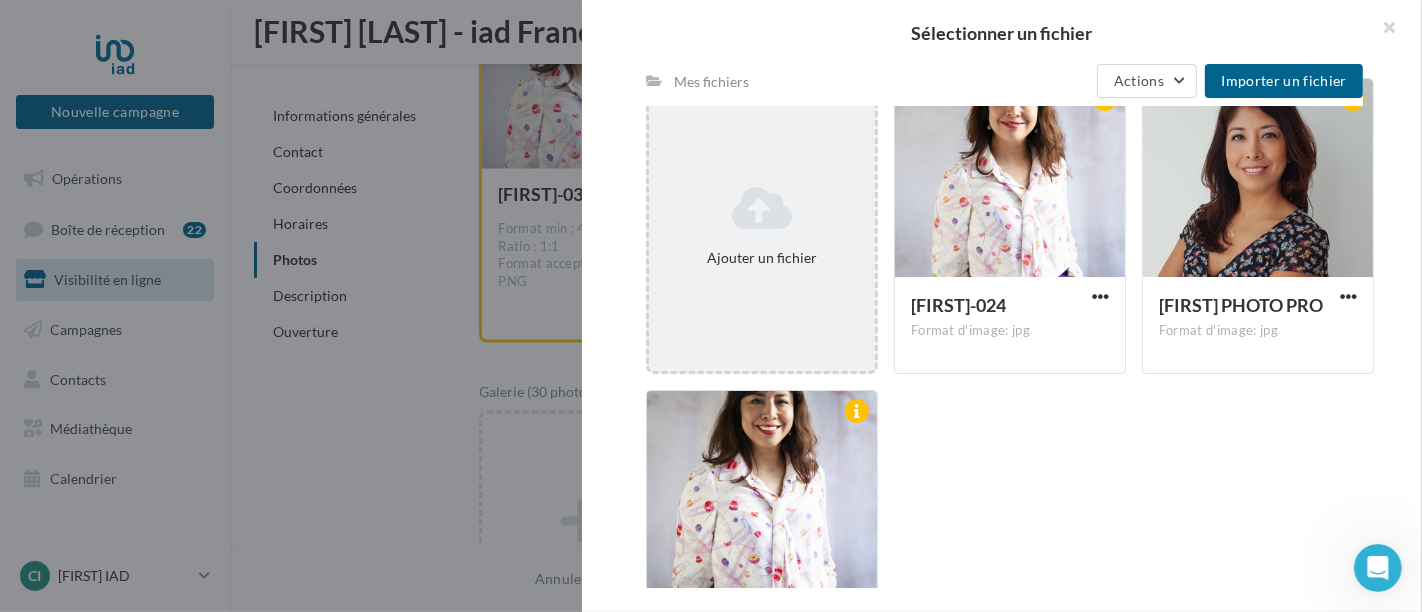 click on "Ajouter un fichier" at bounding box center (762, 226) 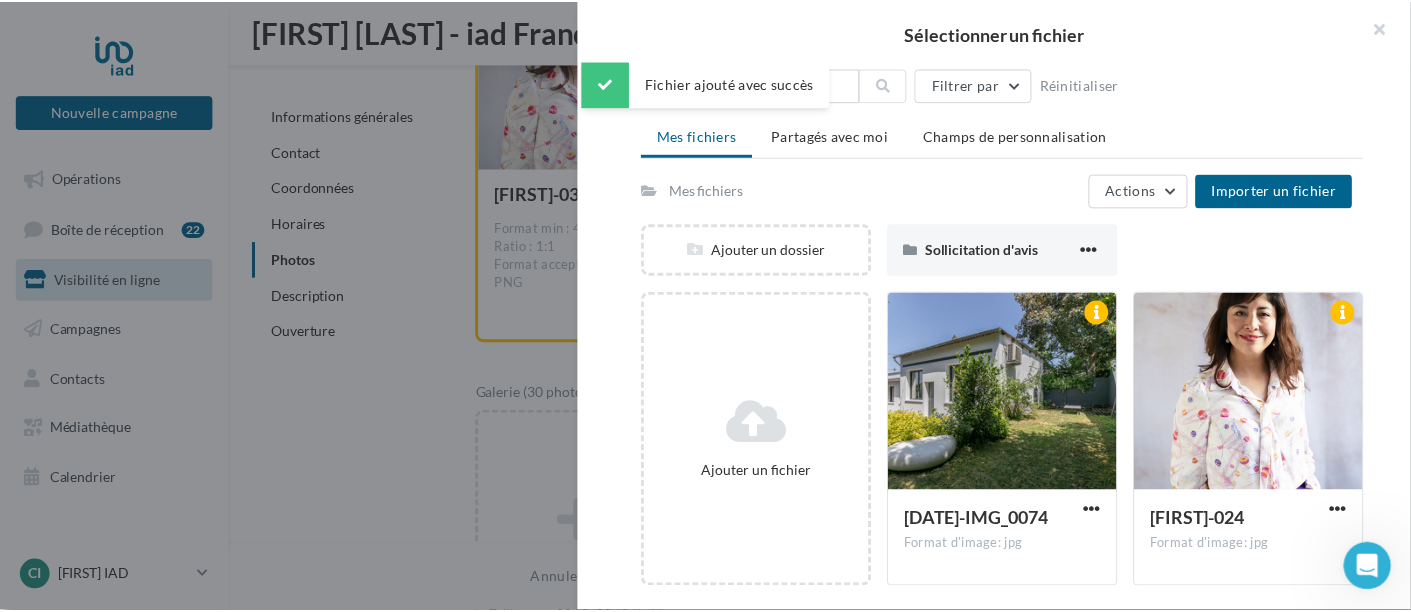 scroll, scrollTop: 0, scrollLeft: 0, axis: both 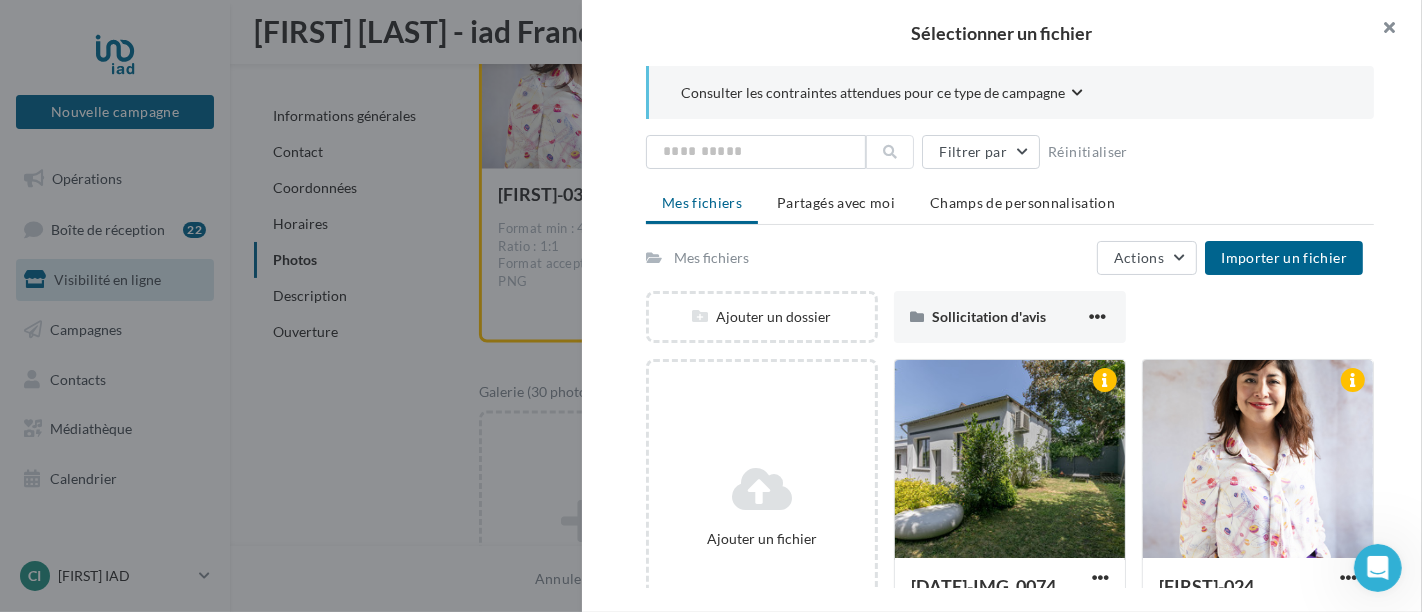 click at bounding box center [1382, 30] 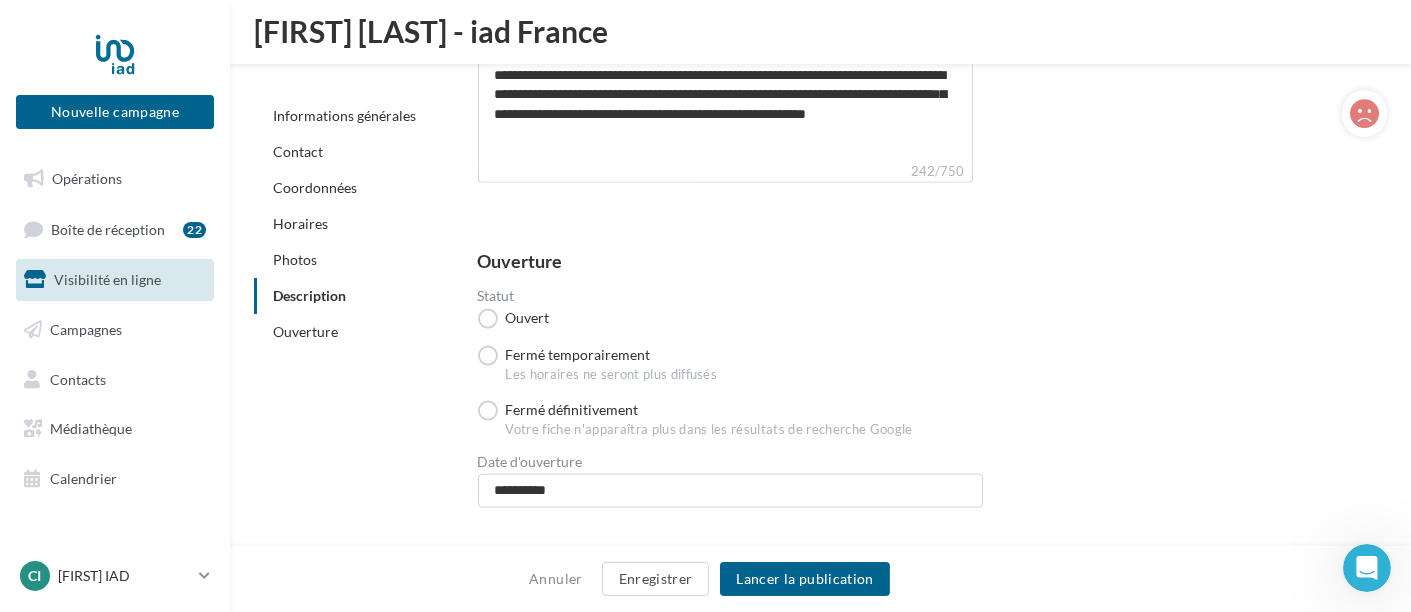 scroll, scrollTop: 4470, scrollLeft: 0, axis: vertical 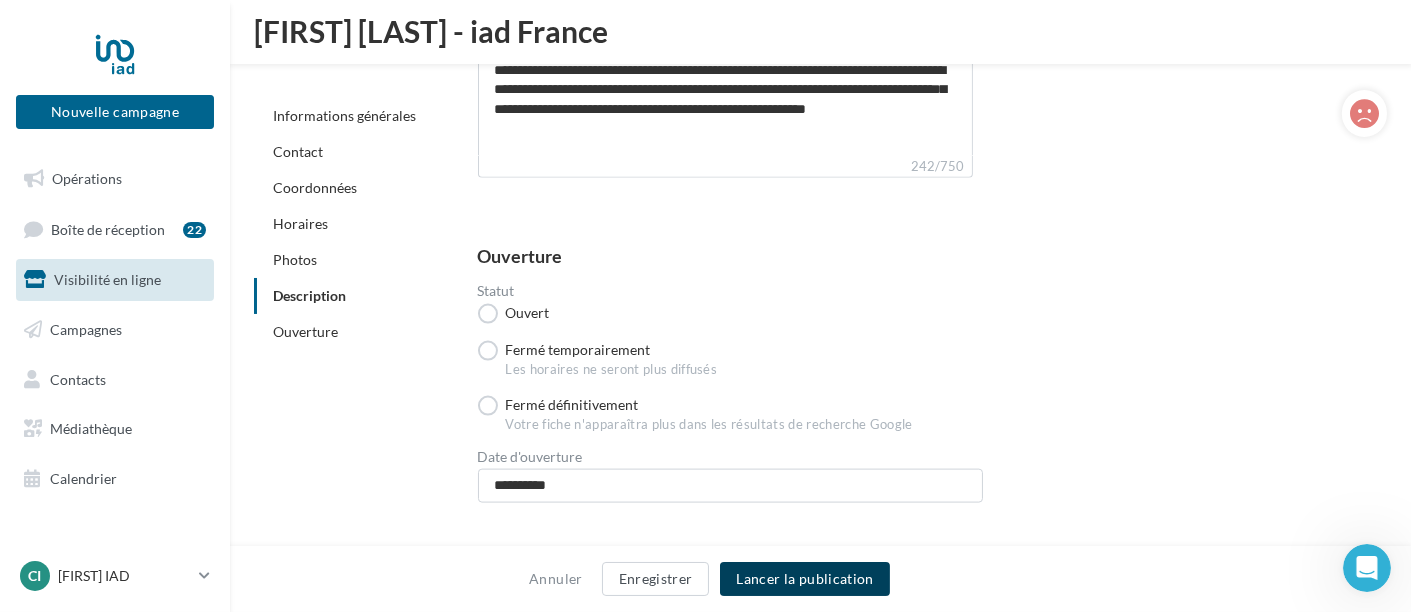 click on "Lancer la publication" at bounding box center (804, 579) 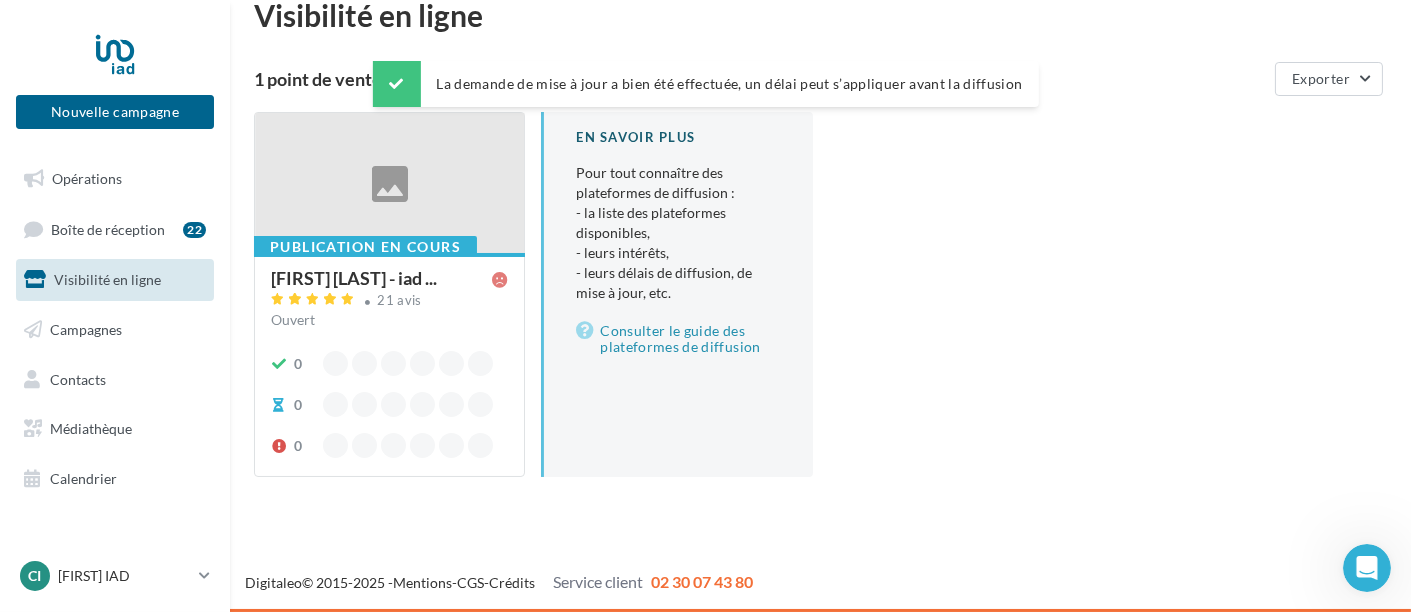 scroll, scrollTop: 31, scrollLeft: 0, axis: vertical 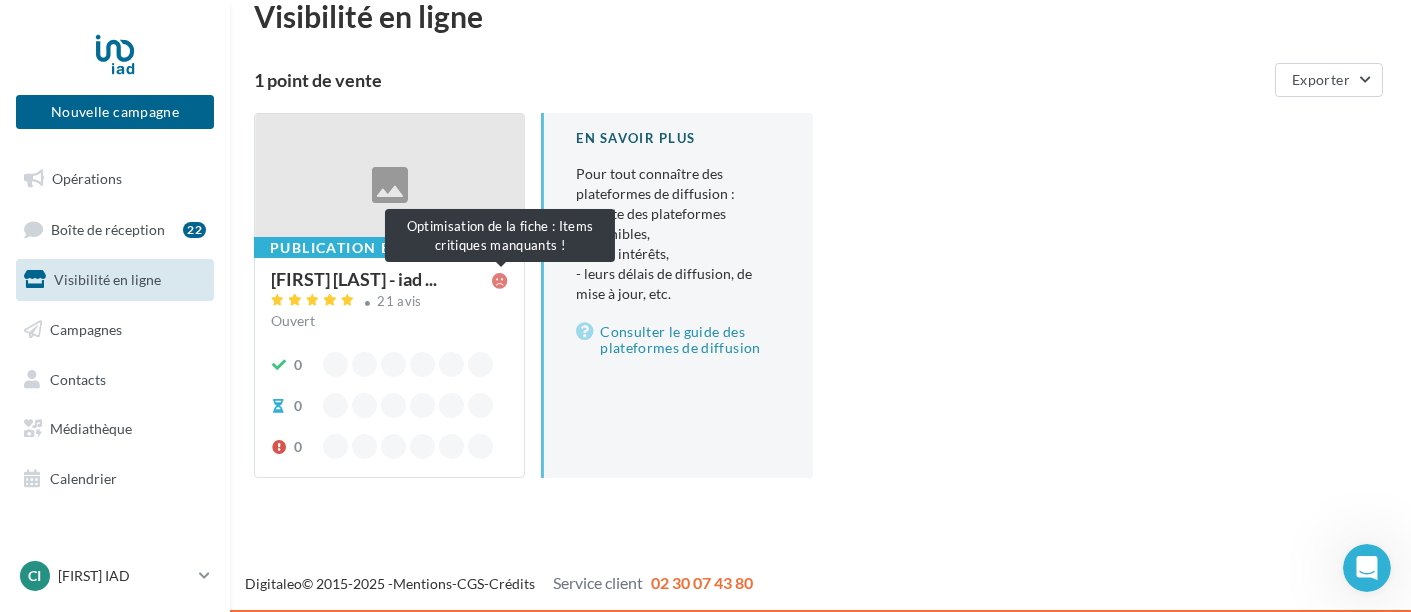 click at bounding box center (500, 281) 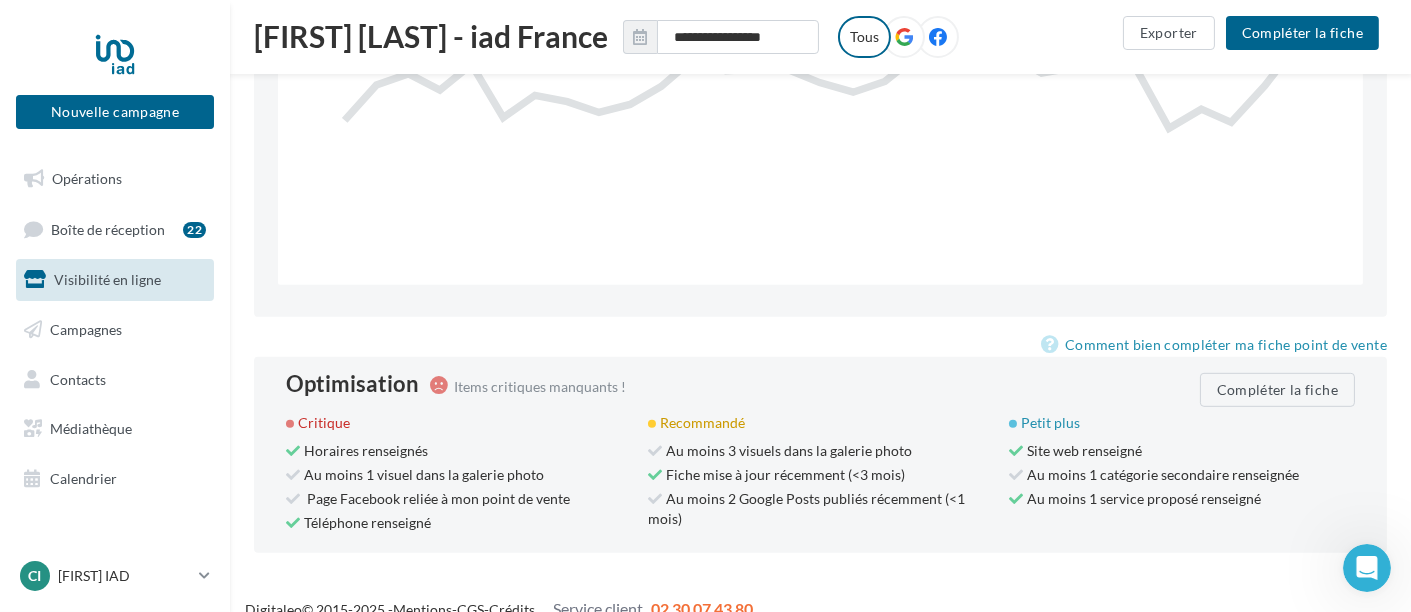 scroll, scrollTop: 1199, scrollLeft: 0, axis: vertical 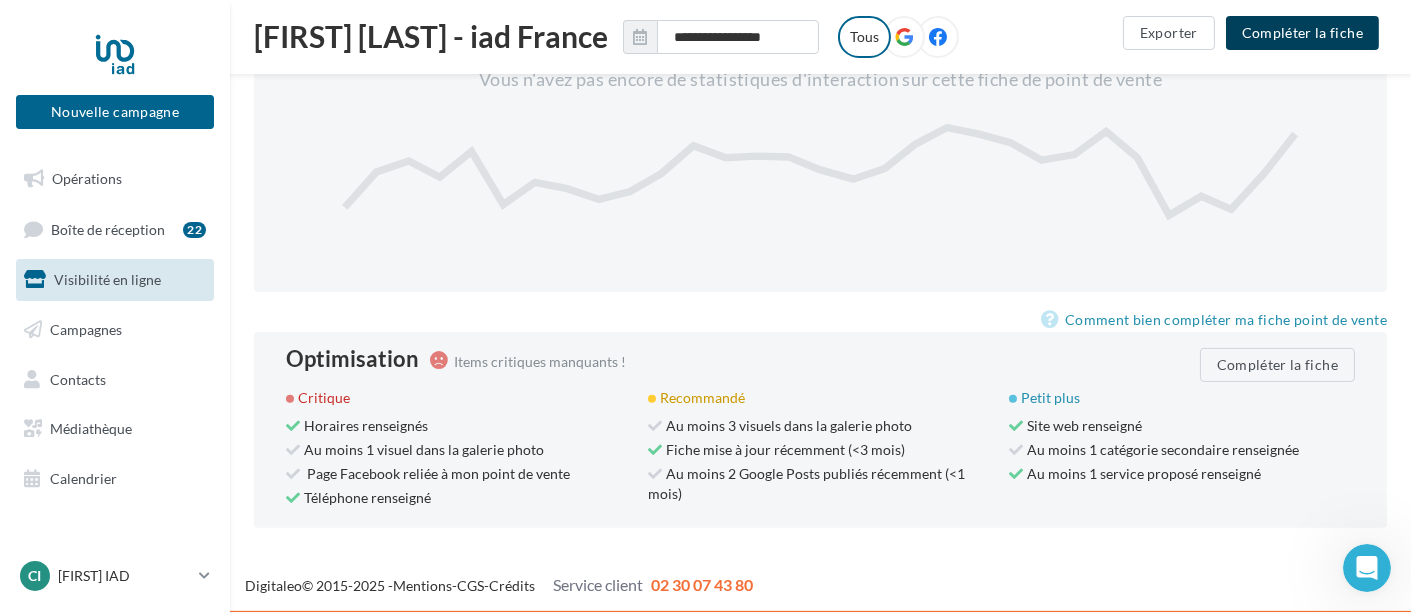 click on "Compléter la fiche" at bounding box center (1302, 33) 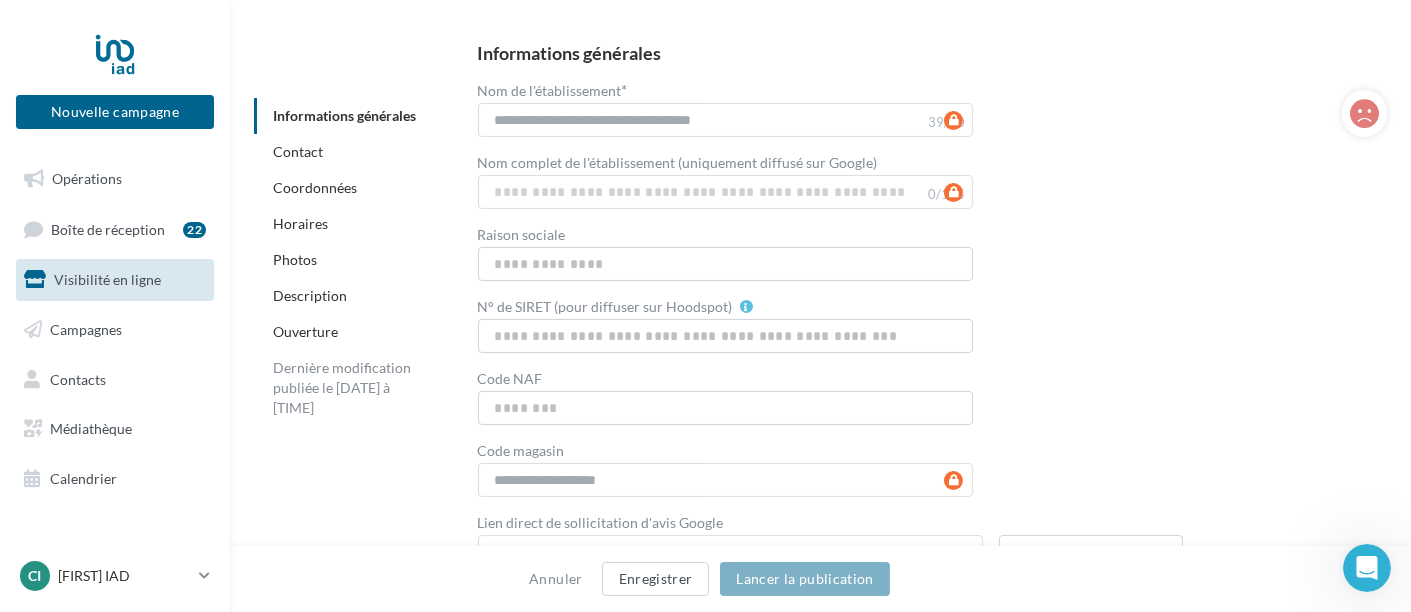 scroll, scrollTop: 333, scrollLeft: 0, axis: vertical 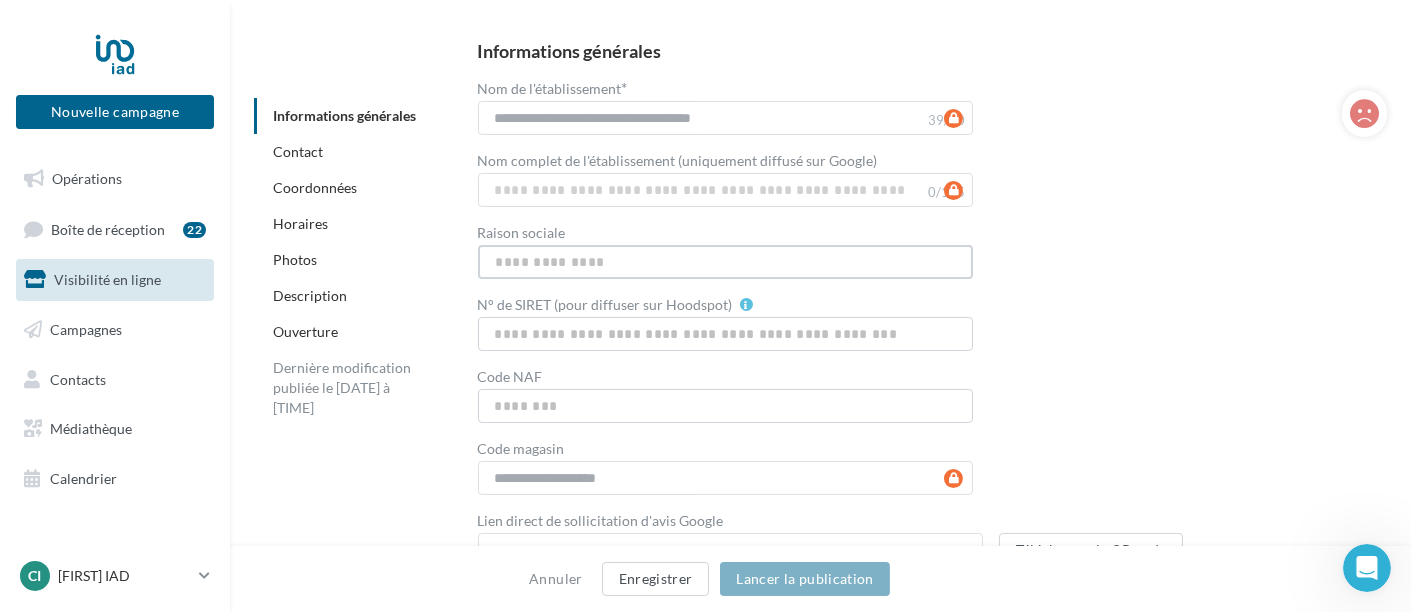 click on "Raison sociale" at bounding box center (726, 262) 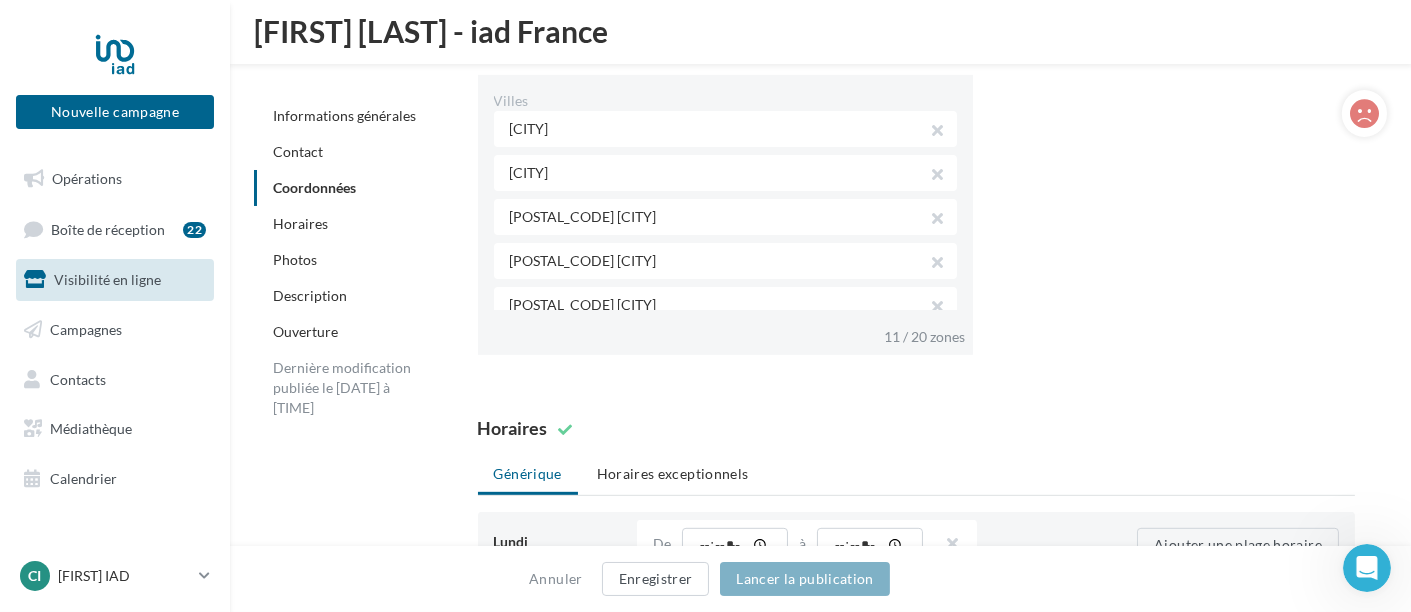 scroll, scrollTop: 1823, scrollLeft: 0, axis: vertical 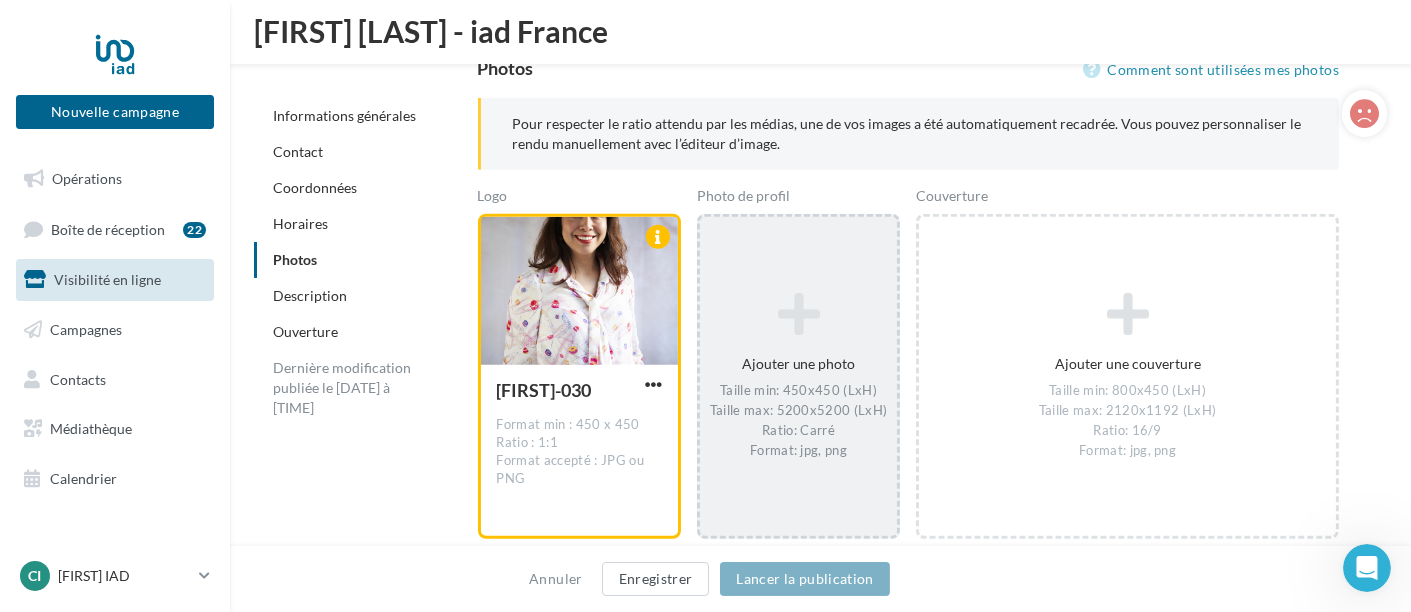 click on "Taille min: 450x450 (LxH)   Taille max: 5200x5200 (LxH)   Ratio: Carré   Format: jpg, png" at bounding box center (798, 422) 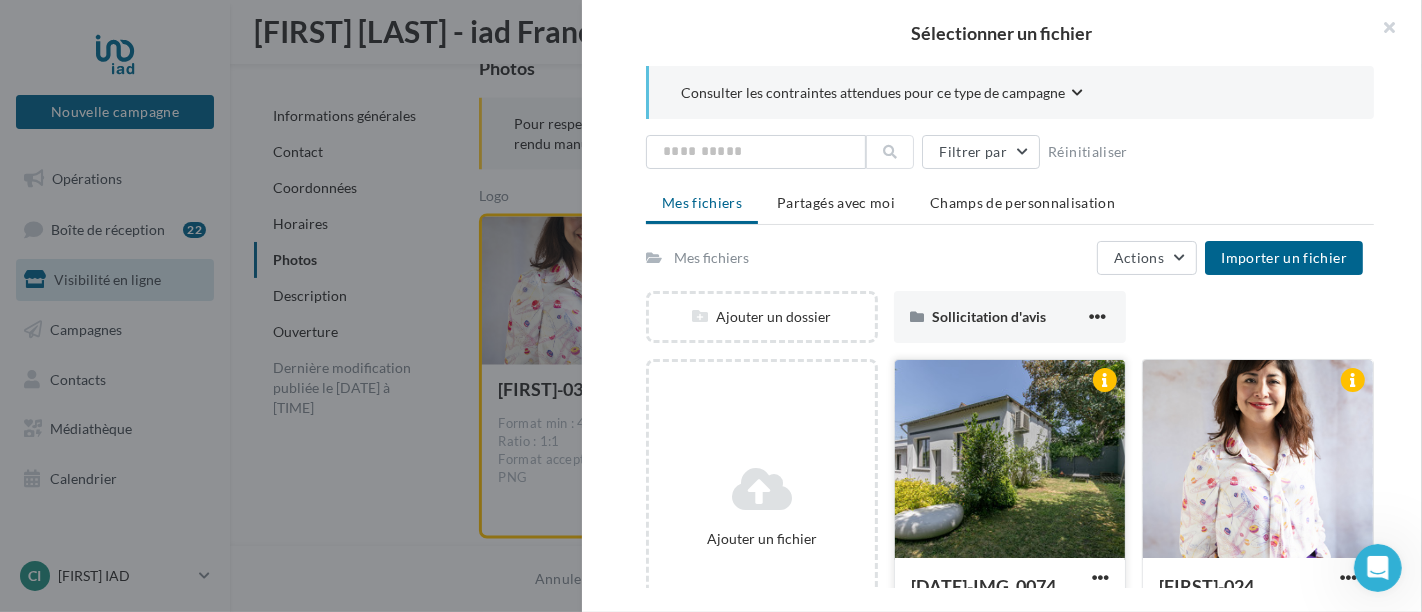 click at bounding box center [1010, 460] 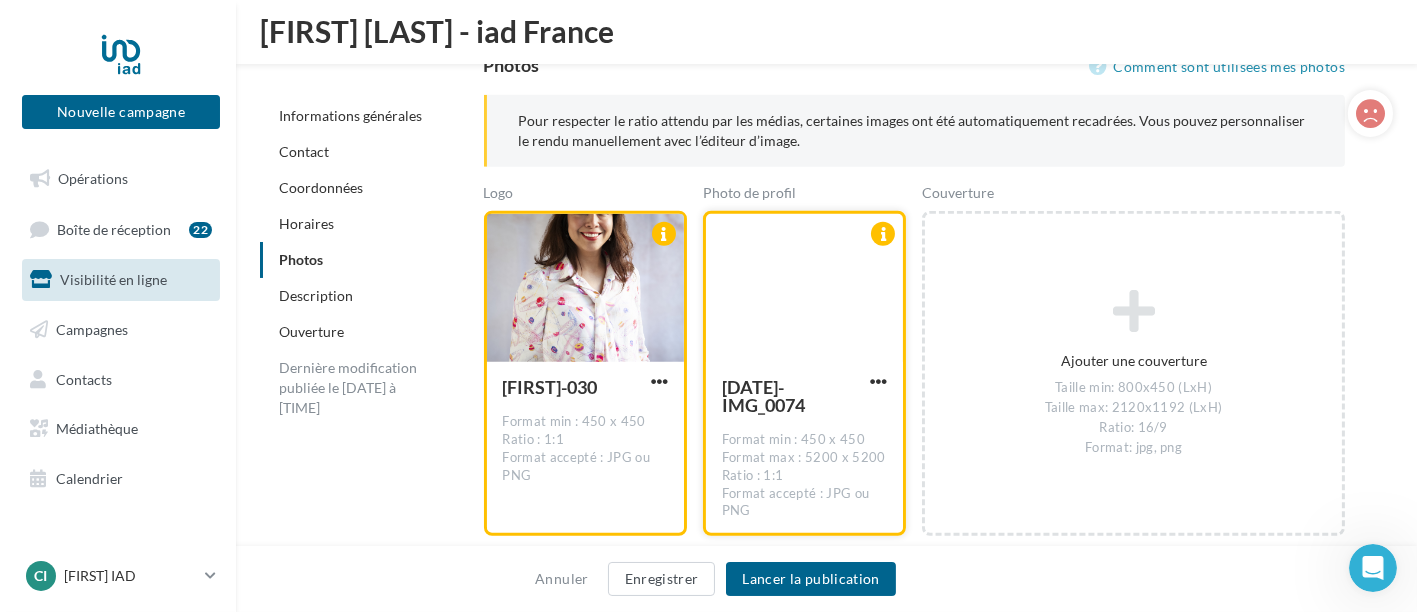 scroll, scrollTop: 2823, scrollLeft: 0, axis: vertical 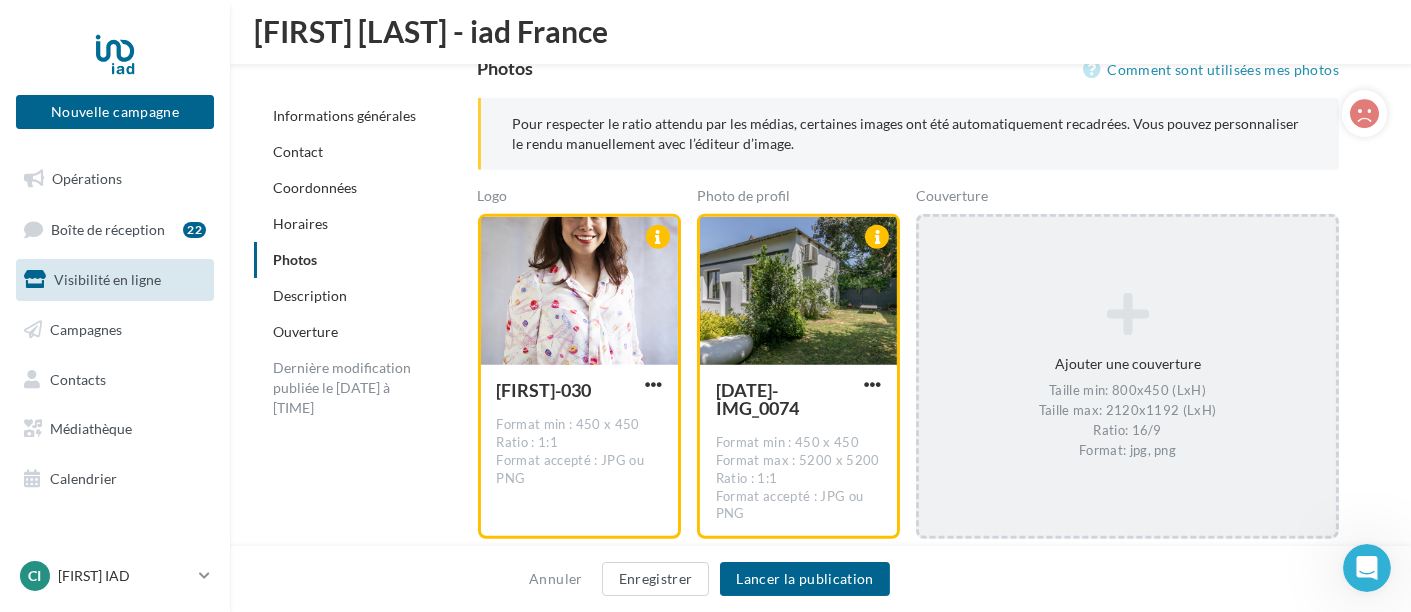 click on "Taille min: 800x450 (LxH)   Taille max: 2120x1192 (LxH)   Ratio: 16/9   Format: jpg, png" at bounding box center [1127, 422] 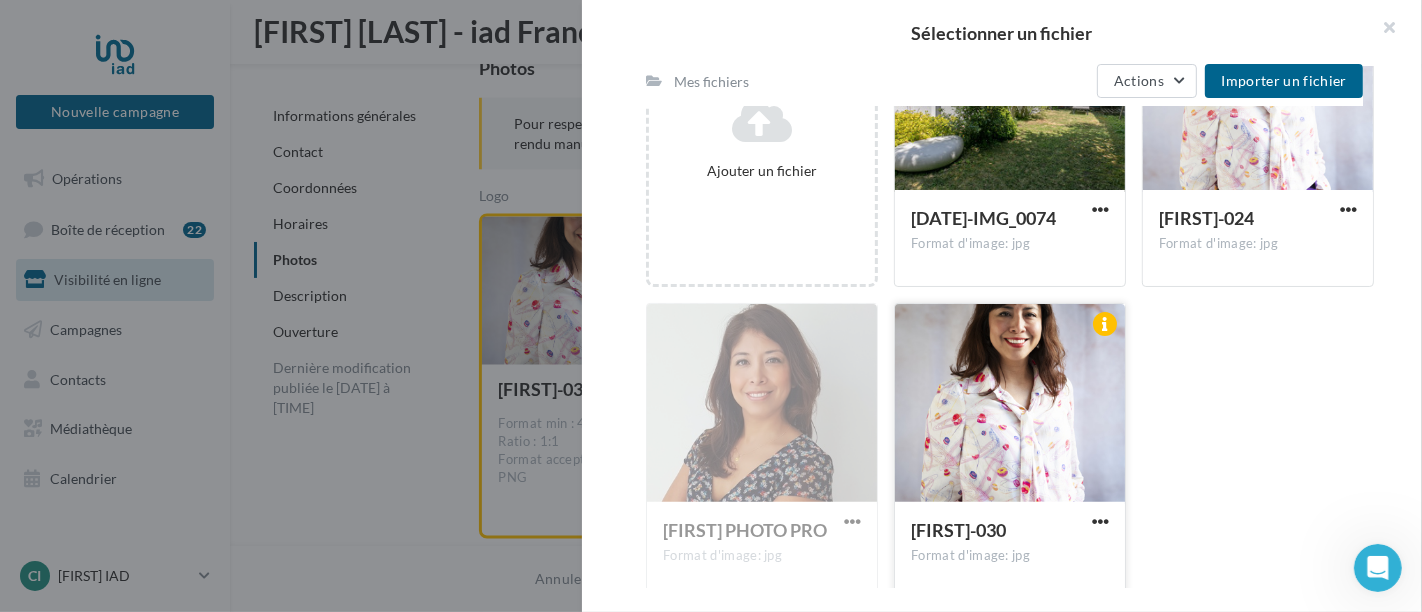 scroll, scrollTop: 392, scrollLeft: 0, axis: vertical 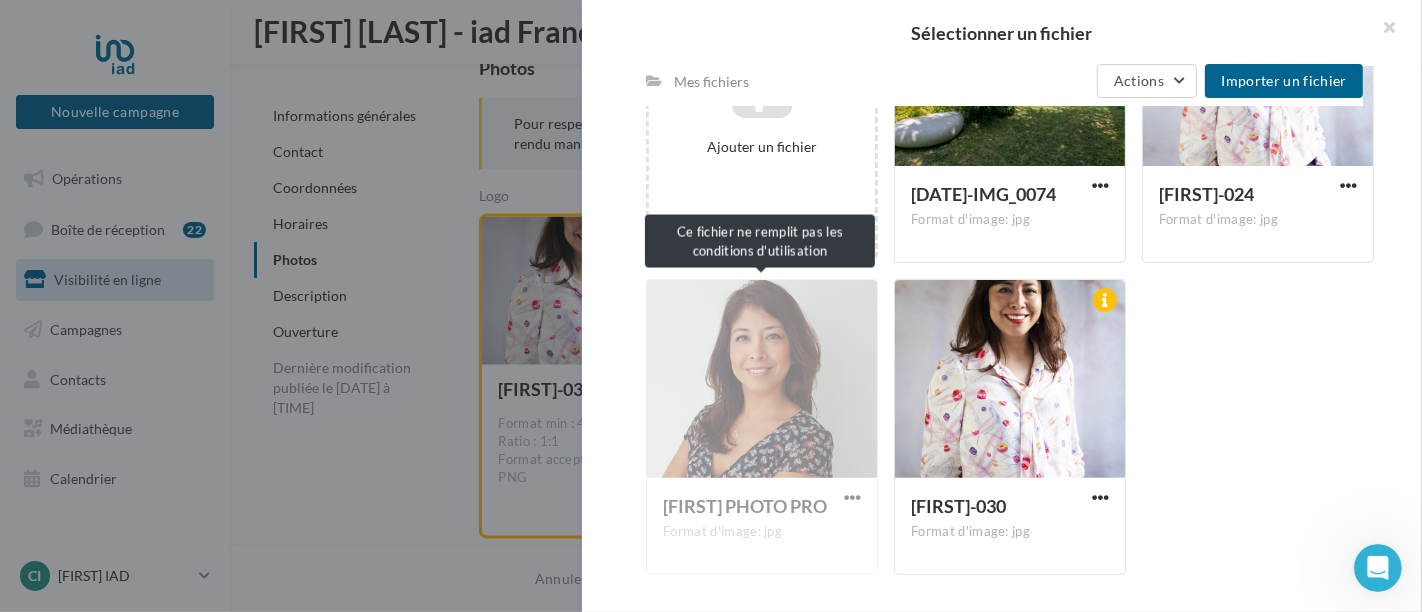 click on "CINTHYA PHOTO PRO  Format d'image: jpg" at bounding box center [762, 427] 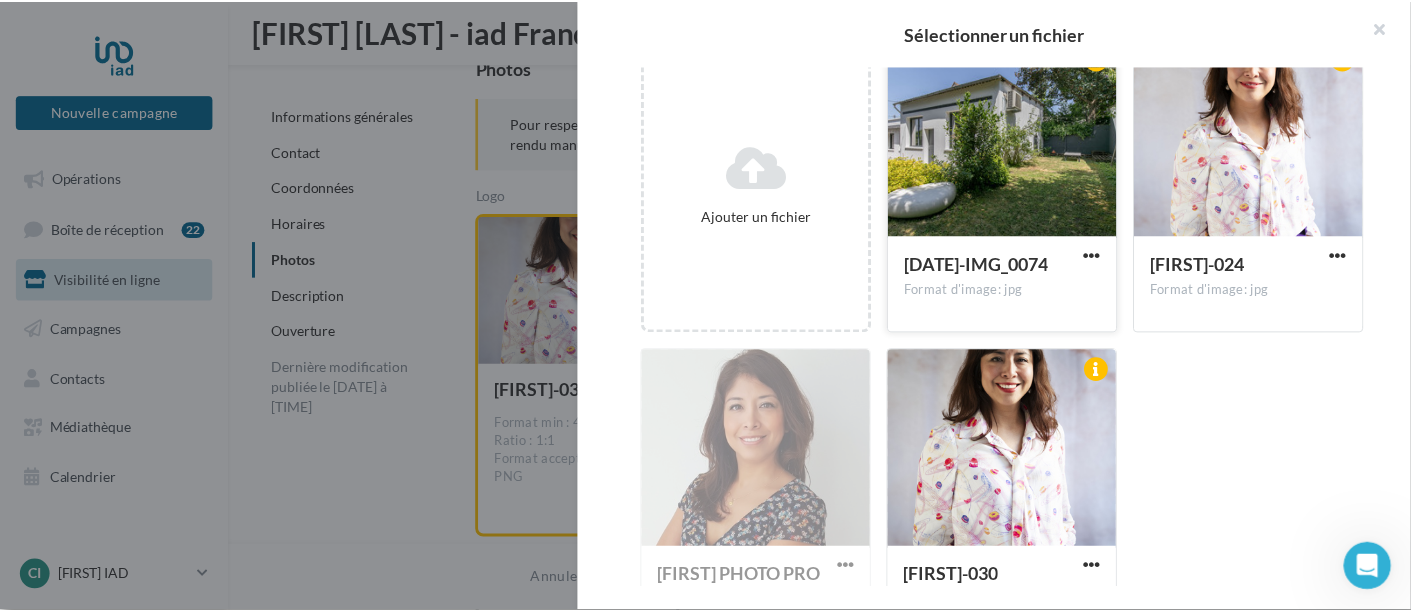 scroll, scrollTop: 170, scrollLeft: 0, axis: vertical 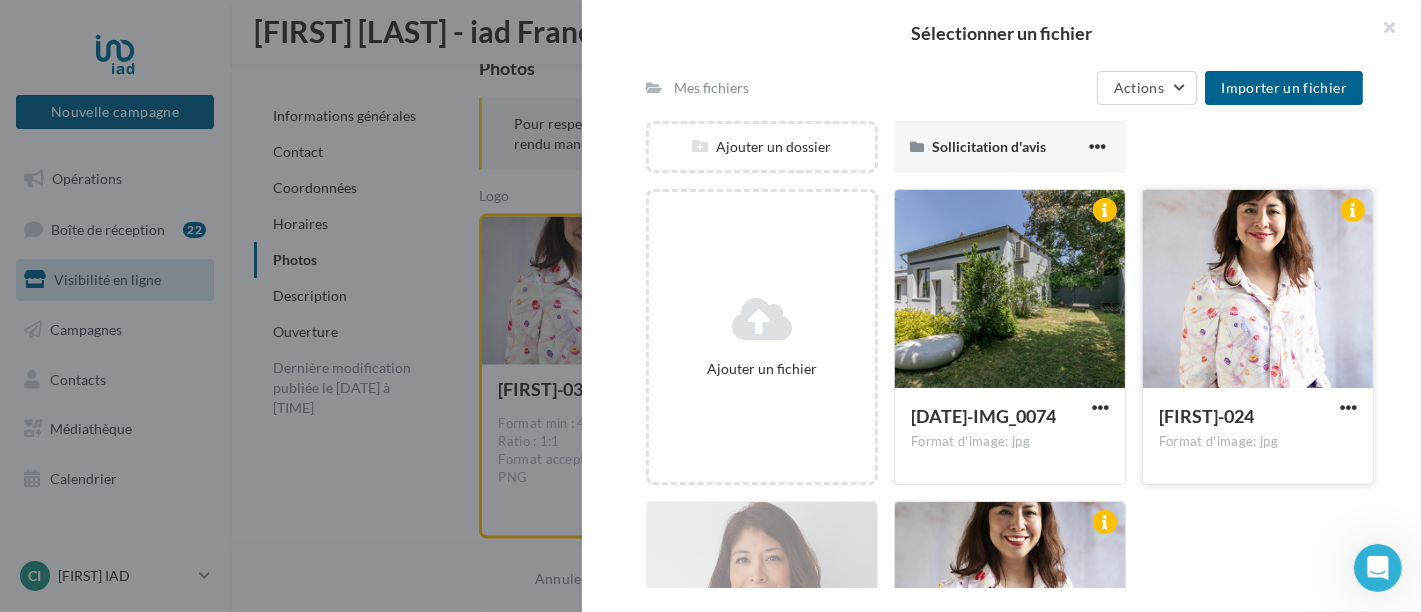 click at bounding box center [1258, 290] 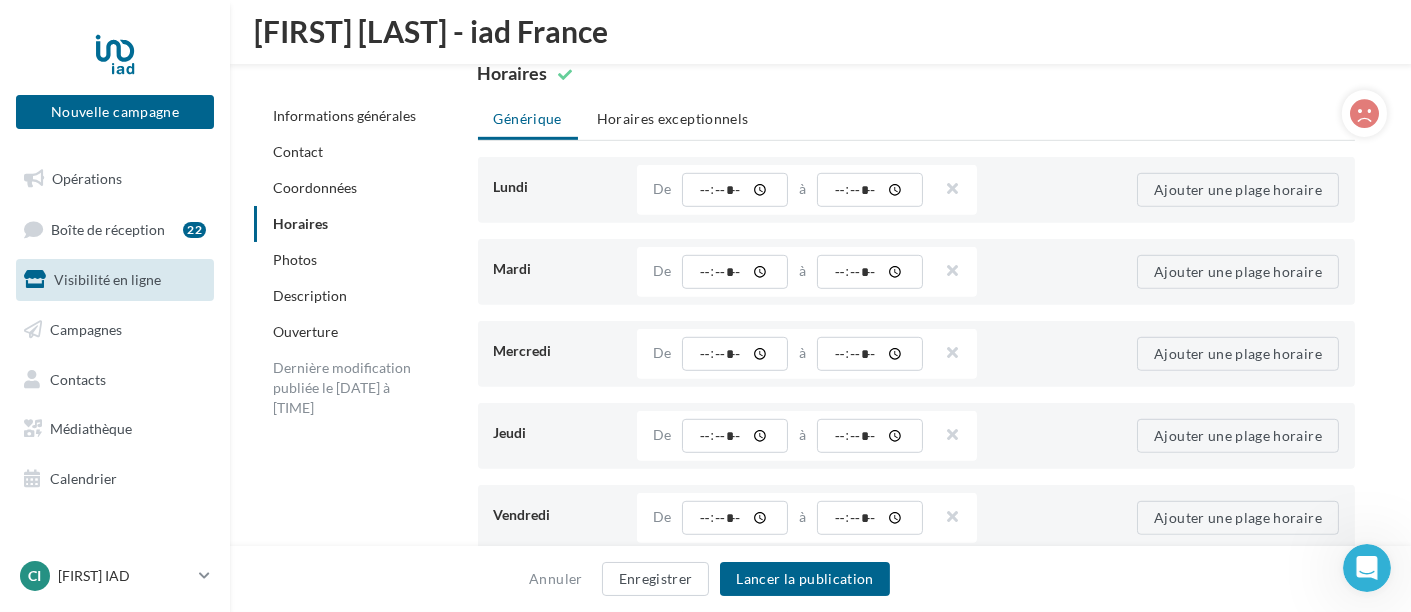 scroll, scrollTop: 2045, scrollLeft: 0, axis: vertical 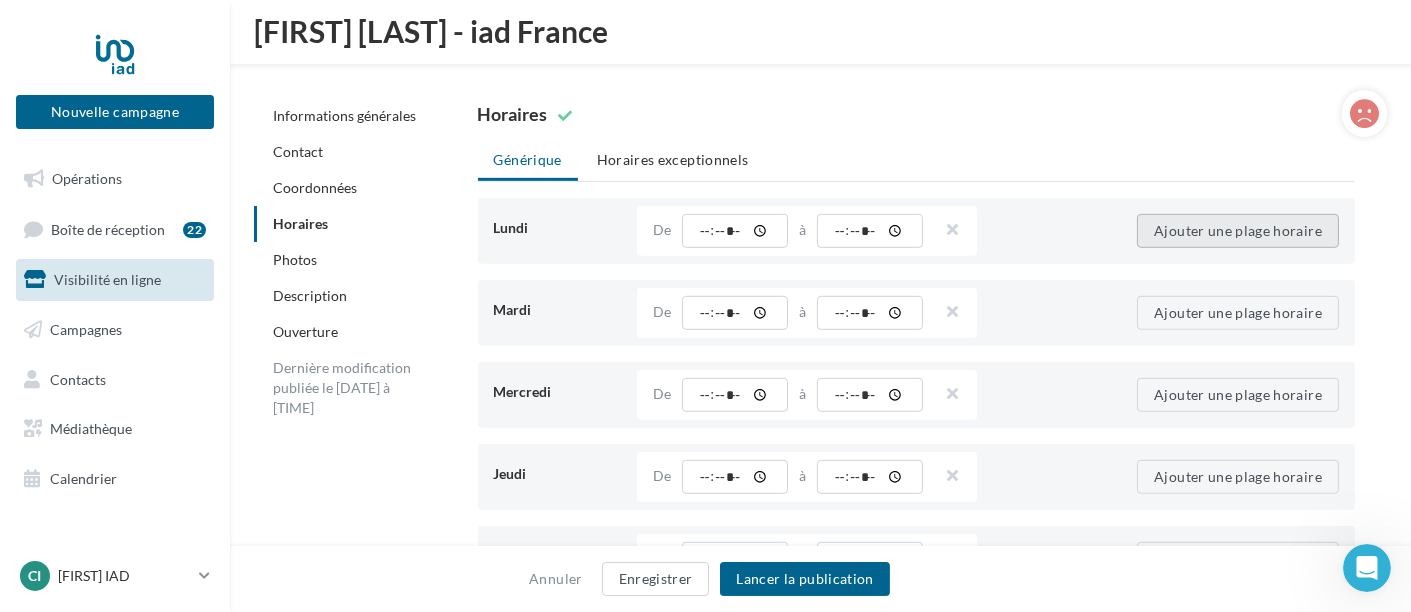 click on "Ajouter une plage horaire" at bounding box center [1238, 231] 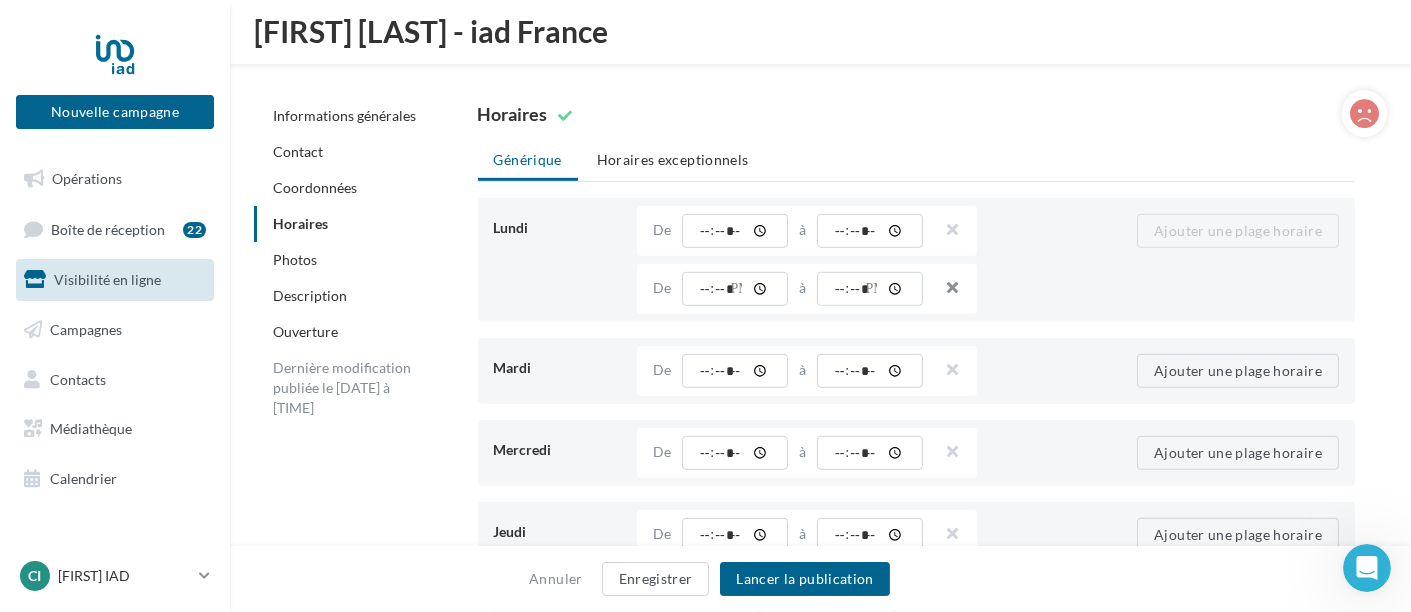 click at bounding box center (944, 290) 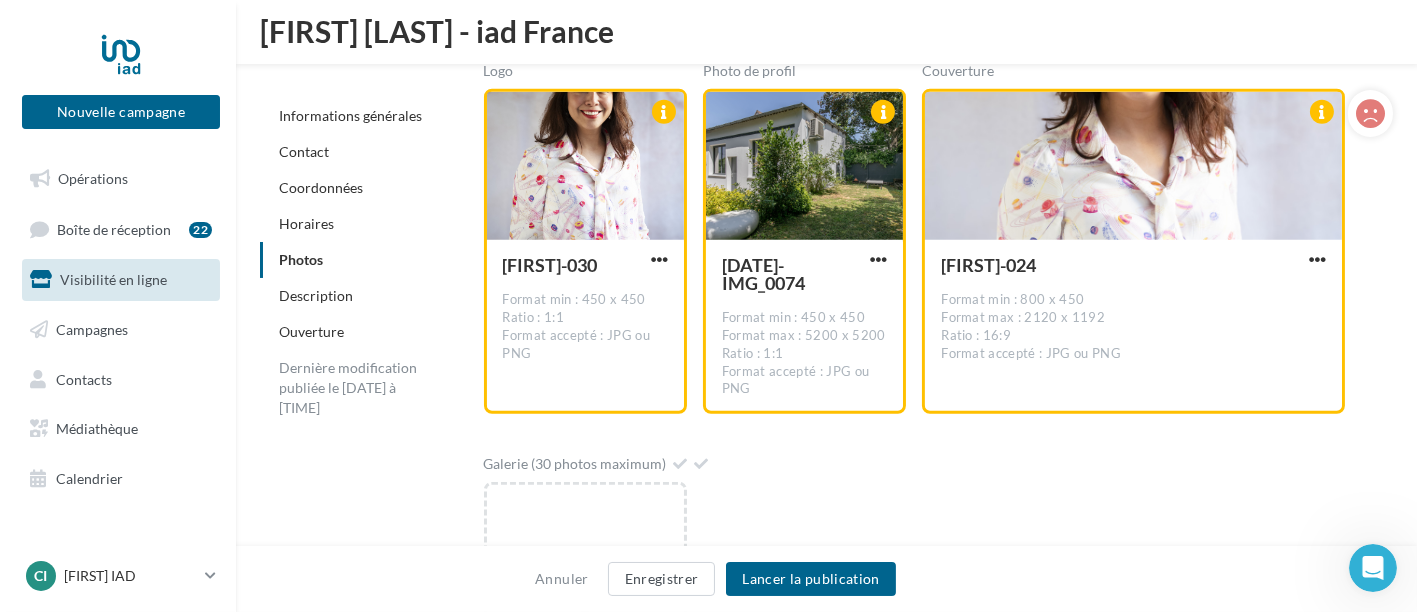 scroll, scrollTop: 2823, scrollLeft: 0, axis: vertical 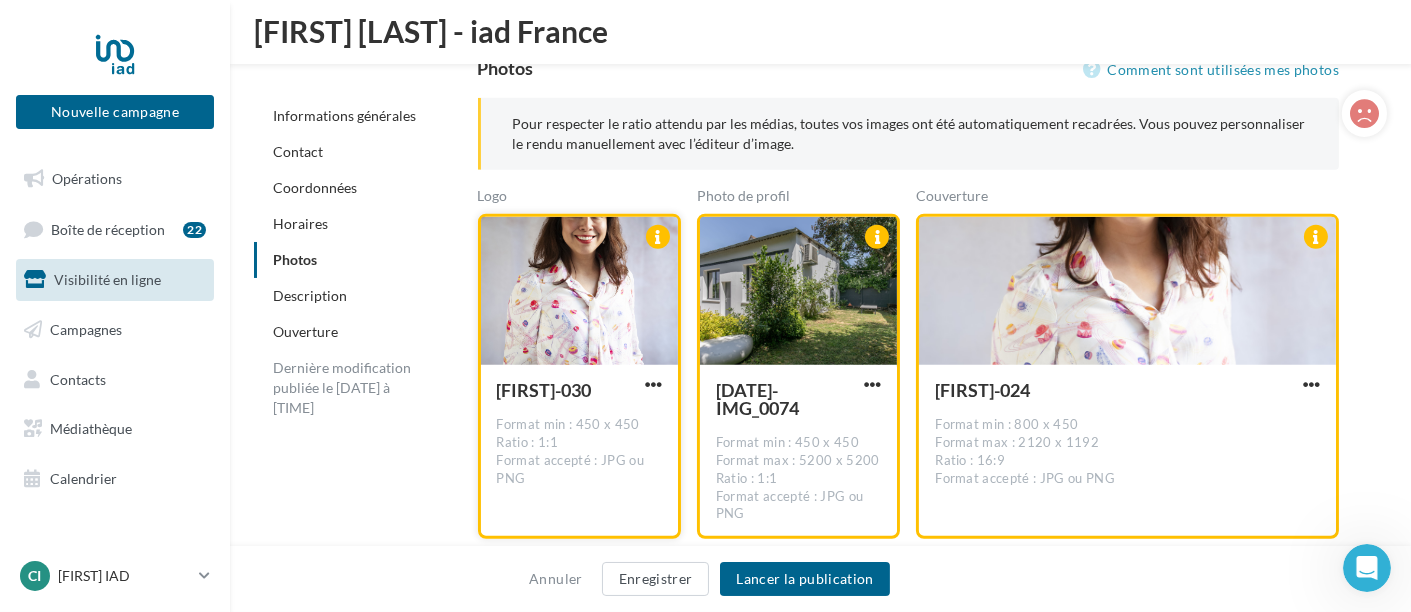 click on "Ratio : 1:1" at bounding box center (579, 443) 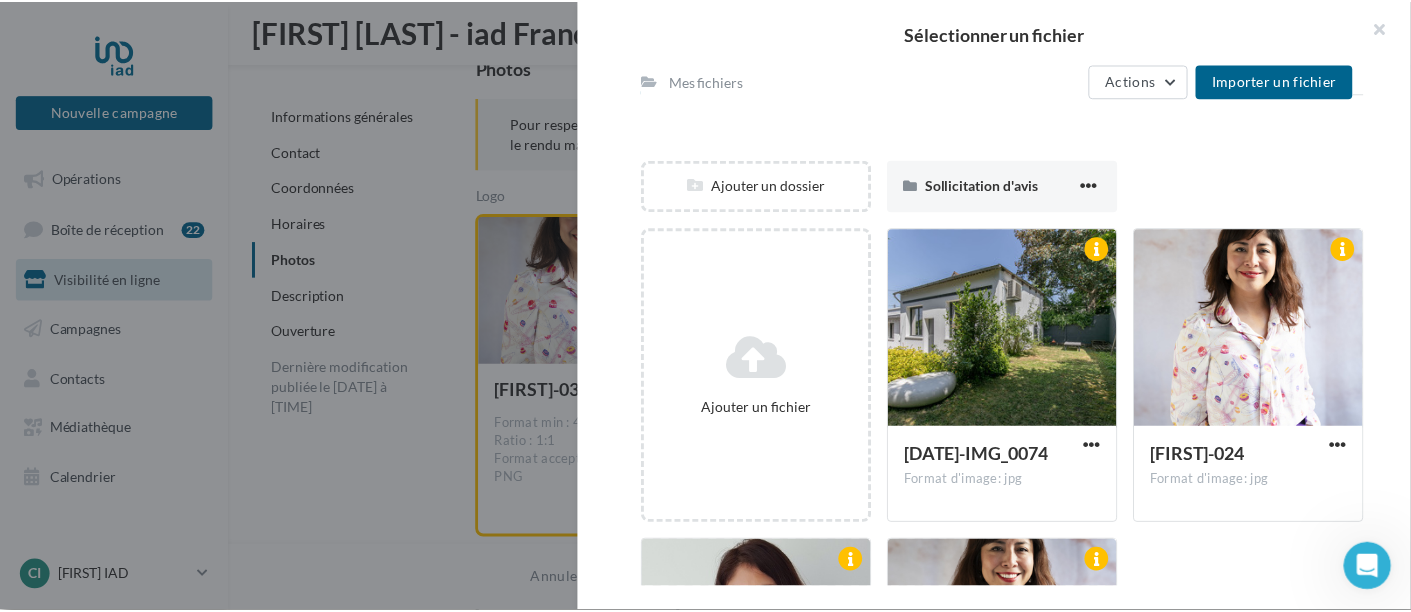 scroll, scrollTop: 191, scrollLeft: 0, axis: vertical 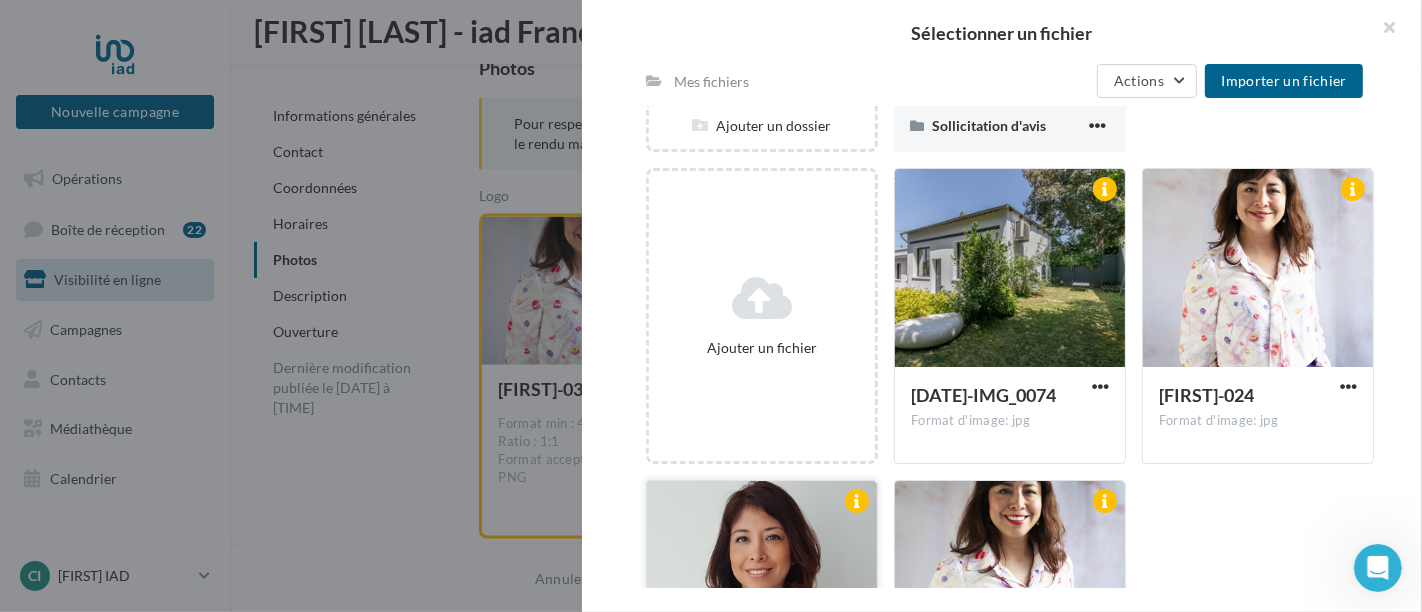 click at bounding box center [762, 581] 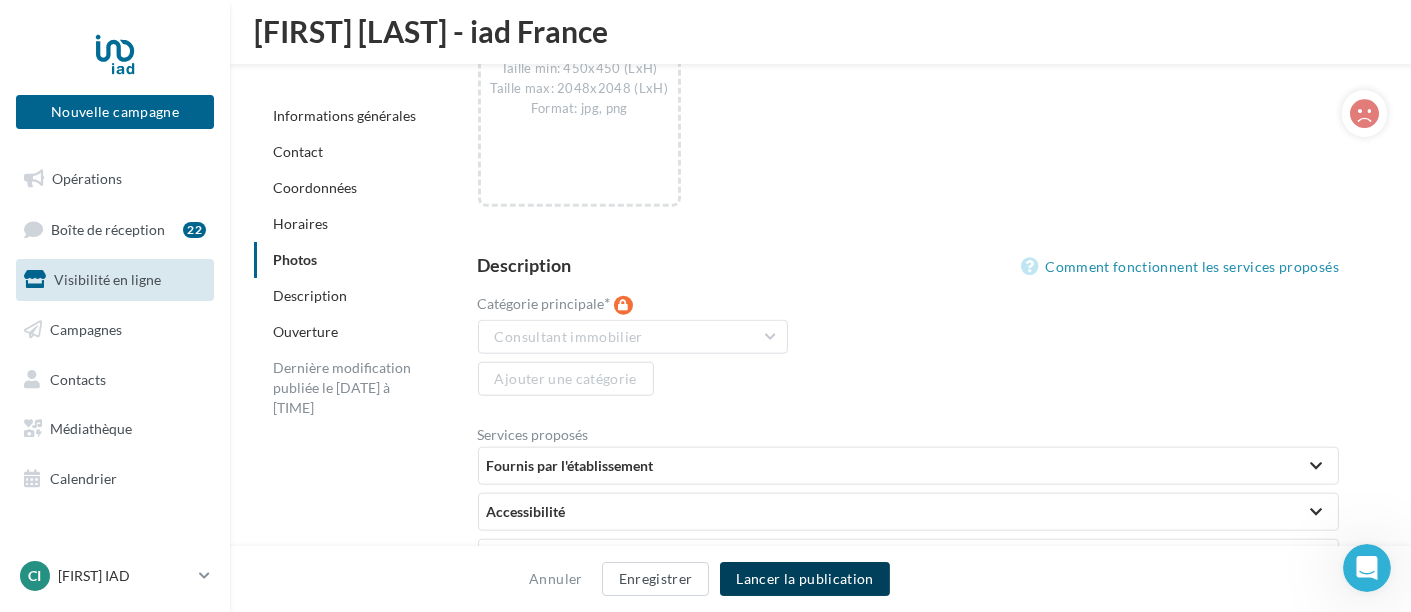 scroll, scrollTop: 3601, scrollLeft: 0, axis: vertical 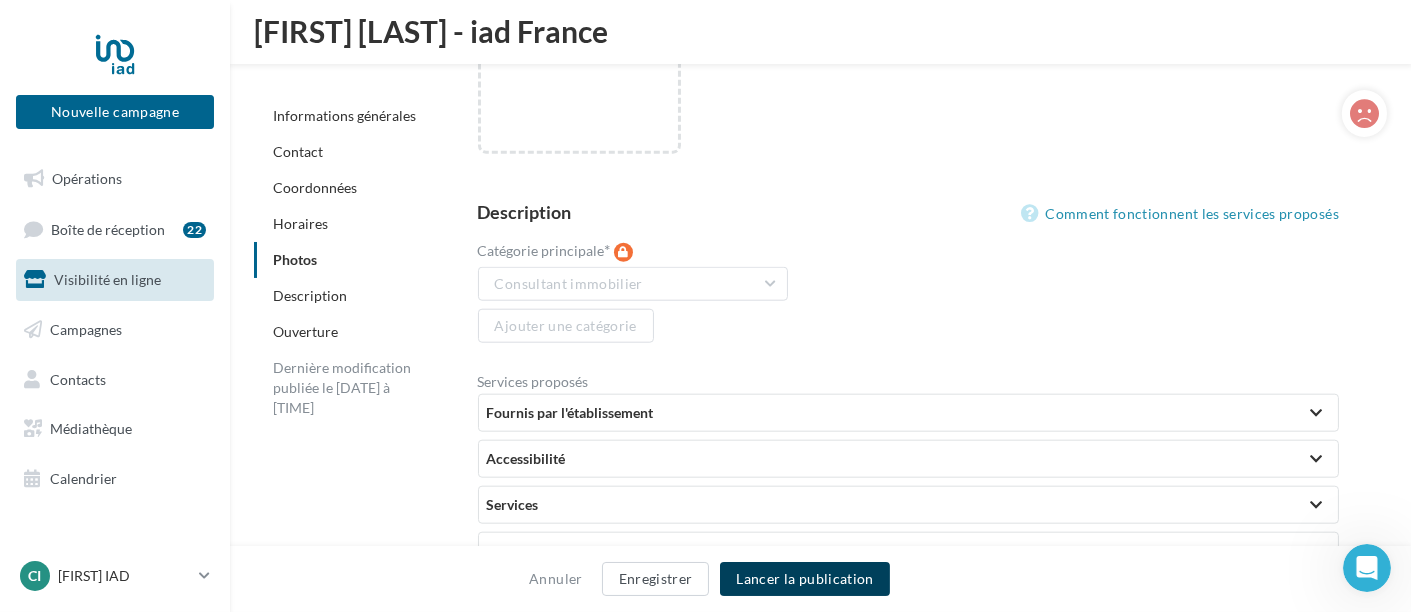 click on "Lancer la publication" at bounding box center (804, 579) 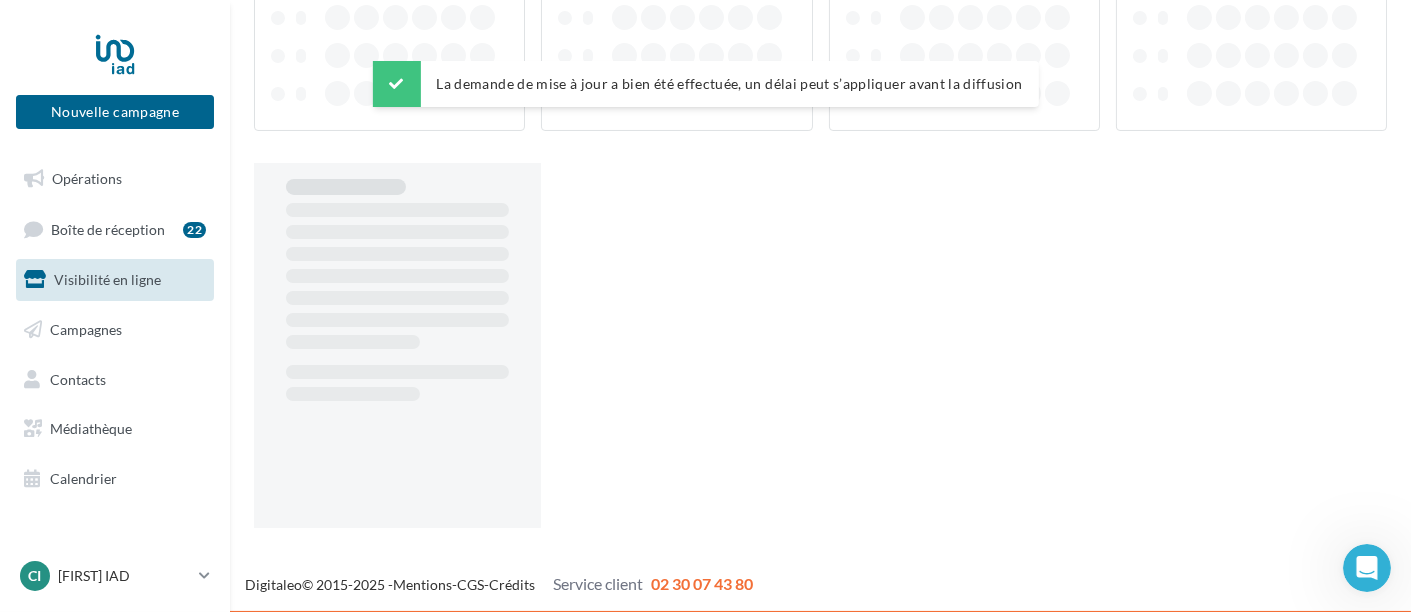 scroll, scrollTop: 31, scrollLeft: 0, axis: vertical 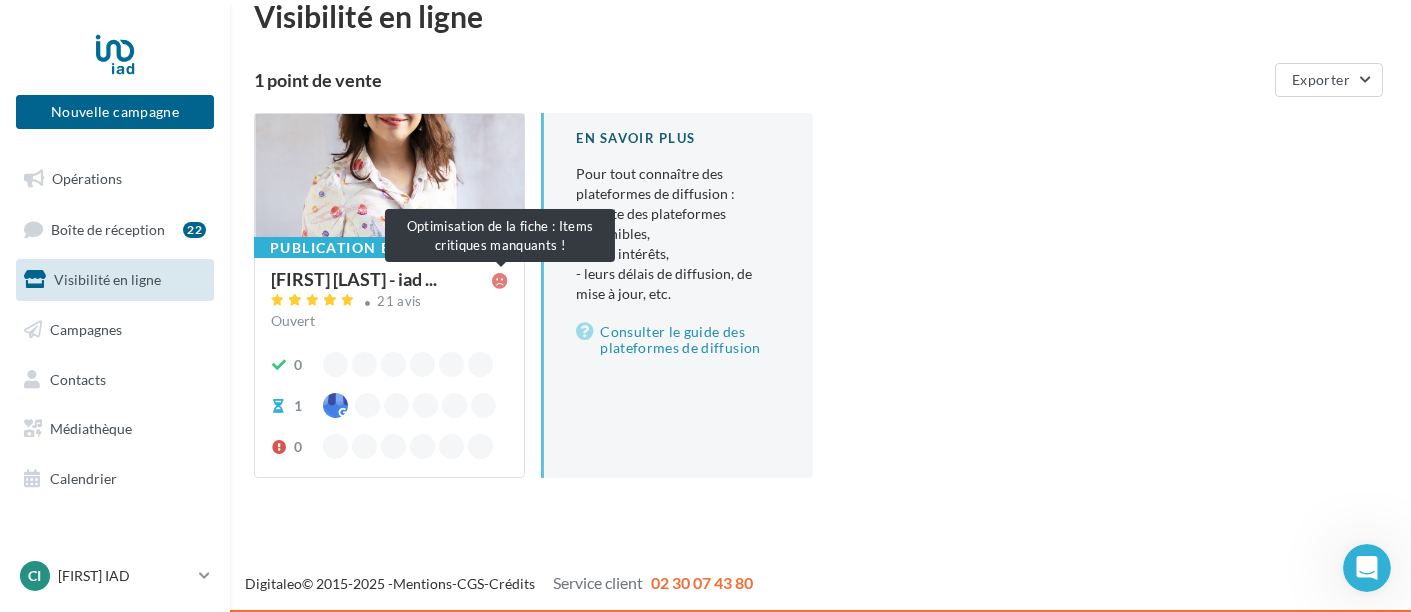 click at bounding box center [500, 281] 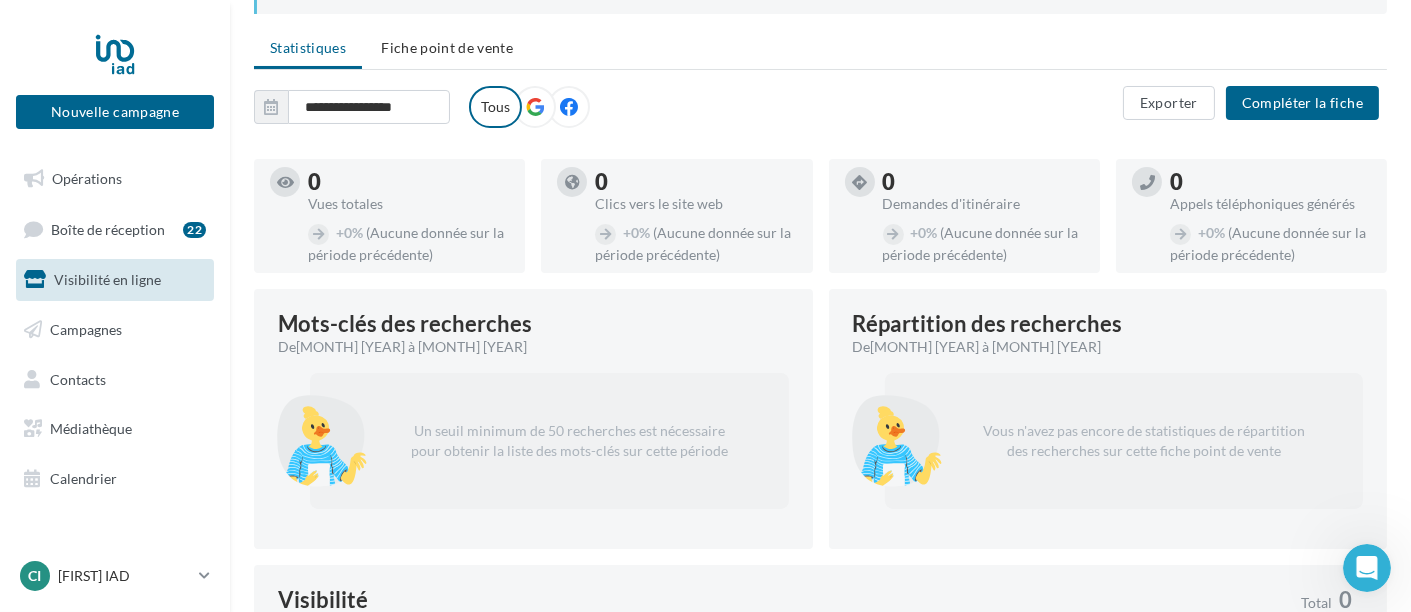 scroll, scrollTop: 222, scrollLeft: 0, axis: vertical 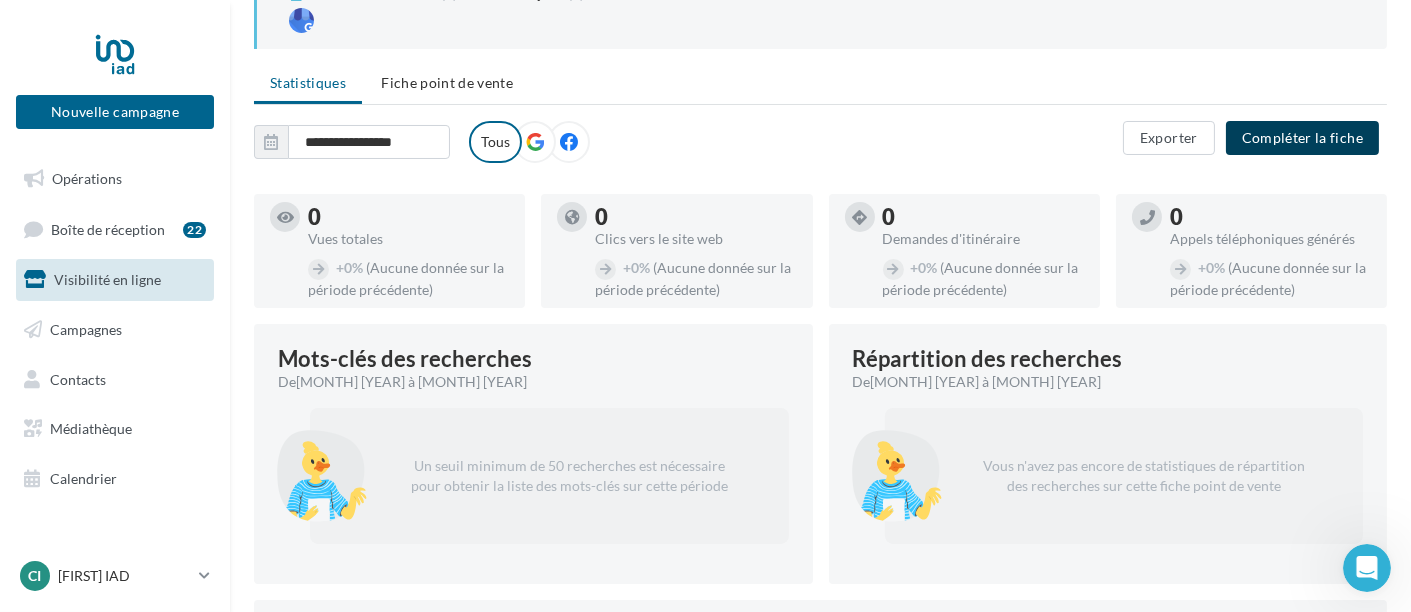 click on "Compléter la fiche" at bounding box center (1302, 138) 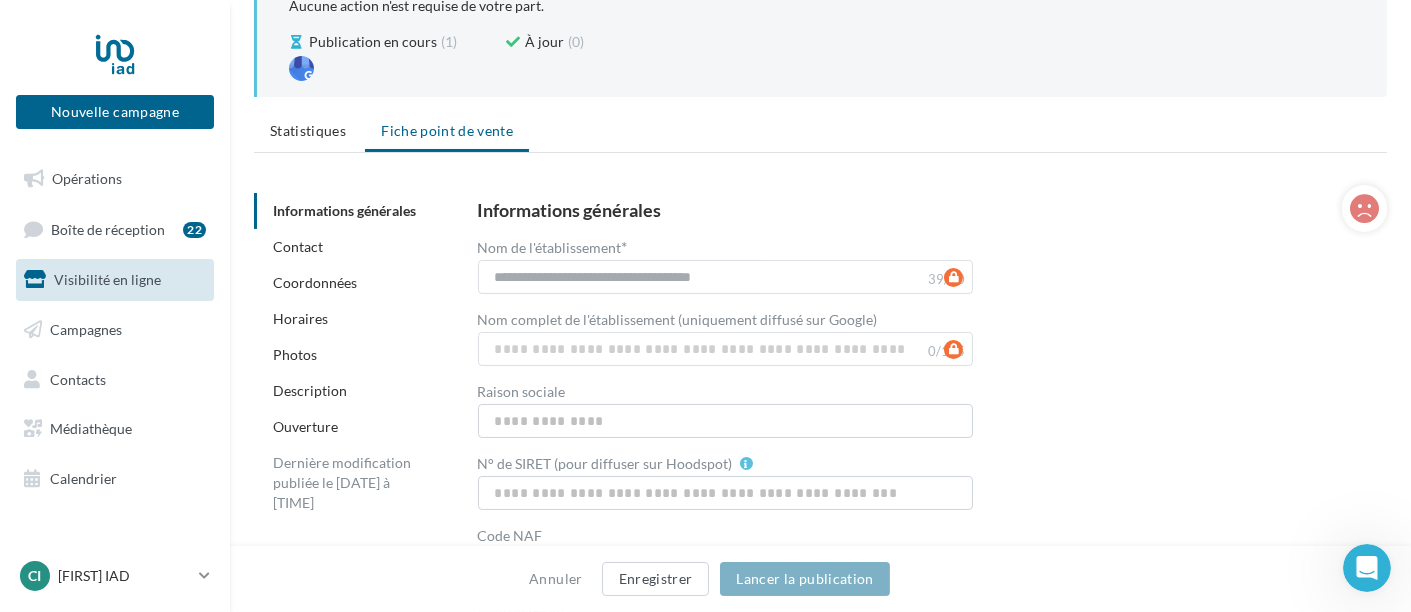 scroll, scrollTop: 222, scrollLeft: 0, axis: vertical 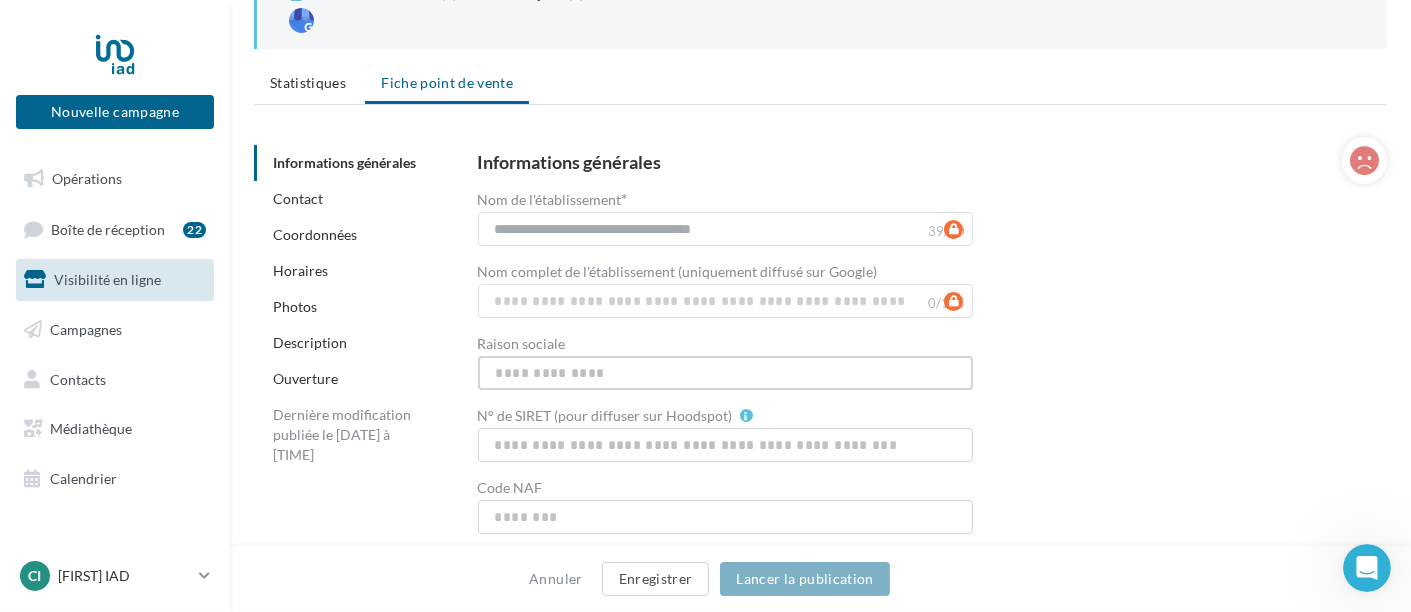 click on "Raison sociale" at bounding box center [726, 373] 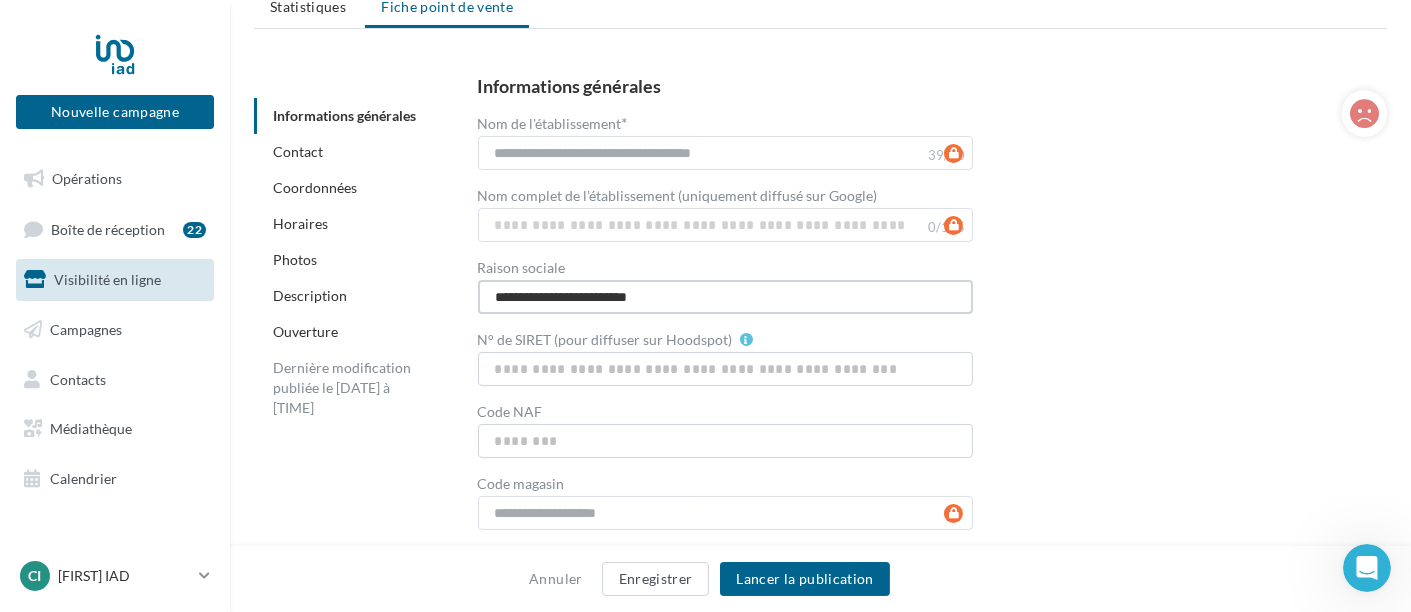 scroll, scrollTop: 333, scrollLeft: 0, axis: vertical 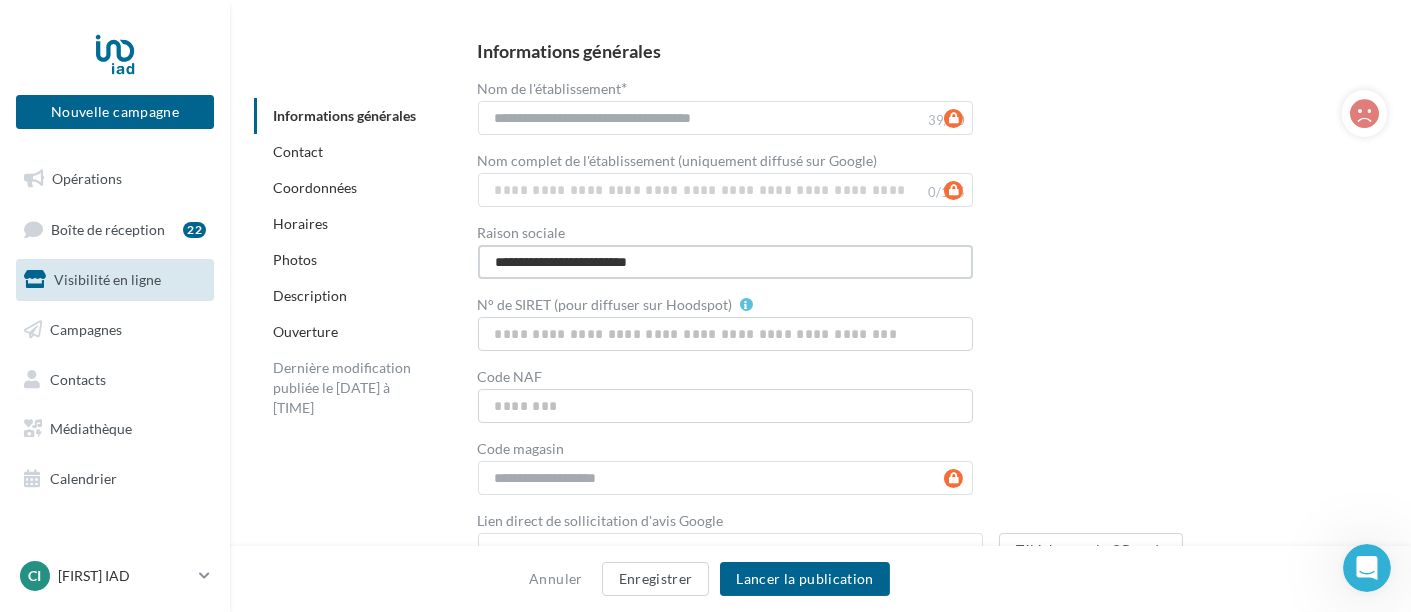 type on "**********" 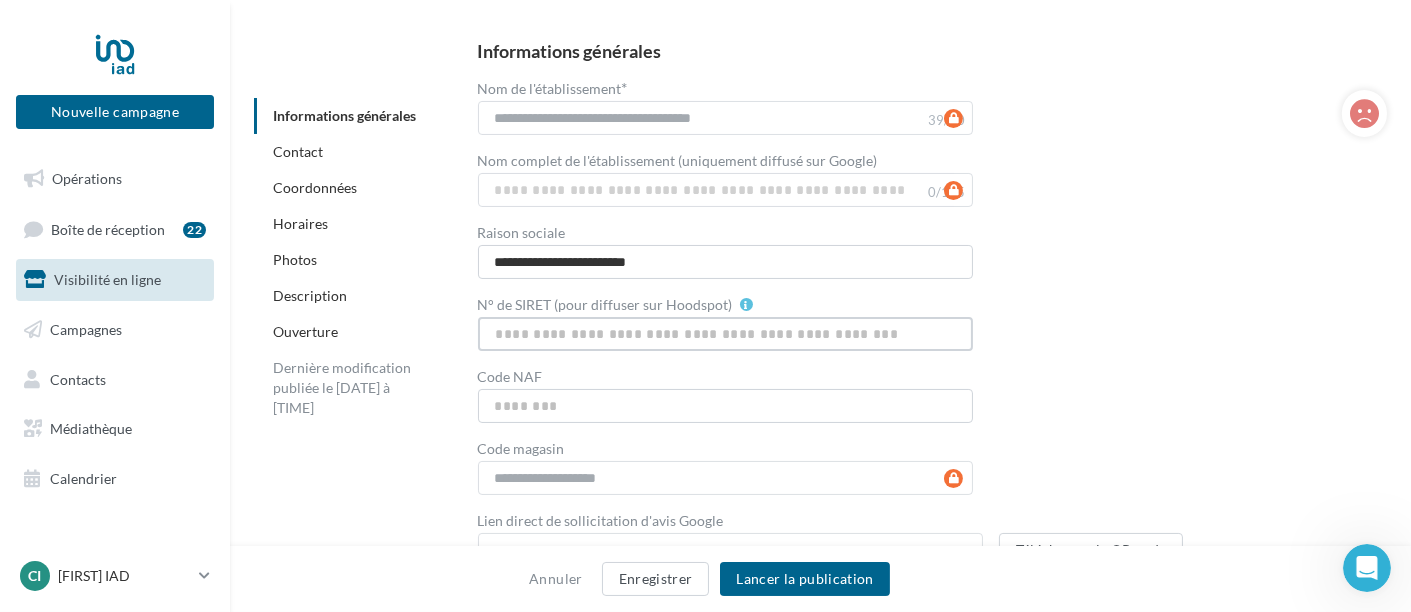 click on "N° de SIRET (pour diffuser sur Hoodspot)" at bounding box center [726, 334] 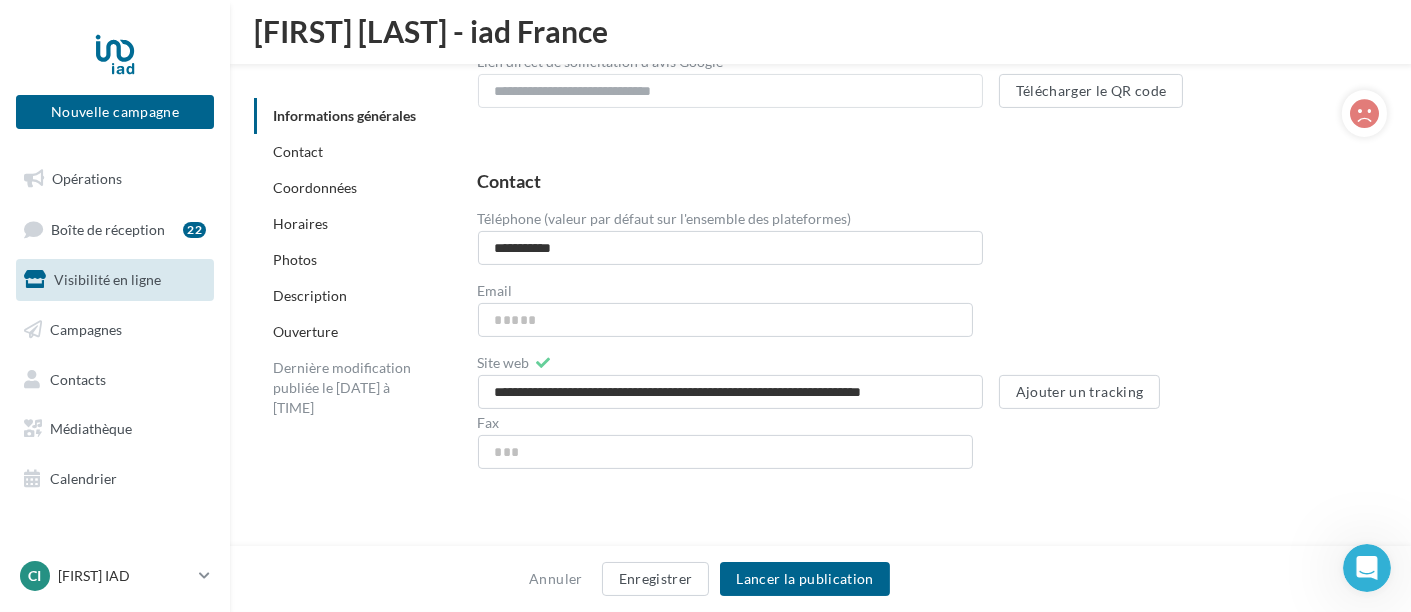 scroll, scrollTop: 888, scrollLeft: 0, axis: vertical 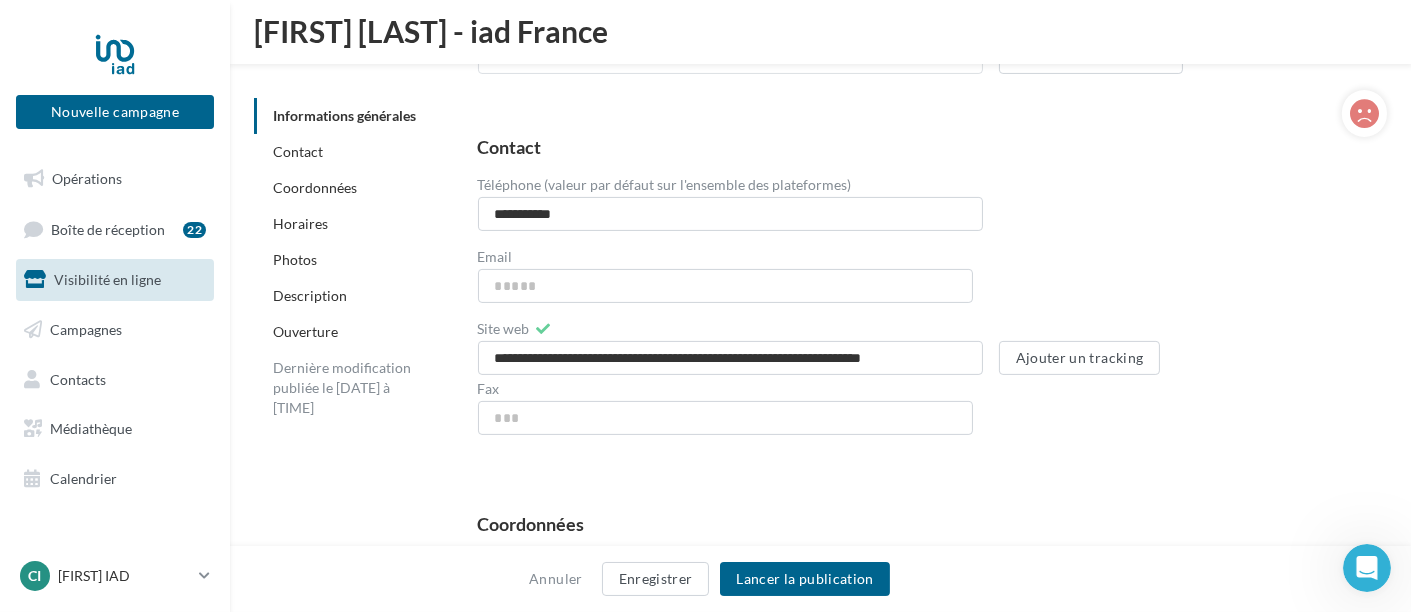 type on "*********" 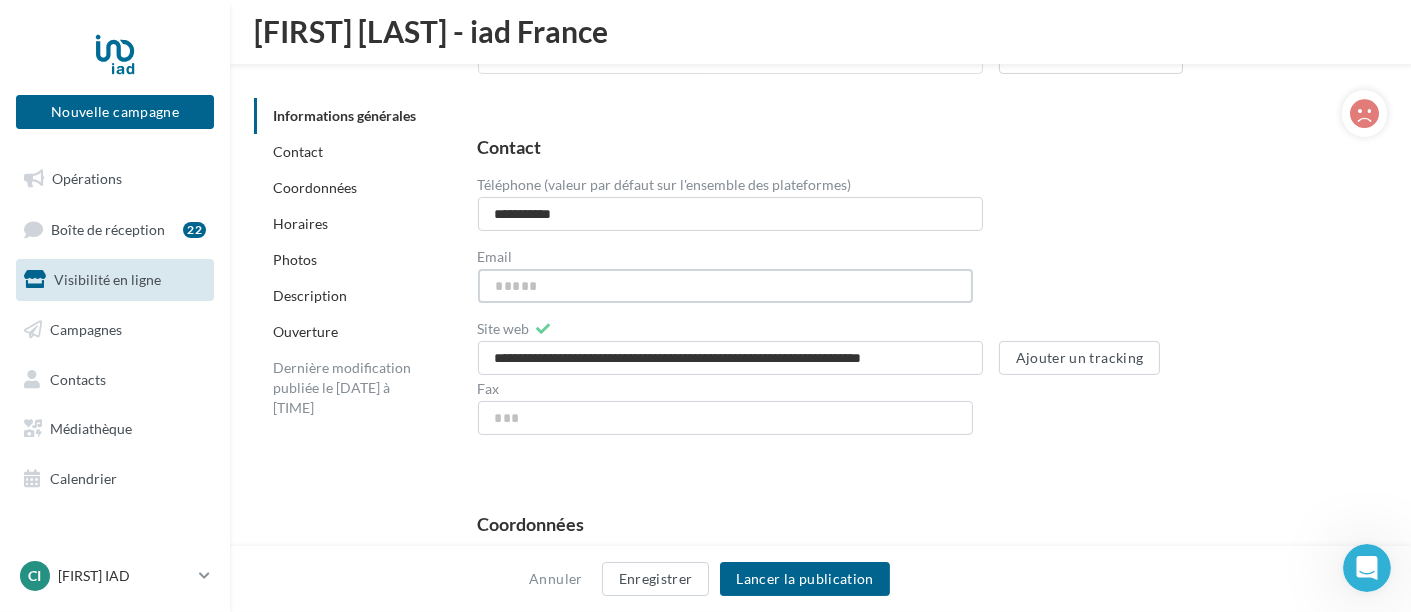 click on "Email" at bounding box center (726, 286) 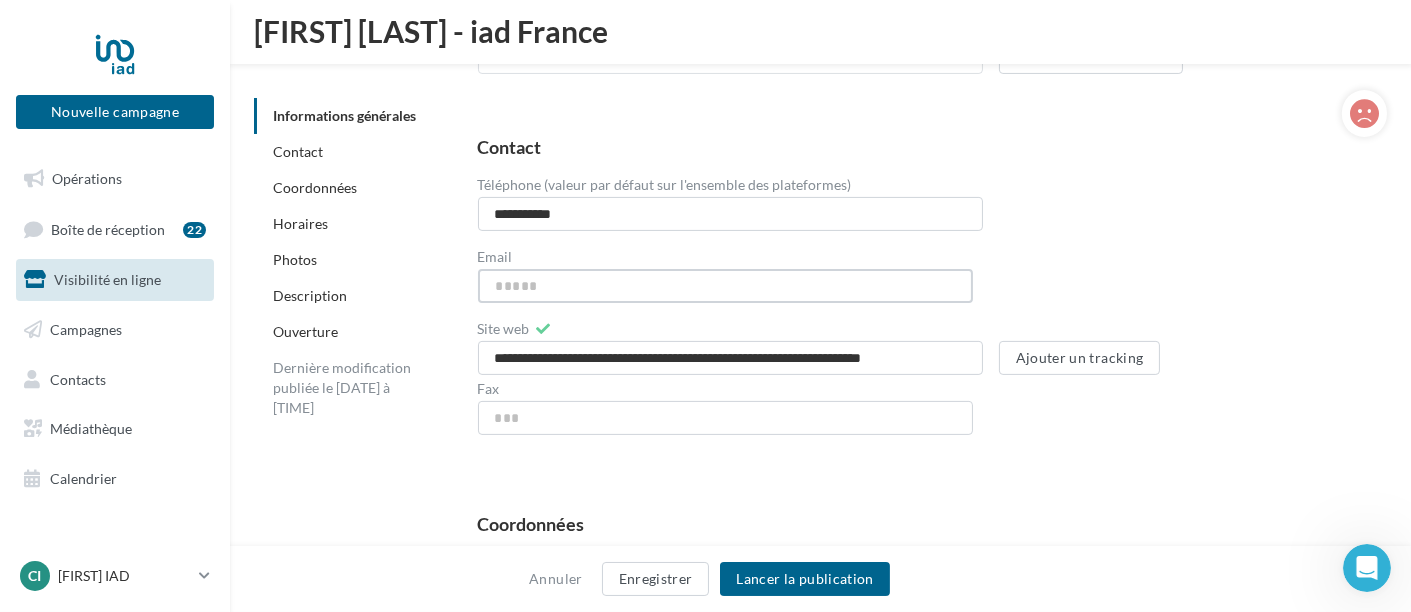 paste on "**********" 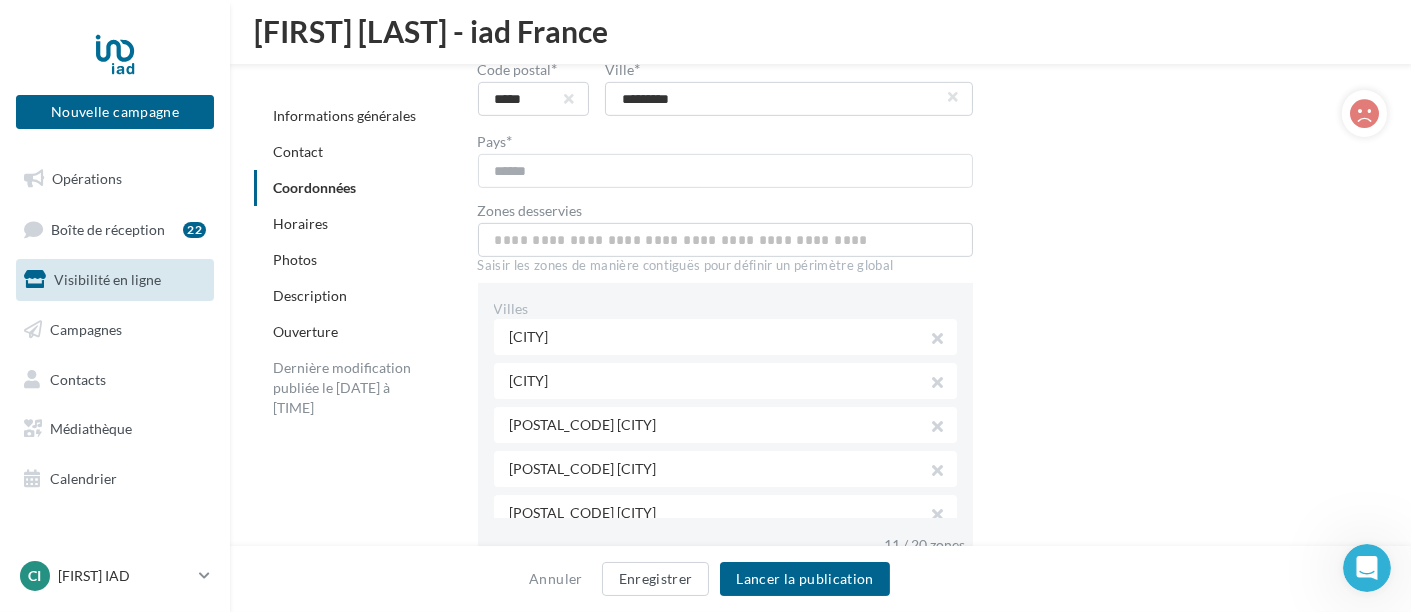 scroll, scrollTop: 1555, scrollLeft: 0, axis: vertical 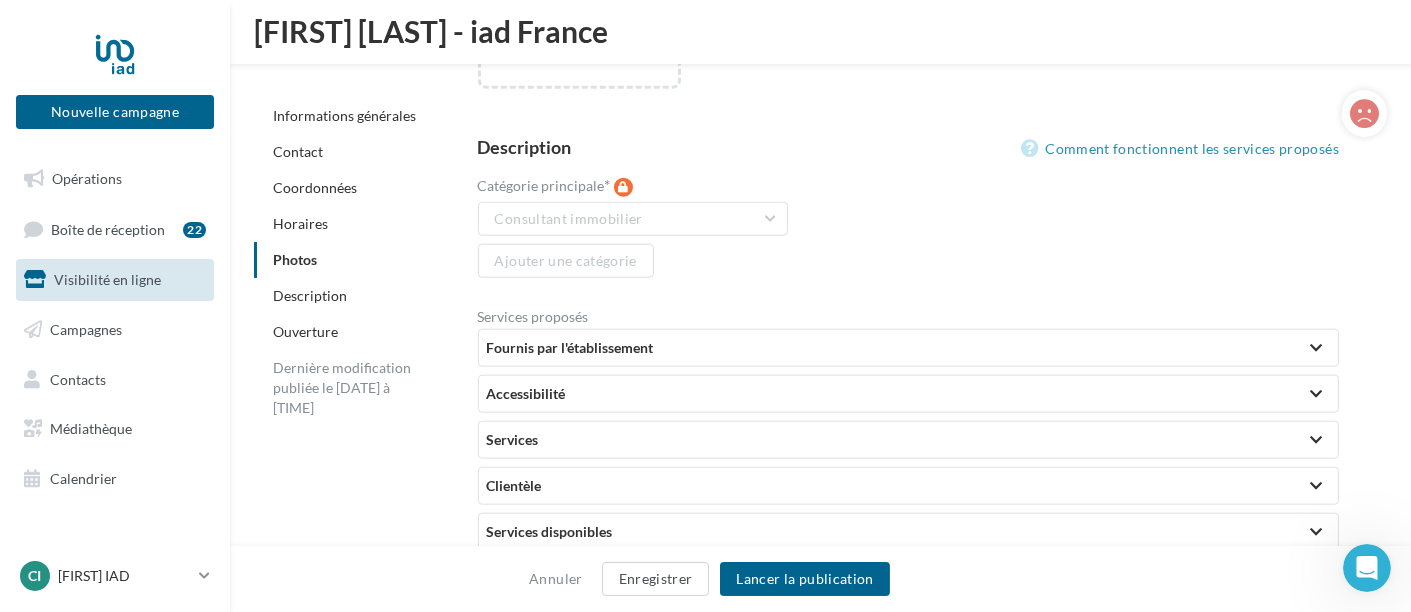 type on "**********" 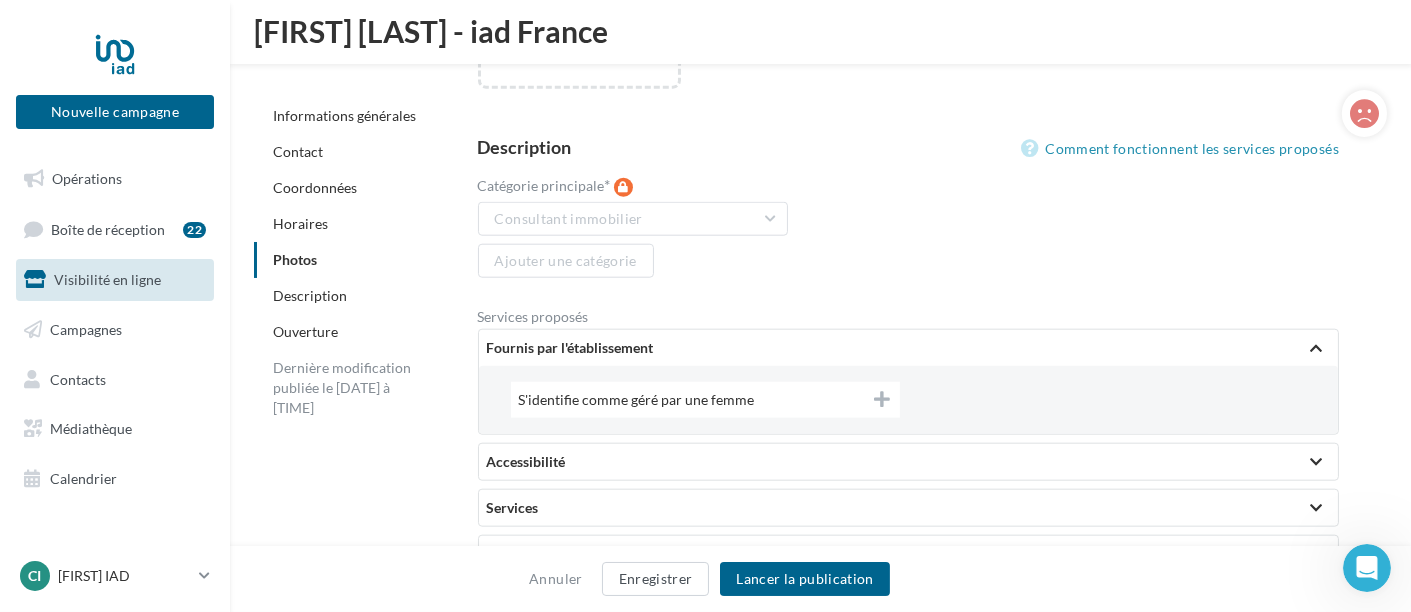 click on "S'identifie comme géré par une femme" at bounding box center (706, 400) 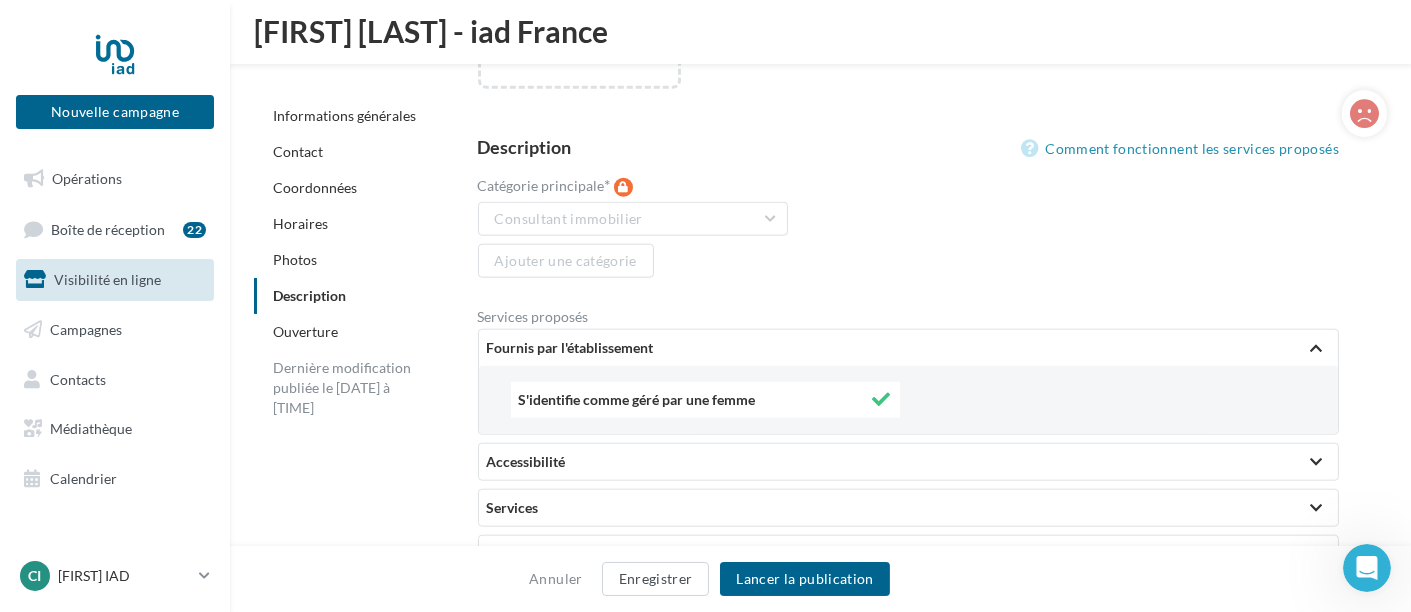scroll, scrollTop: 3777, scrollLeft: 0, axis: vertical 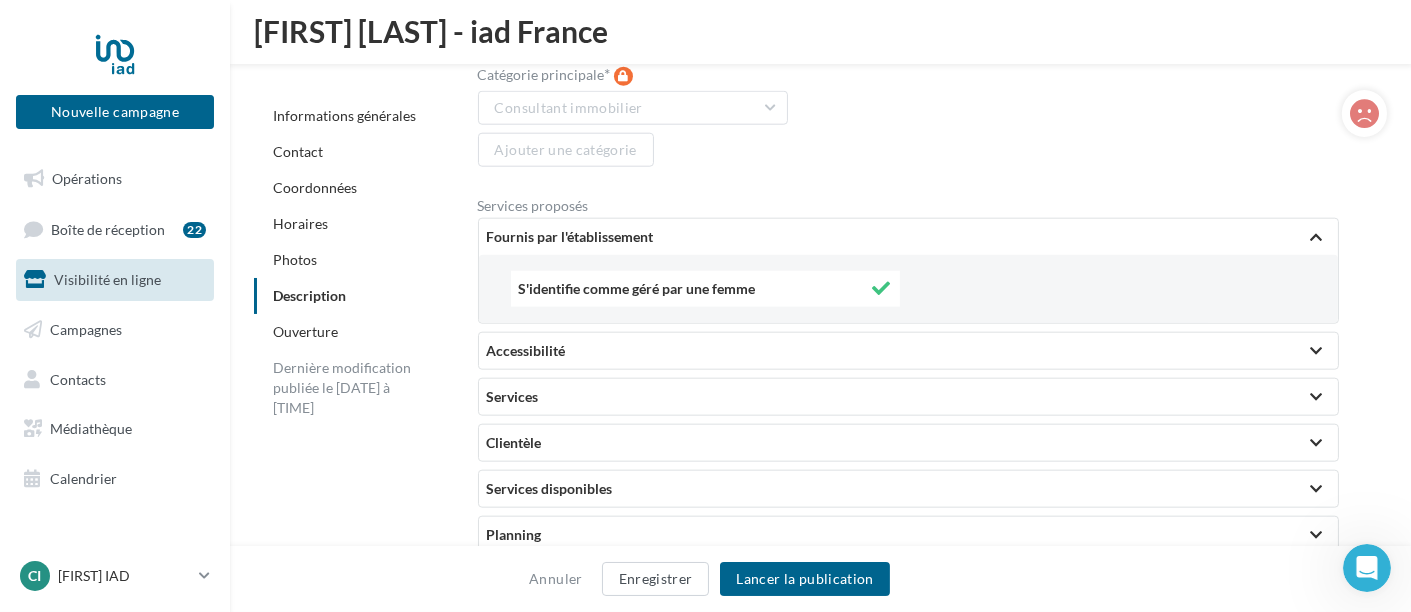 click on "Accessibilité" at bounding box center [909, 351] 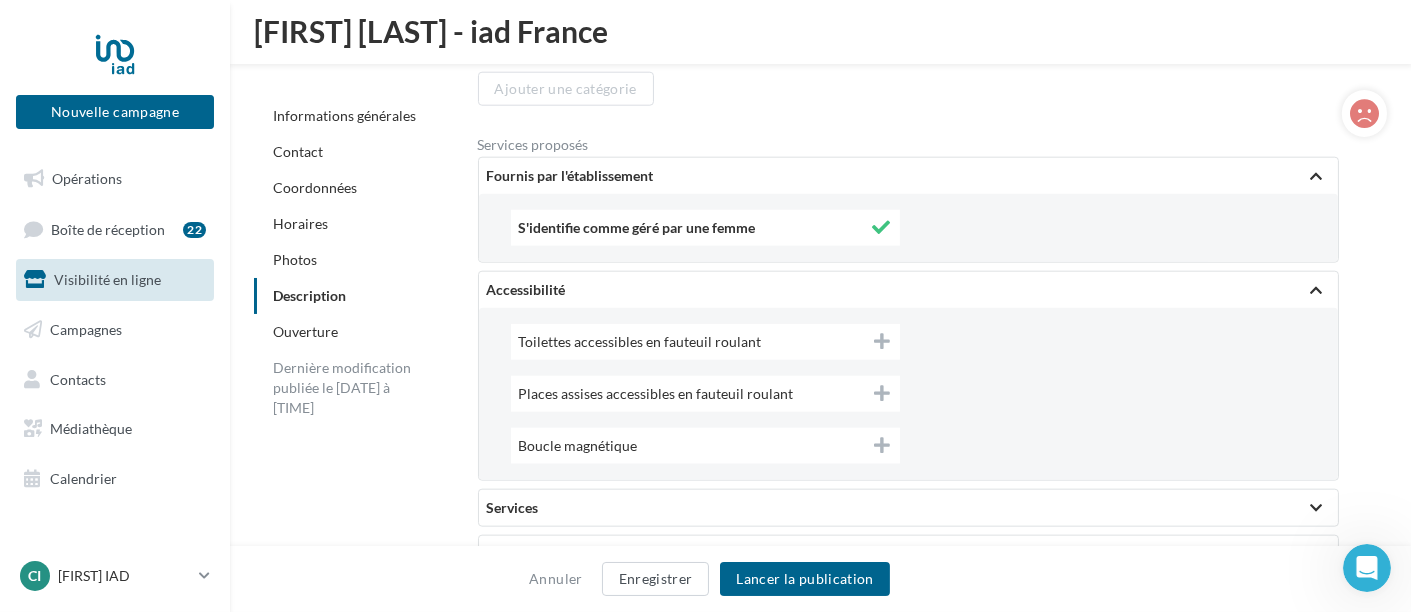 scroll, scrollTop: 3888, scrollLeft: 0, axis: vertical 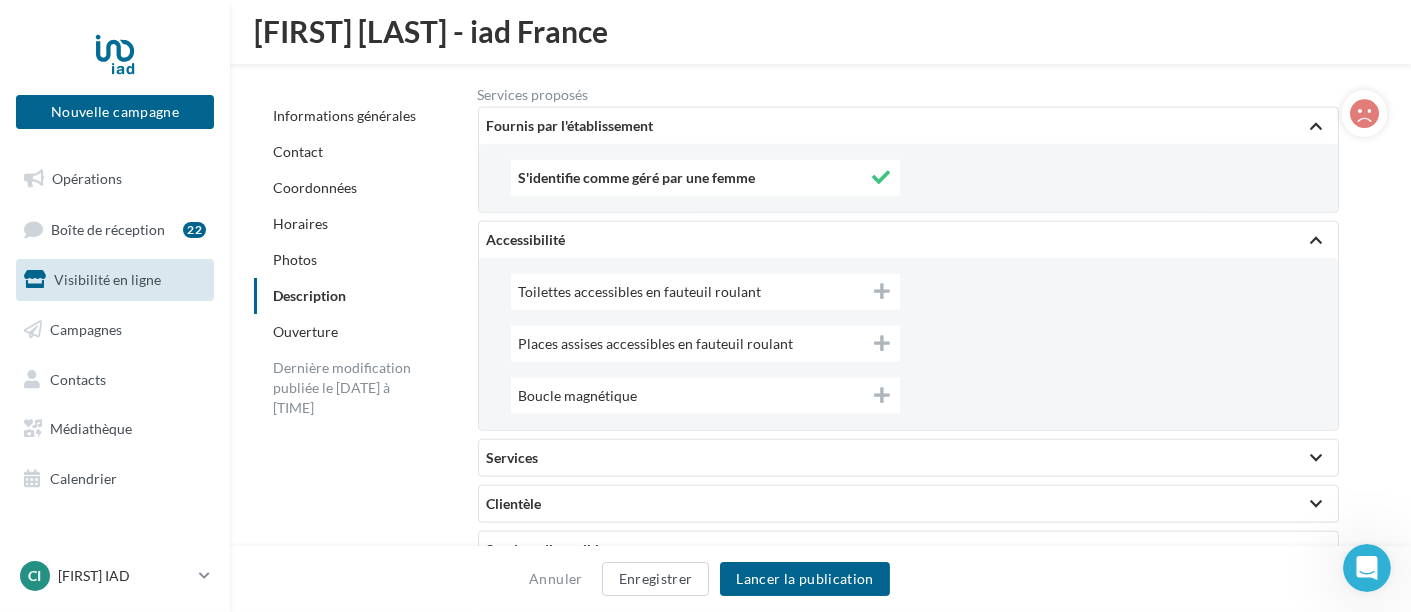 click on "Services" at bounding box center (909, 458) 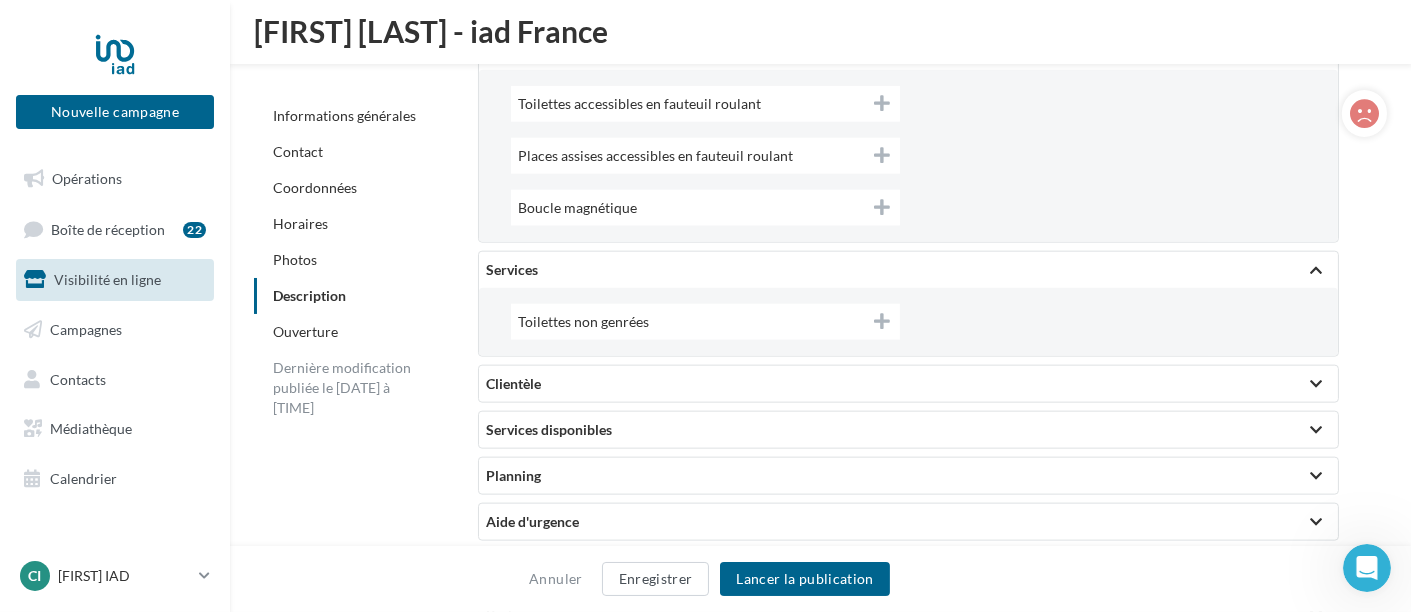 scroll, scrollTop: 4111, scrollLeft: 0, axis: vertical 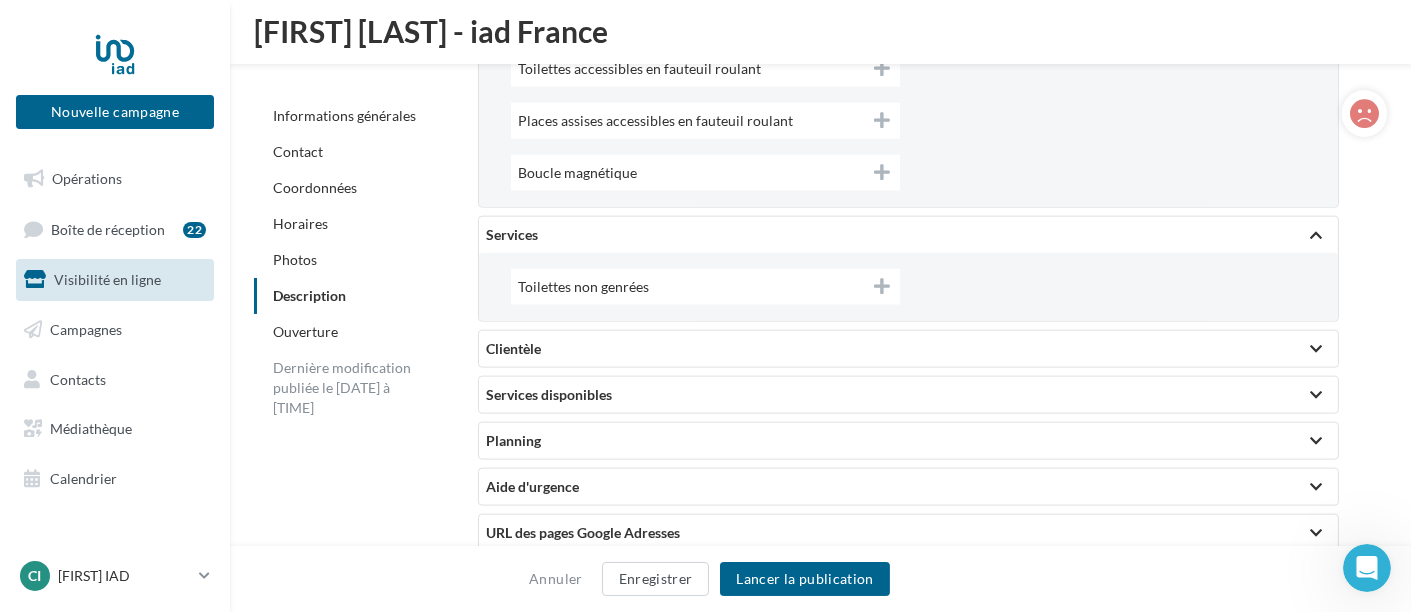 click on "Services disponibles" at bounding box center [909, 395] 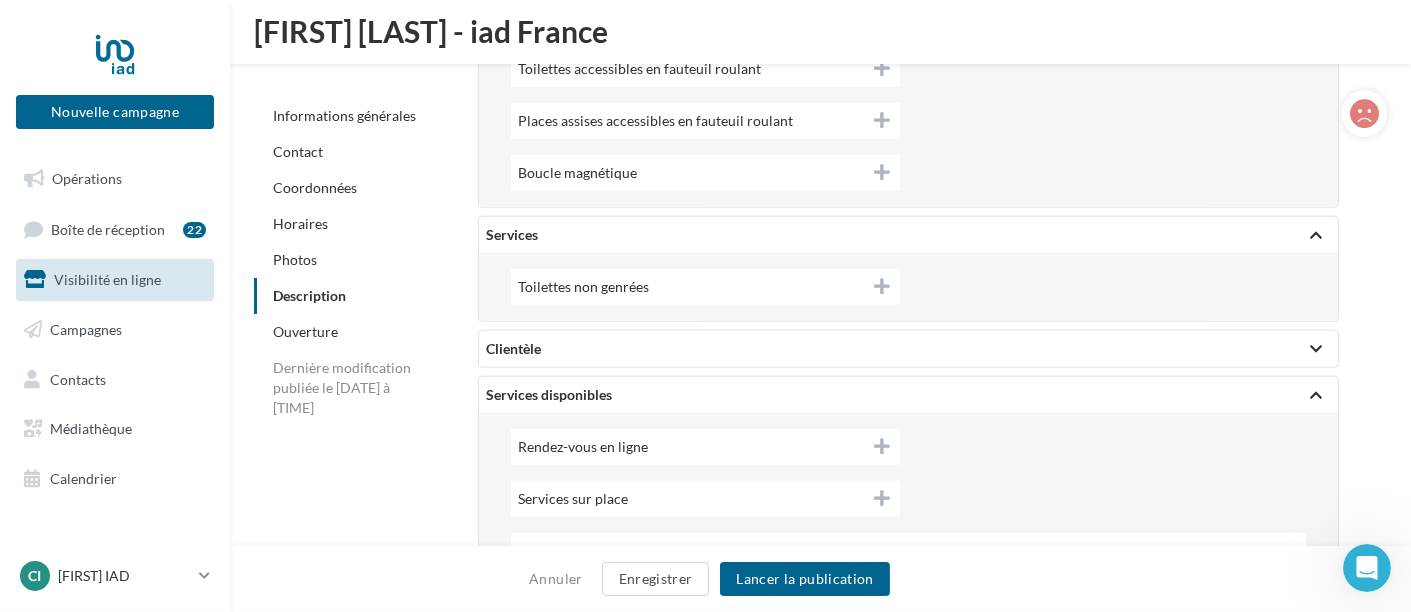 scroll, scrollTop: 4222, scrollLeft: 0, axis: vertical 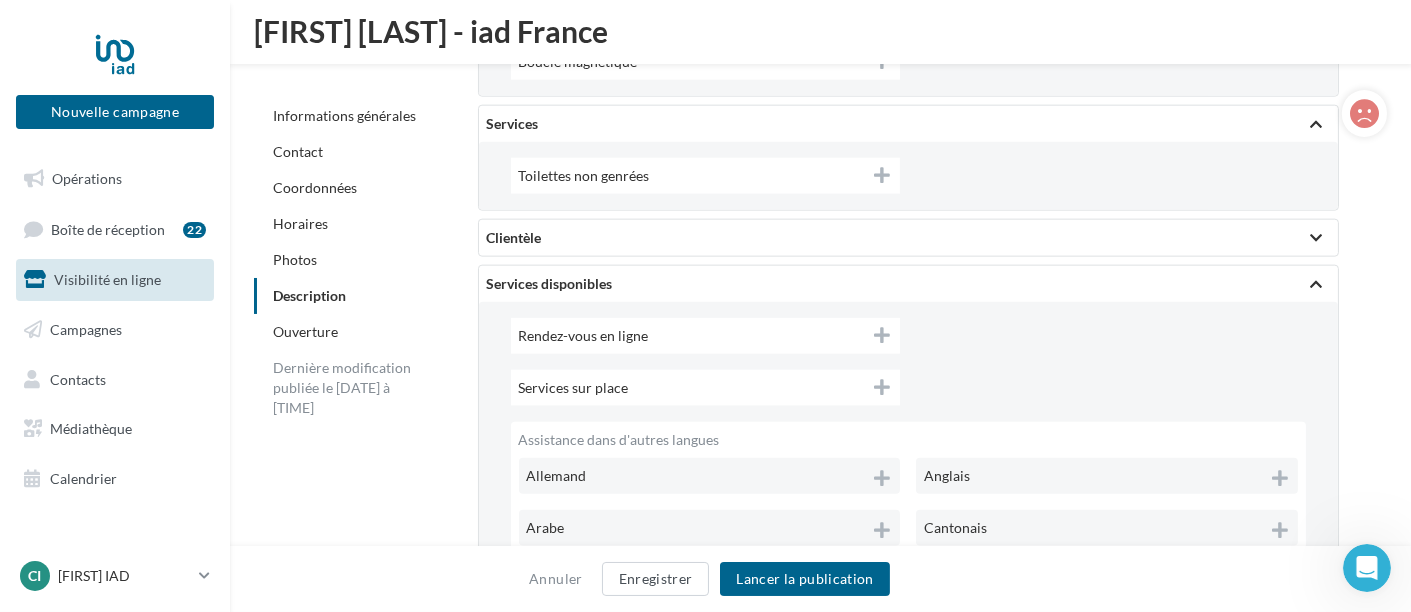 click on "Rendez-vous en ligne" at bounding box center (706, 336) 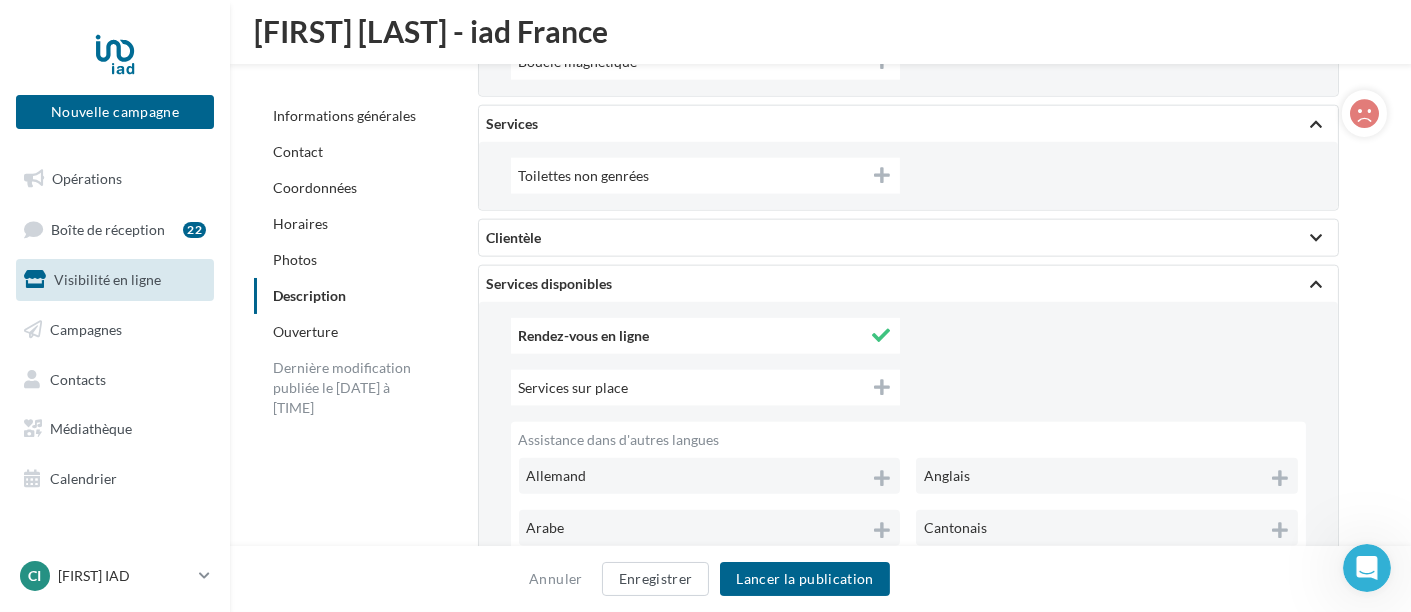 click on "Services sur place" at bounding box center [706, 388] 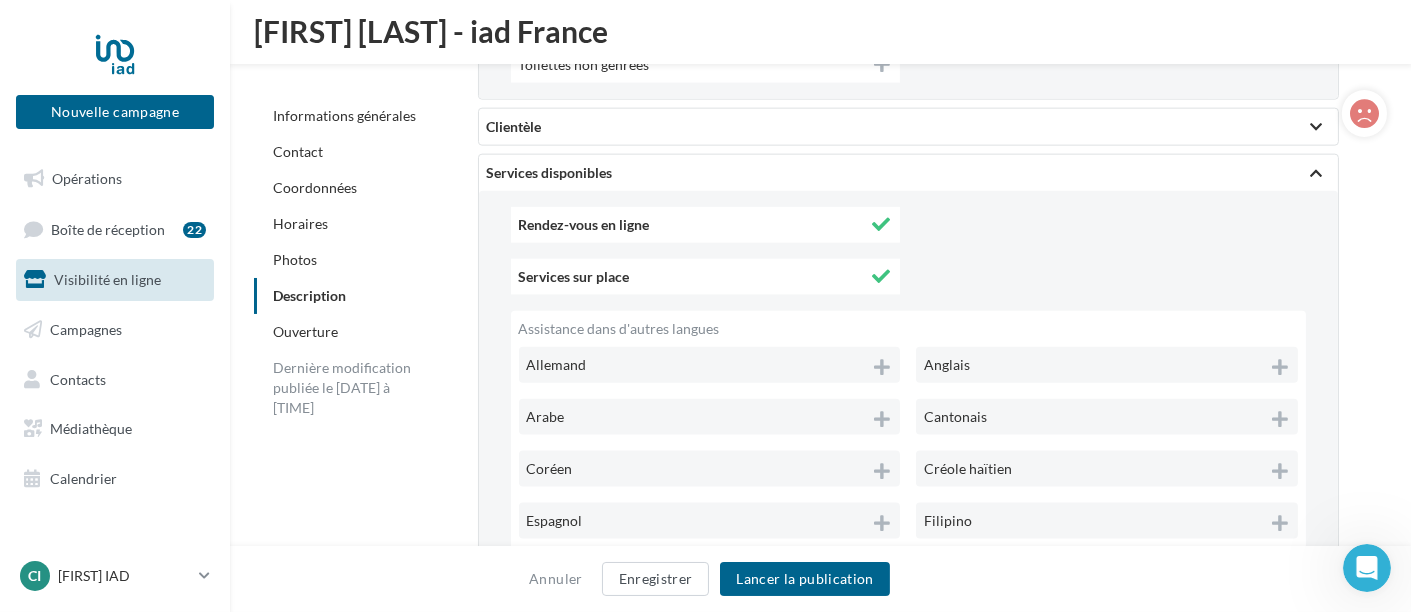 scroll, scrollTop: 4444, scrollLeft: 0, axis: vertical 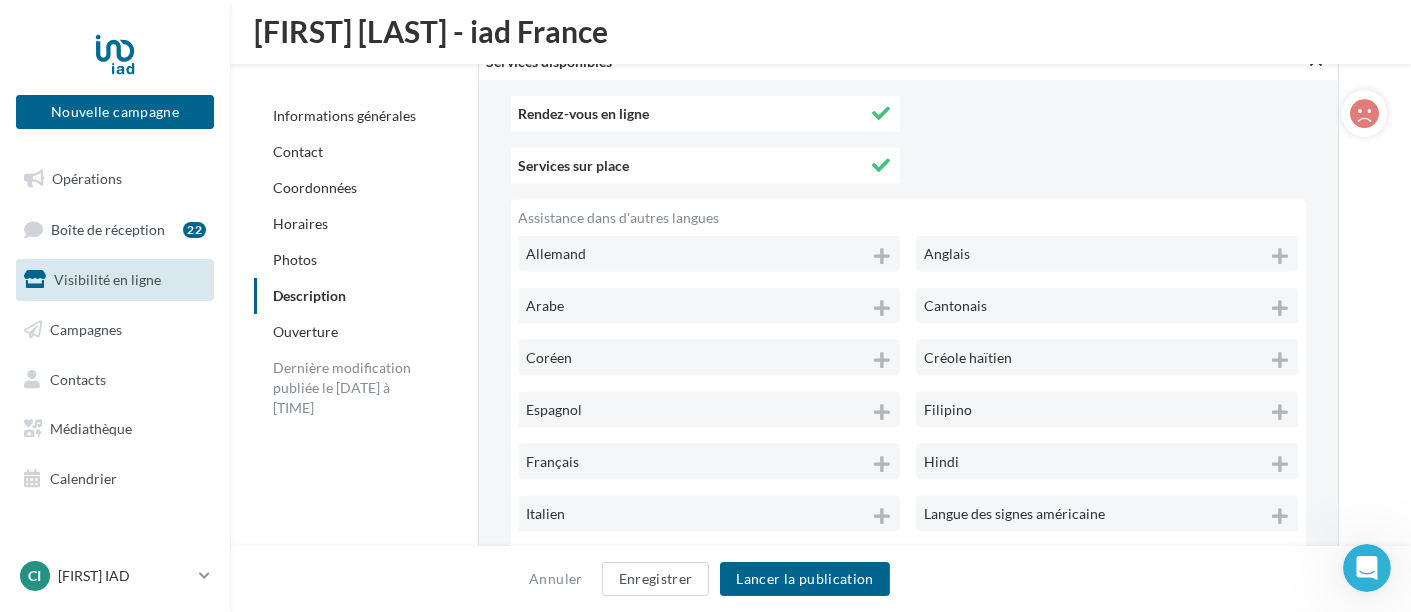click on "Espagnol" at bounding box center (710, 410) 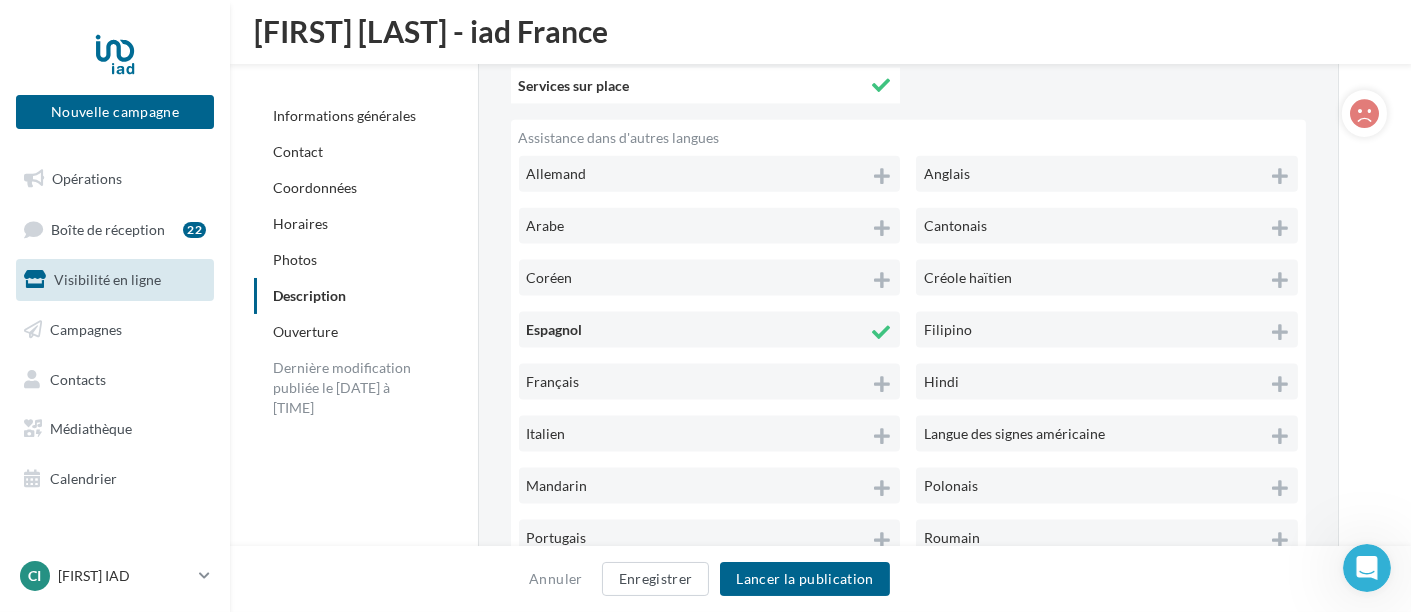 scroll, scrollTop: 4555, scrollLeft: 0, axis: vertical 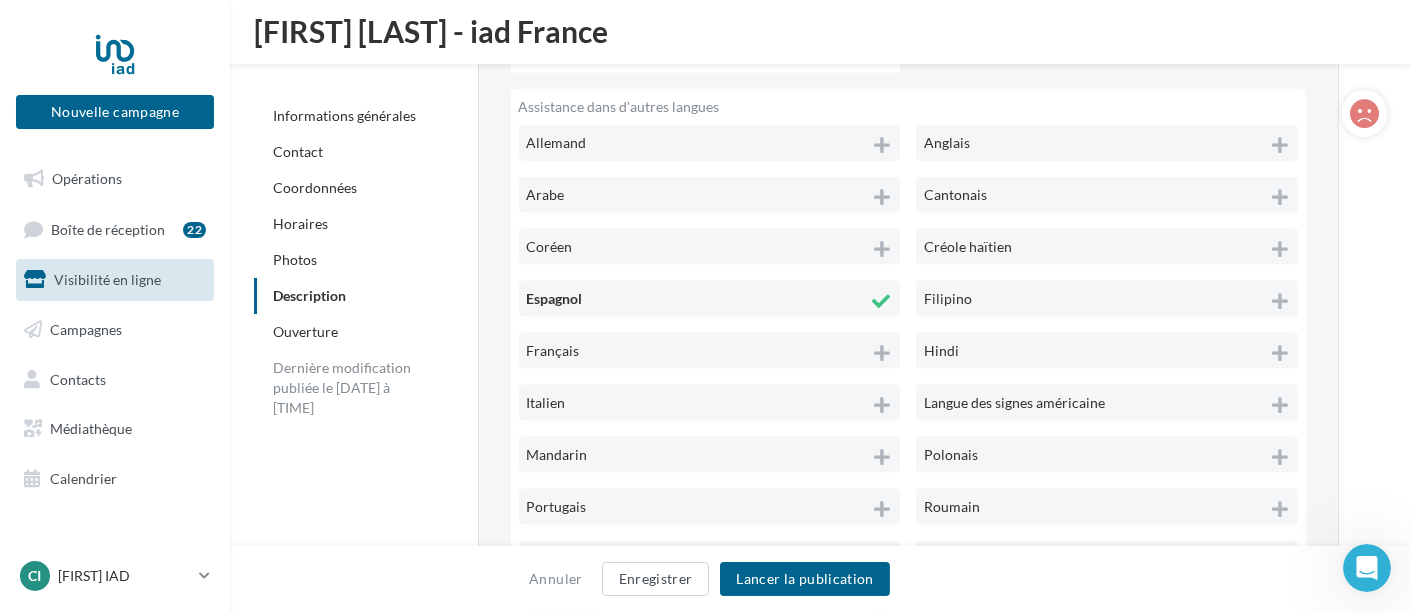 click on "Italien" at bounding box center (710, 403) 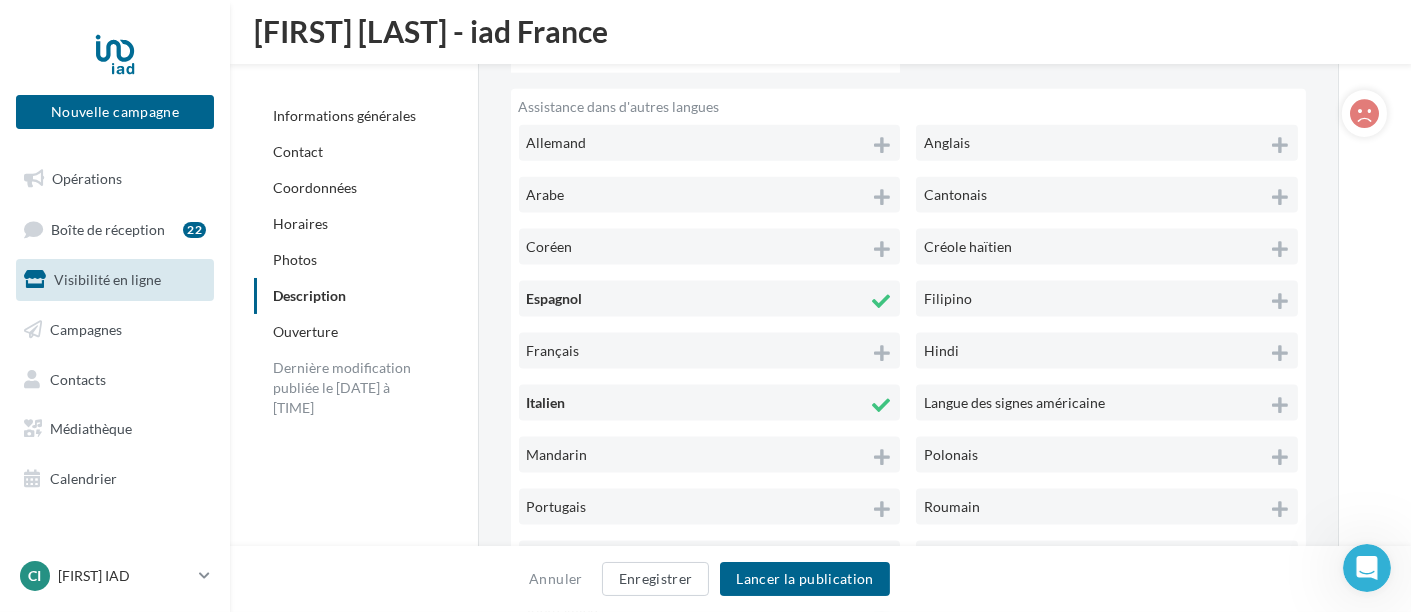 scroll, scrollTop: 4444, scrollLeft: 0, axis: vertical 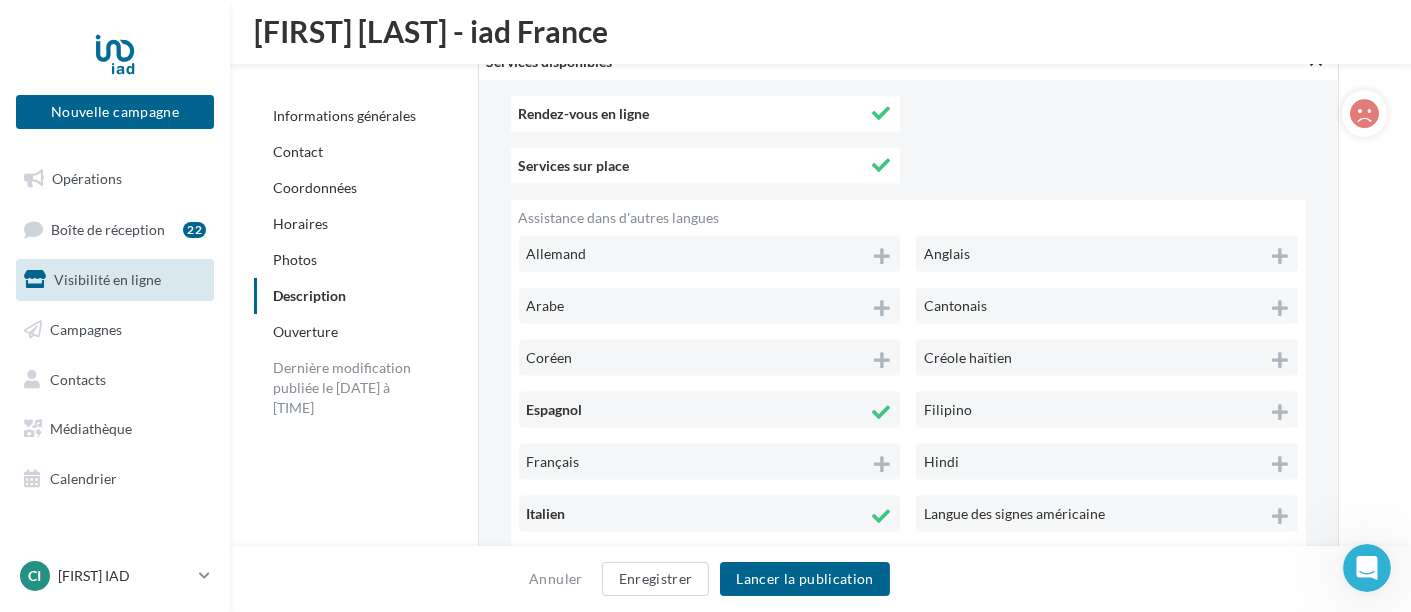 click on "Anglais" at bounding box center [1107, 254] 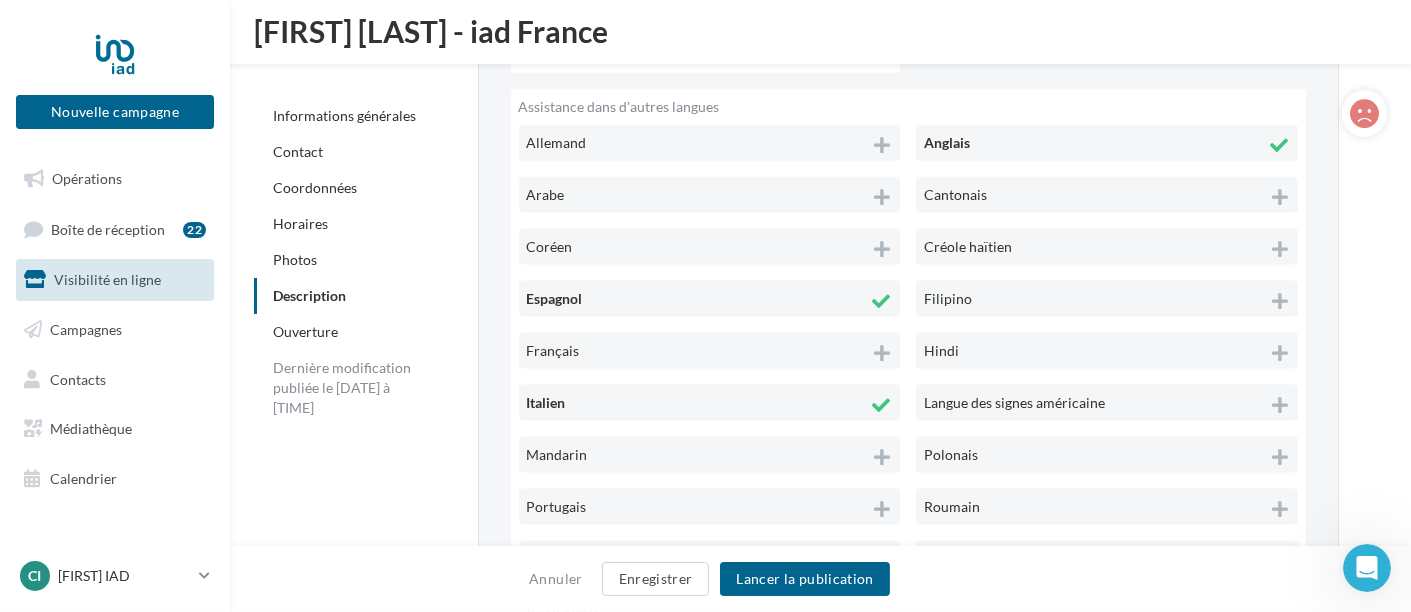 scroll, scrollTop: 4666, scrollLeft: 0, axis: vertical 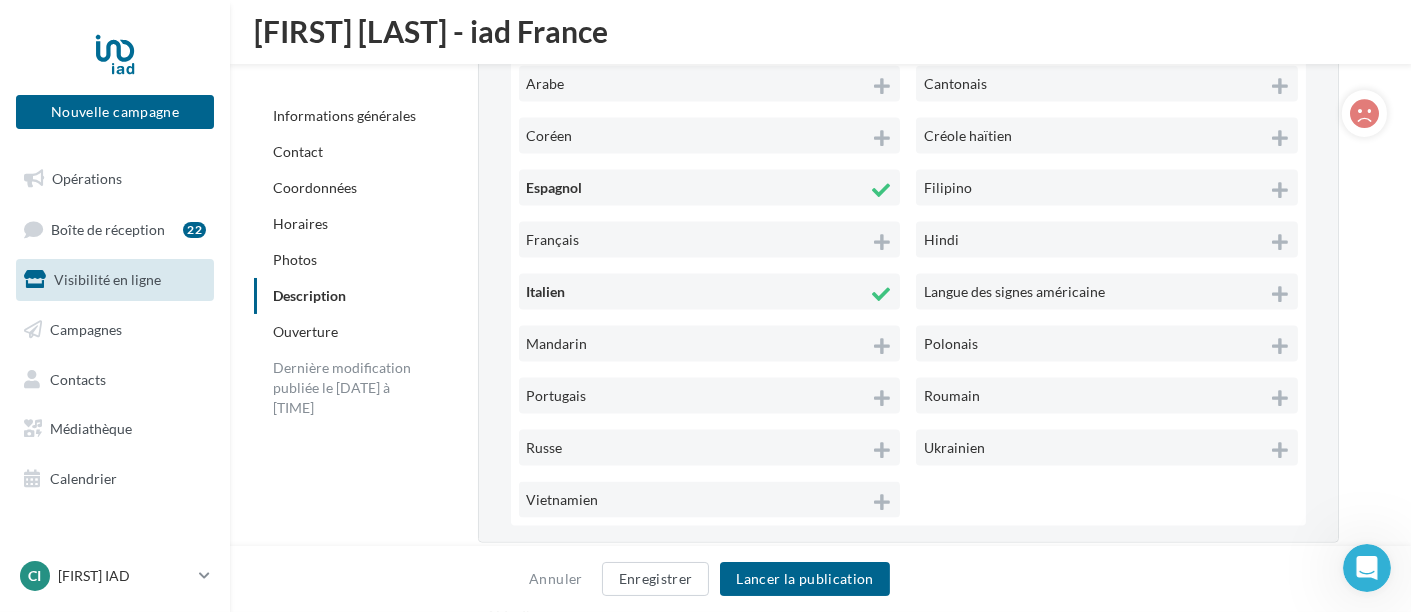 click on "Portugais" at bounding box center (710, 396) 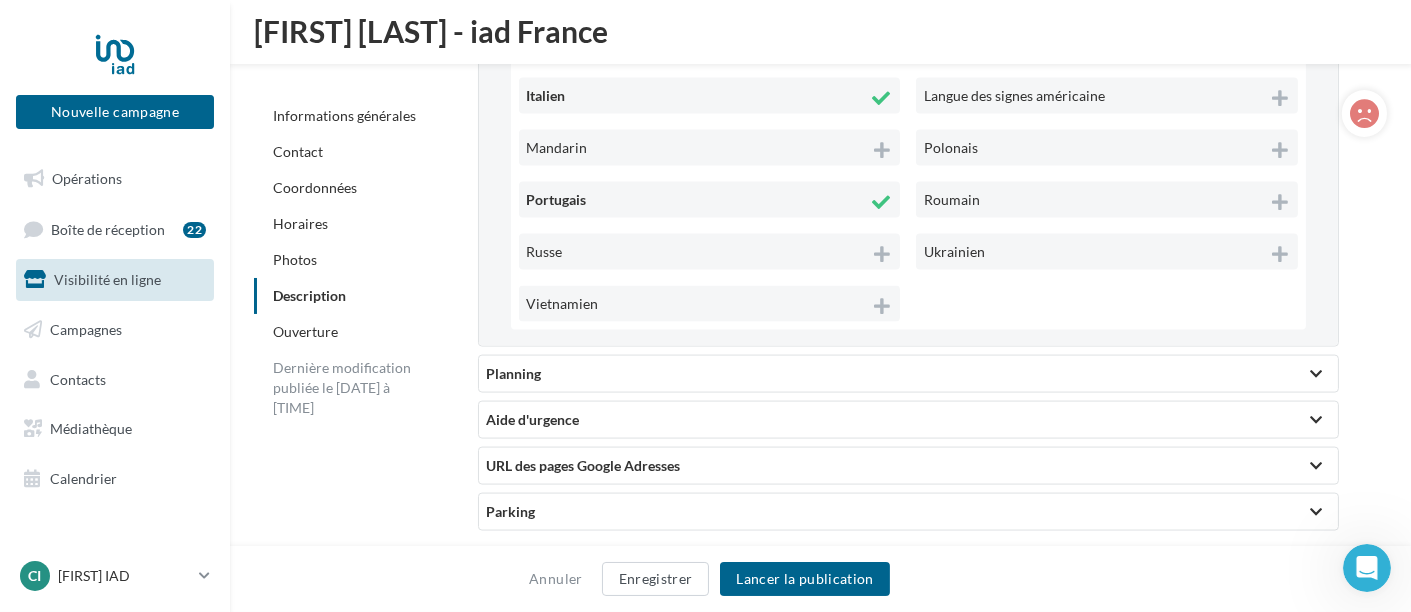 scroll, scrollTop: 4888, scrollLeft: 0, axis: vertical 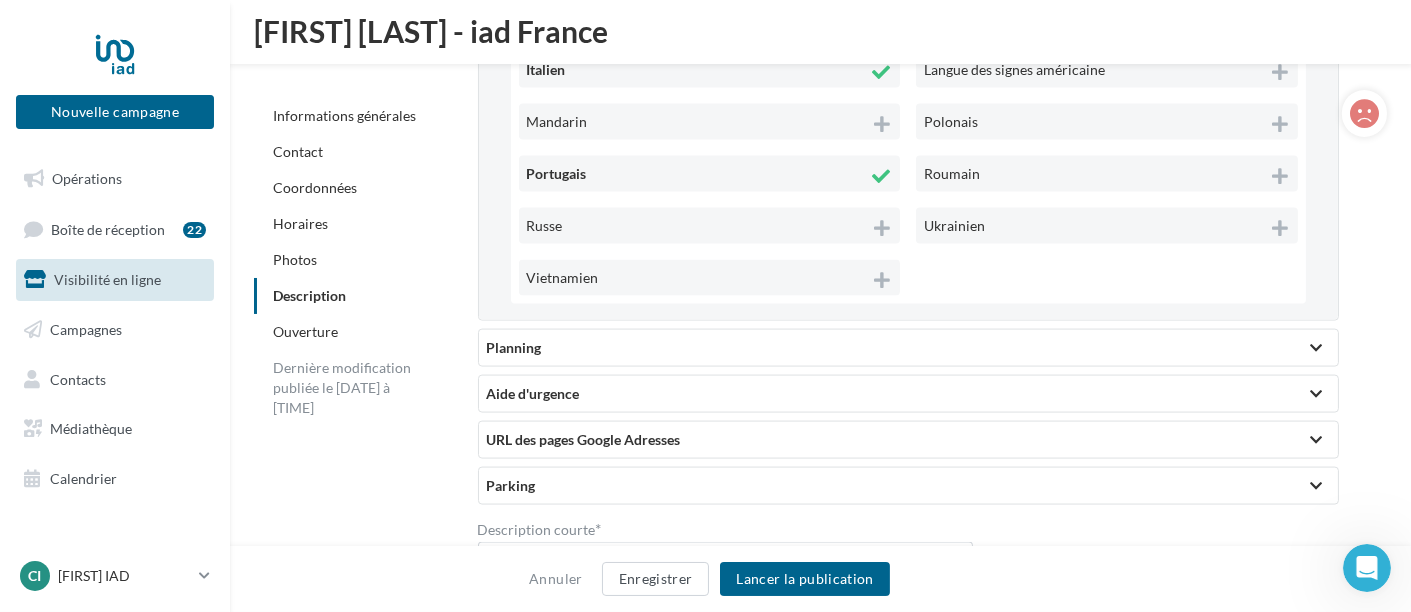 click on "Planning" at bounding box center [909, 348] 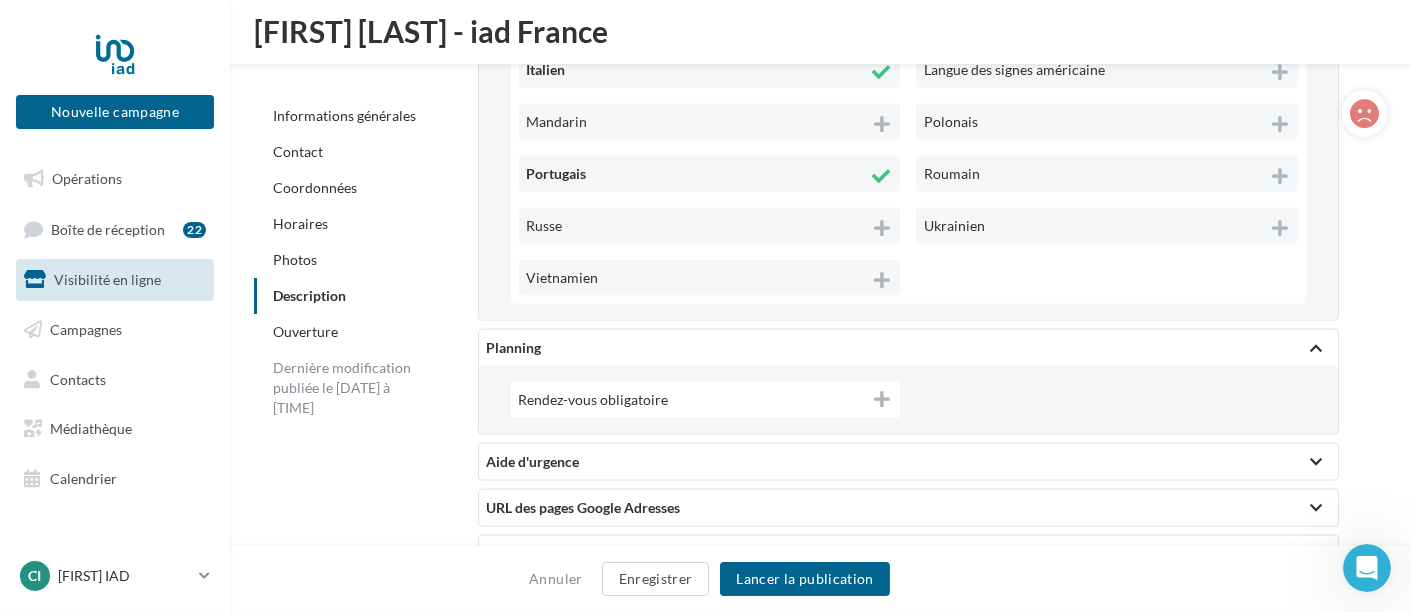click on "Rendez-vous obligatoire" at bounding box center [706, 400] 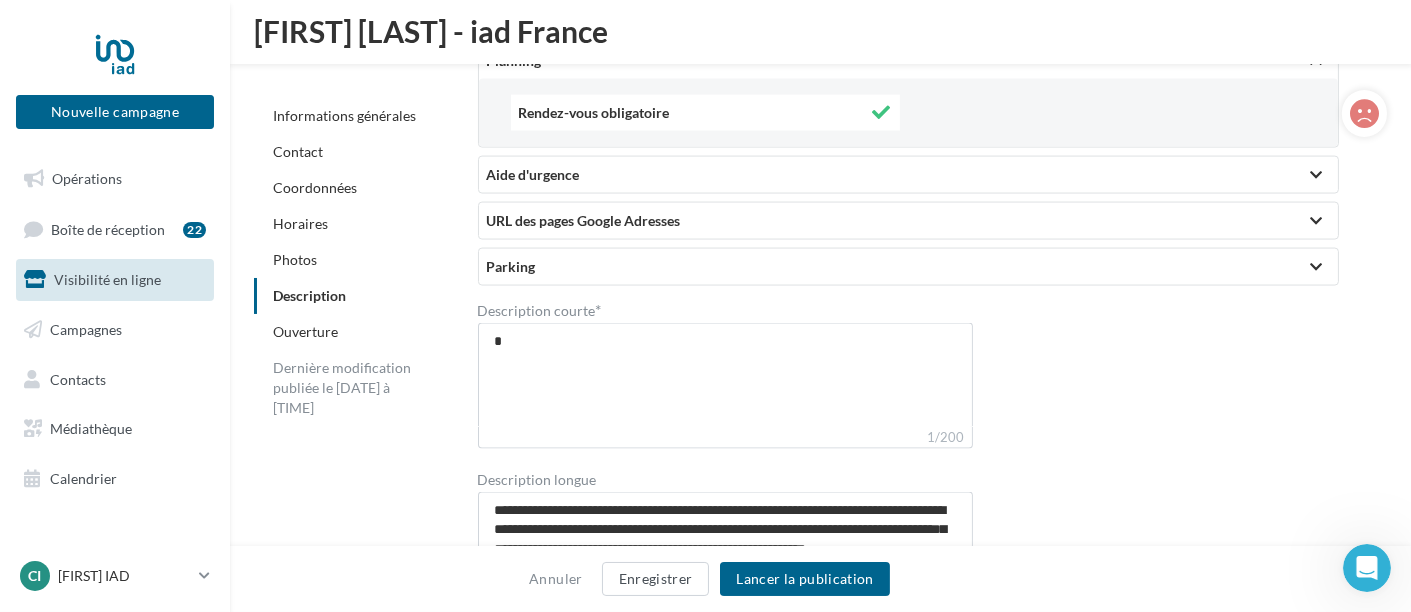 scroll, scrollTop: 5222, scrollLeft: 0, axis: vertical 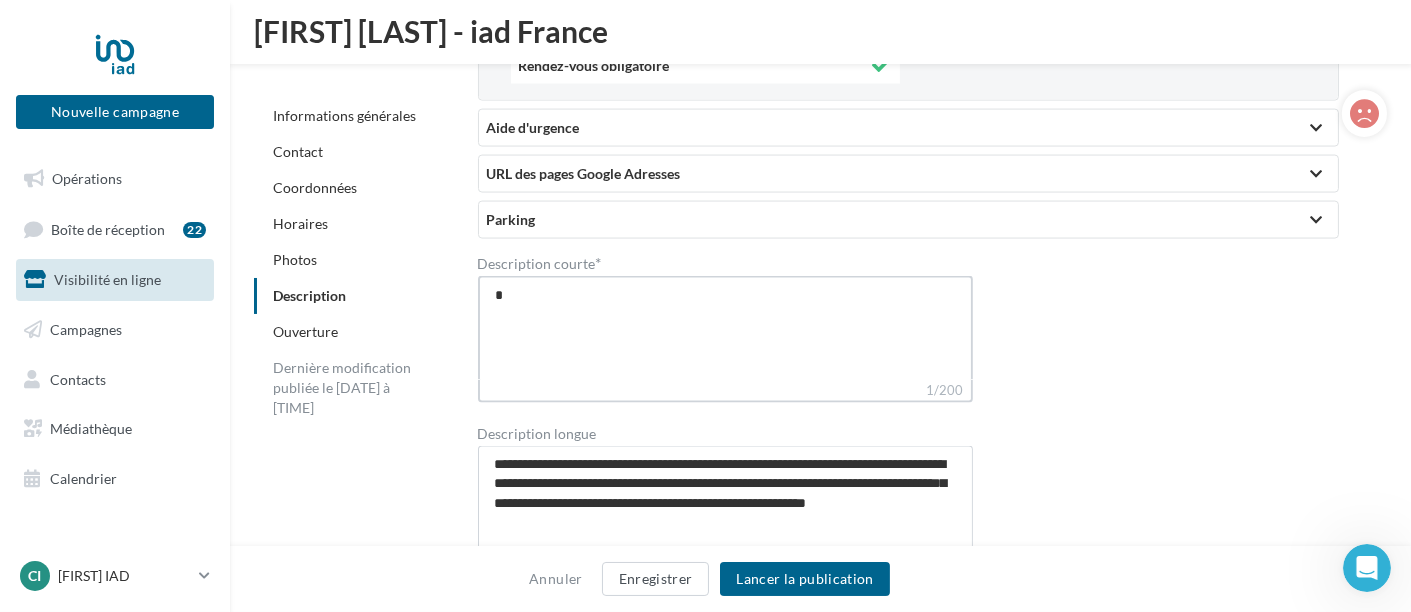click on "*" at bounding box center (726, 328) 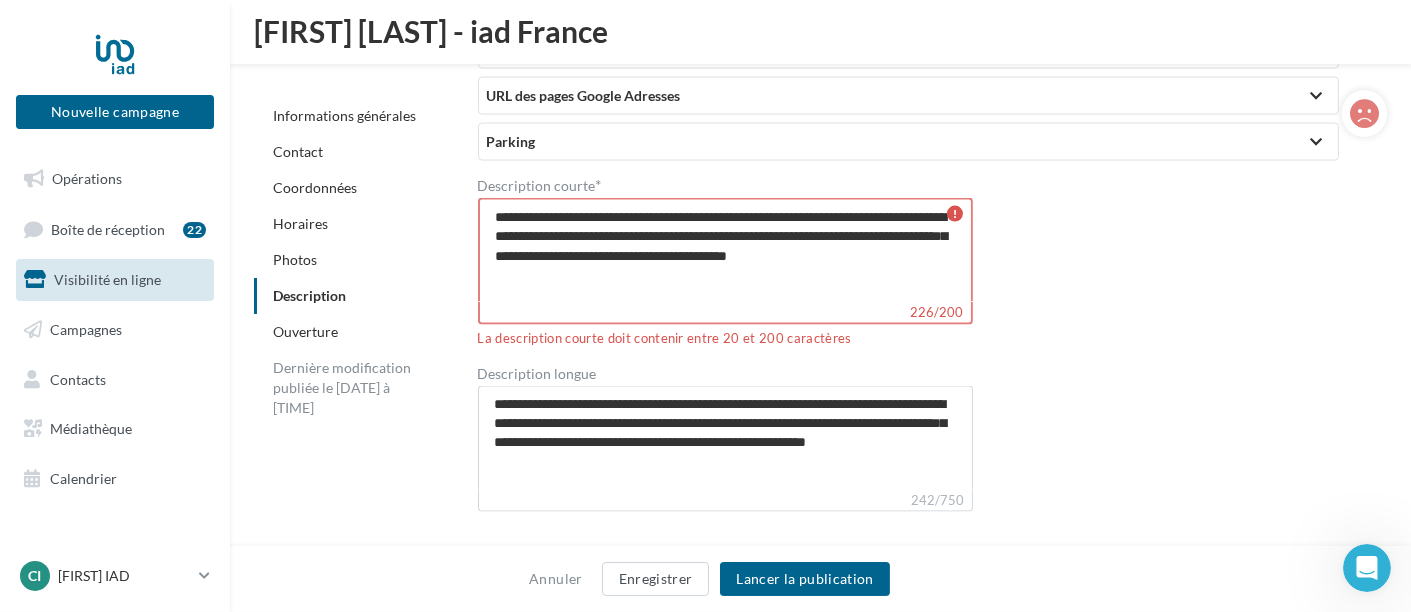 scroll, scrollTop: 5222, scrollLeft: 0, axis: vertical 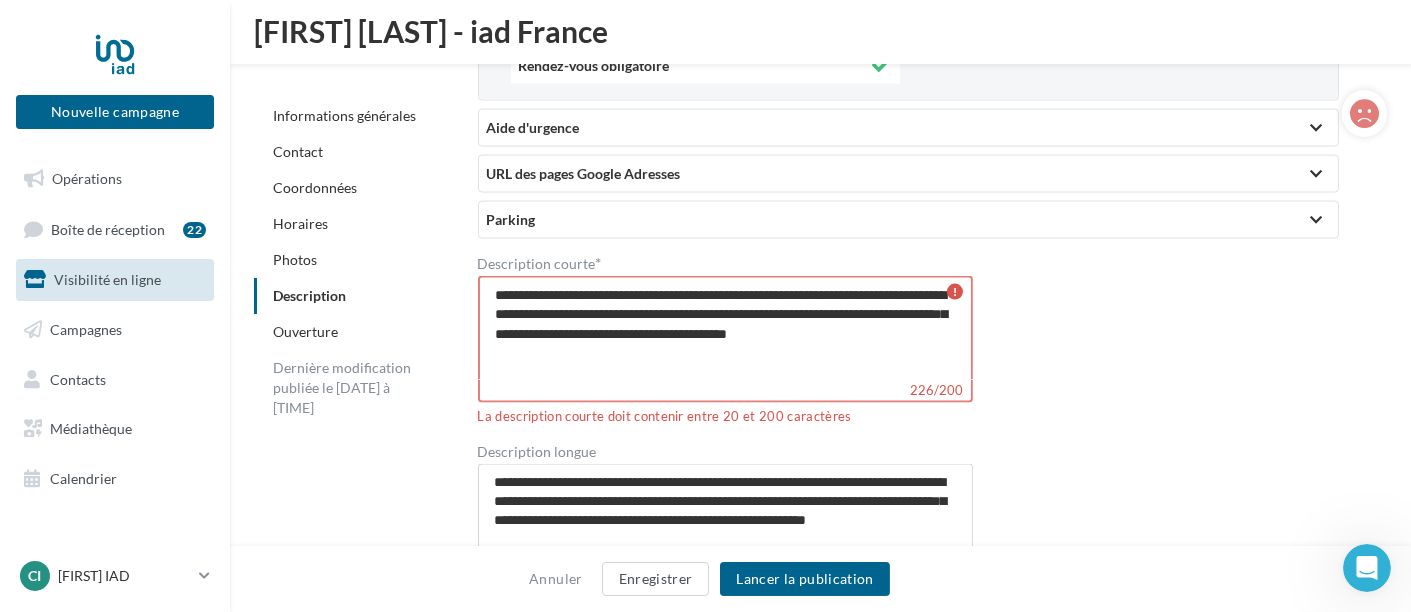 type on "**********" 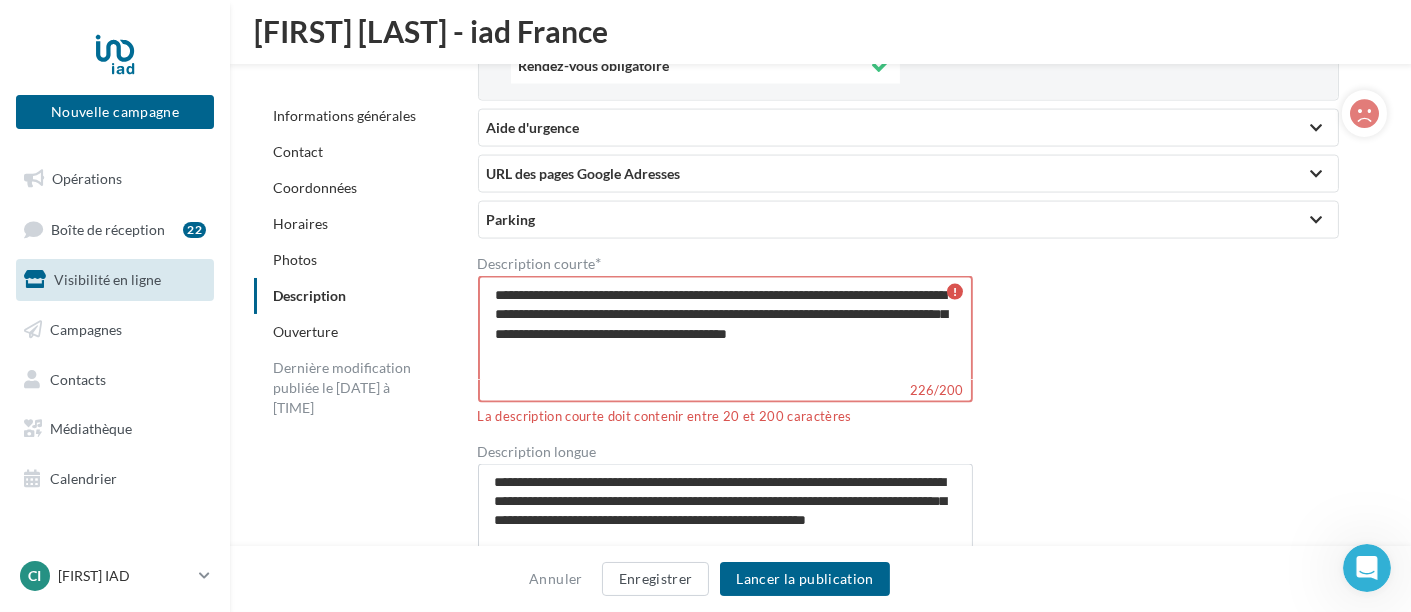 drag, startPoint x: 587, startPoint y: 302, endPoint x: 419, endPoint y: 236, distance: 180.49931 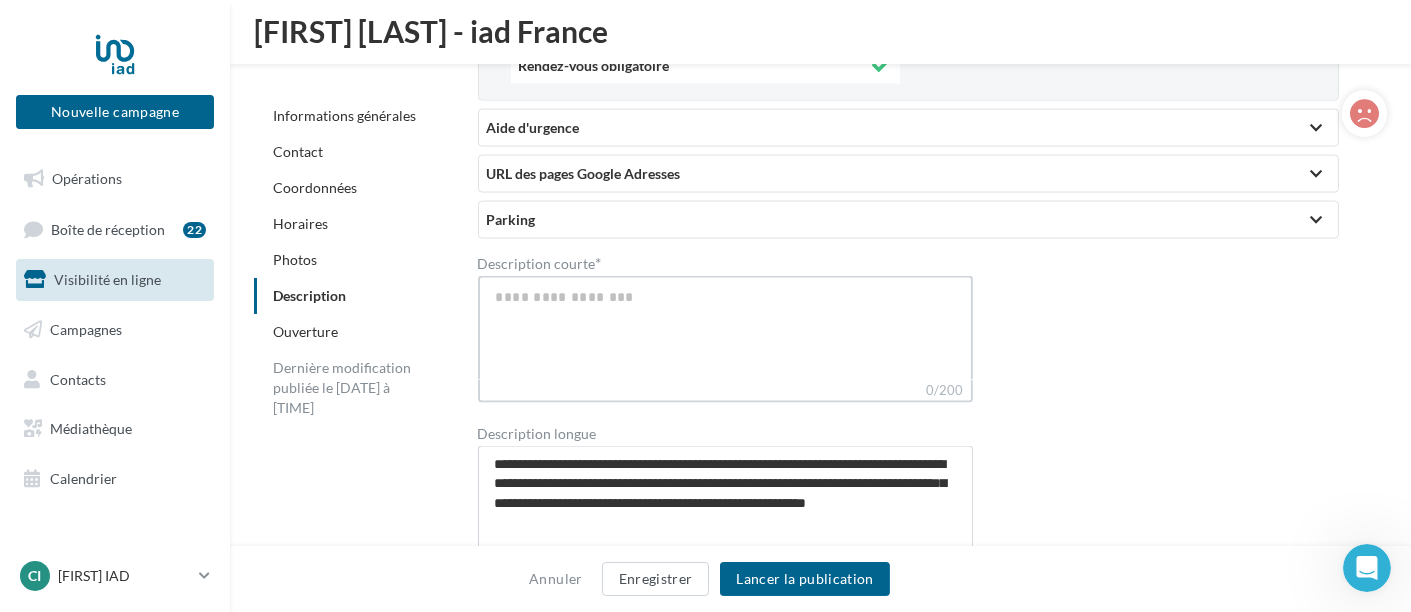 paste on "**********" 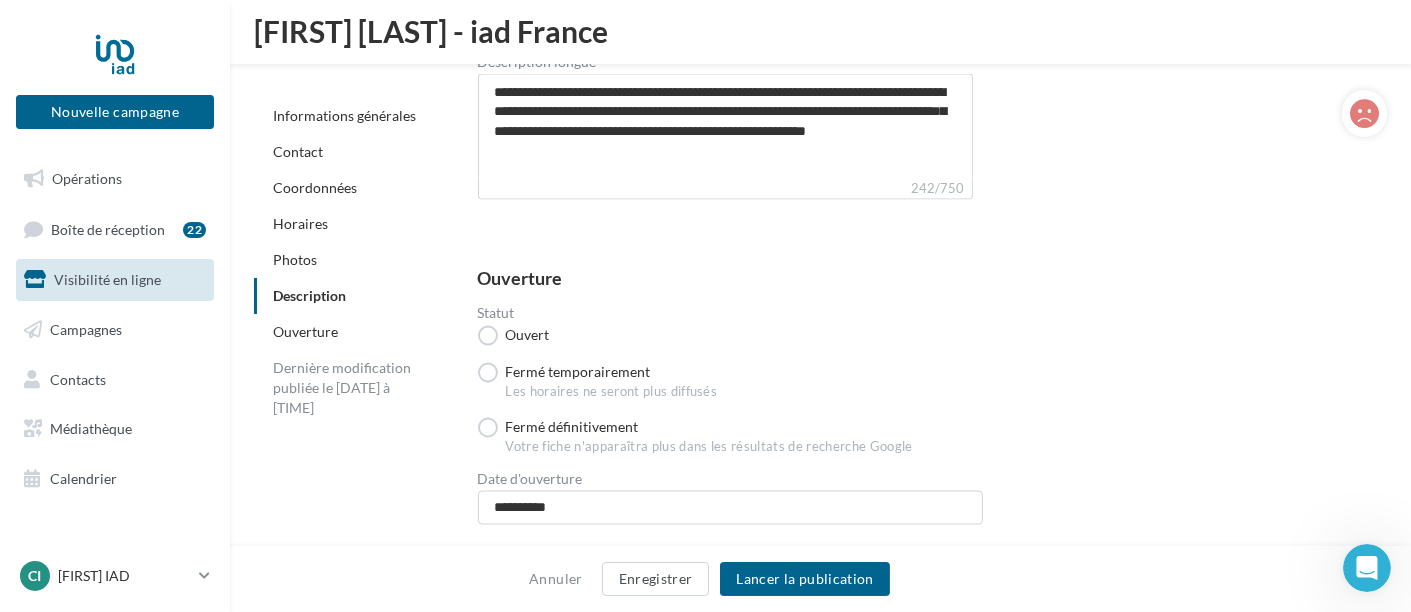 scroll, scrollTop: 5616, scrollLeft: 0, axis: vertical 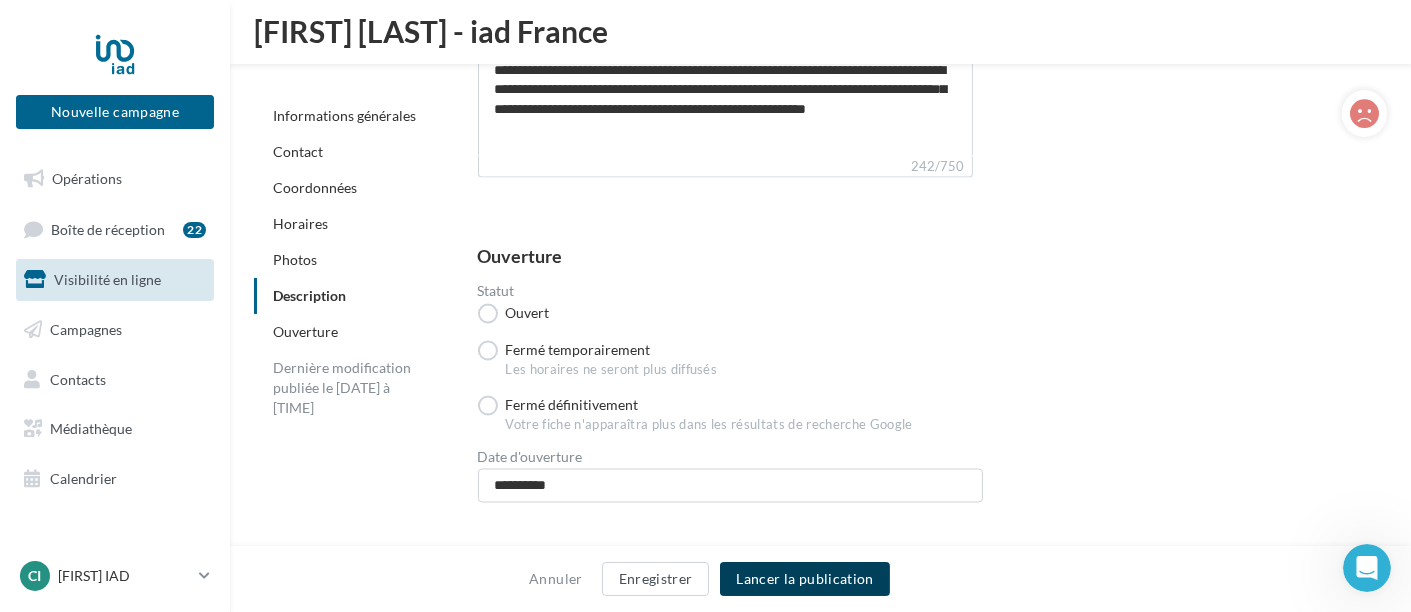 type on "**********" 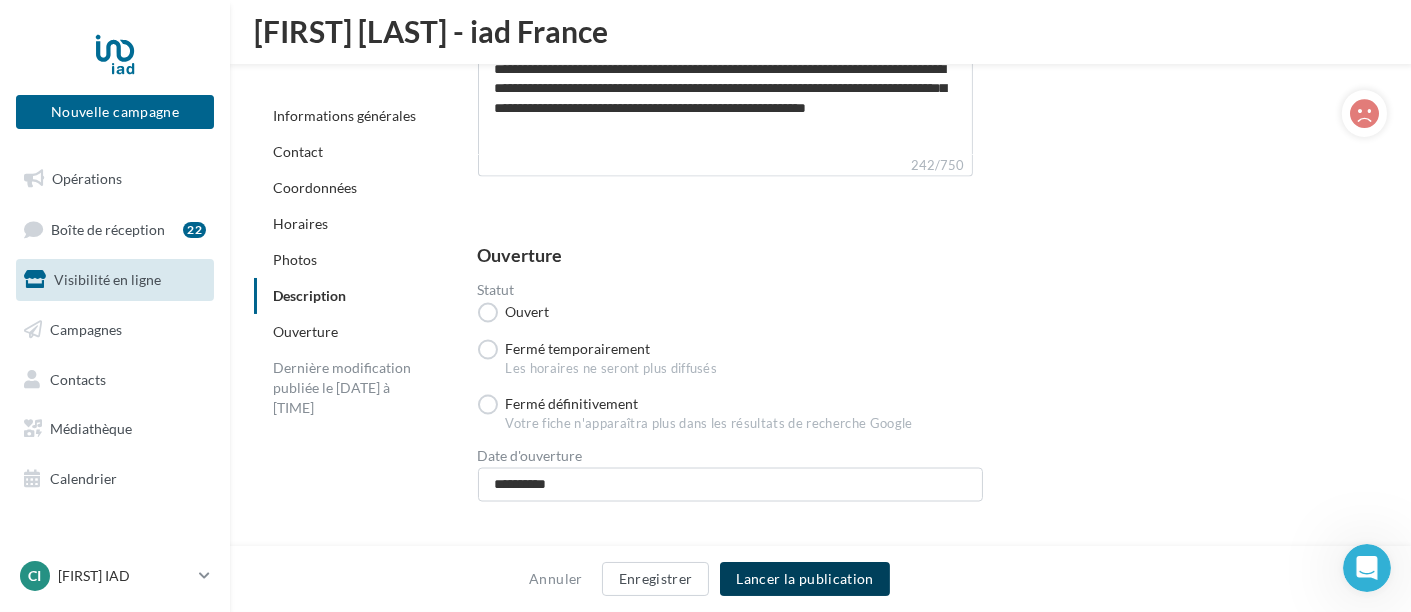 scroll, scrollTop: 5615, scrollLeft: 0, axis: vertical 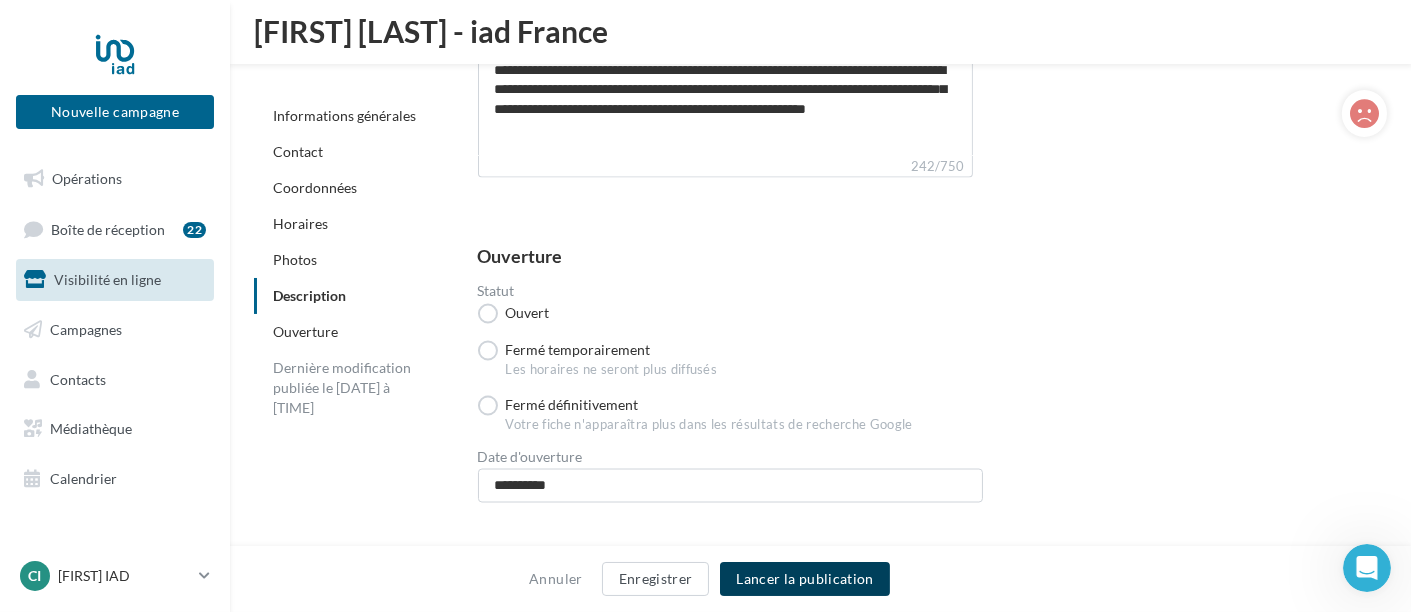 click on "Lancer la publication" at bounding box center (804, 579) 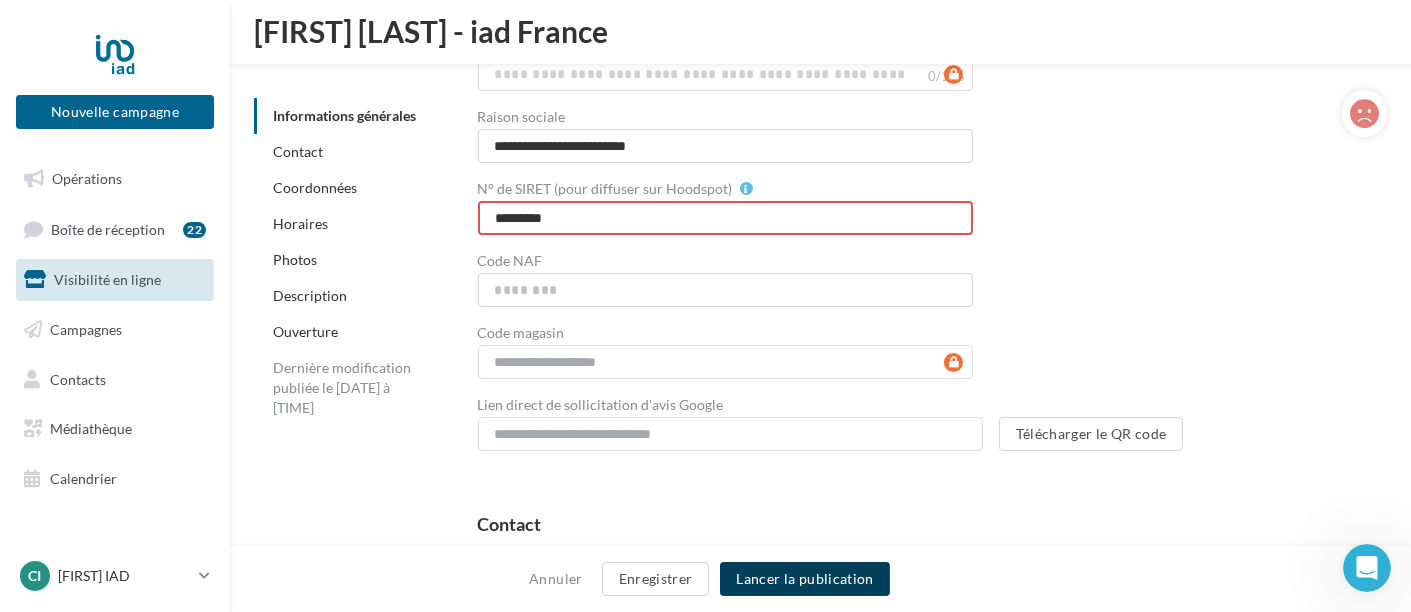scroll, scrollTop: 504, scrollLeft: 0, axis: vertical 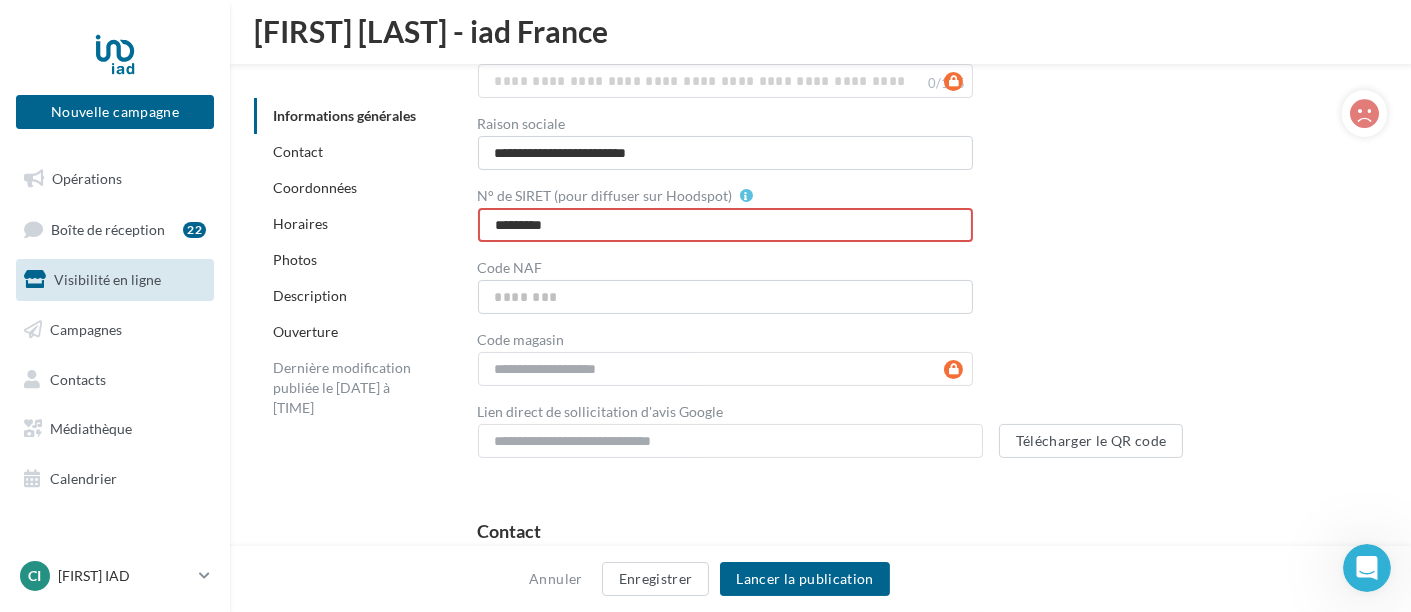 click on "*********" at bounding box center [726, 225] 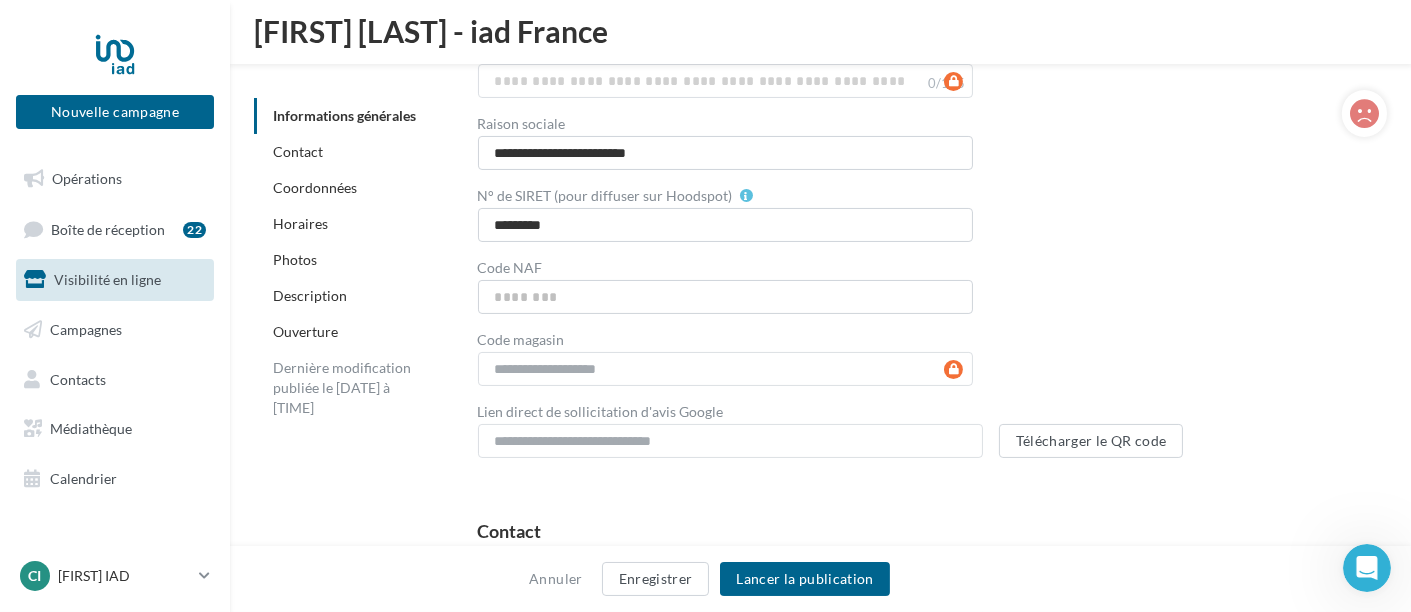 click on "**********" at bounding box center [917, 195] 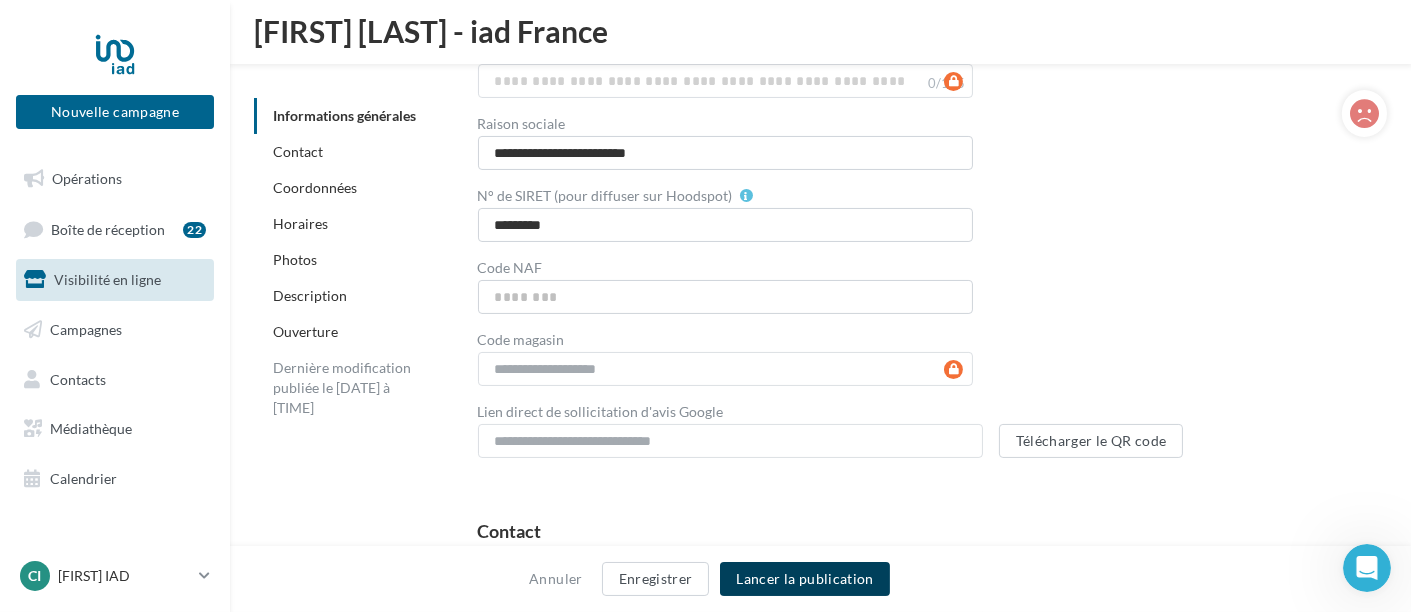 click on "Lancer la publication" at bounding box center (804, 579) 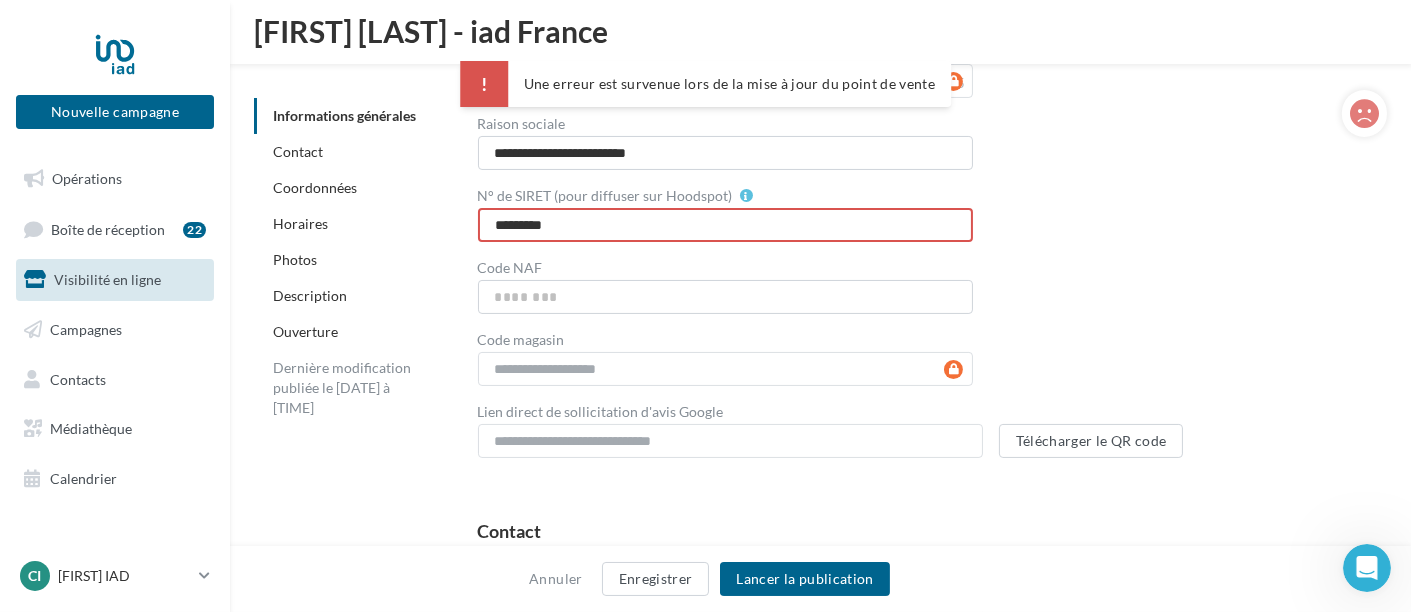 click on "*********" at bounding box center (726, 225) 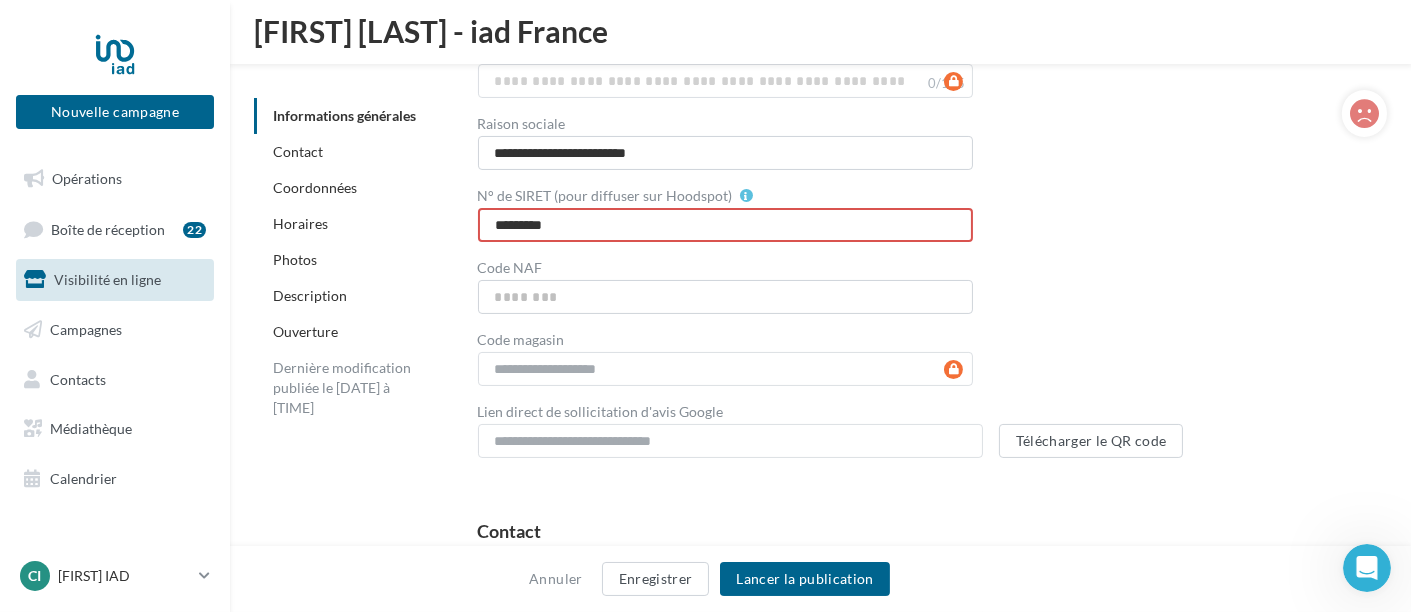 click on "*********" at bounding box center (726, 225) 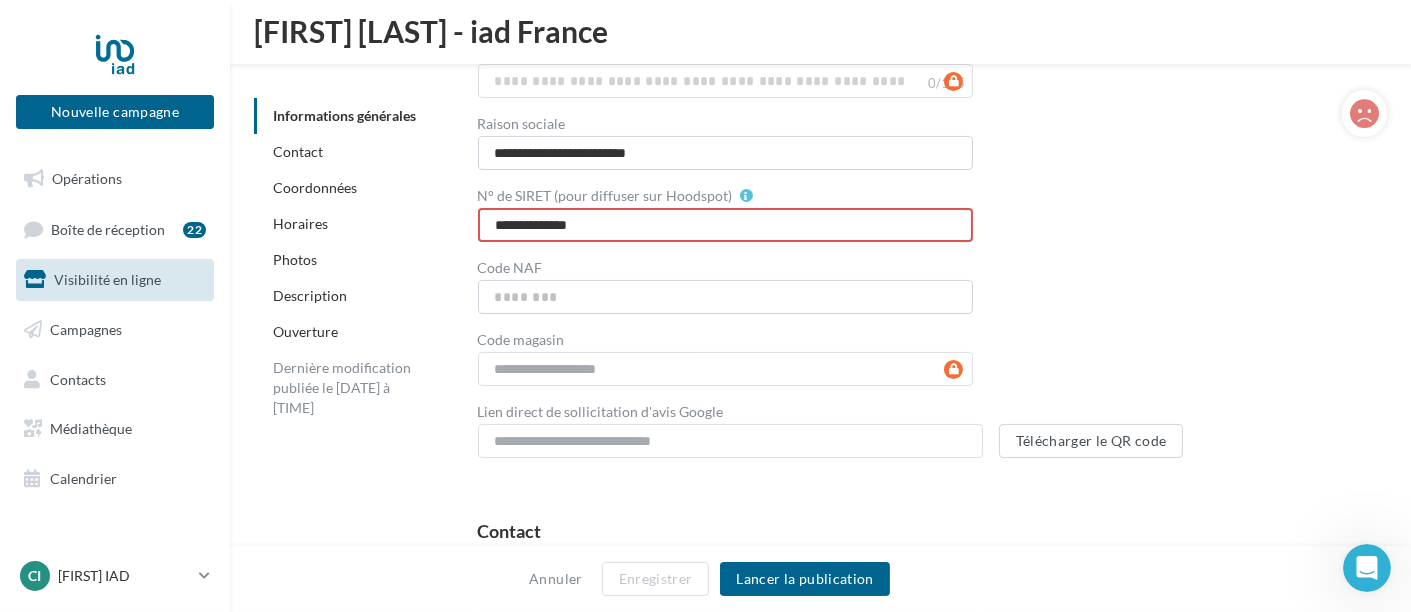 type on "**********" 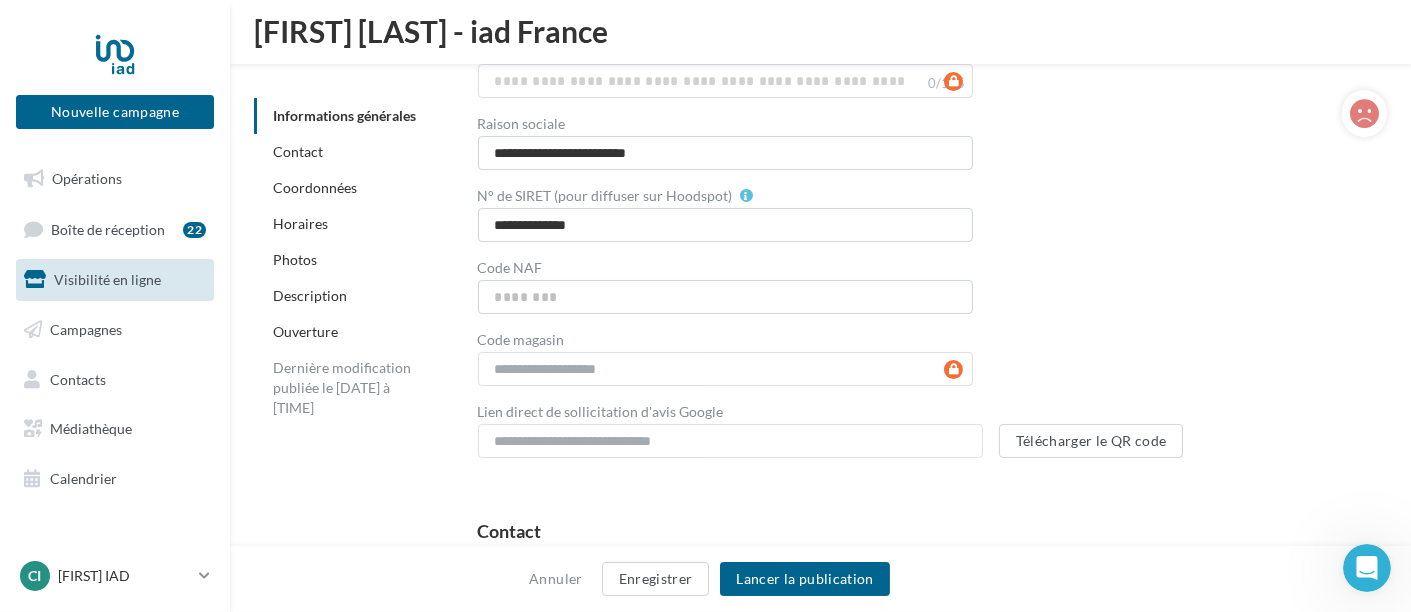 click on "Code NAF
Le format du code NAF est invalide il doit être de la forme : 0111Z" at bounding box center (726, 286) 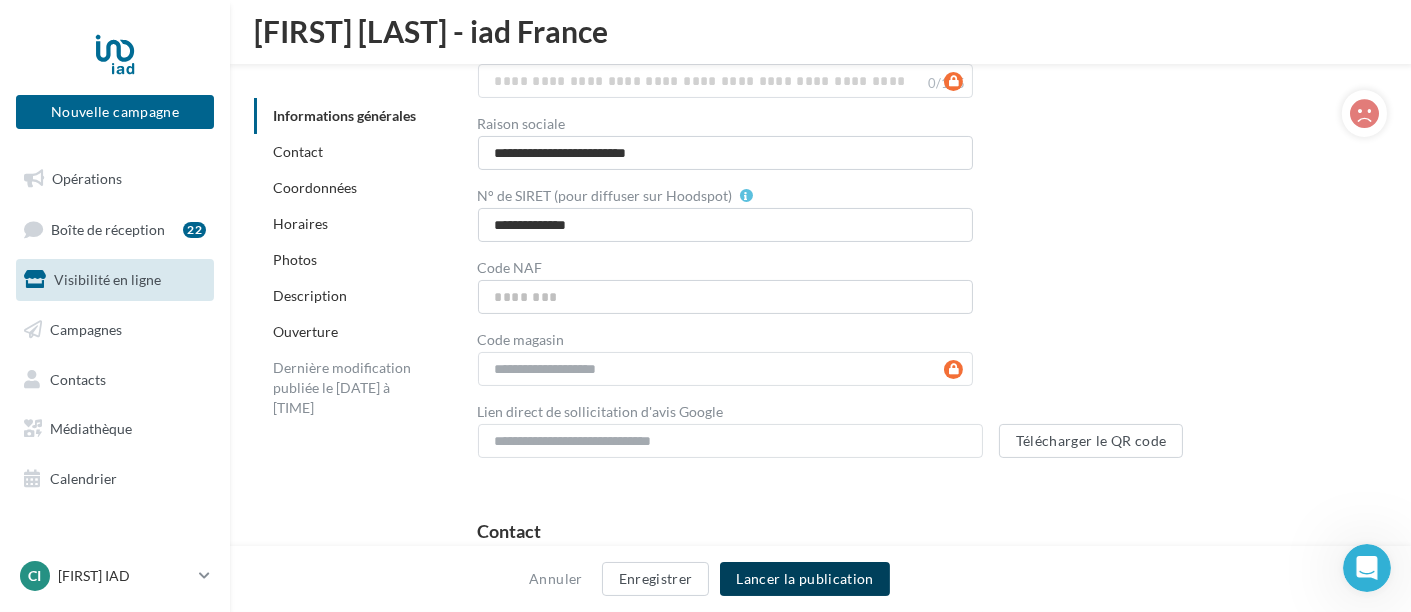 click on "Lancer la publication" at bounding box center (804, 579) 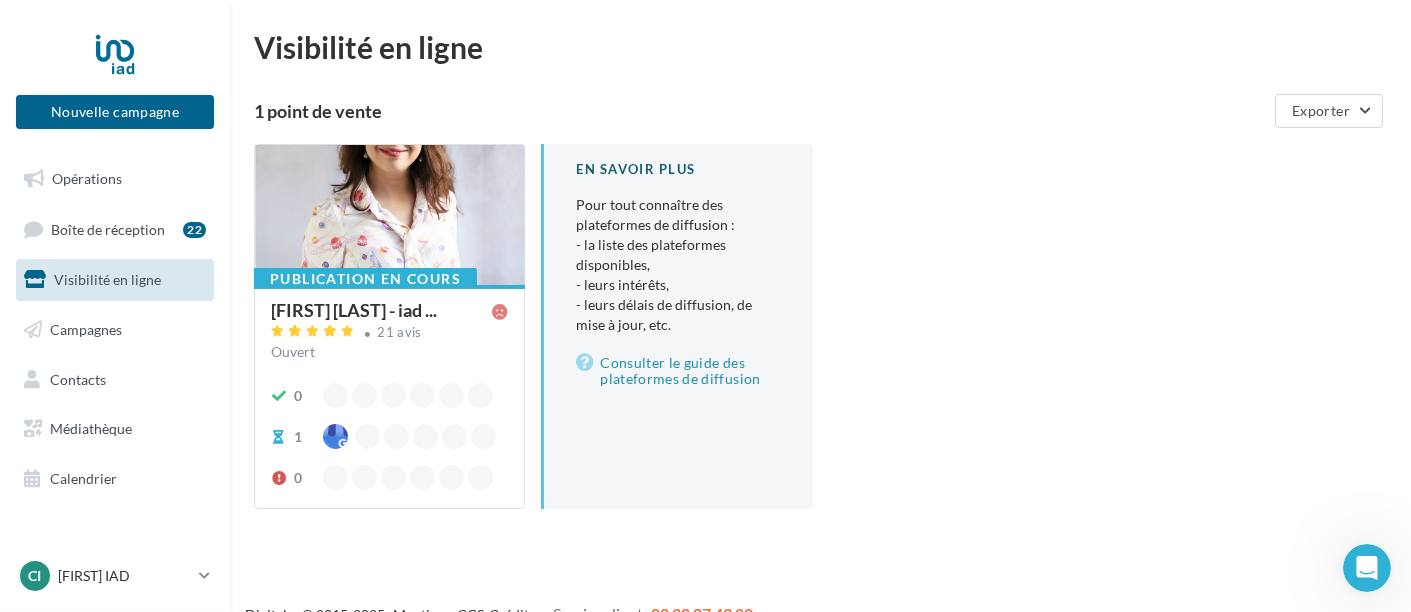 scroll, scrollTop: 31, scrollLeft: 0, axis: vertical 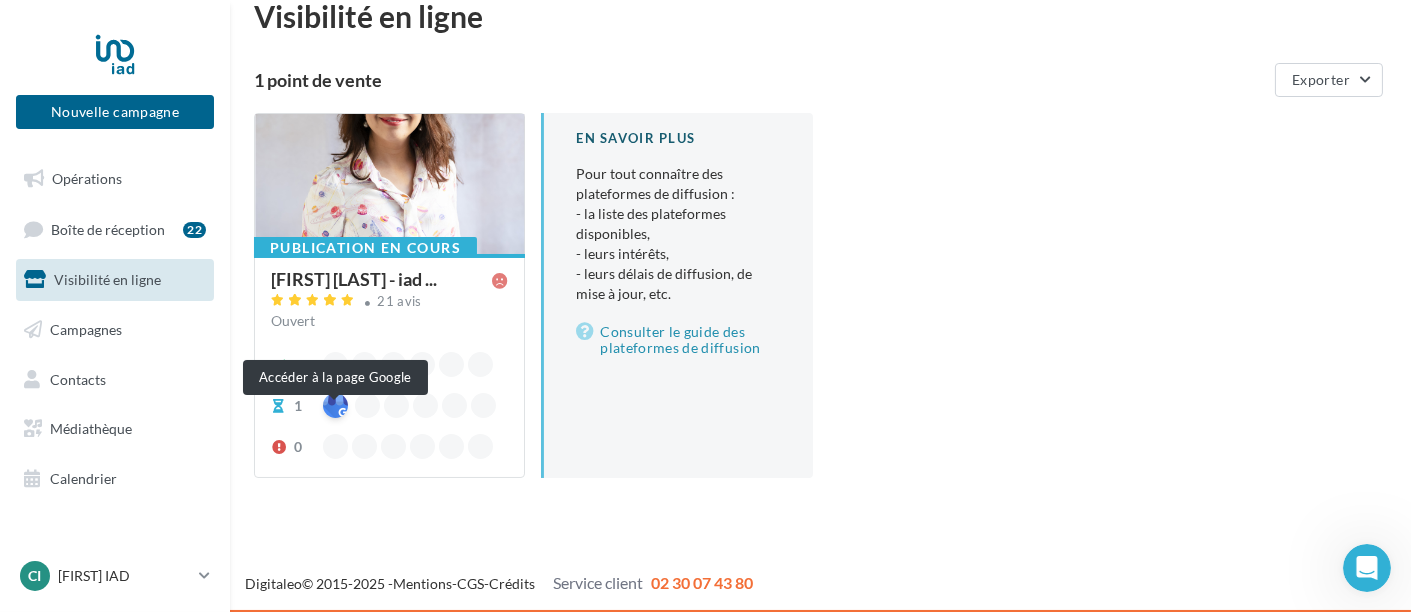 click at bounding box center [335, 405] 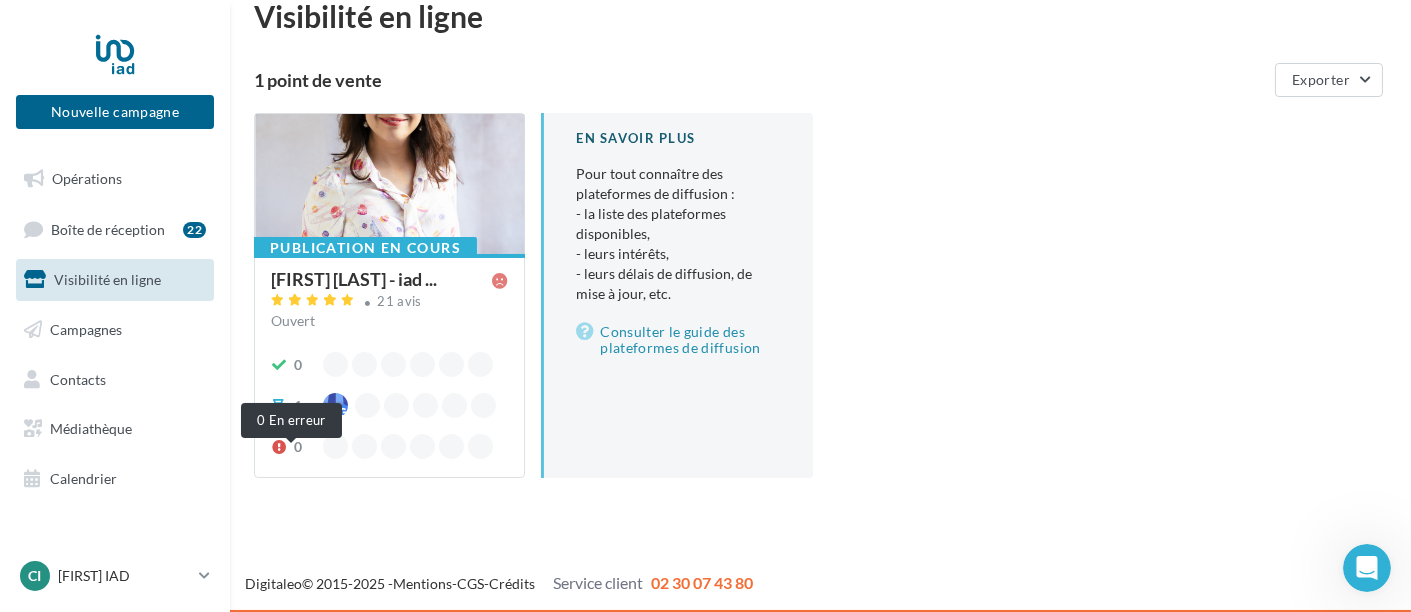 click at bounding box center [279, 447] 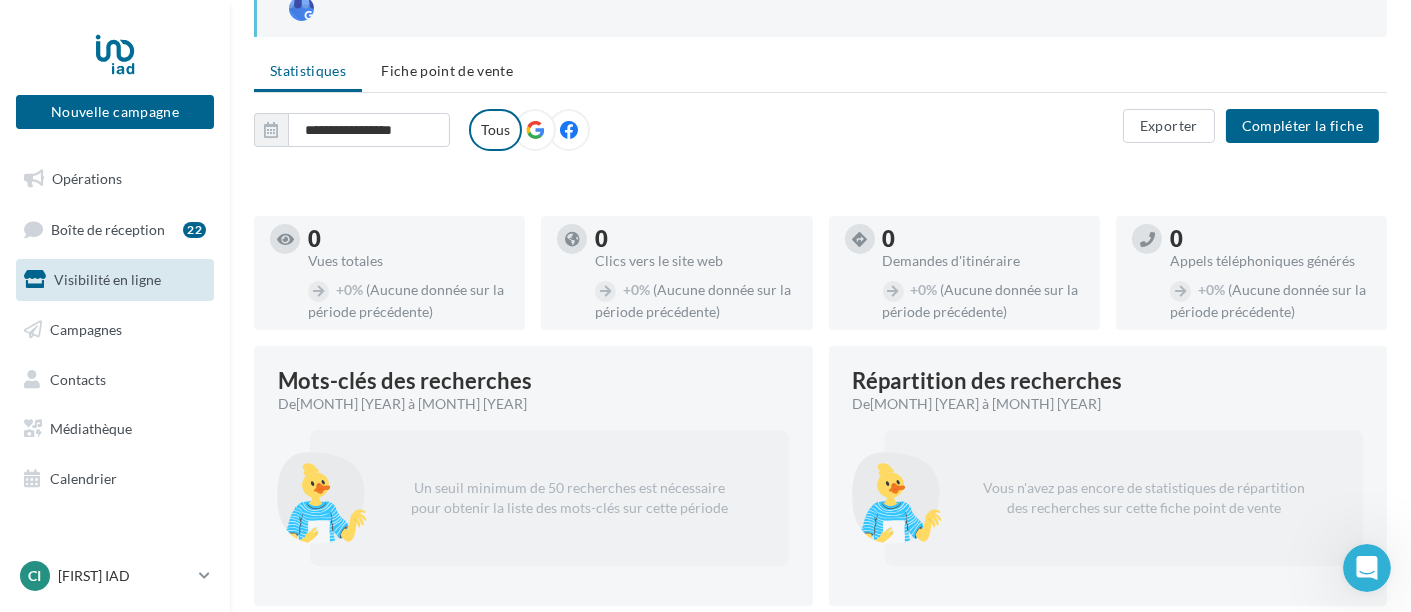 scroll, scrollTop: 199, scrollLeft: 0, axis: vertical 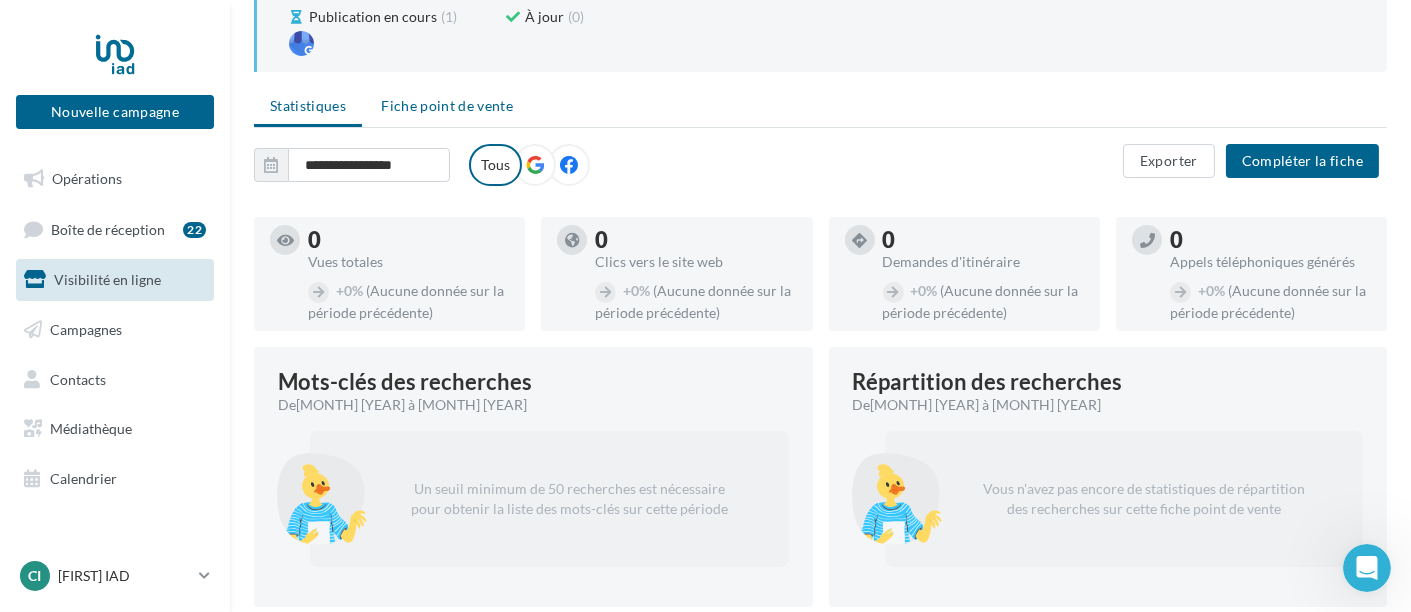 click on "Fiche point de vente" at bounding box center [447, 105] 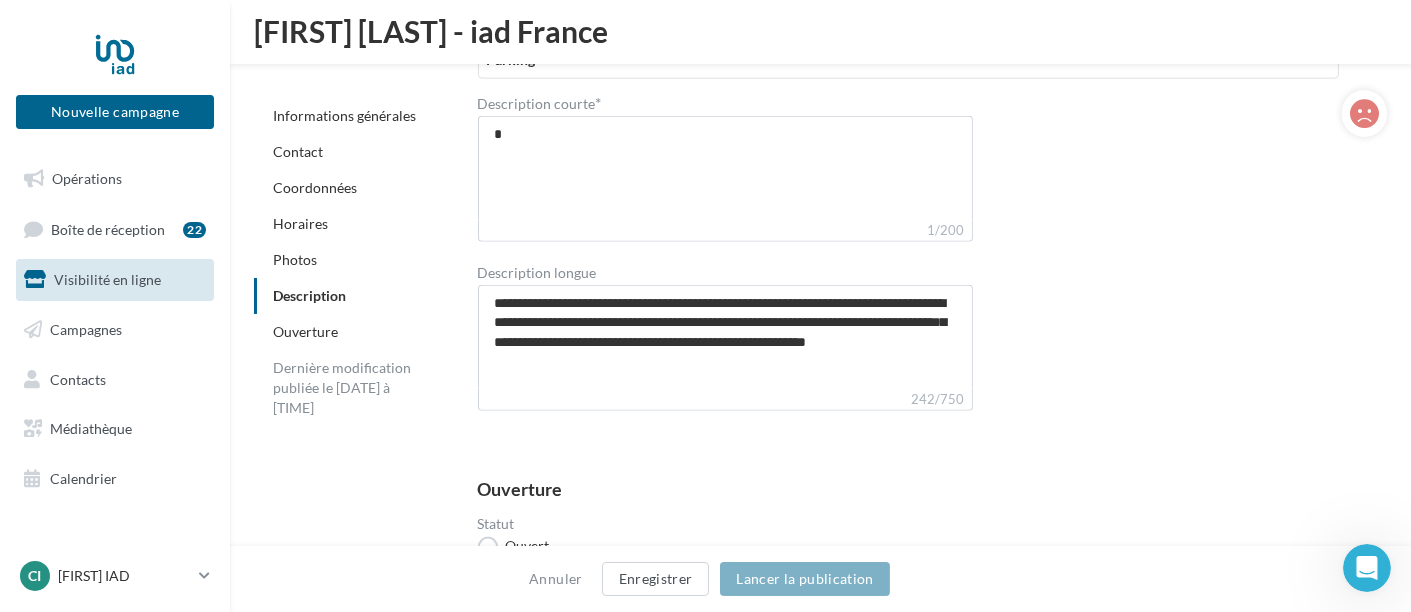 scroll, scrollTop: 4555, scrollLeft: 0, axis: vertical 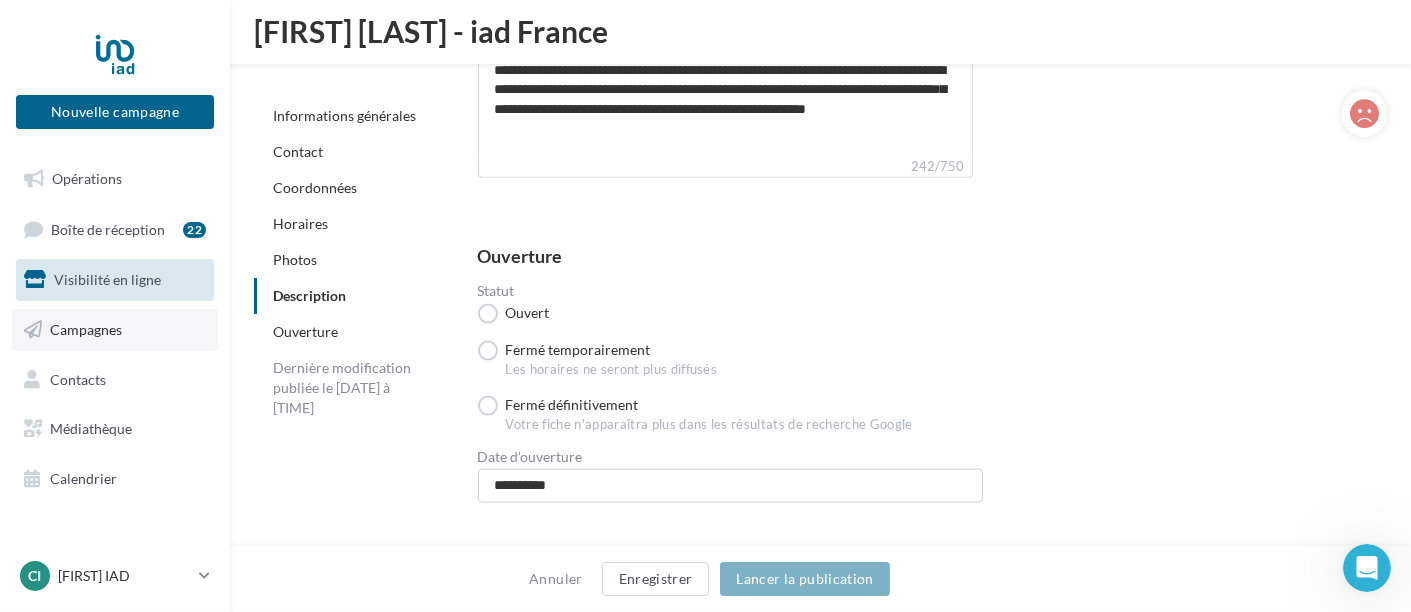 click on "Campagnes" at bounding box center (86, 329) 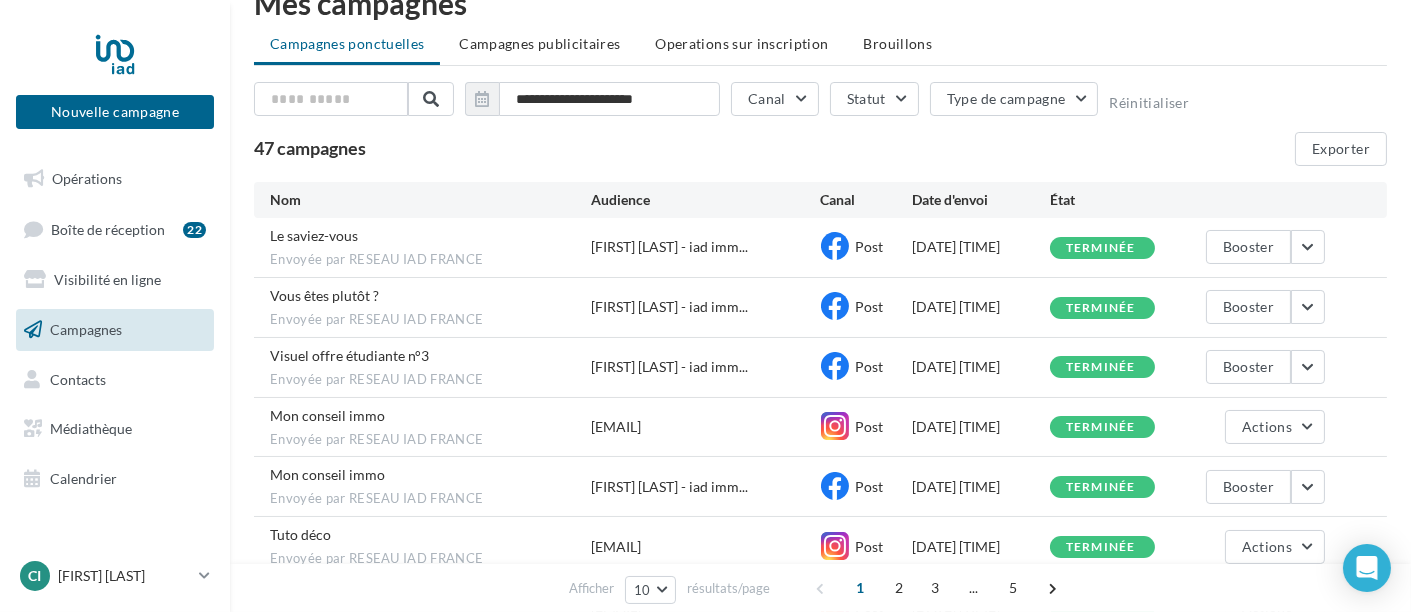 scroll, scrollTop: 0, scrollLeft: 0, axis: both 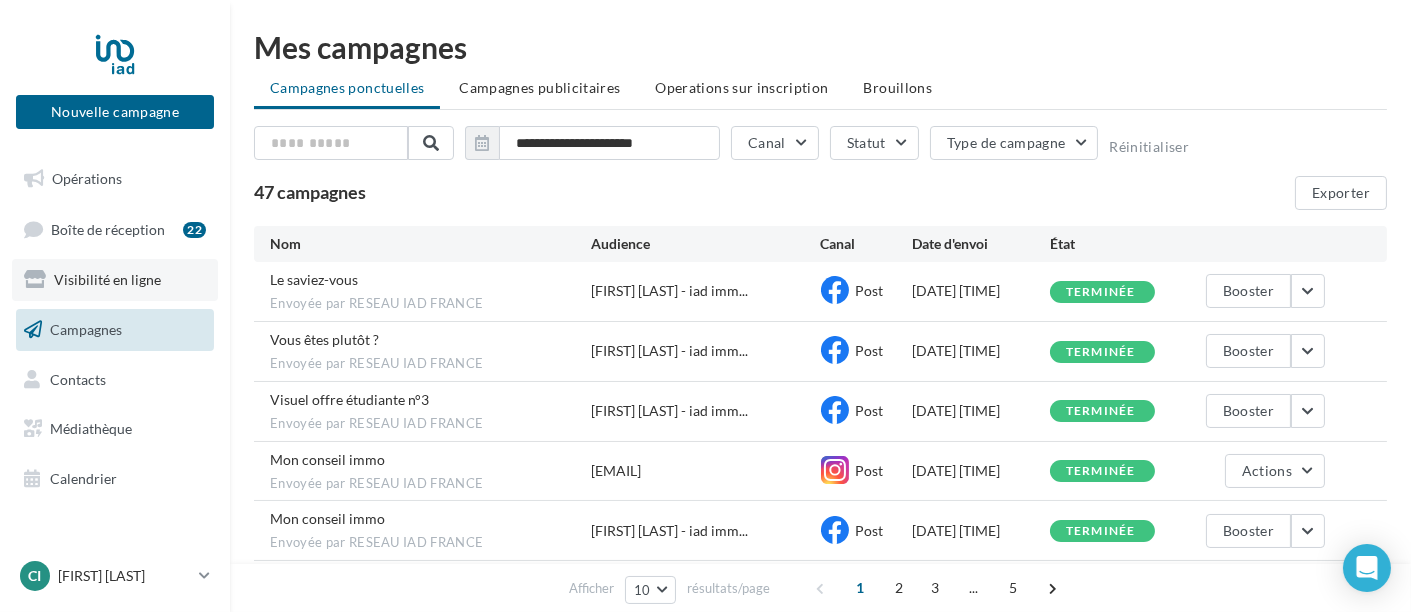 click on "Visibilité en ligne" at bounding box center [107, 279] 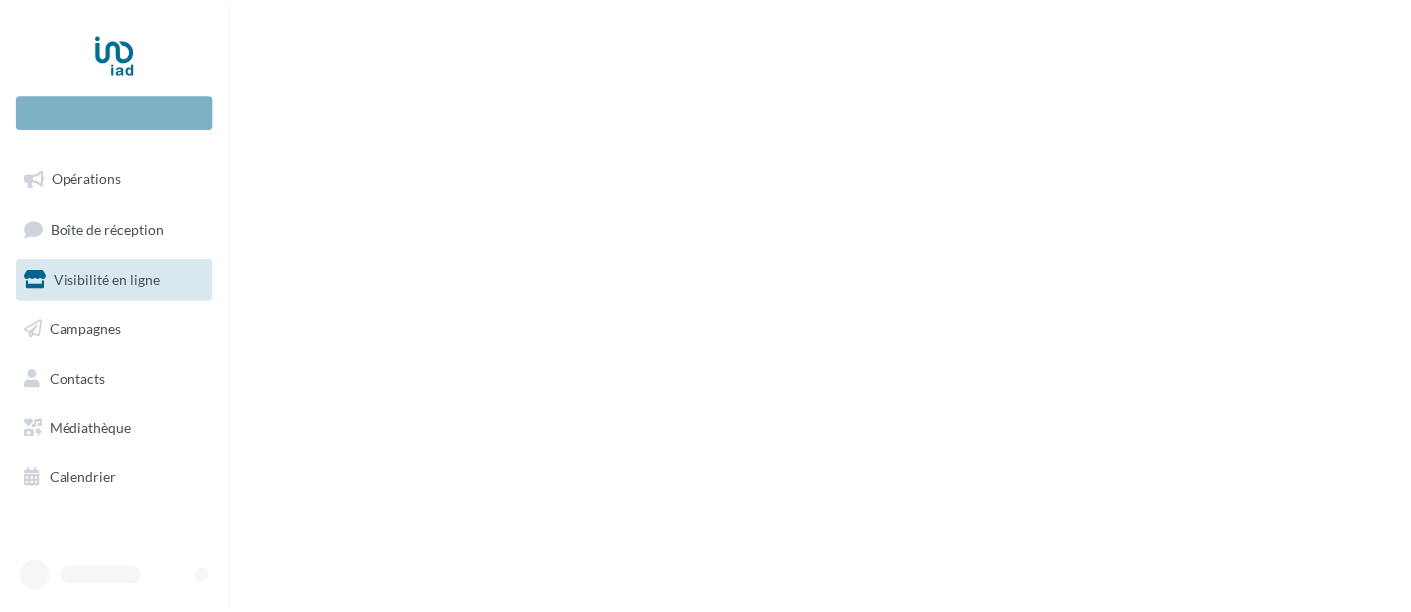 scroll, scrollTop: 0, scrollLeft: 0, axis: both 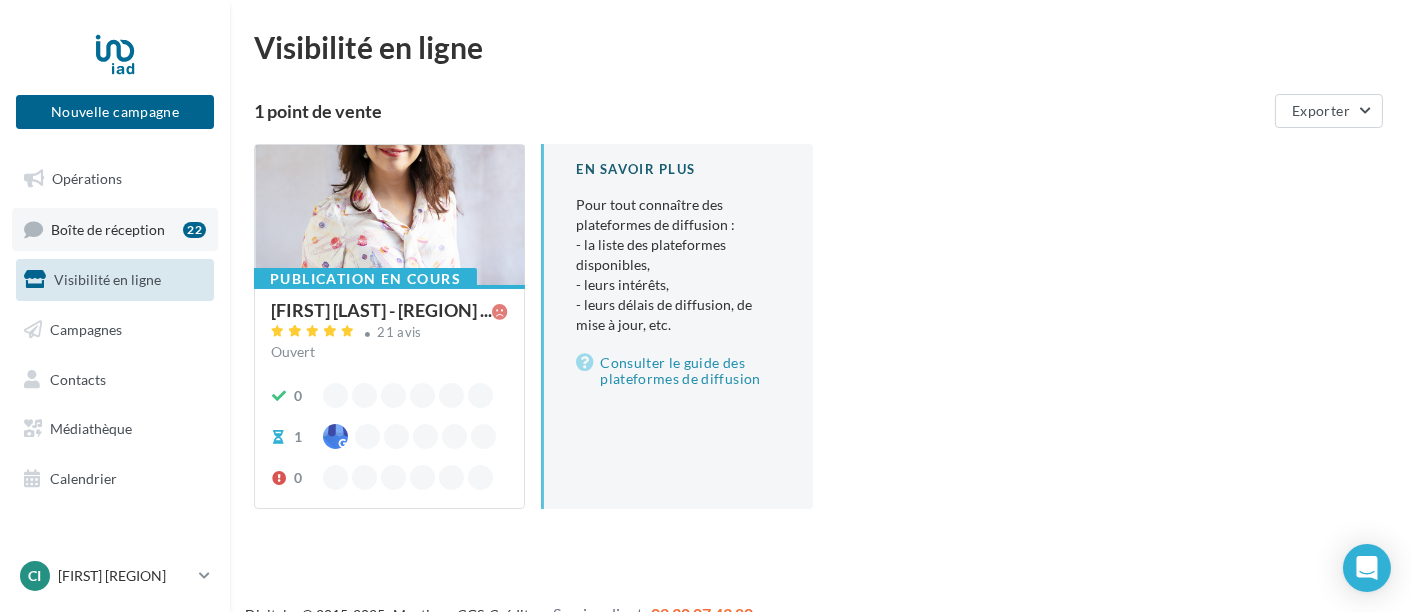 click on "Boîte de réception" at bounding box center (108, 228) 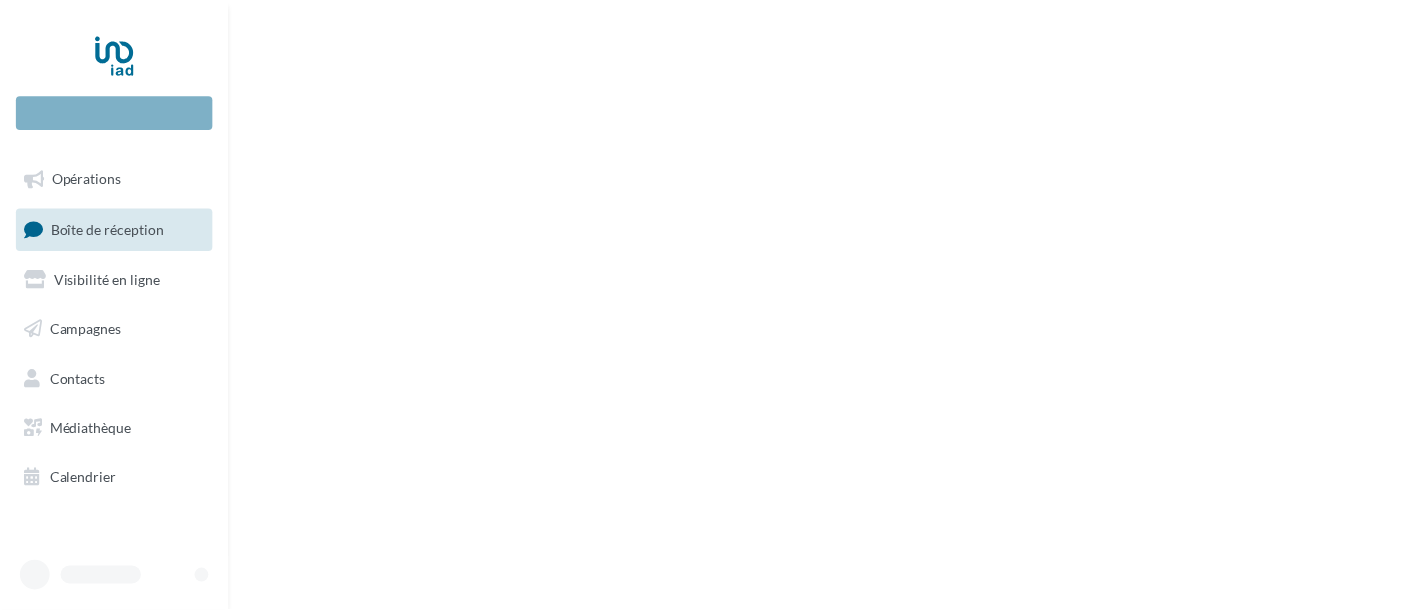 scroll, scrollTop: 0, scrollLeft: 0, axis: both 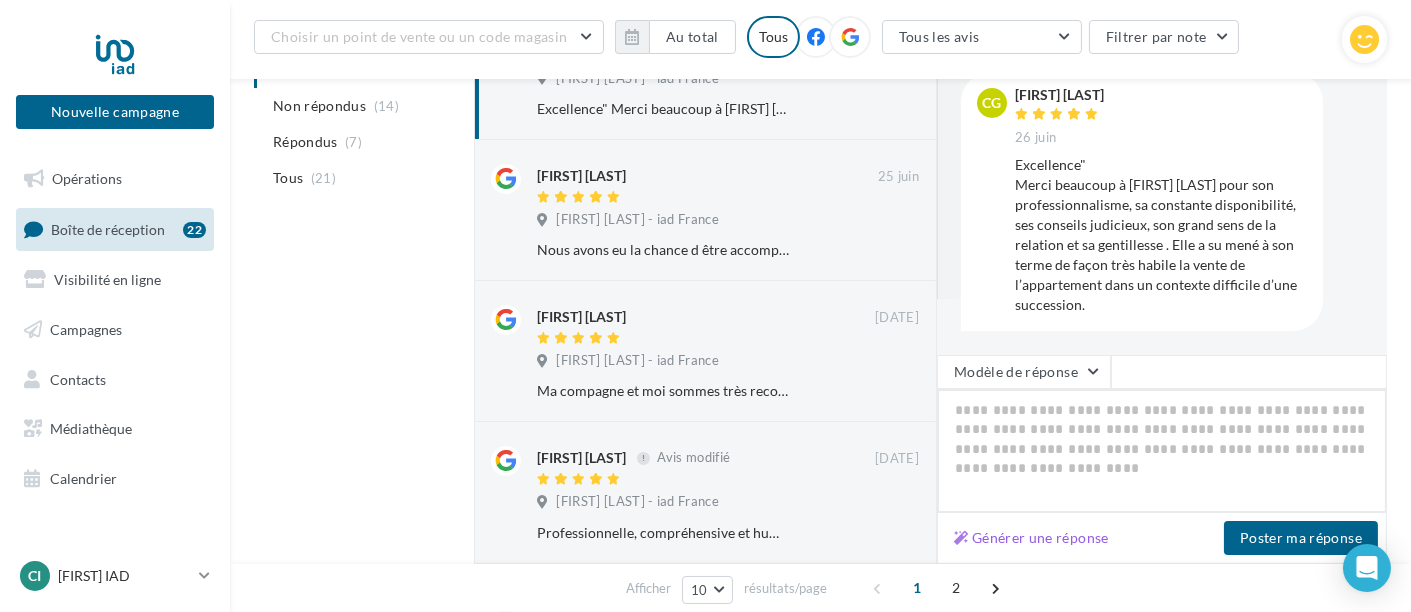 click at bounding box center (1162, 451) 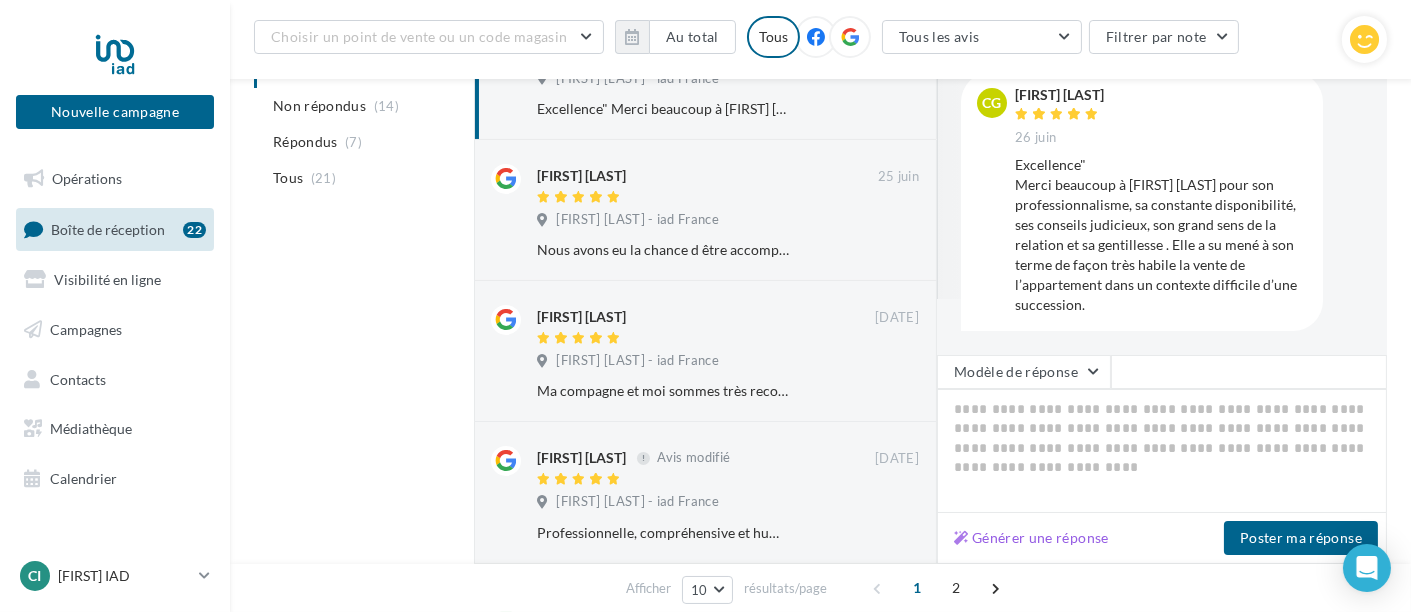 drag, startPoint x: 1098, startPoint y: 315, endPoint x: 1017, endPoint y: 169, distance: 166.96407 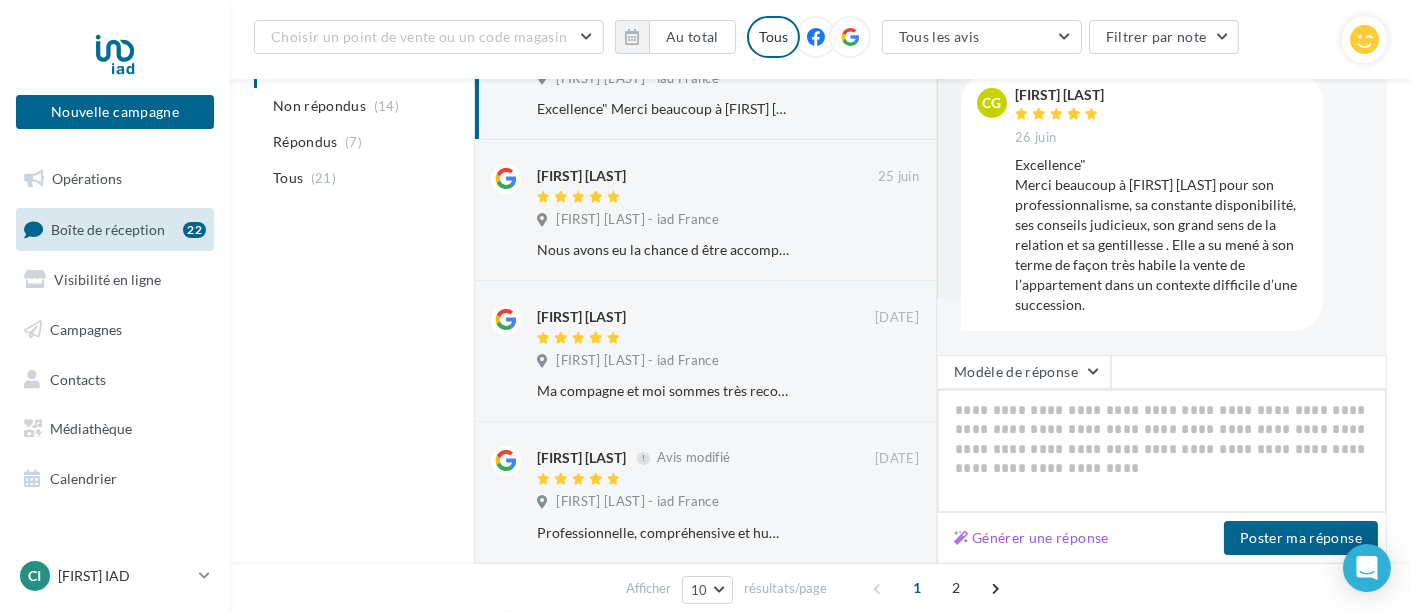 click at bounding box center [1162, 451] 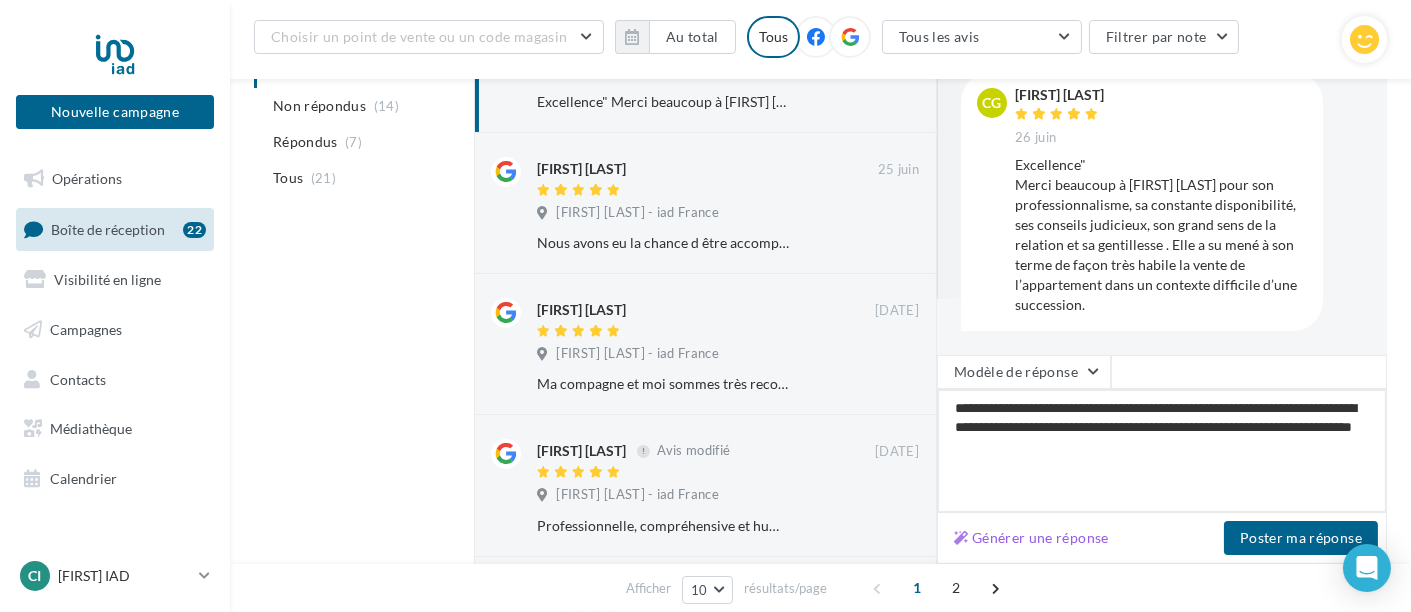 scroll, scrollTop: 444, scrollLeft: 0, axis: vertical 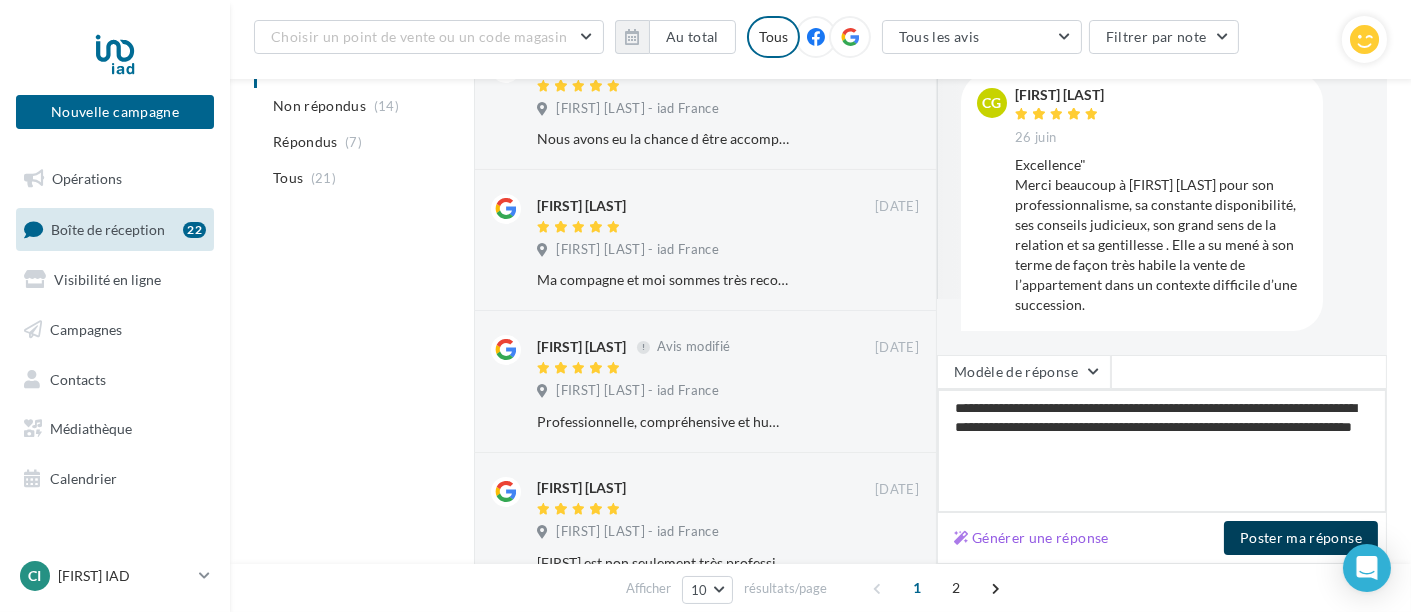 type on "**********" 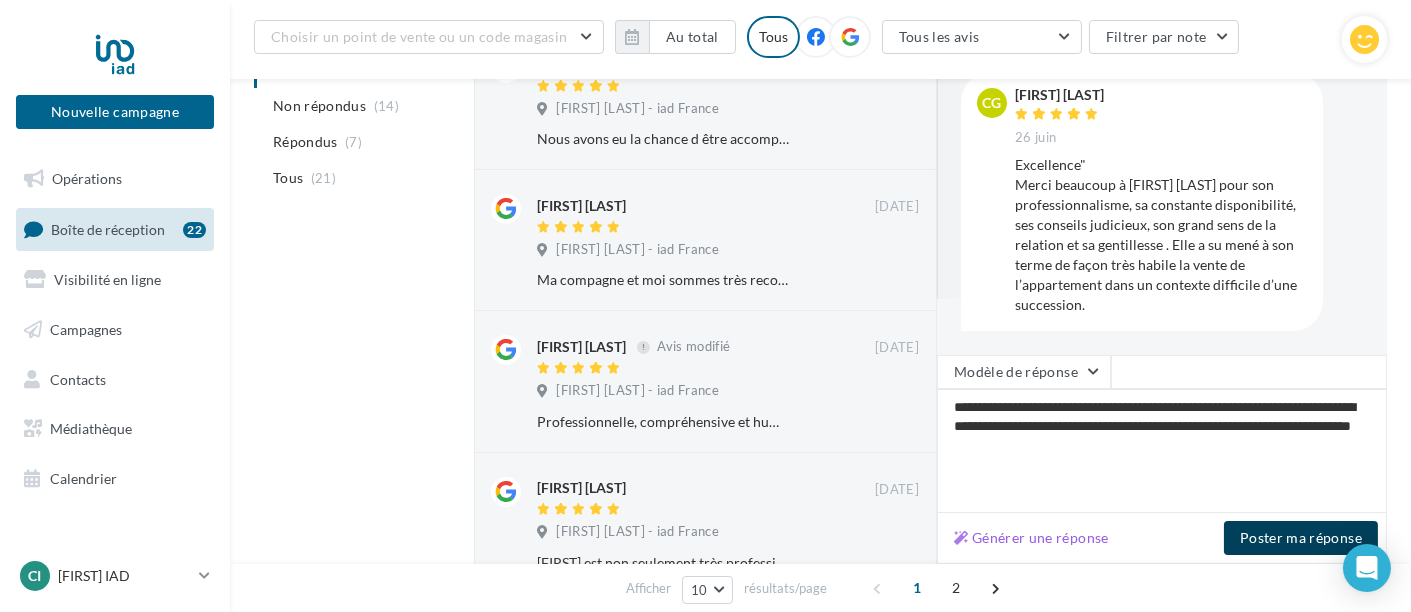 click on "Poster ma réponse" at bounding box center (1301, 538) 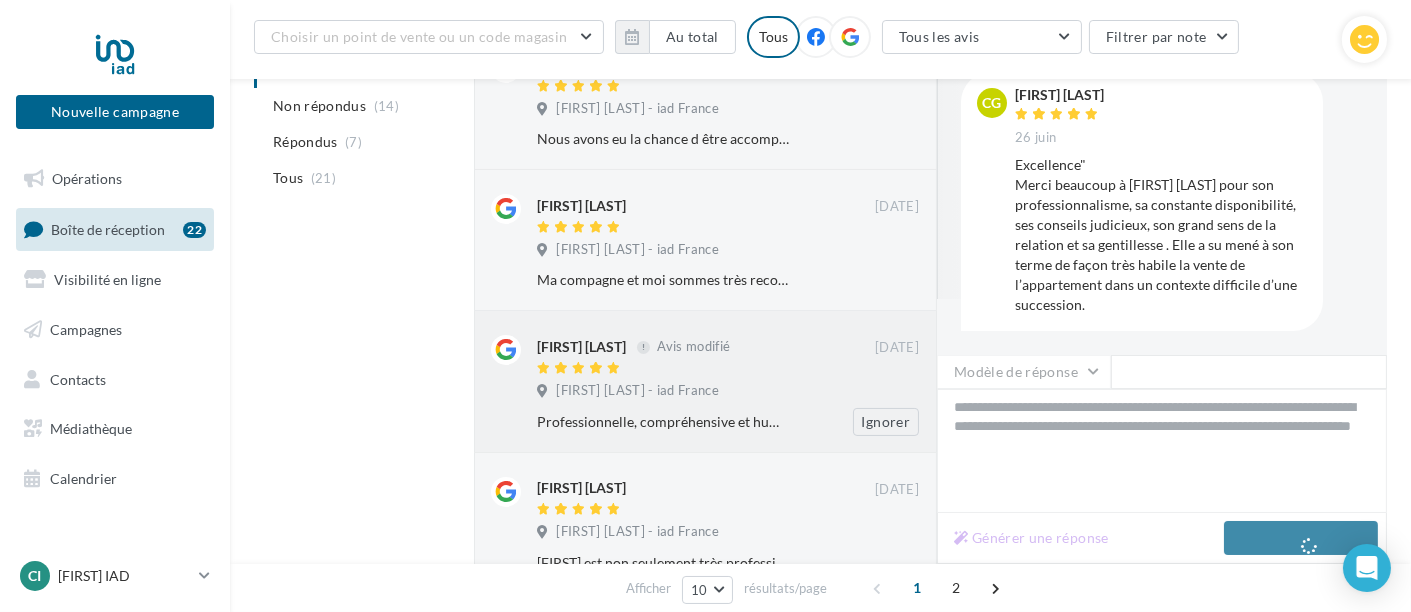 scroll, scrollTop: 36, scrollLeft: 0, axis: vertical 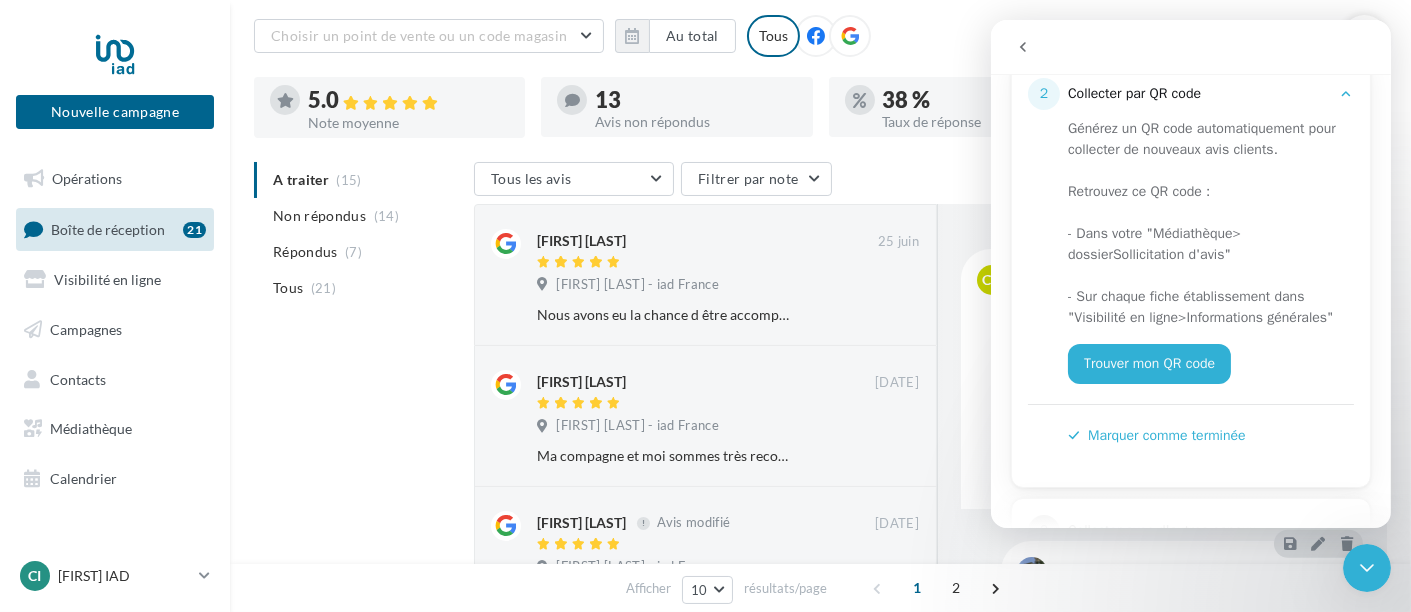 click 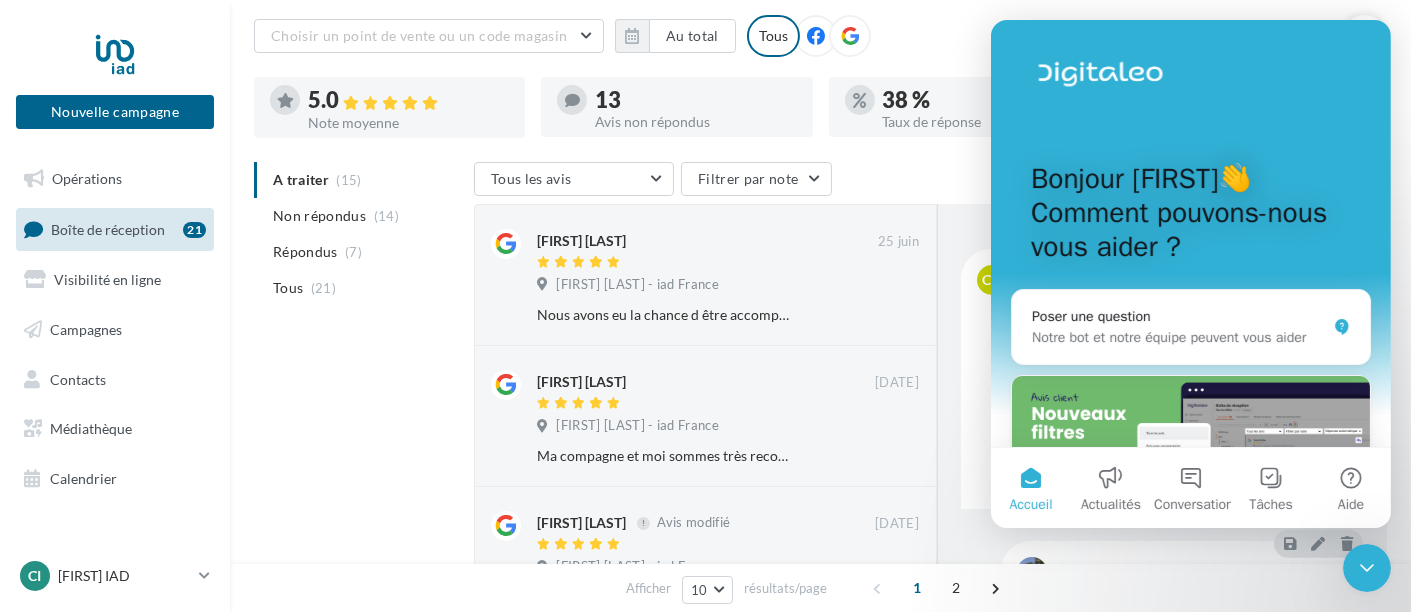 drag, startPoint x: 1373, startPoint y: 569, endPoint x: 2567, endPoint y: 1109, distance: 1310.4335 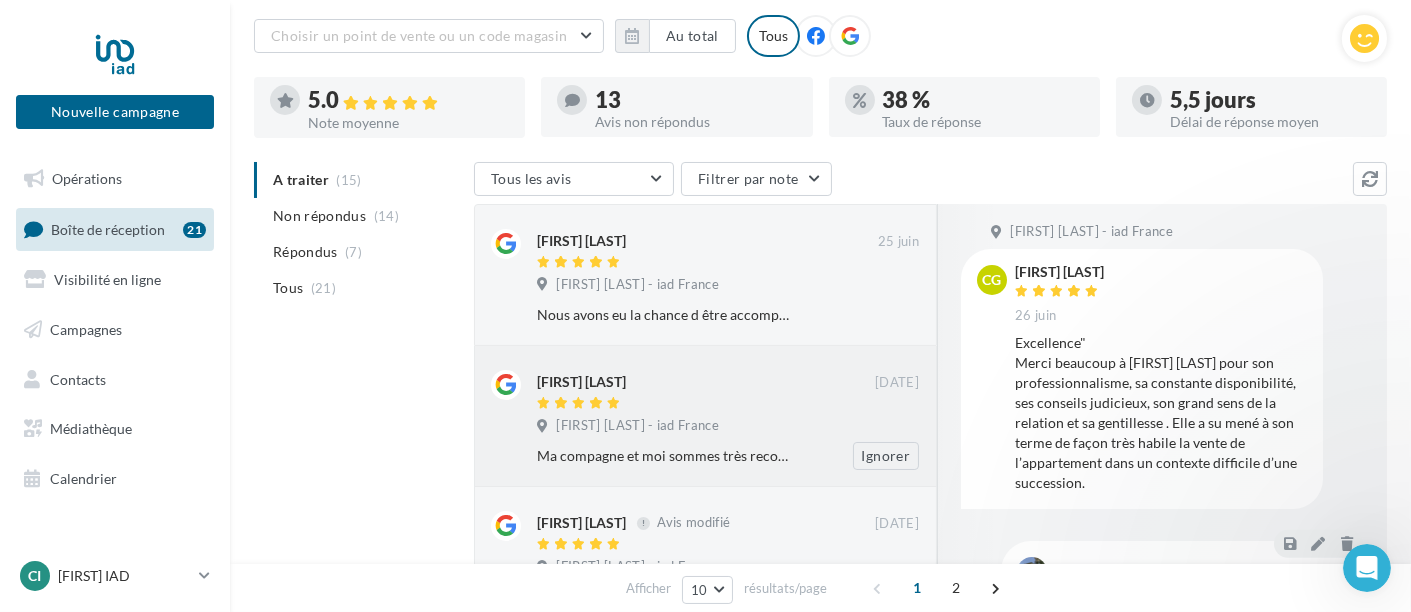 scroll, scrollTop: 0, scrollLeft: 0, axis: both 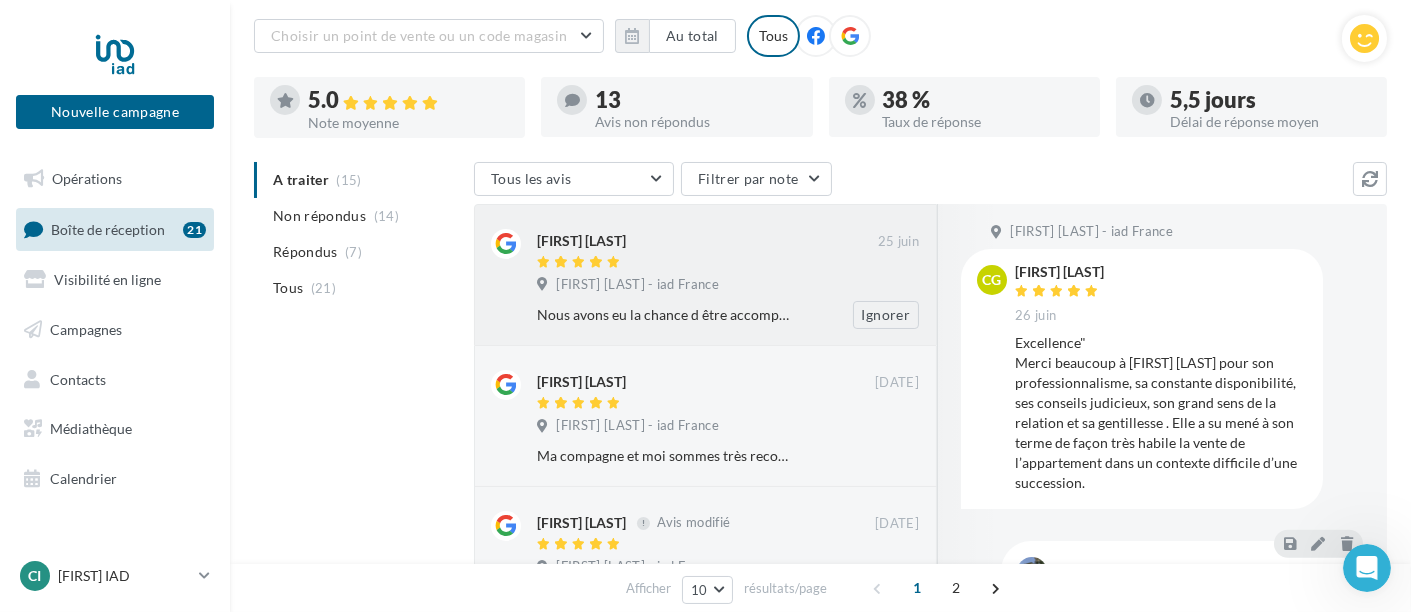 click on "Nous avons eu la chance d'être accompagnés par Cinthya qui est une agente immobilière exceptionnelle. Très à l'écoute de nos besoins, elle a su nous conseiller avec beaucoup de justesse tout au long de notre projet. Sa grande disponibilité, sa gentillesse et son professionnalisme ont vraiment fait la différence, et nous sommes très heureux d'avoir été accompagnés par elle pour notre premier achat immobilier. De plus, elle connaît parfaitement Montreuil et ses alentours, ce qui nous a permis de découvrir de bonnes adresses et de mieux nous projeter dans le quartier. Un accompagnement humain de qualité, que nous recommandons sans hésiter !
Ignorer" at bounding box center [736, 315] 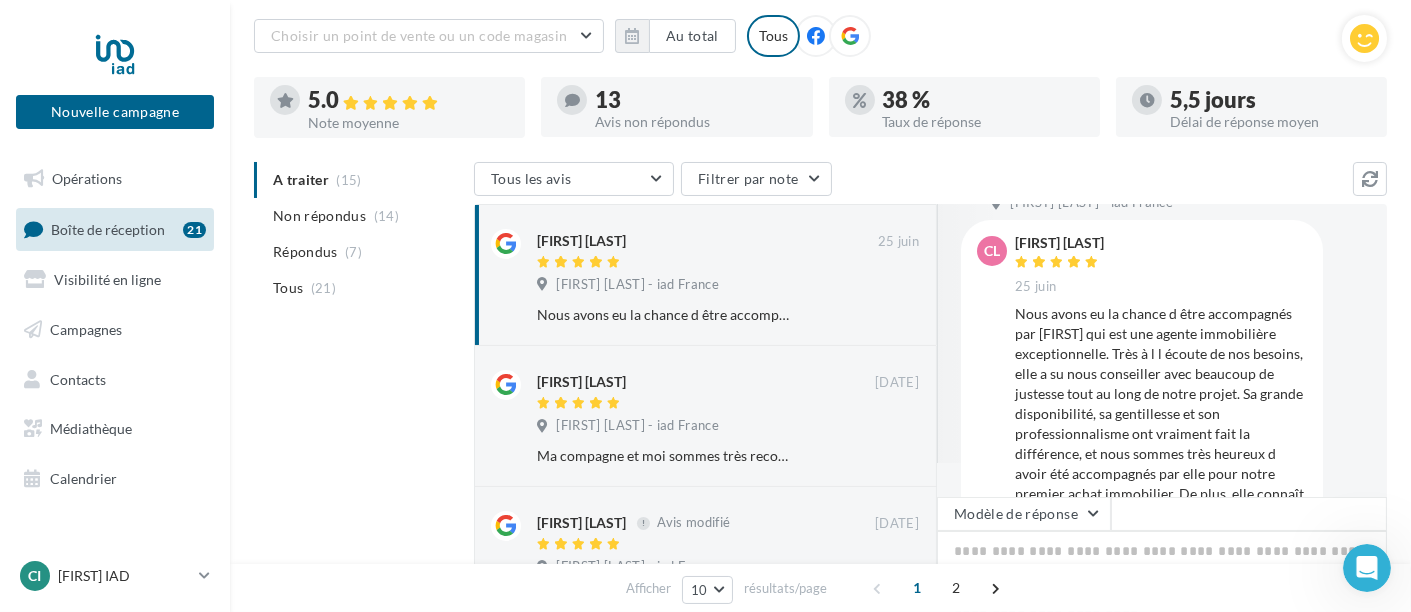 scroll, scrollTop: 0, scrollLeft: 0, axis: both 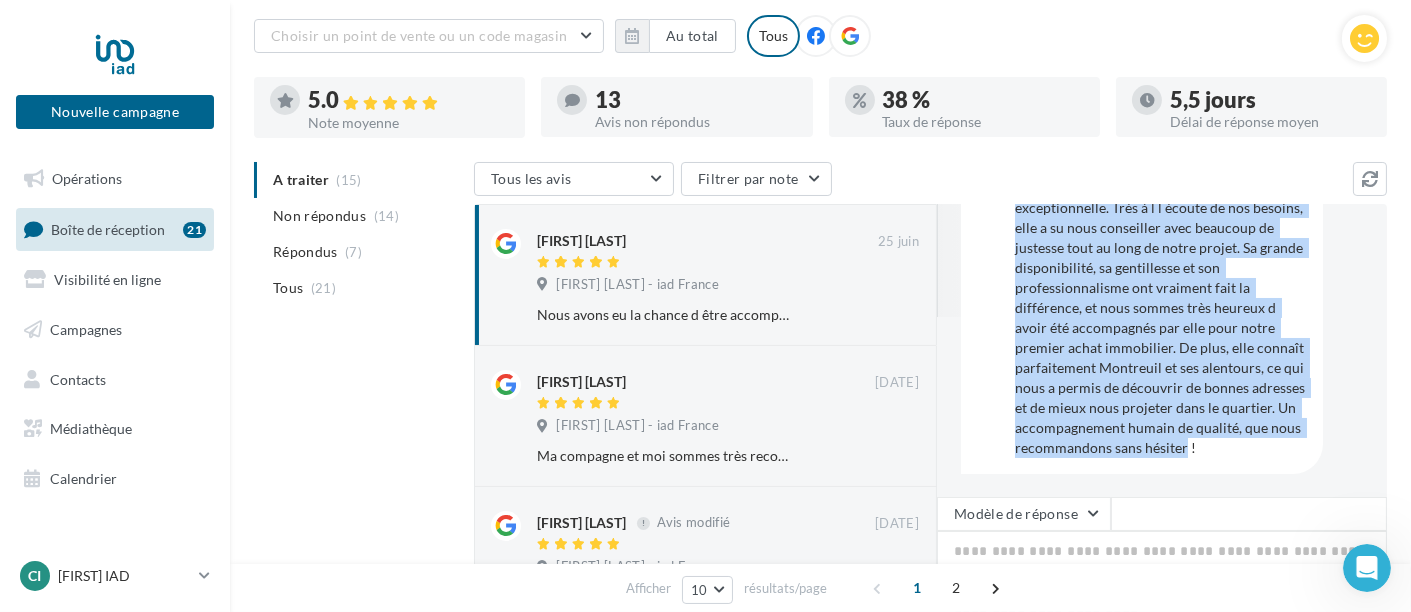 drag, startPoint x: 1016, startPoint y: 344, endPoint x: 1157, endPoint y: 450, distance: 176.40012 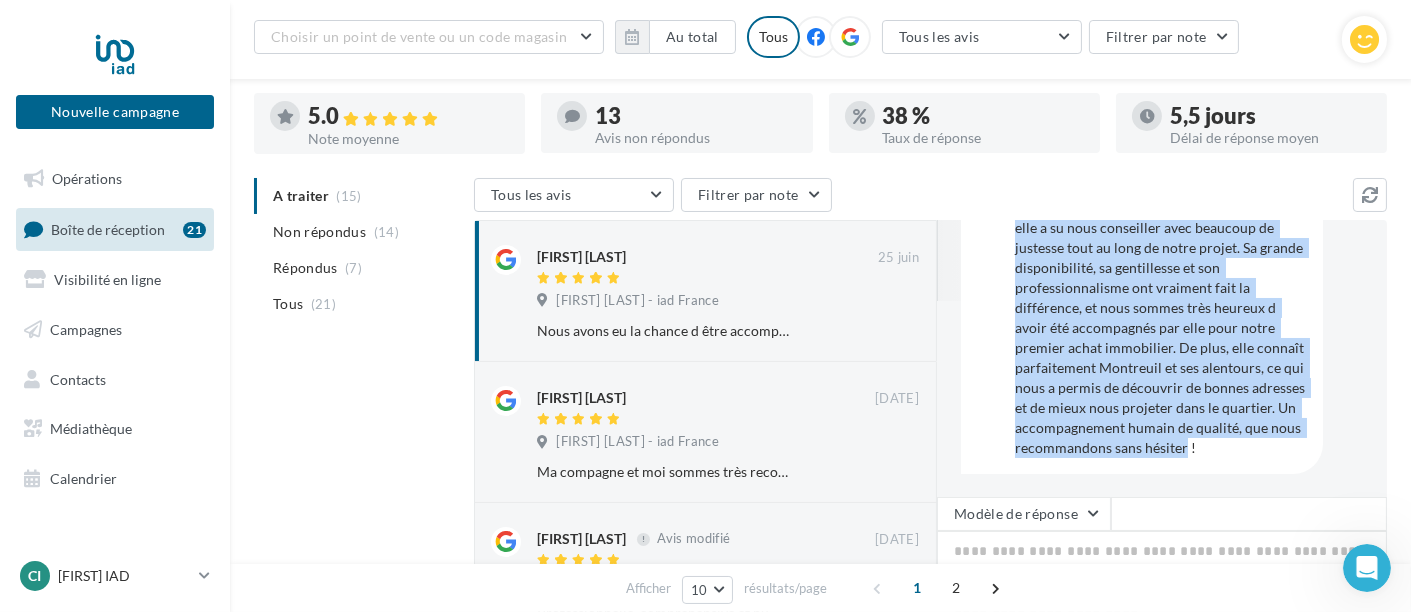 scroll, scrollTop: 222, scrollLeft: 0, axis: vertical 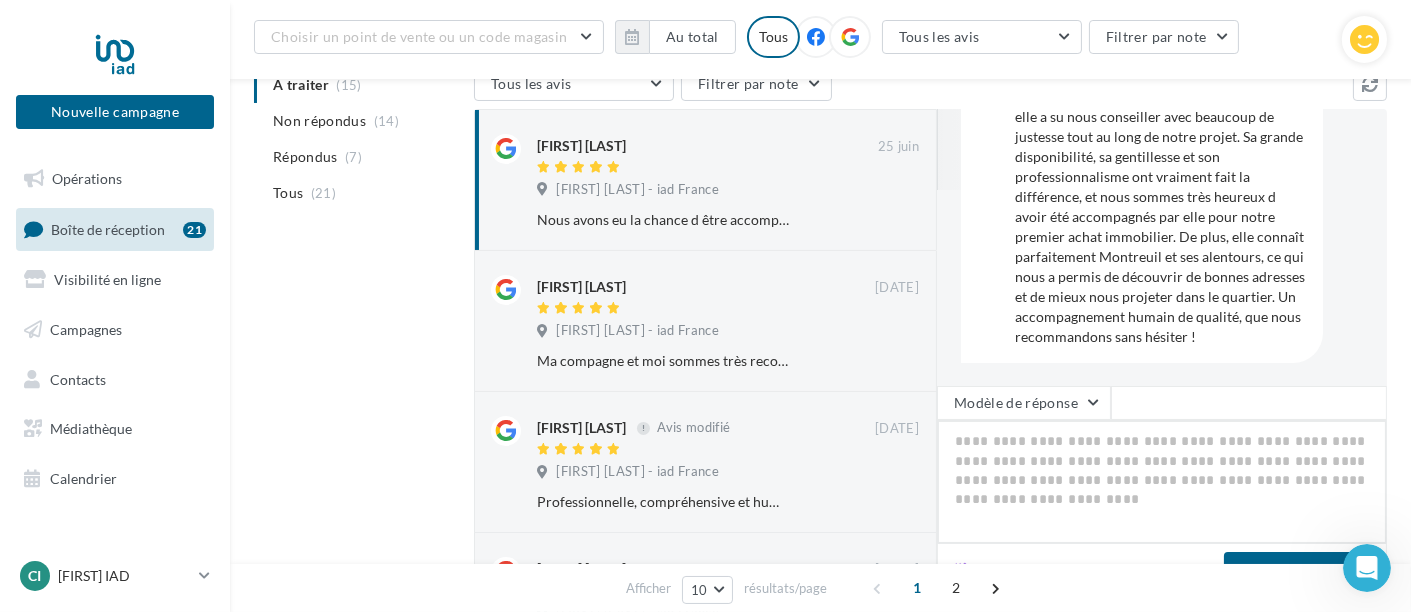 click at bounding box center [1162, 482] 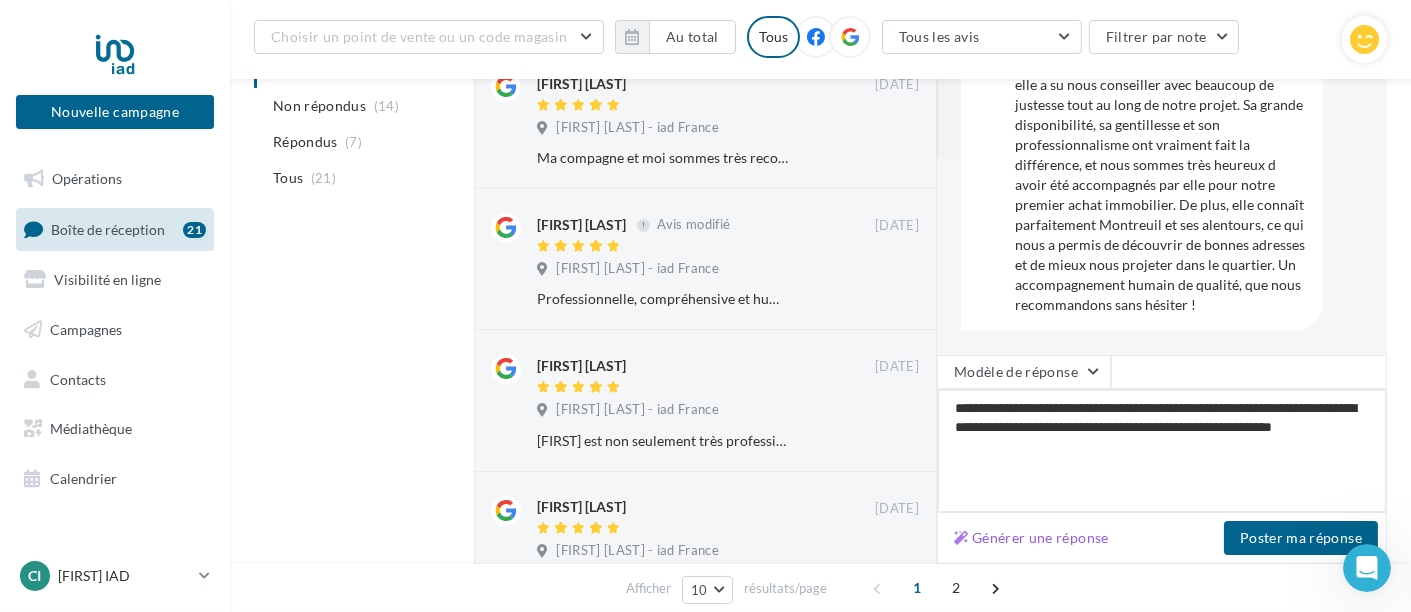 scroll, scrollTop: 444, scrollLeft: 0, axis: vertical 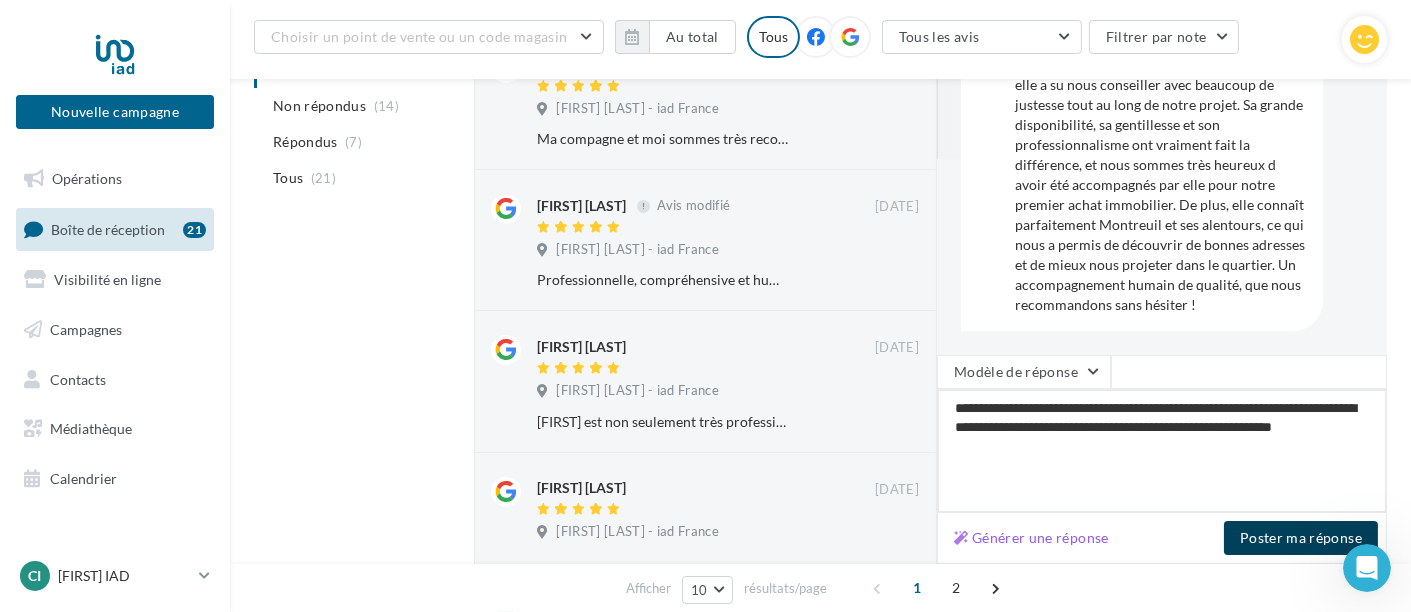type on "**********" 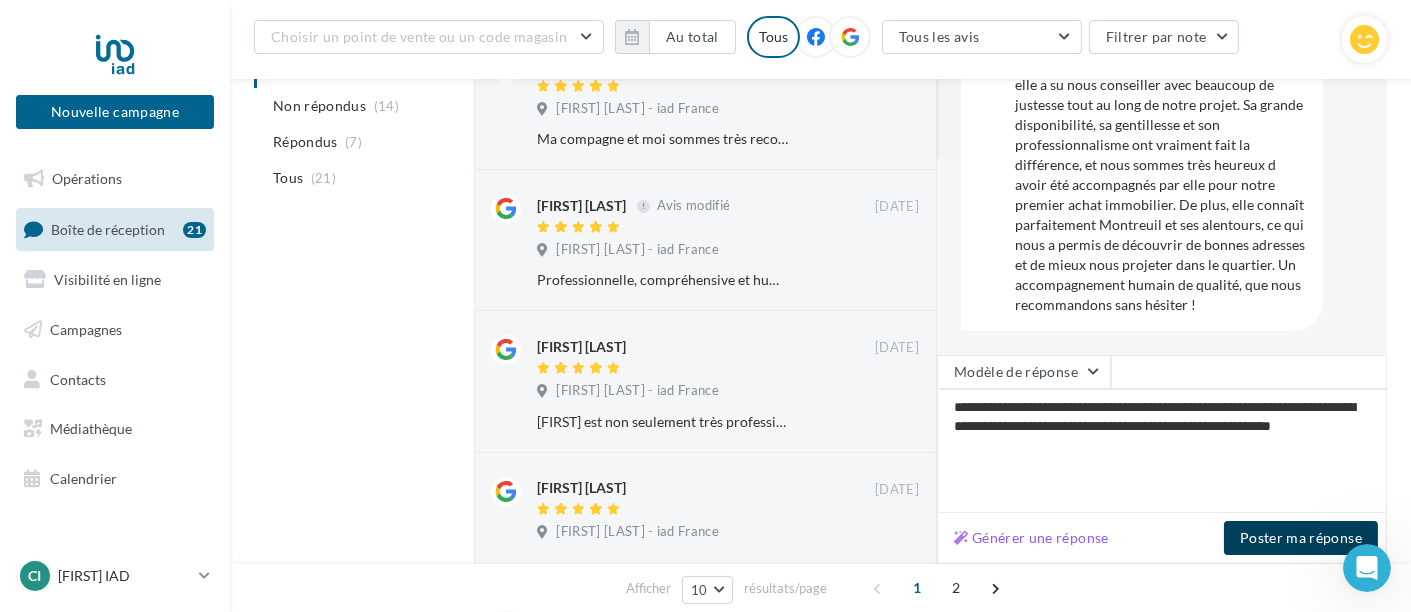 click on "Poster ma réponse" at bounding box center [1301, 538] 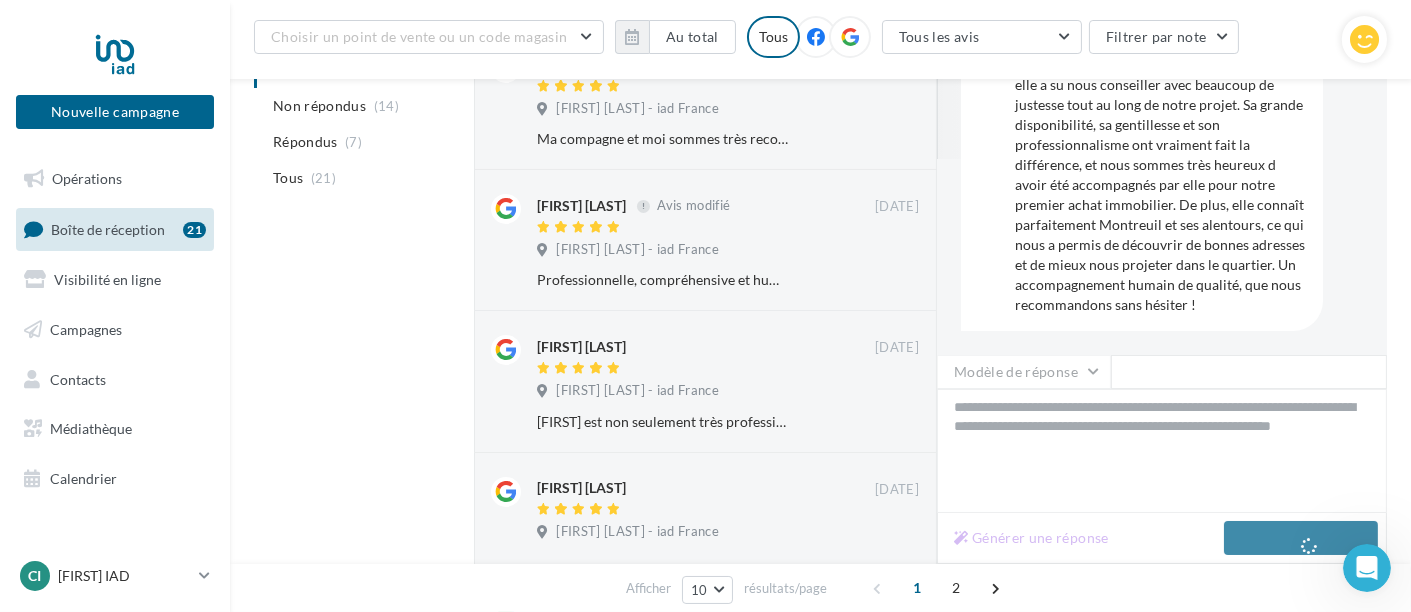 scroll, scrollTop: 196, scrollLeft: 0, axis: vertical 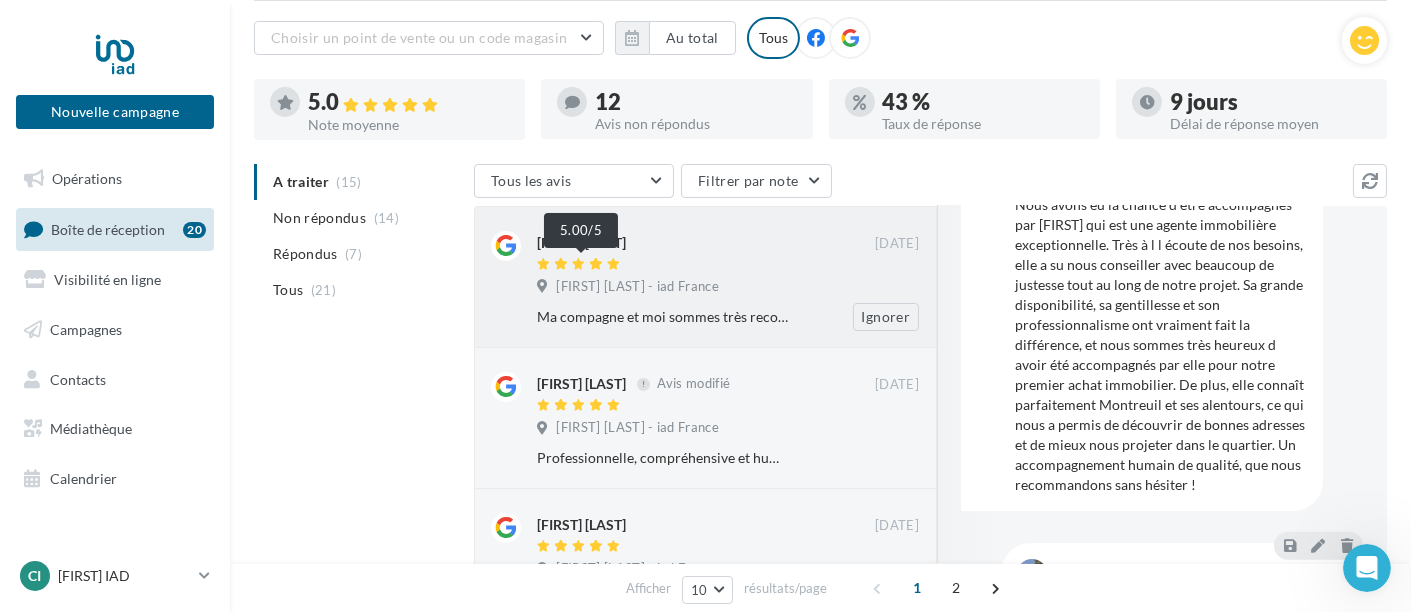 click at bounding box center (581, 265) 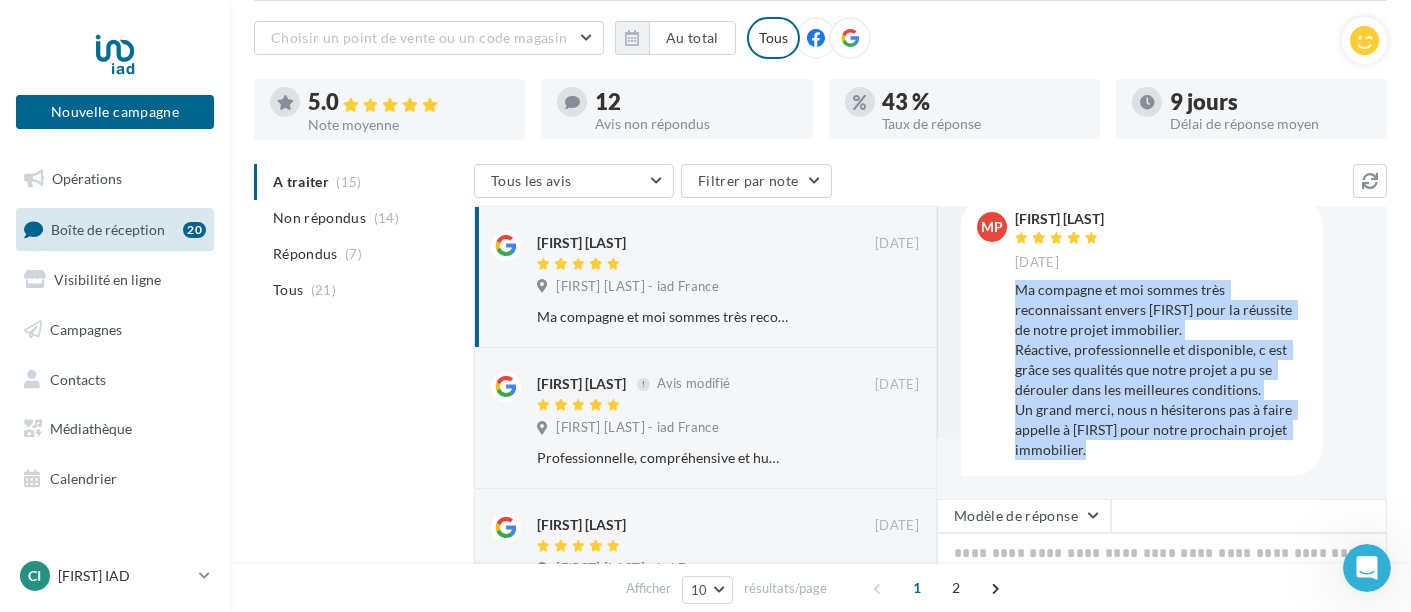 drag, startPoint x: 1017, startPoint y: 290, endPoint x: 1115, endPoint y: 450, distance: 187.62729 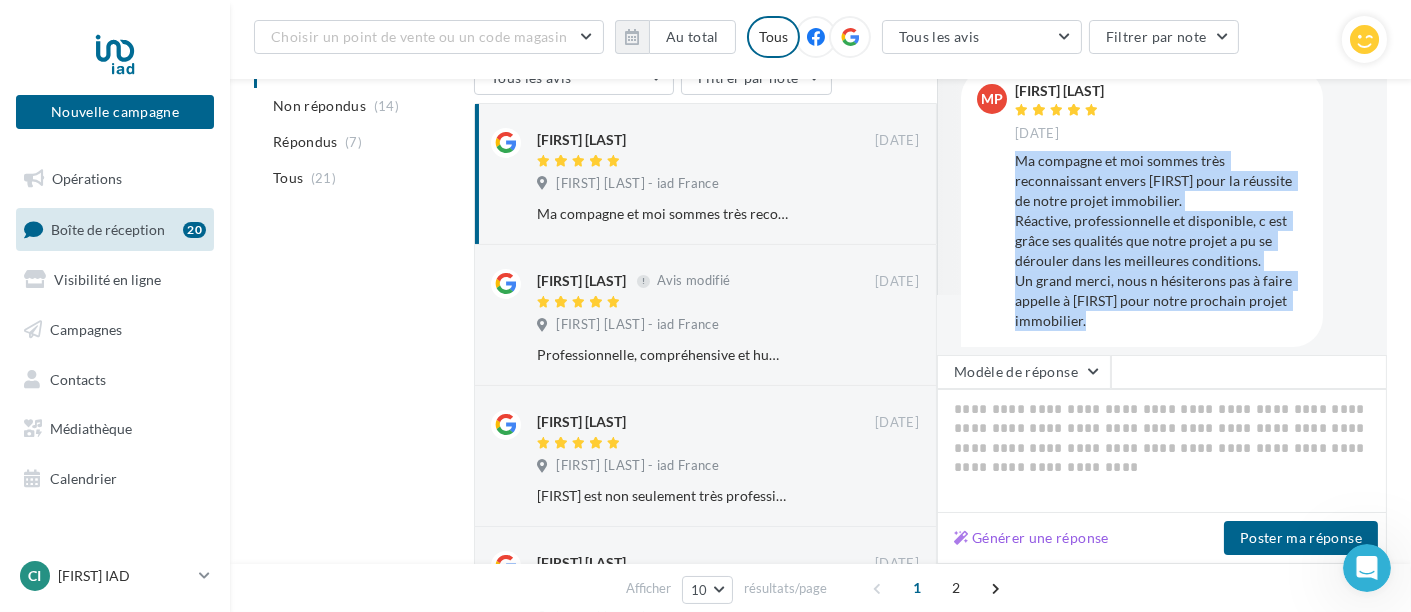 scroll, scrollTop: 331, scrollLeft: 0, axis: vertical 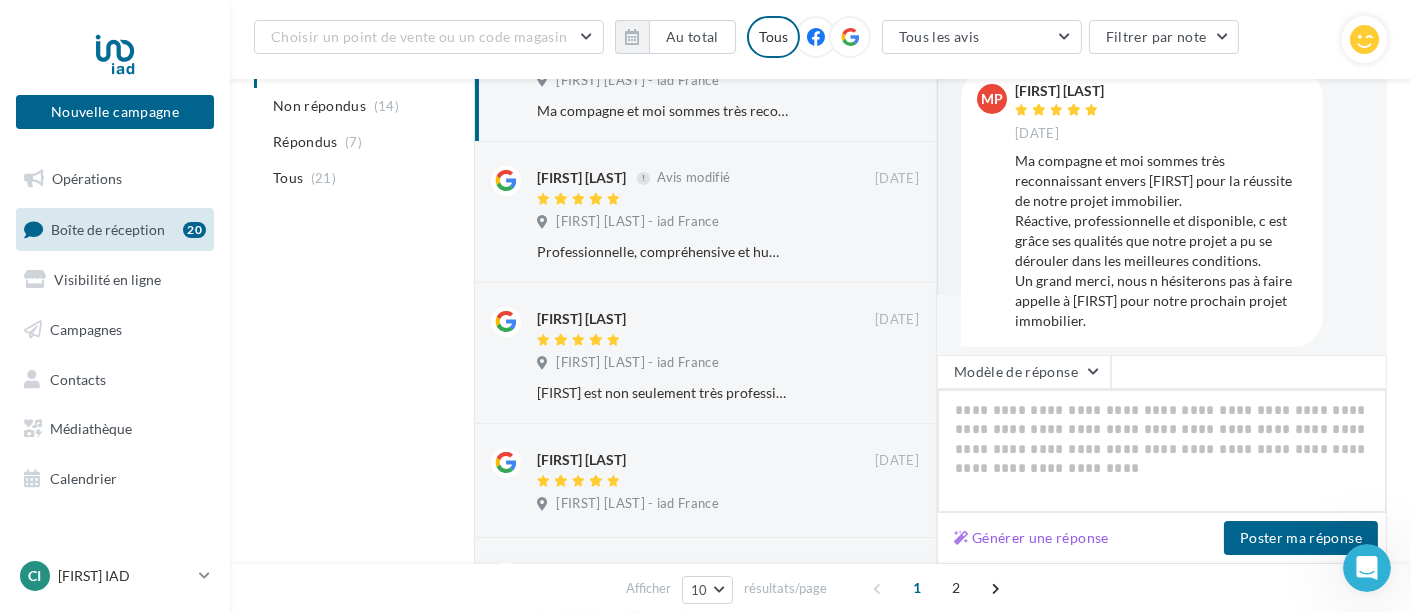 click at bounding box center (1162, 451) 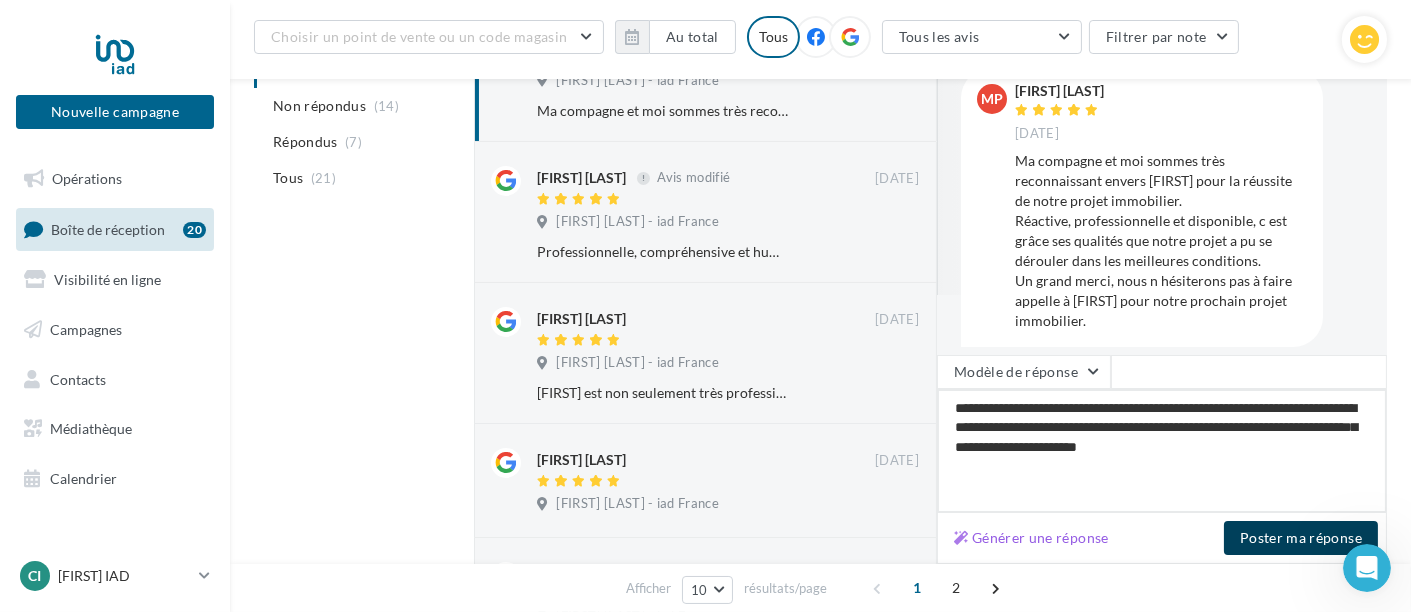 scroll, scrollTop: 442, scrollLeft: 0, axis: vertical 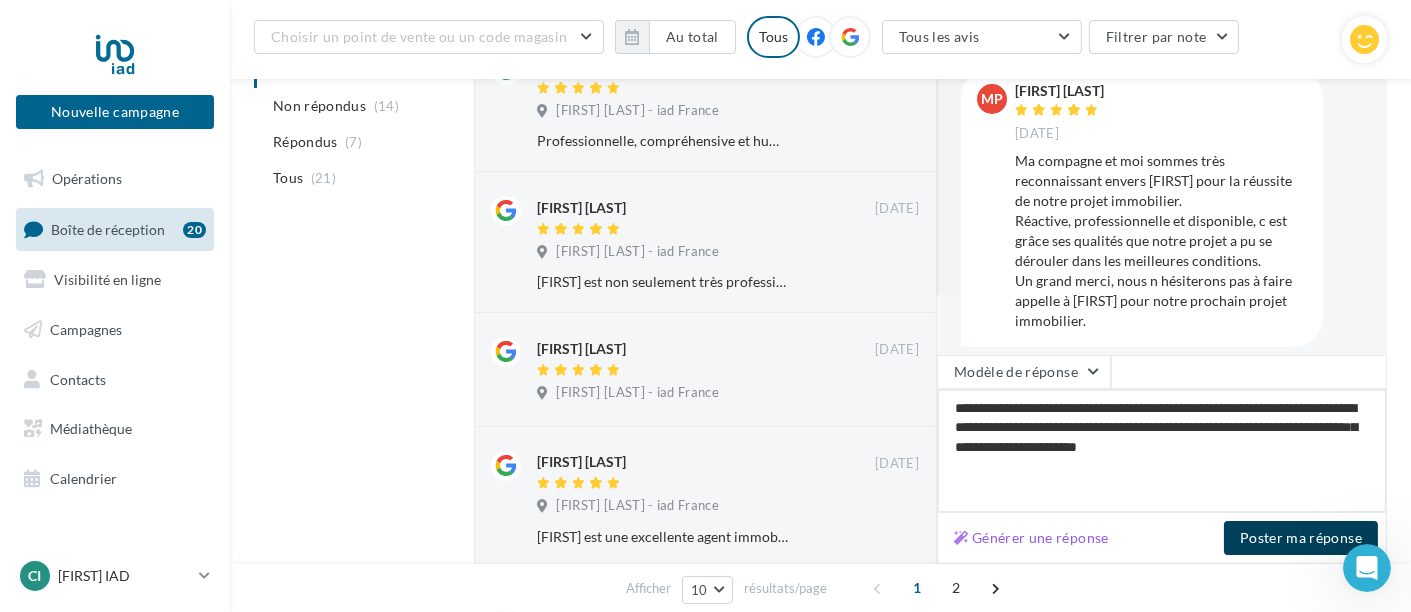 type on "**********" 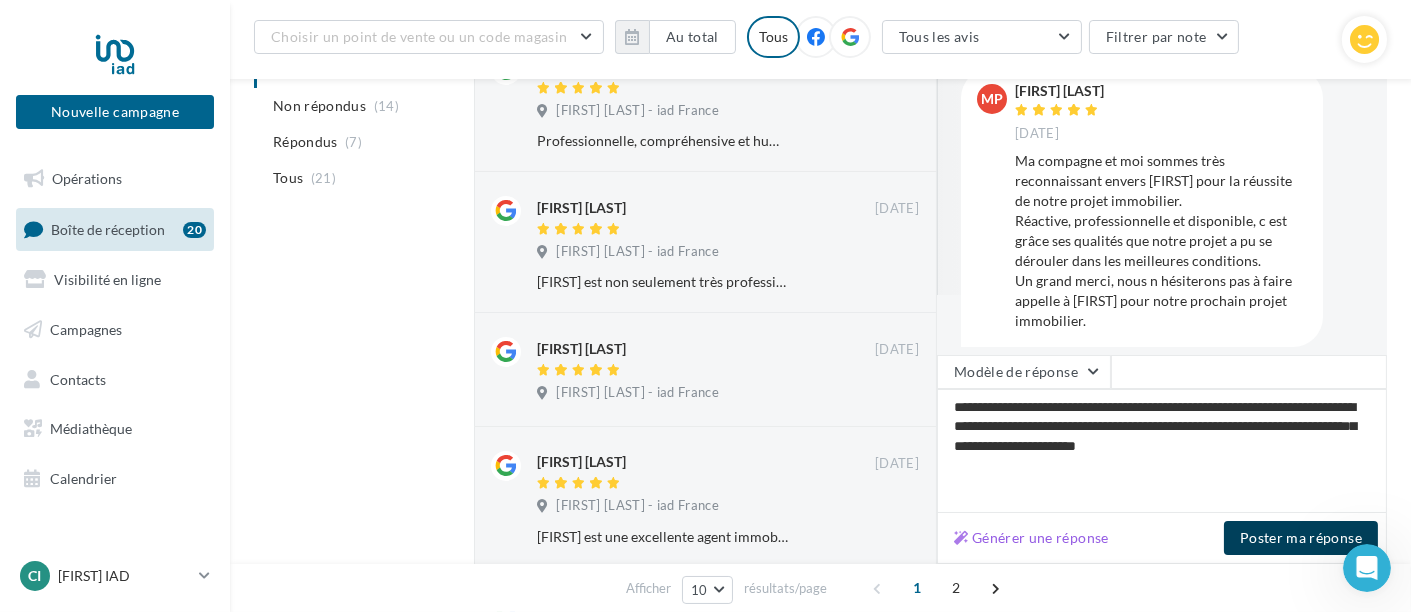 click on "Poster ma réponse" at bounding box center (1301, 538) 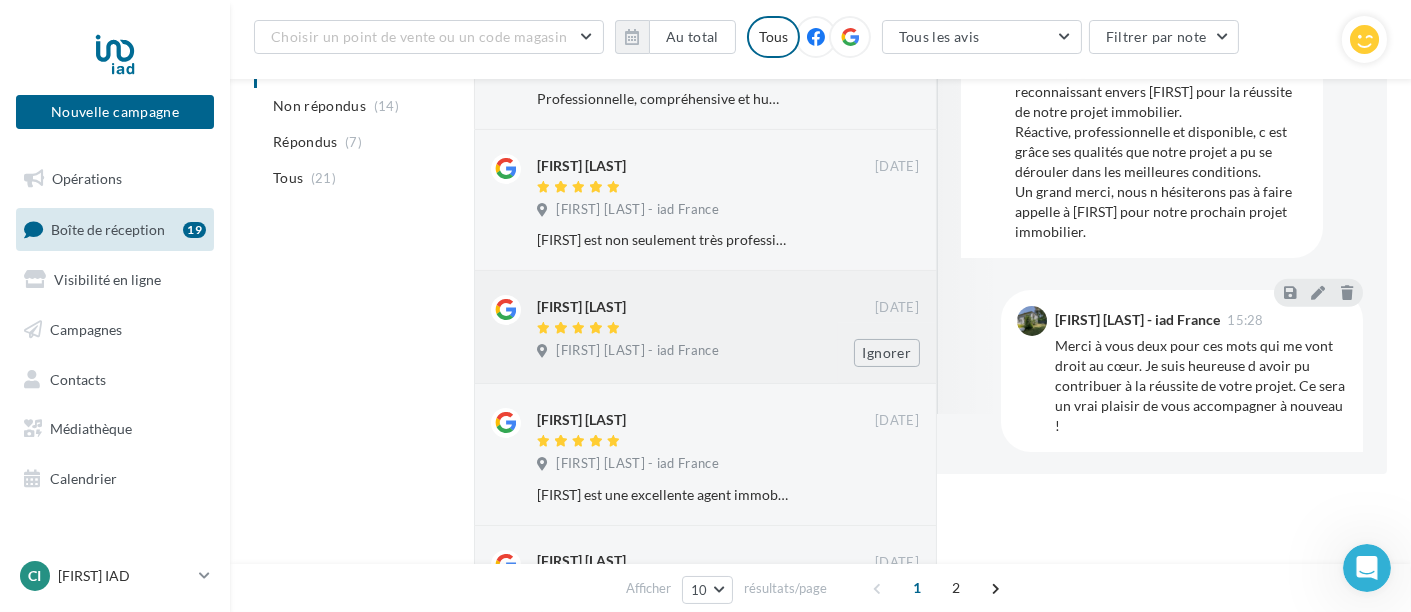 scroll, scrollTop: 219, scrollLeft: 0, axis: vertical 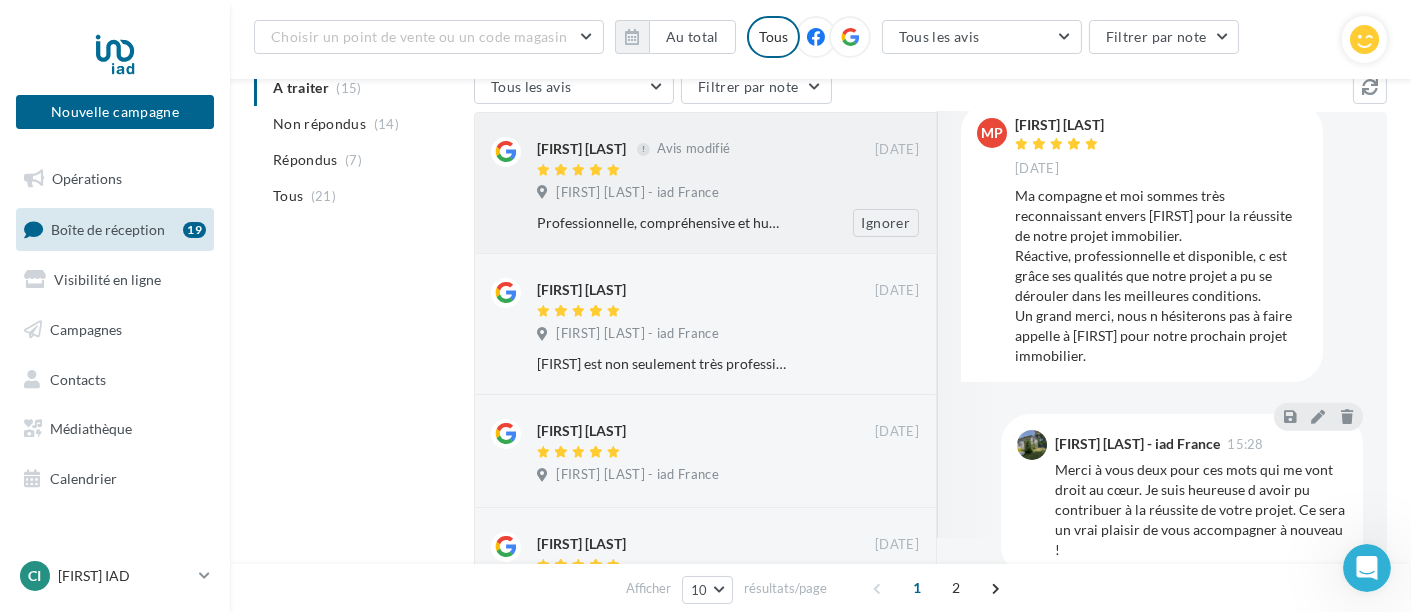 click on "Cinthya PLACIDO LARRAZABAL - iad France" at bounding box center [637, 193] 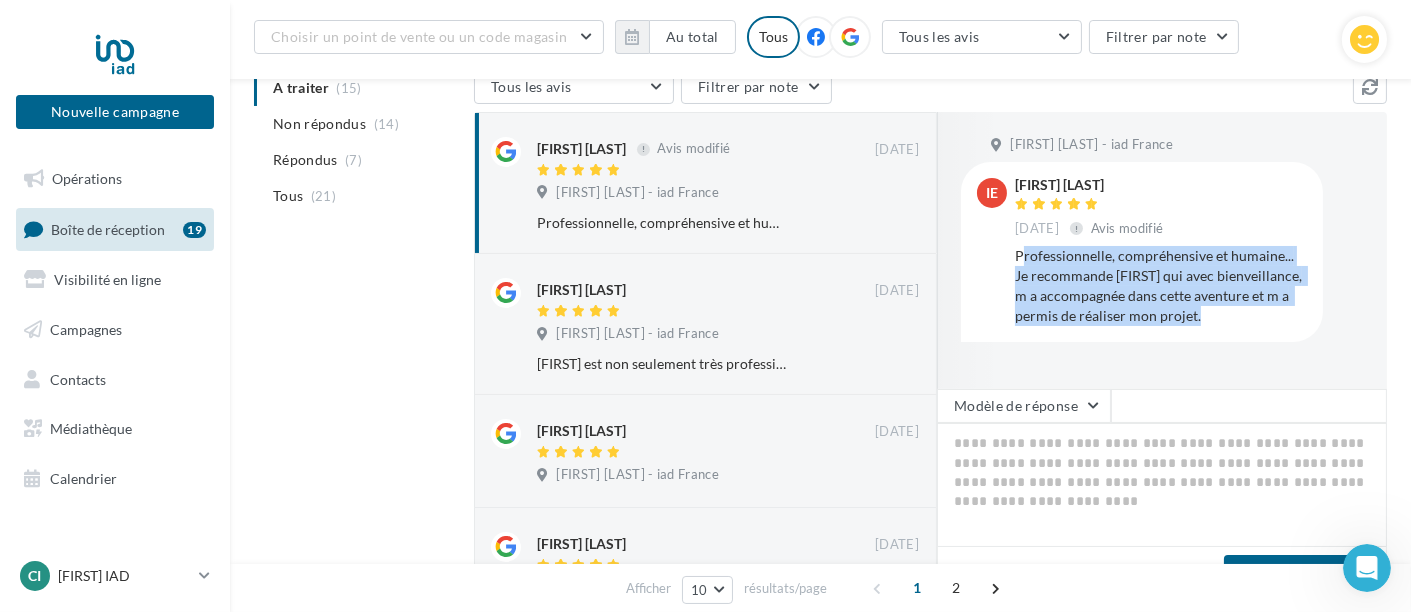 drag, startPoint x: 1020, startPoint y: 254, endPoint x: 1200, endPoint y: 328, distance: 194.61757 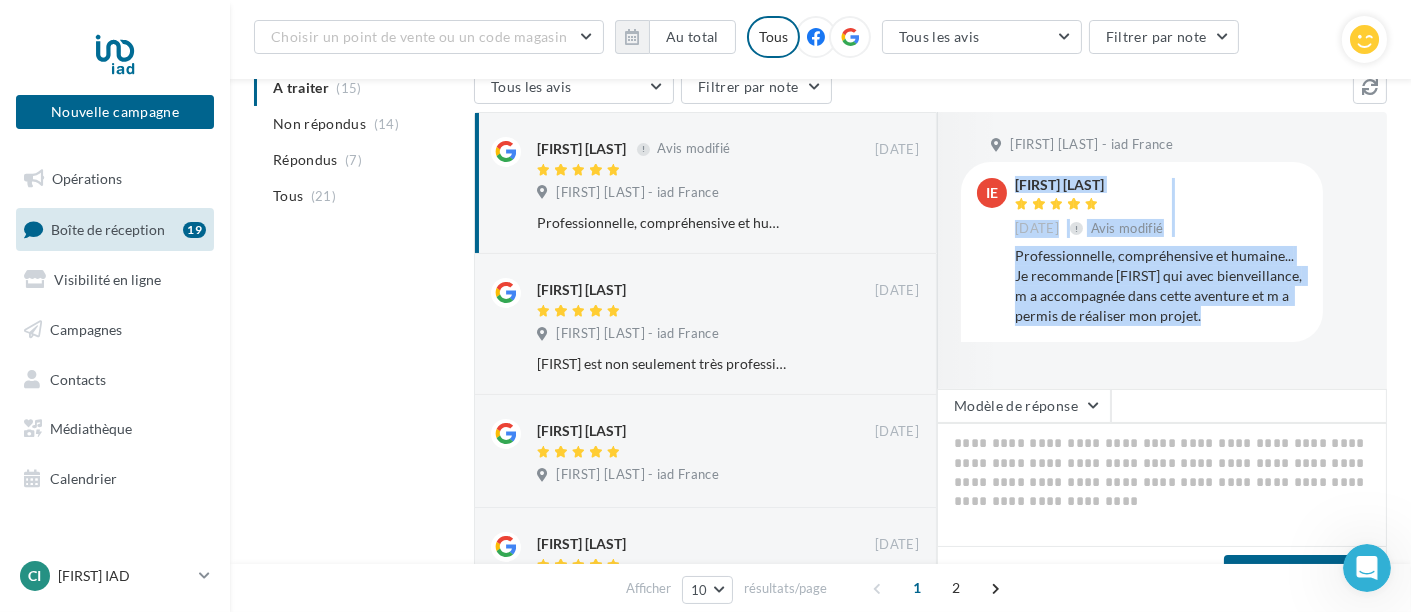 drag, startPoint x: 1235, startPoint y: 324, endPoint x: 995, endPoint y: 268, distance: 246.44675 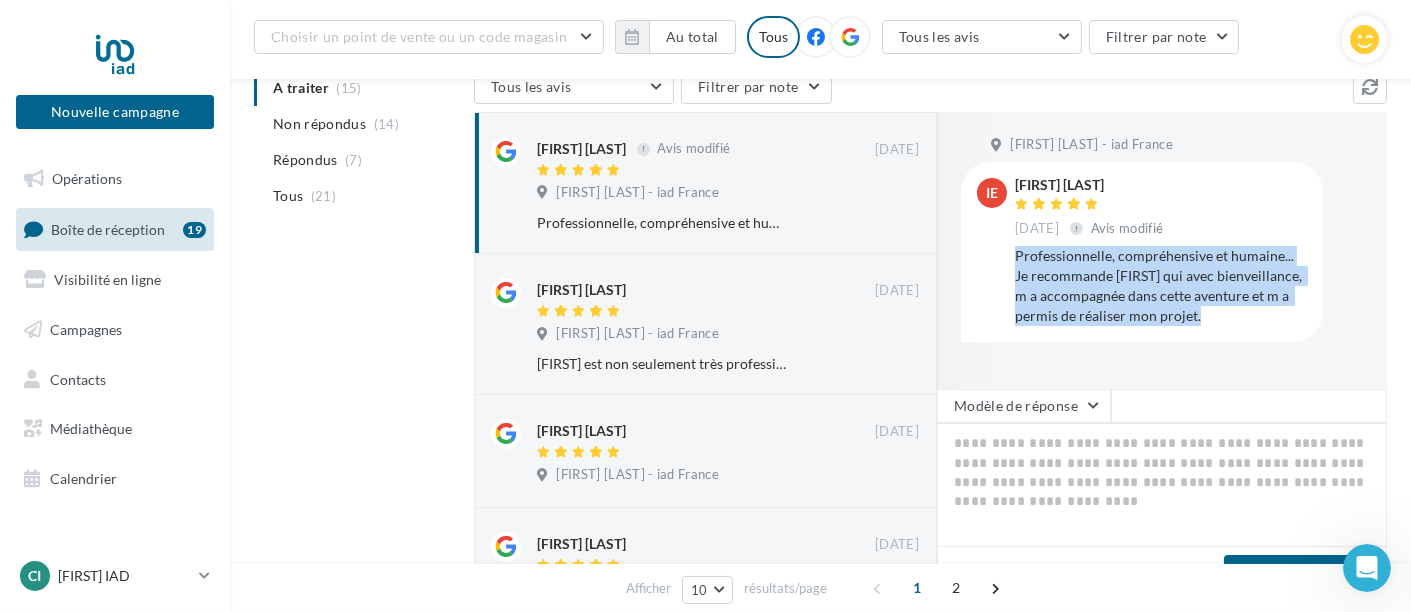 drag, startPoint x: 1222, startPoint y: 313, endPoint x: 1014, endPoint y: 261, distance: 214.40149 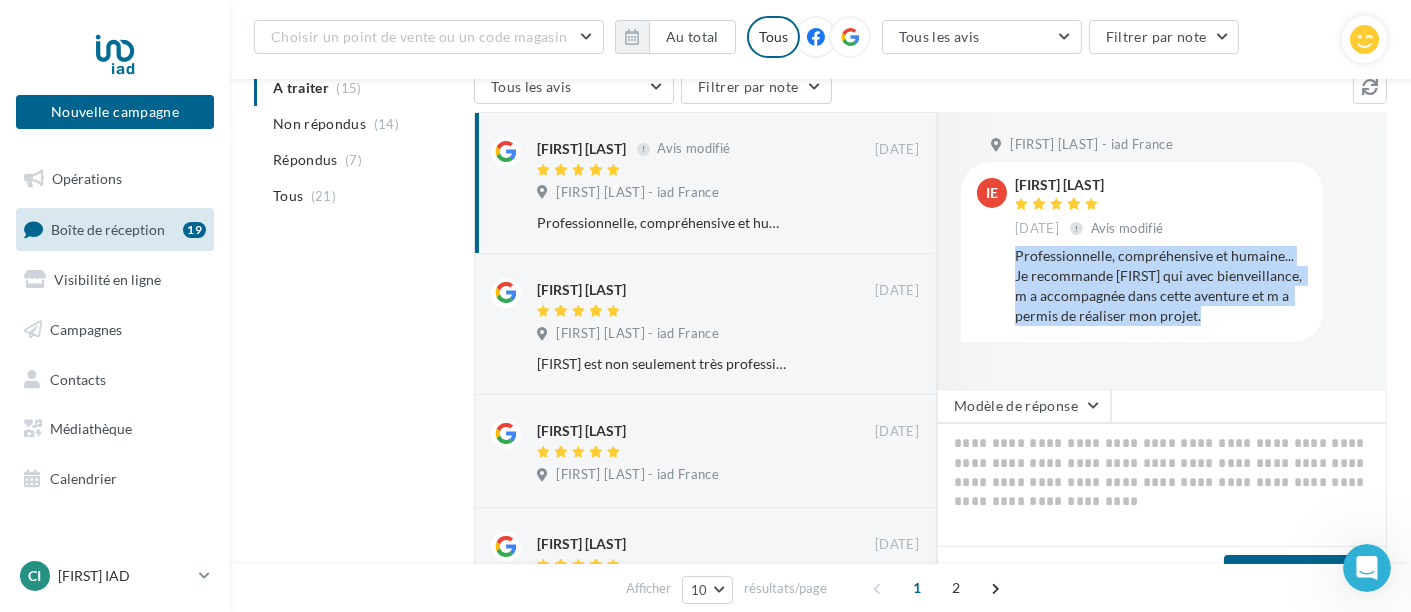 copy on "Professionnelle, compréhensive et humaine...
Je recommande Cinthya qui avec bienveillance, m'a accompagnée dans cette aventure et m'a permis de réaliser mon projet." 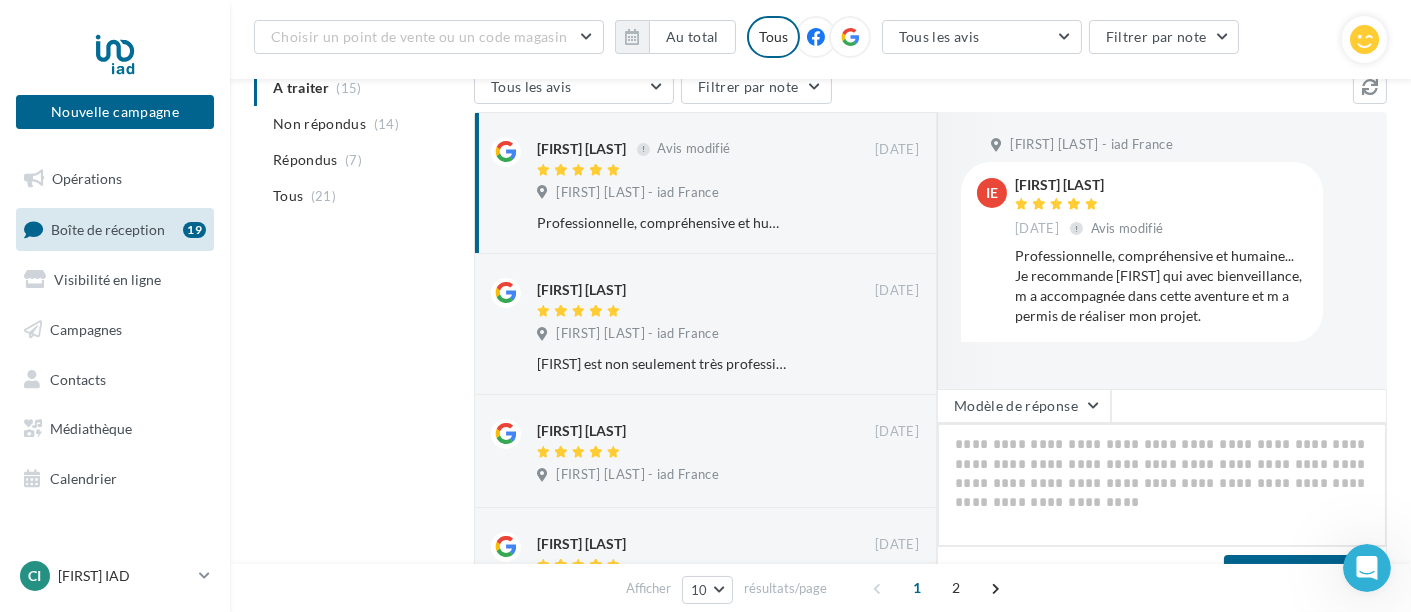 click at bounding box center [1162, 485] 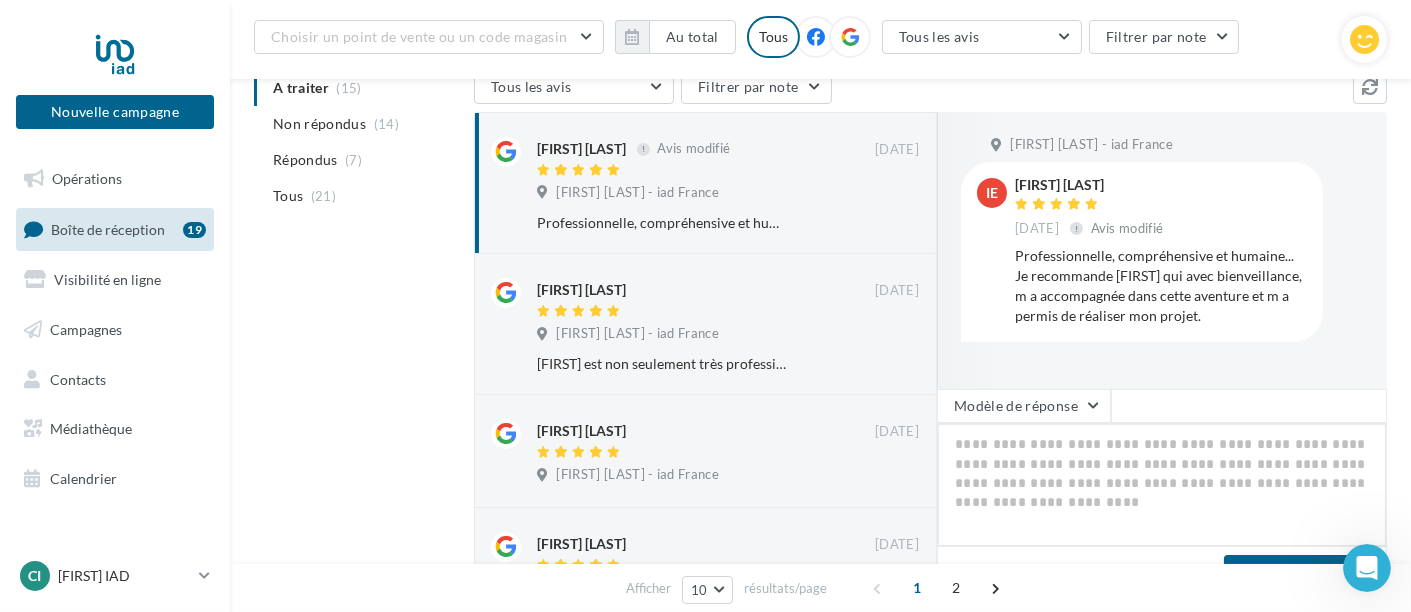 paste on "**********" 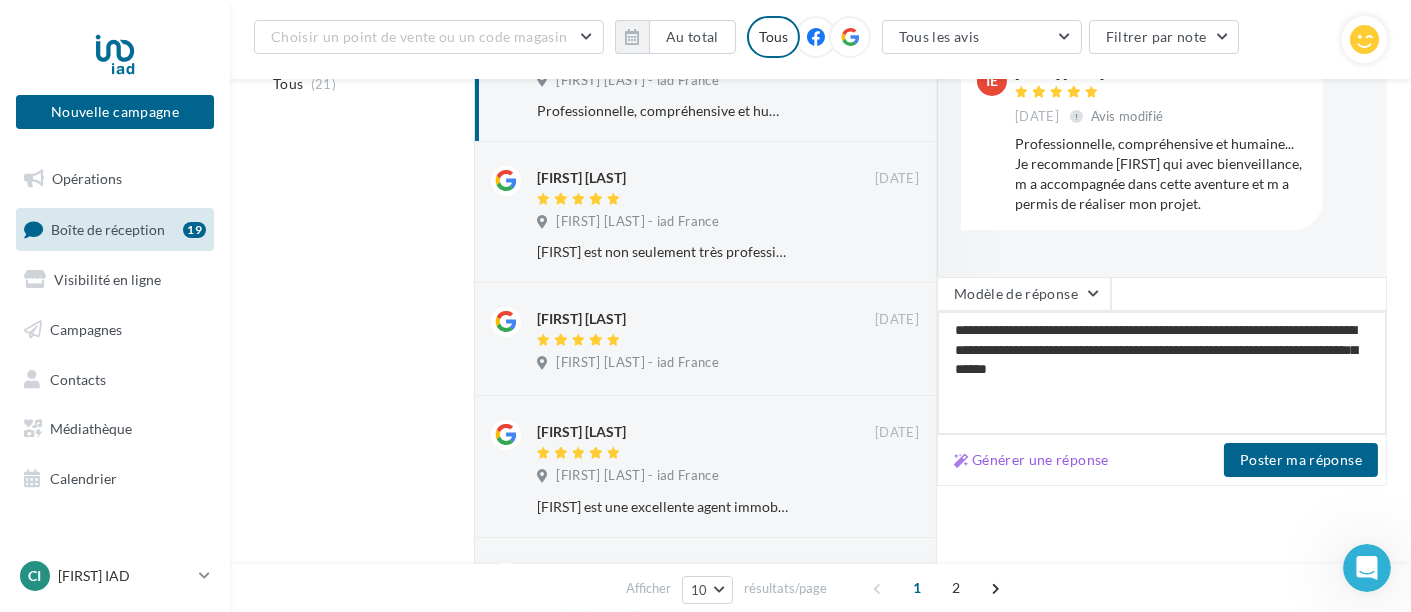 scroll, scrollTop: 441, scrollLeft: 0, axis: vertical 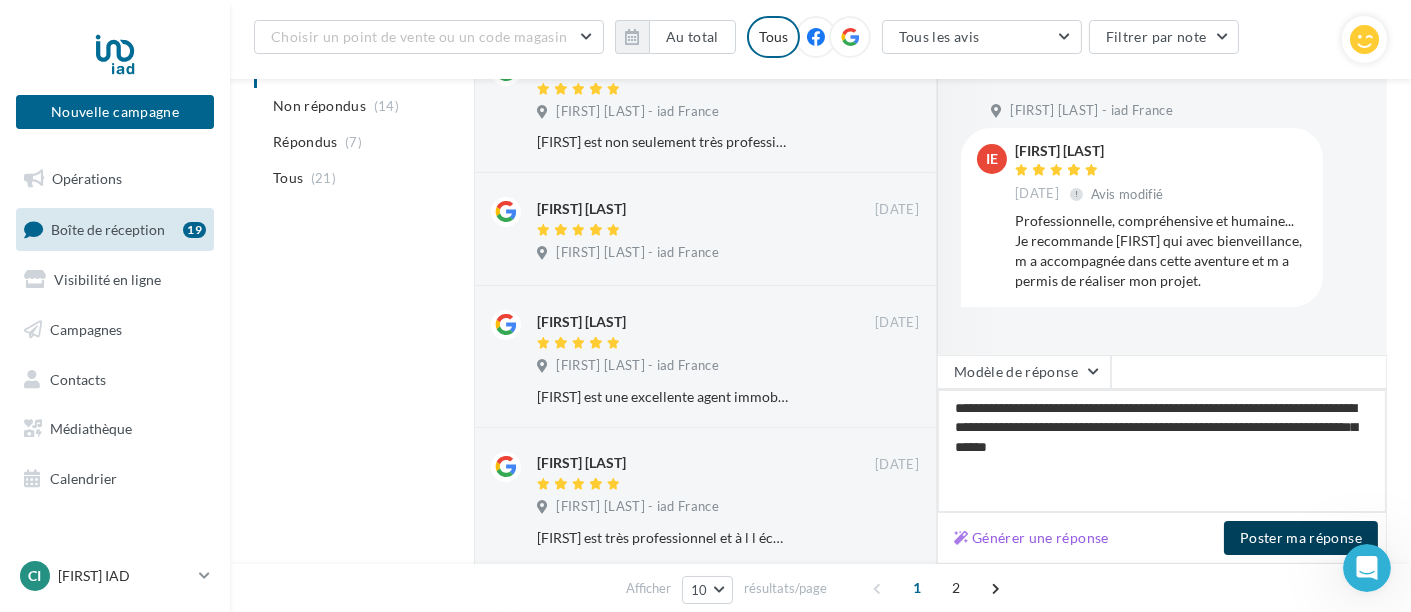 type on "**********" 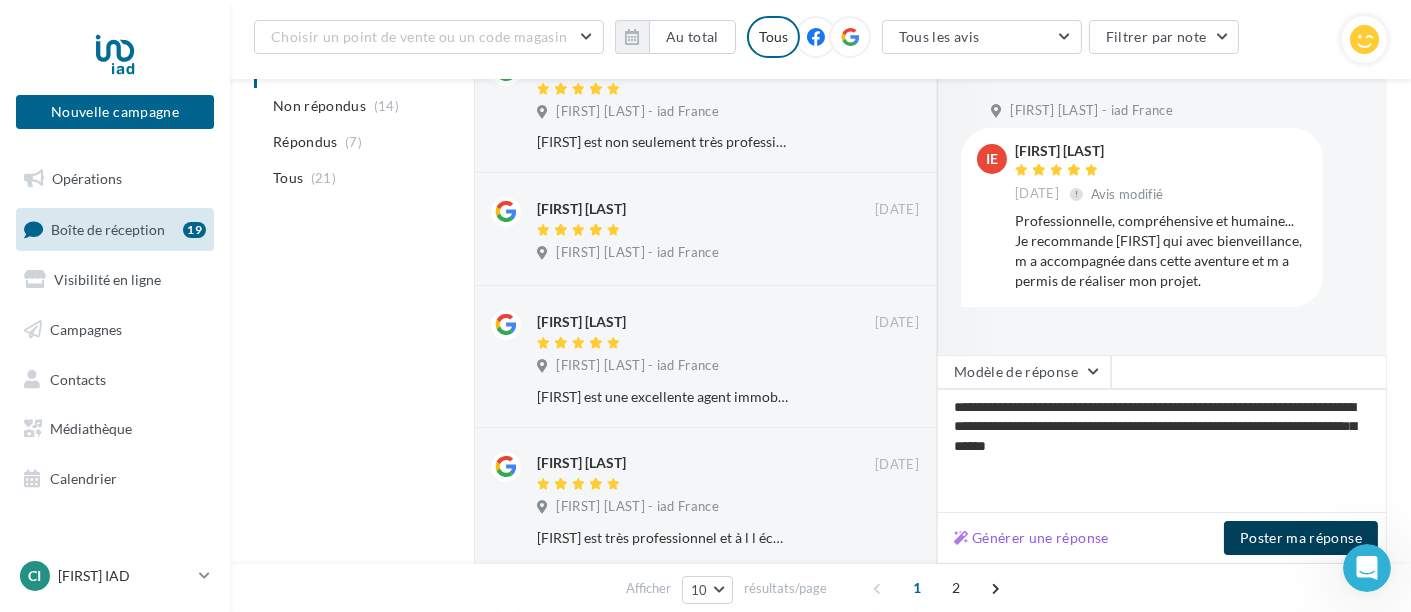 click on "Poster ma réponse" at bounding box center (1301, 538) 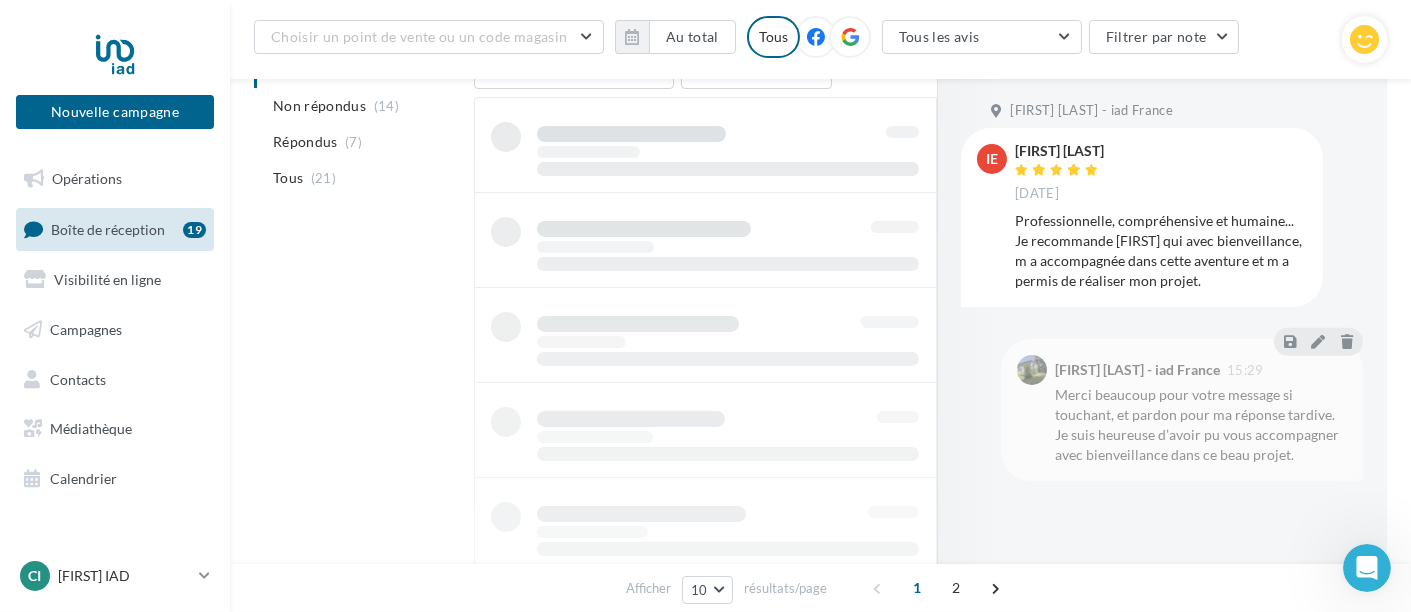 scroll, scrollTop: 217, scrollLeft: 0, axis: vertical 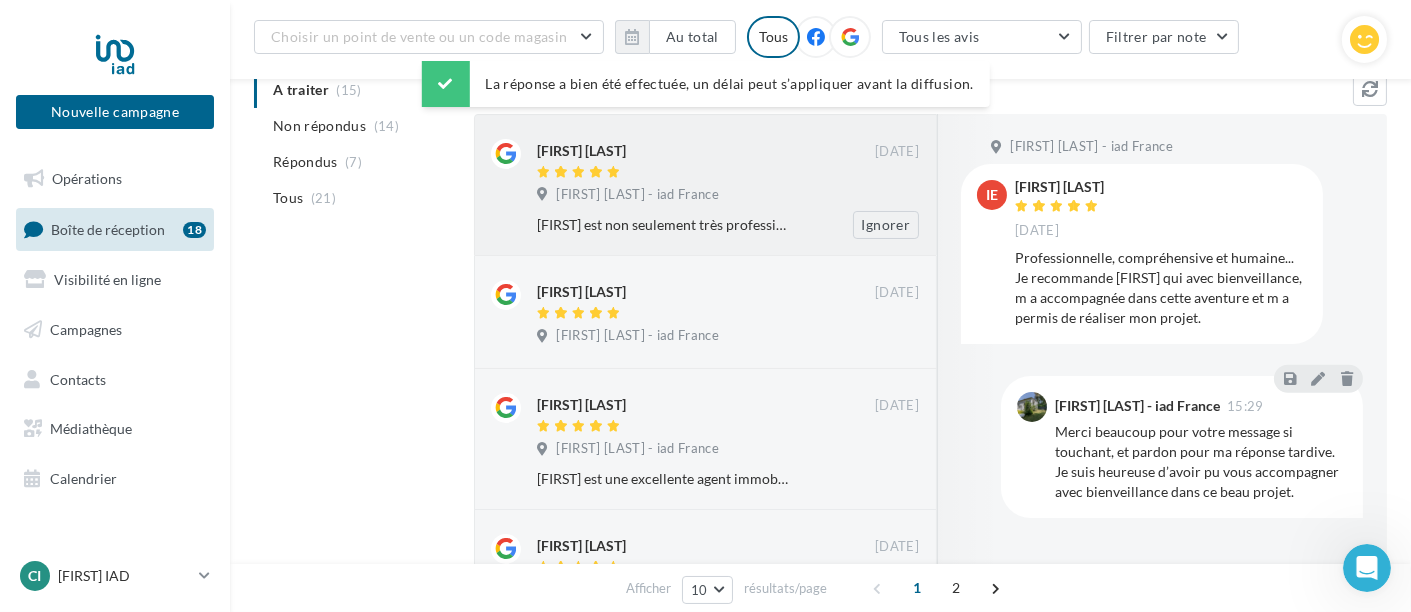 click on "Cinthya PLACIDO LARRAZABAL - iad France" at bounding box center (637, 195) 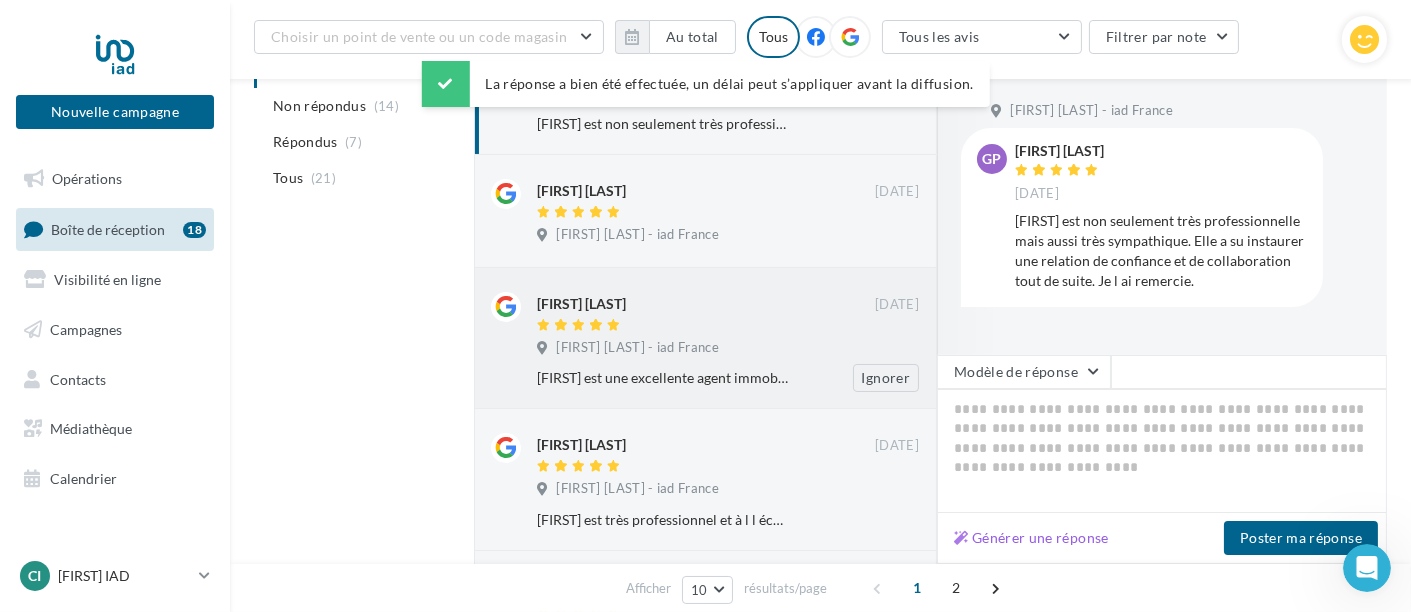 scroll, scrollTop: 328, scrollLeft: 0, axis: vertical 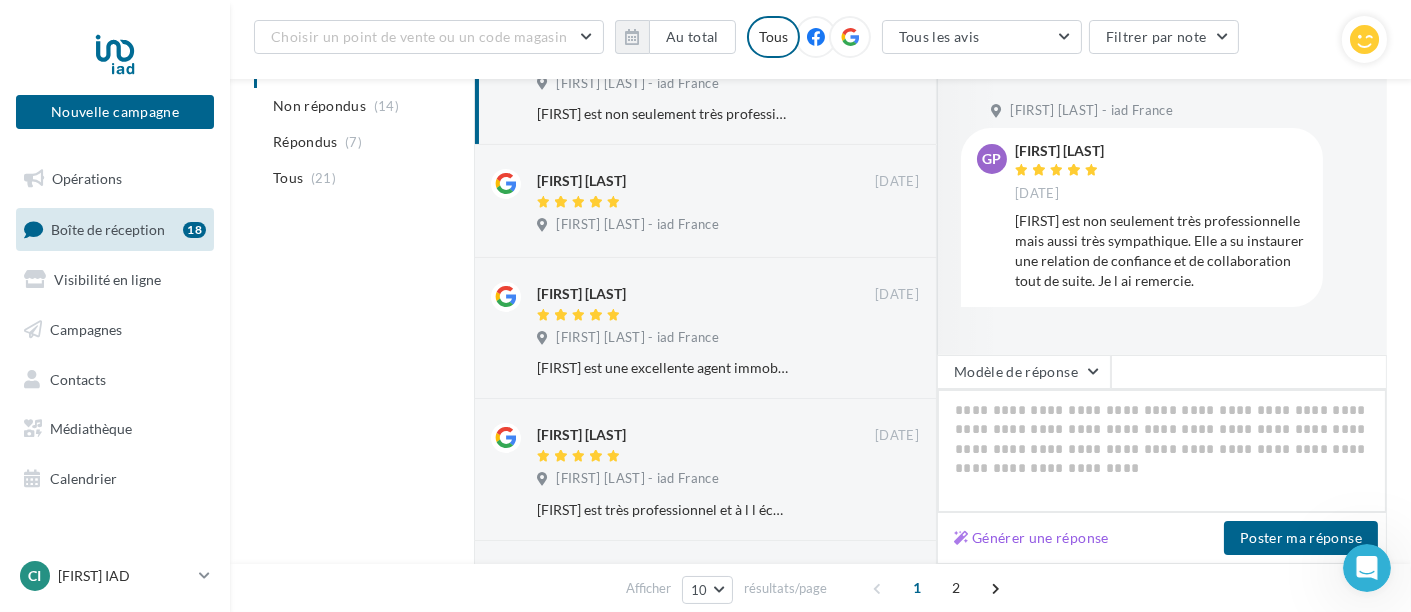 click at bounding box center [1162, 451] 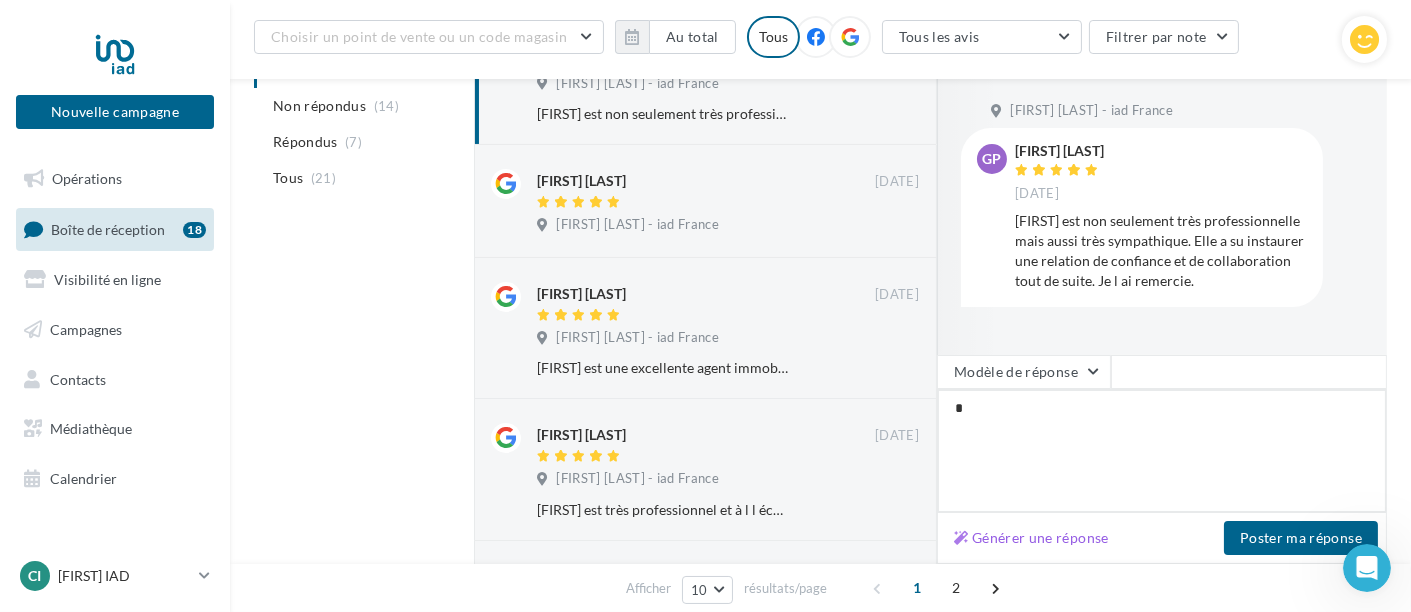 type on "**" 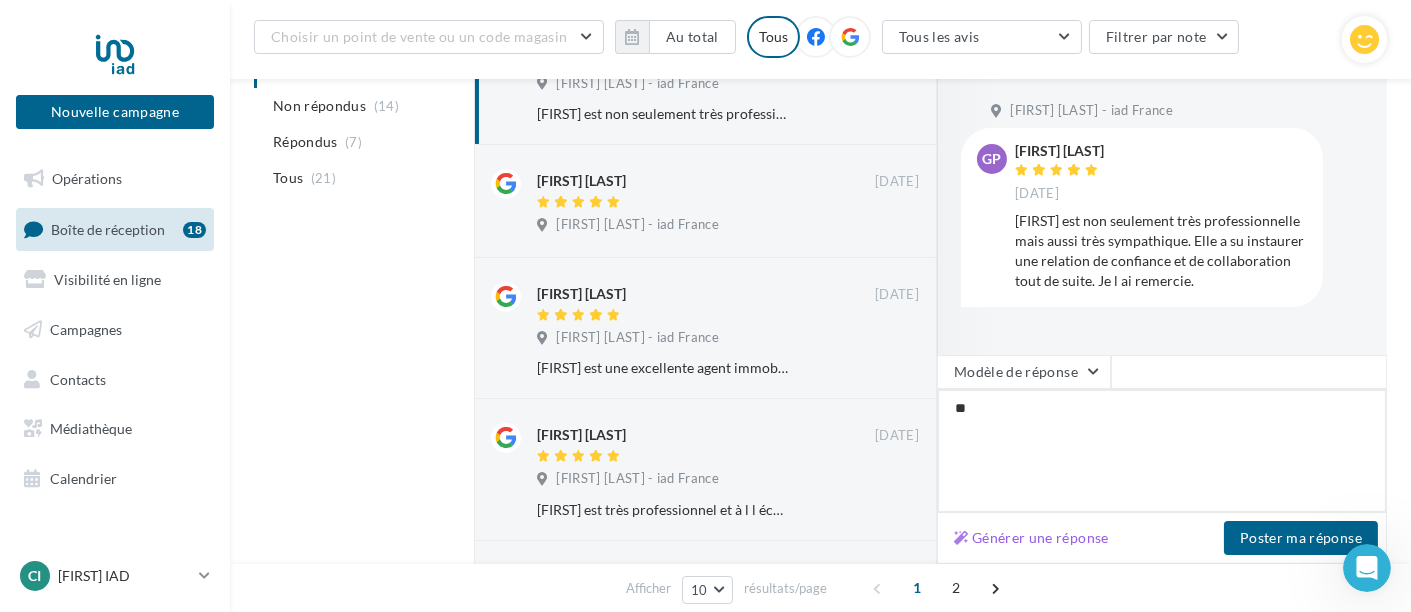 type on "***" 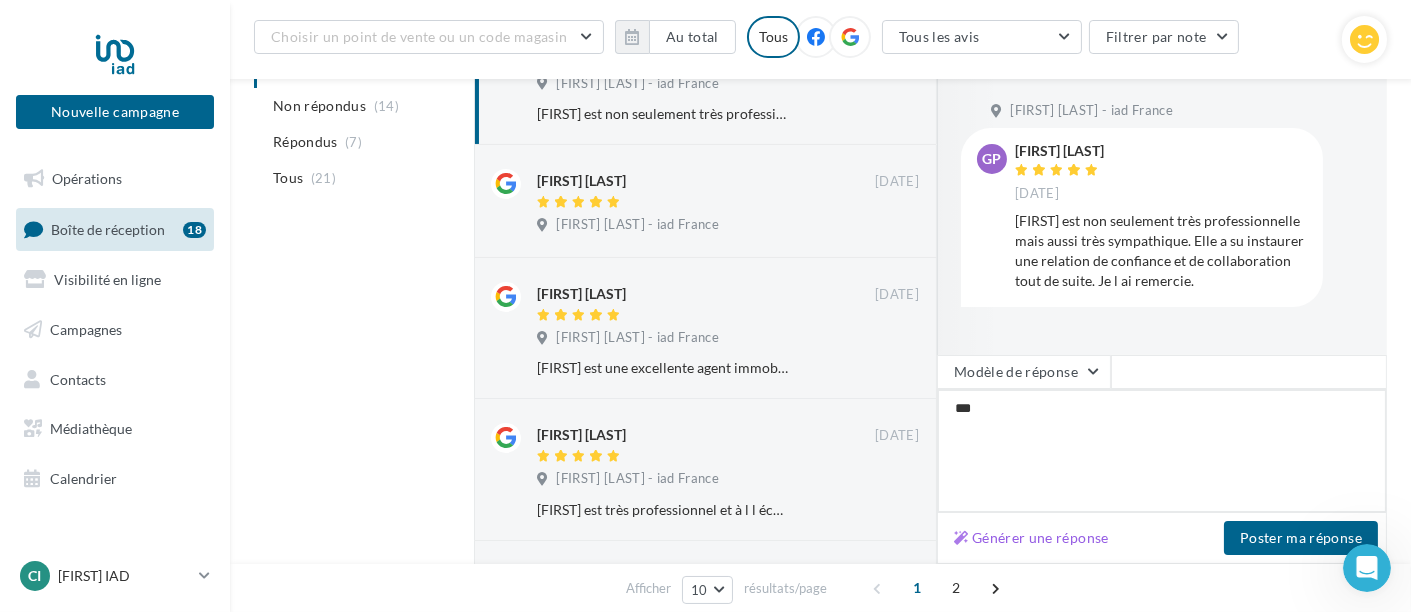 type on "****" 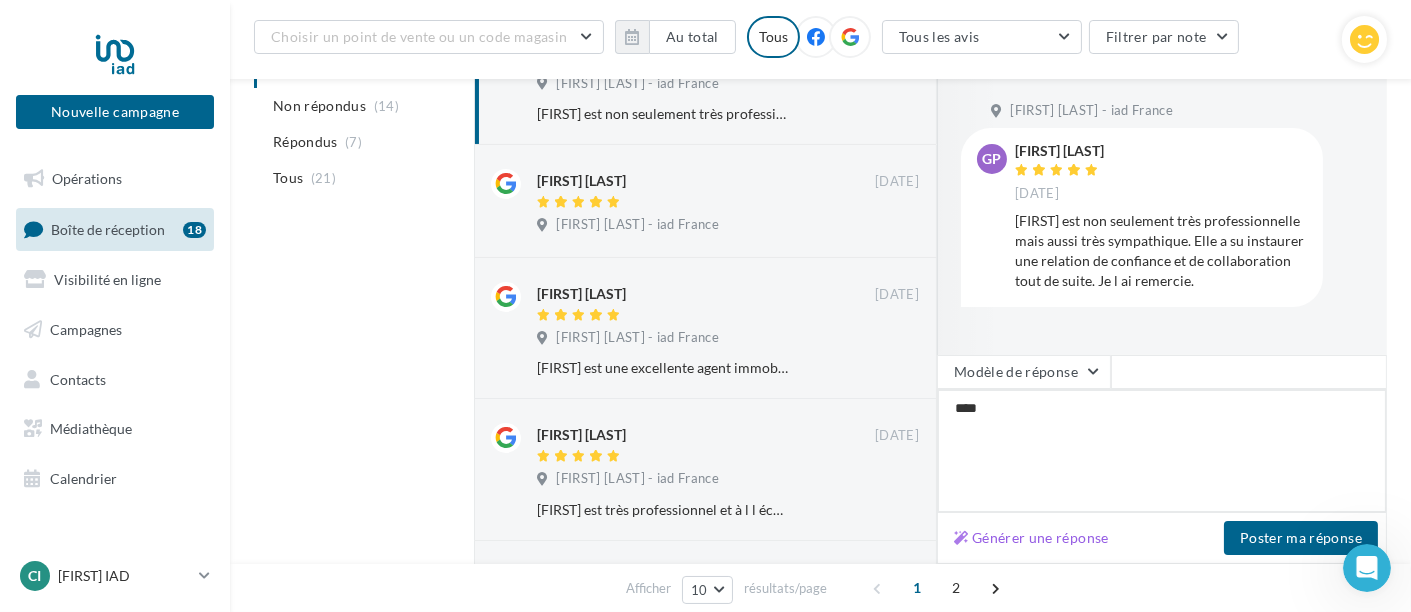type on "*****" 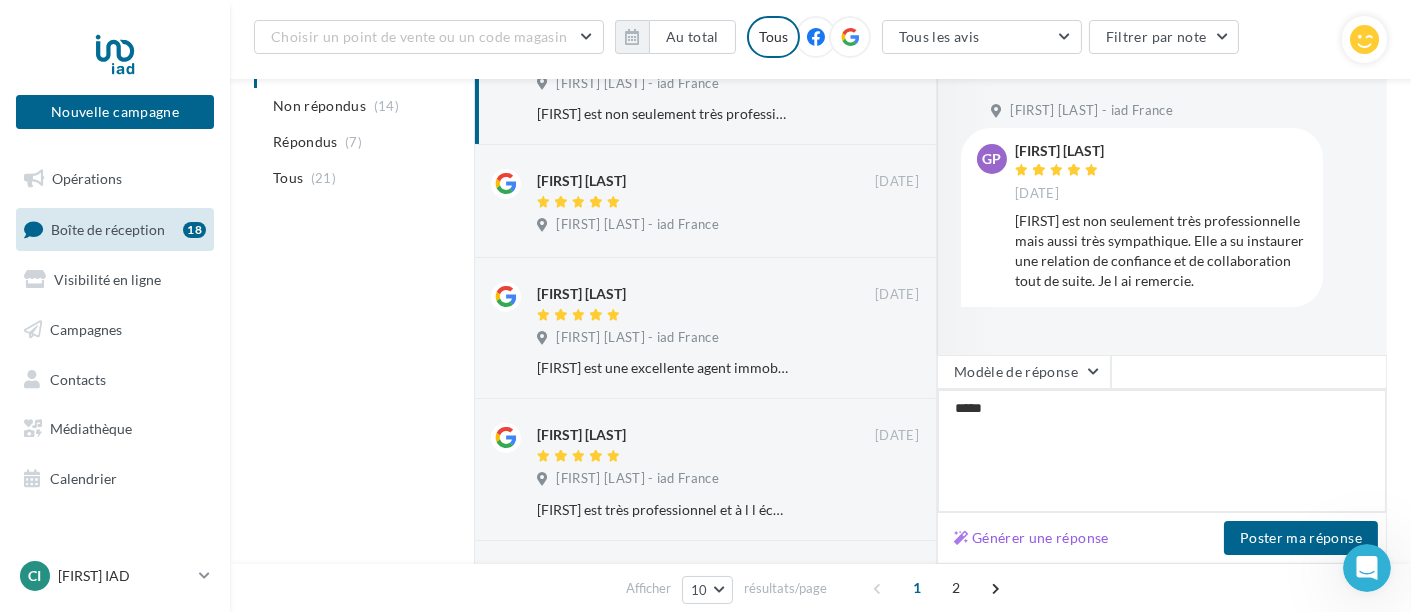 type on "*****" 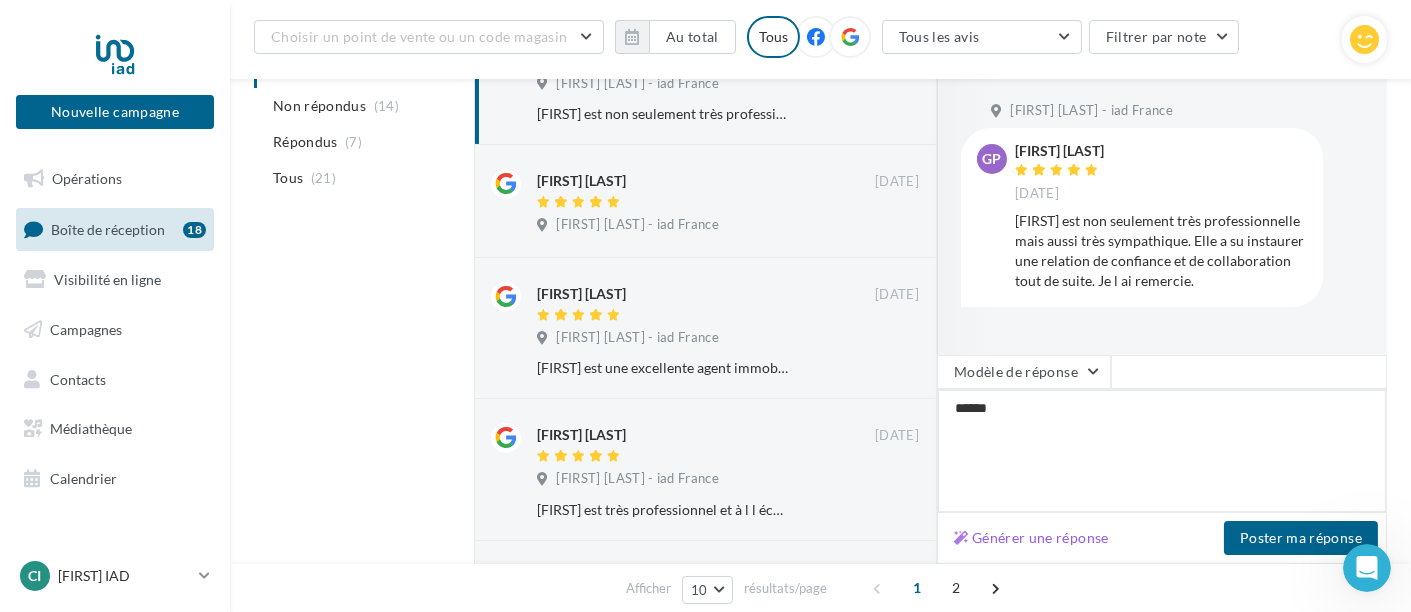 type on "*******" 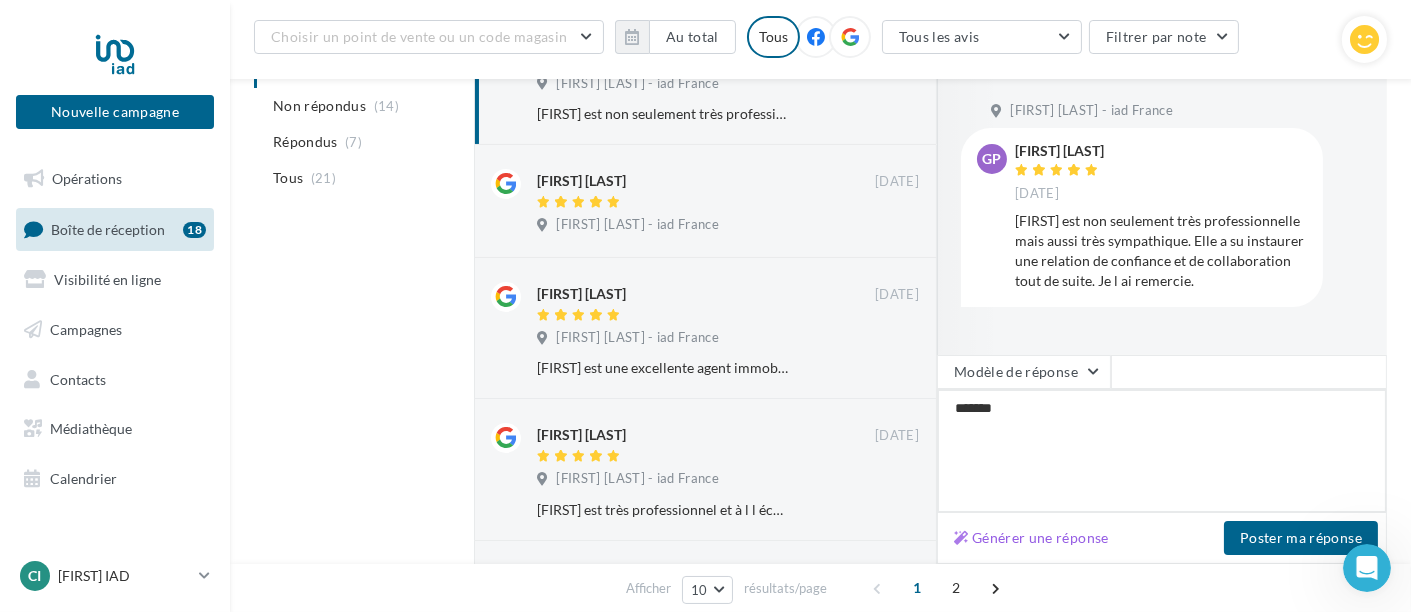 type on "********" 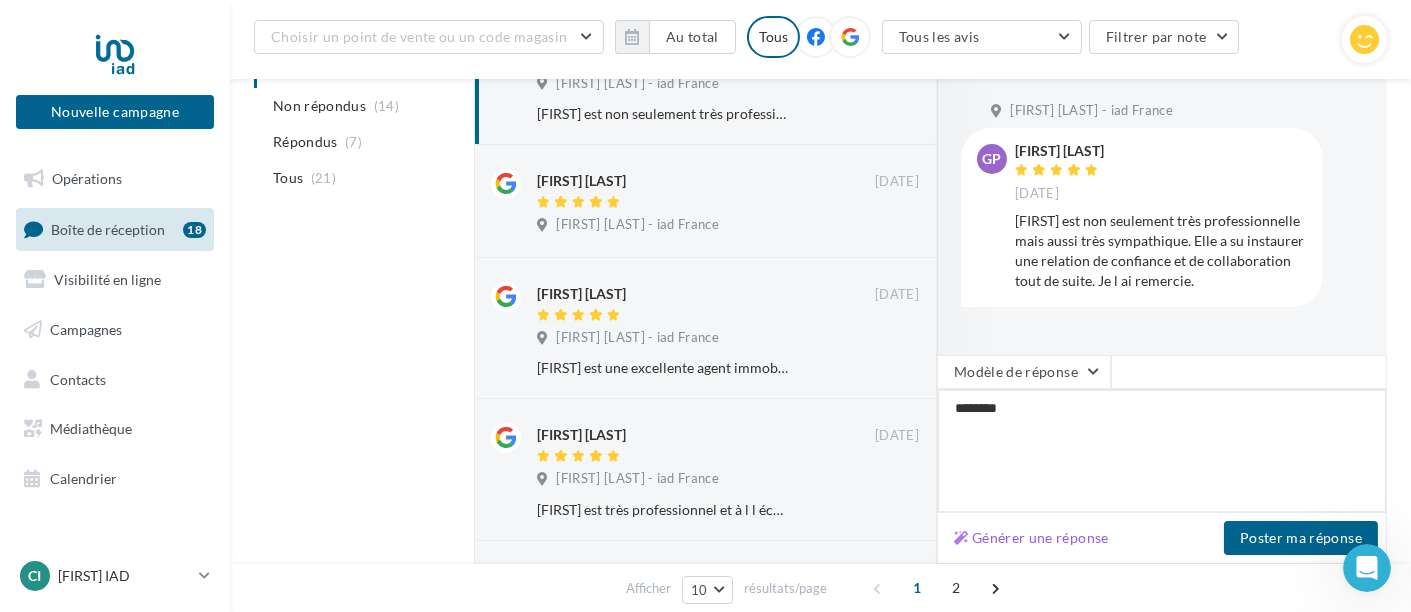 type on "*********" 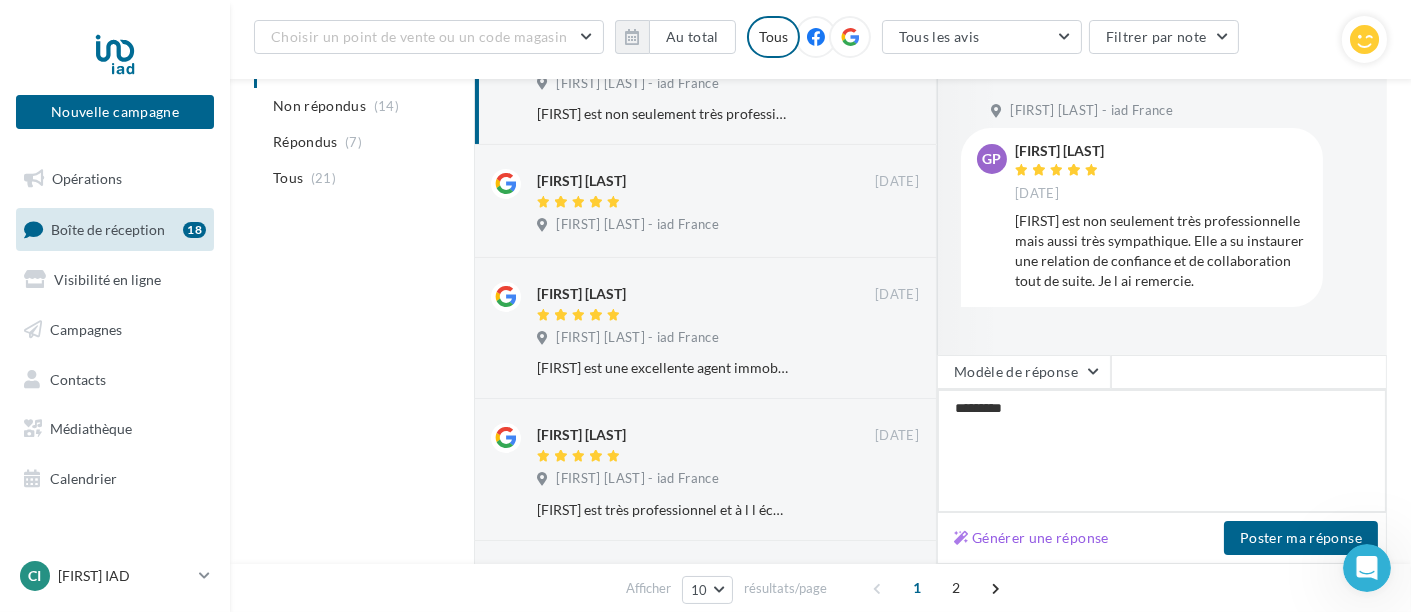 type on "**********" 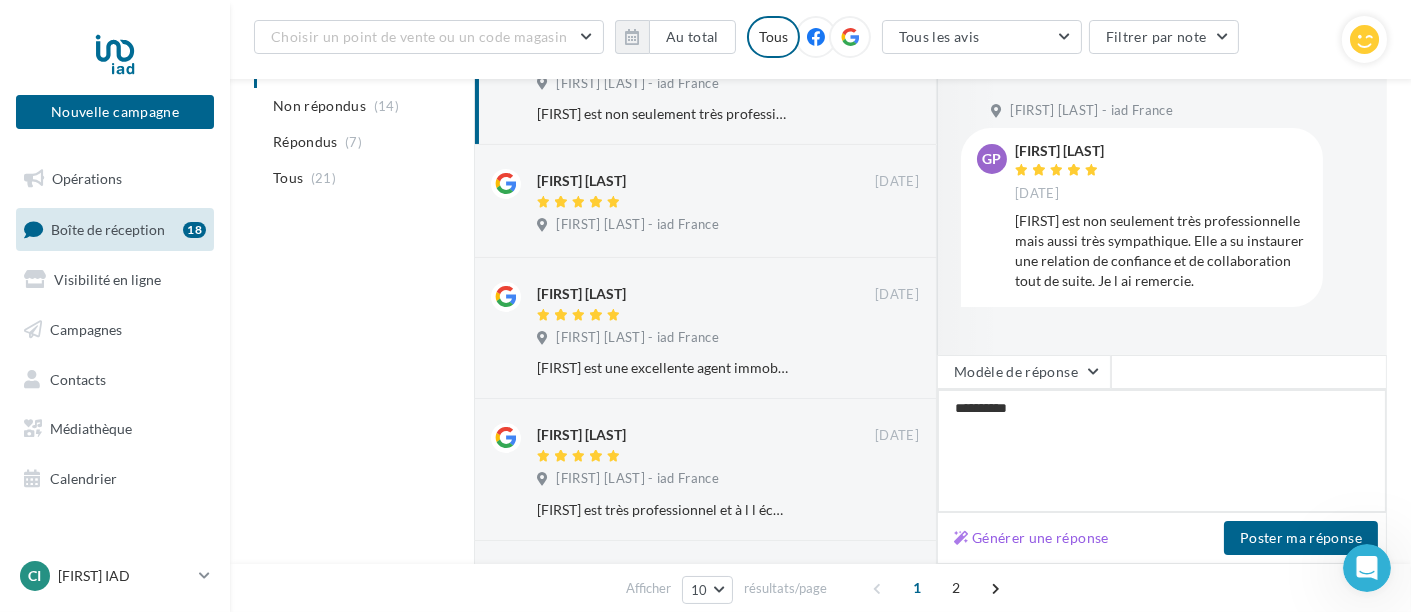 type on "**********" 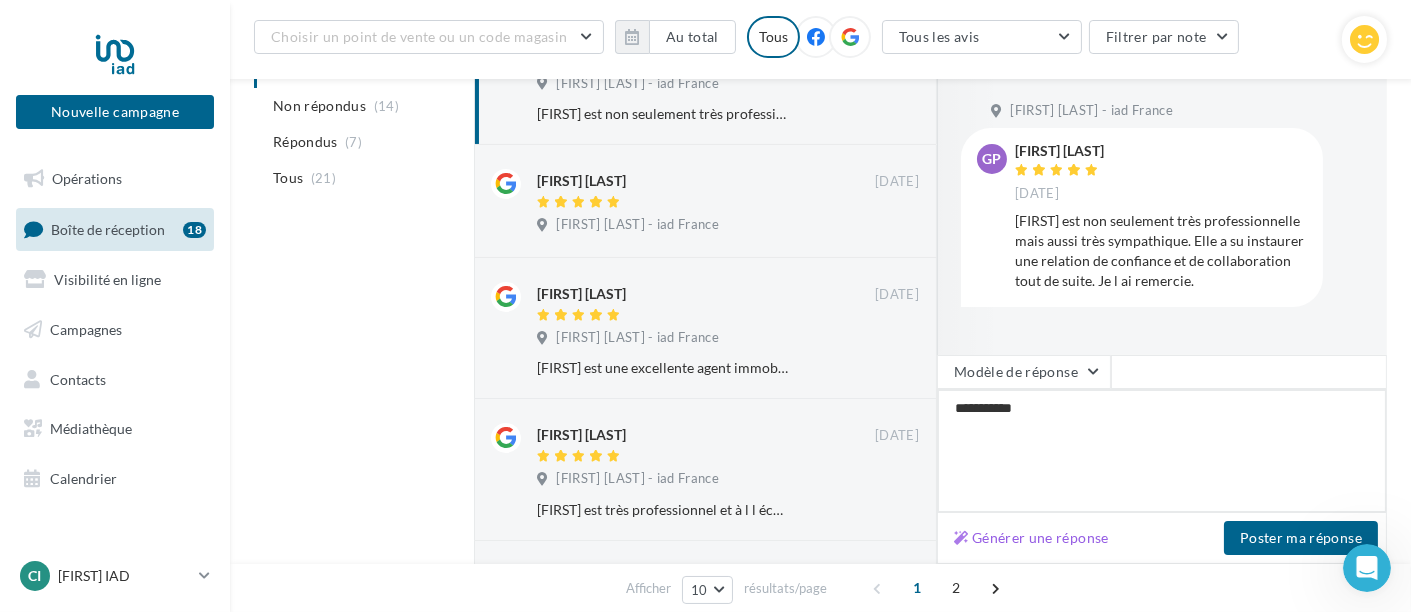 type on "**********" 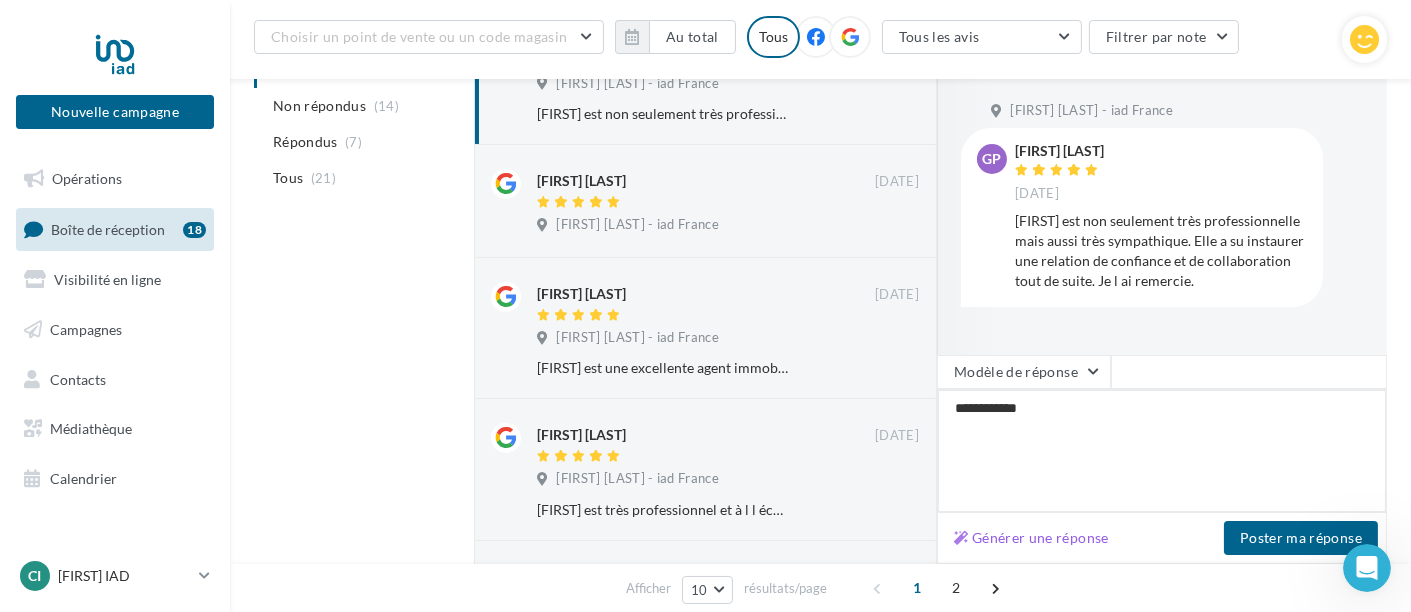 type on "**********" 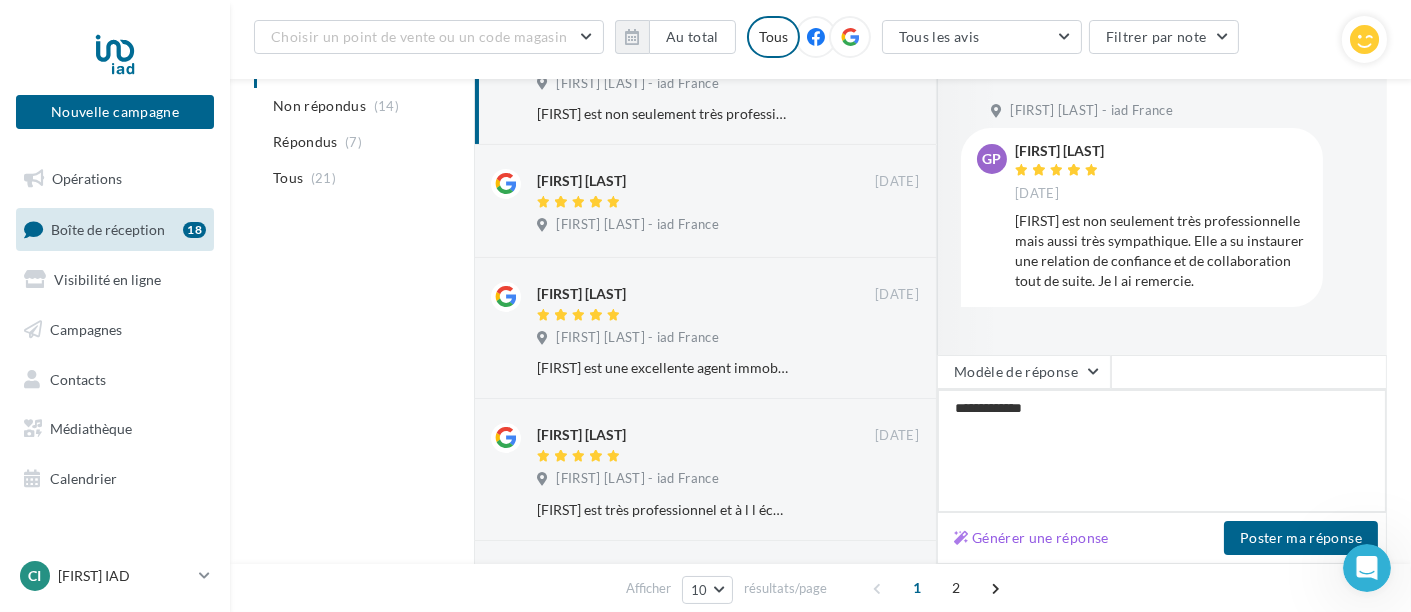 type on "**********" 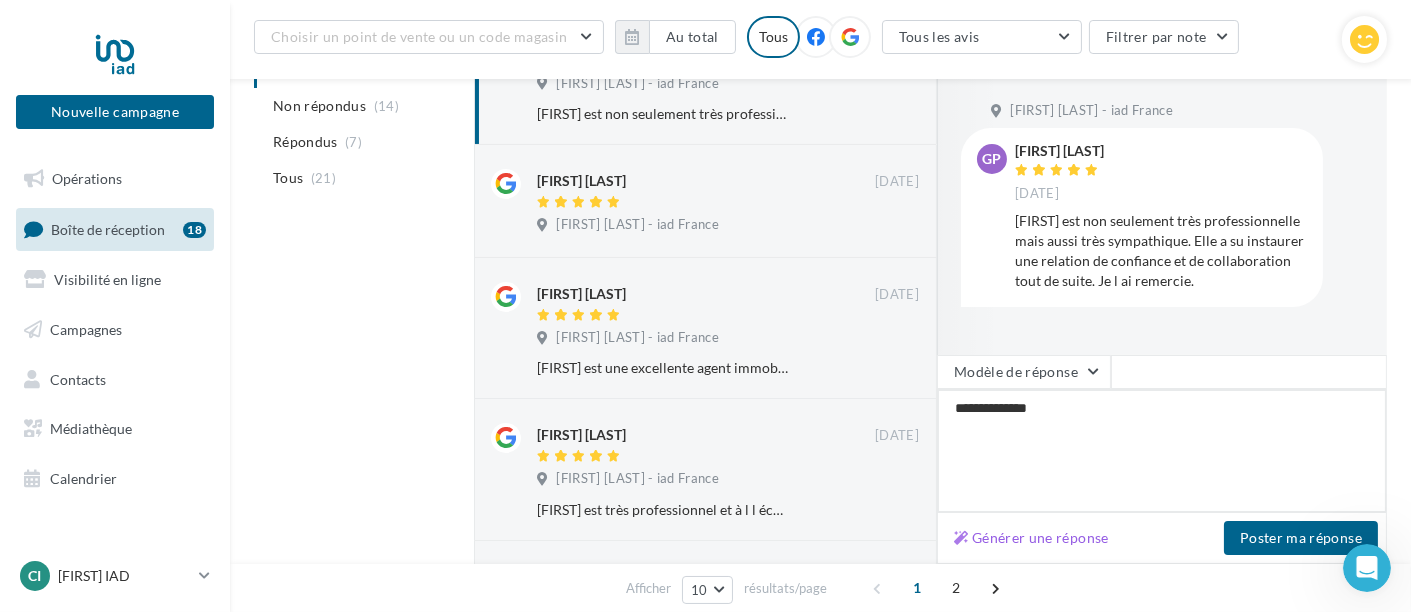 type on "**********" 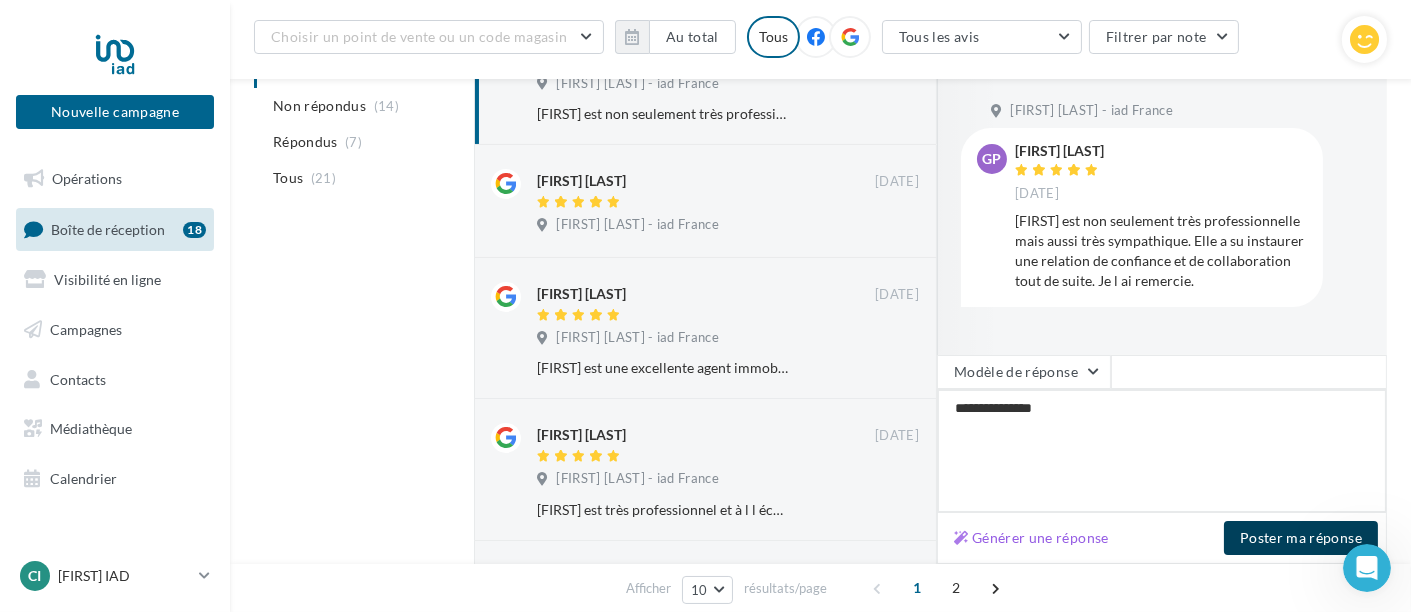 type on "**********" 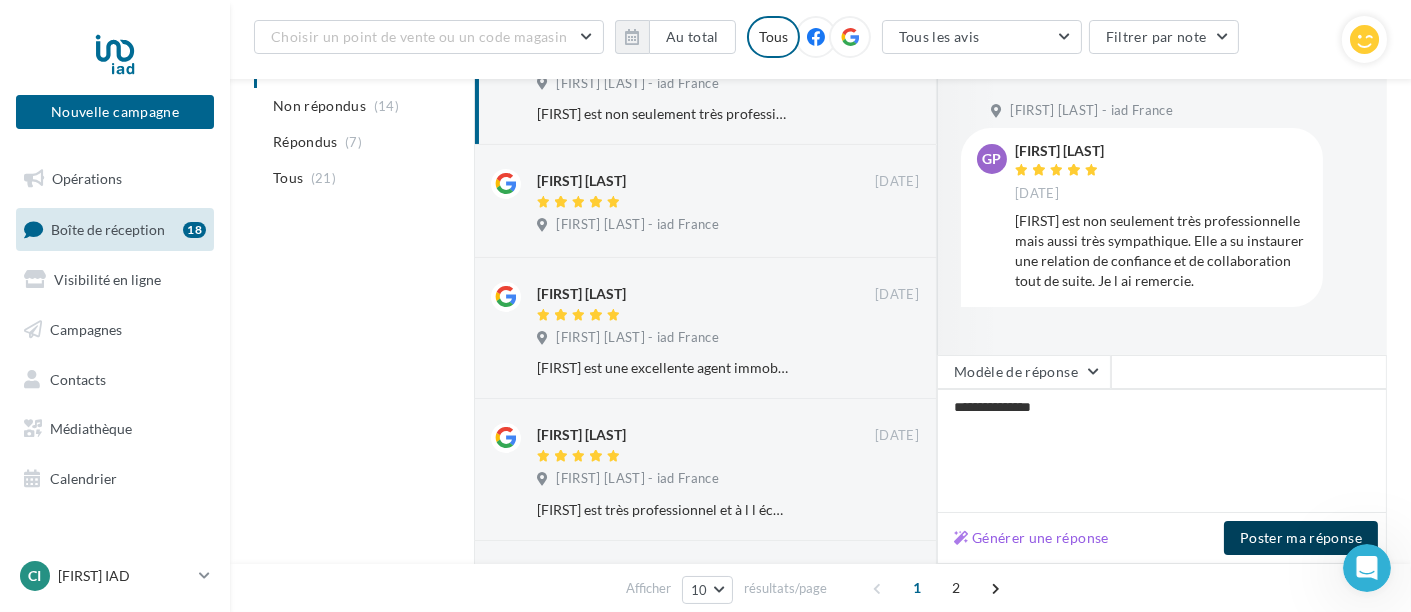 click on "Poster ma réponse" at bounding box center (1301, 538) 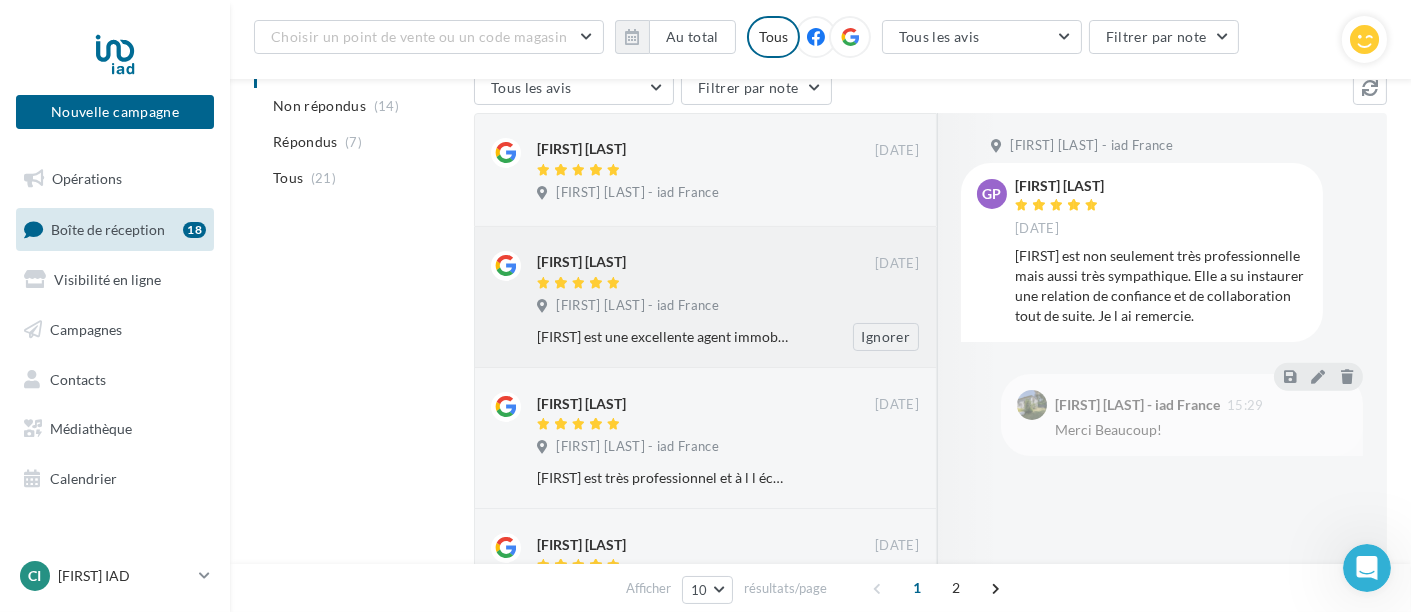 scroll, scrollTop: 215, scrollLeft: 0, axis: vertical 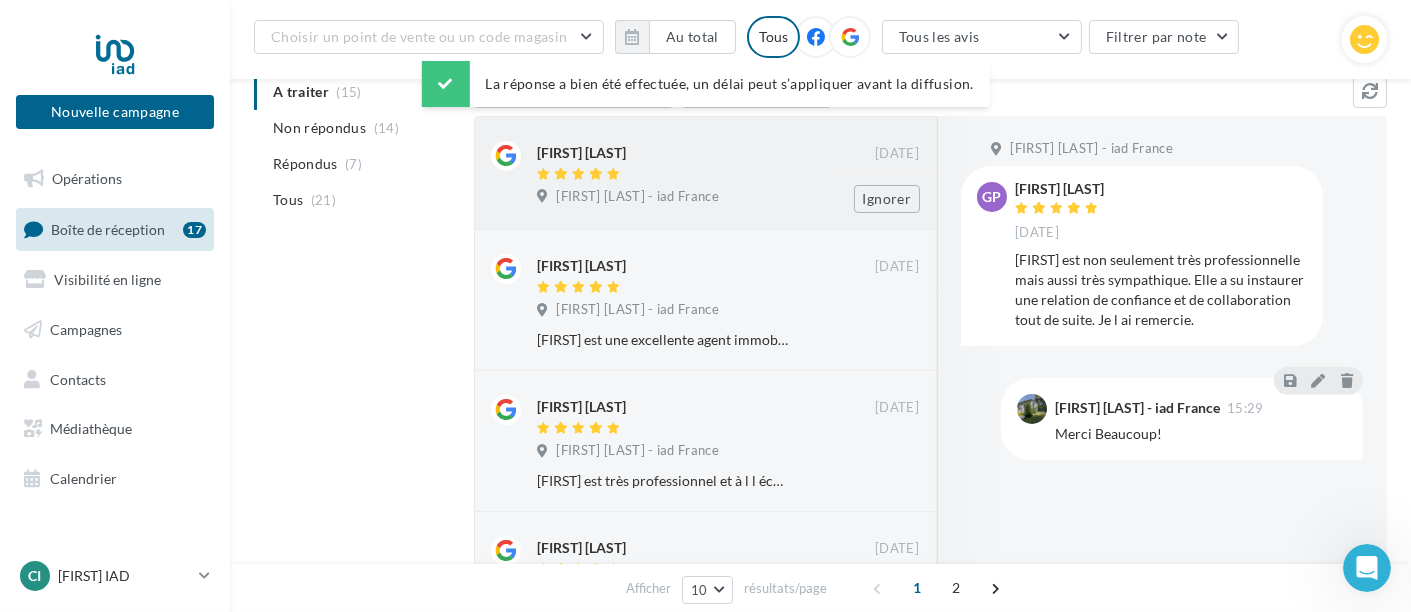 click on "Cinthya PLACIDO LARRAZABAL - iad France" at bounding box center (728, 199) 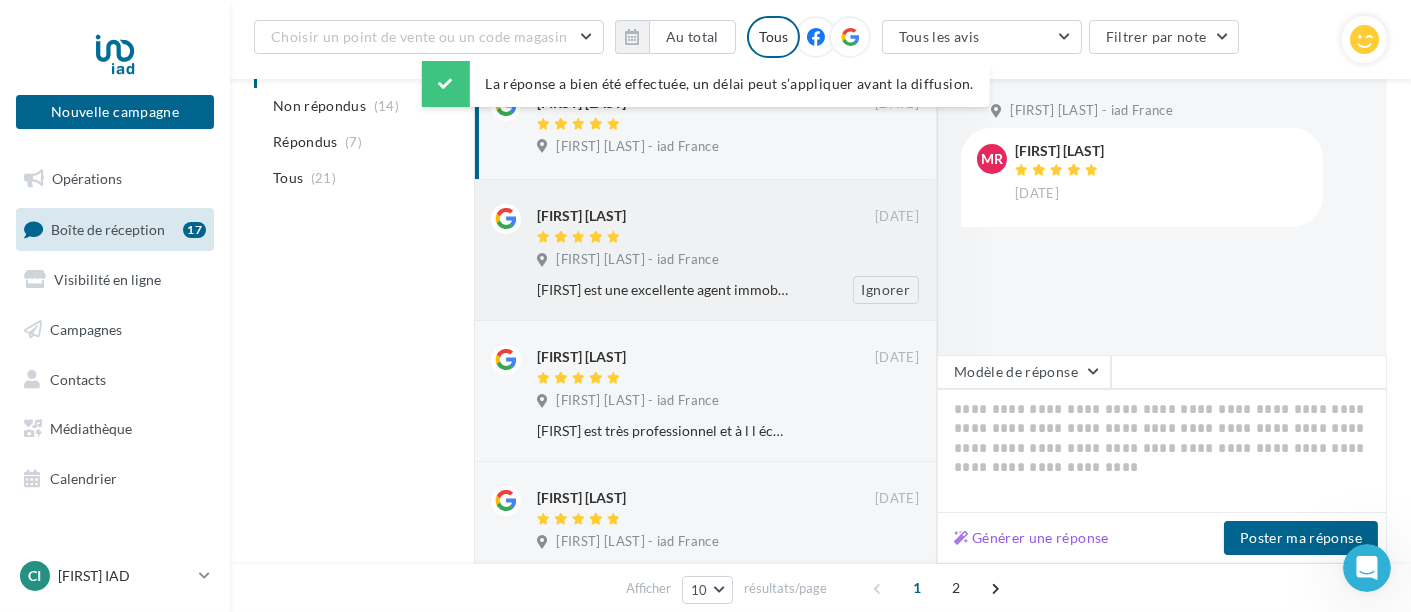 scroll, scrollTop: 215, scrollLeft: 0, axis: vertical 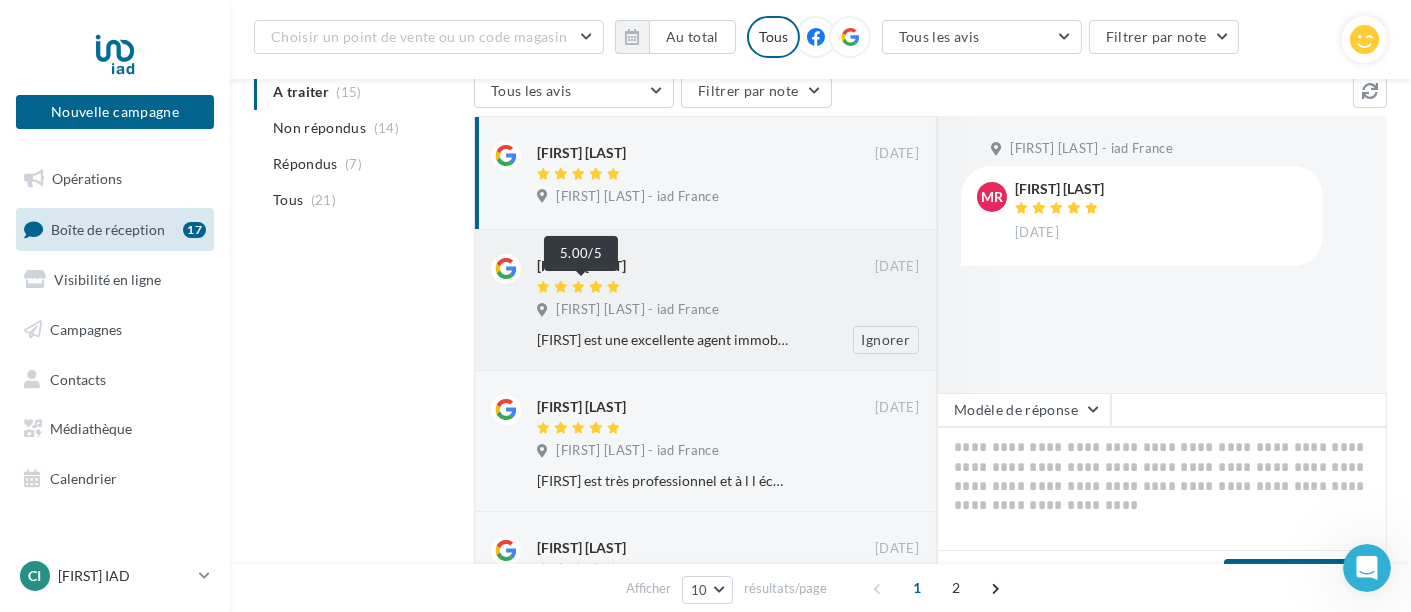 click at bounding box center (561, 287) 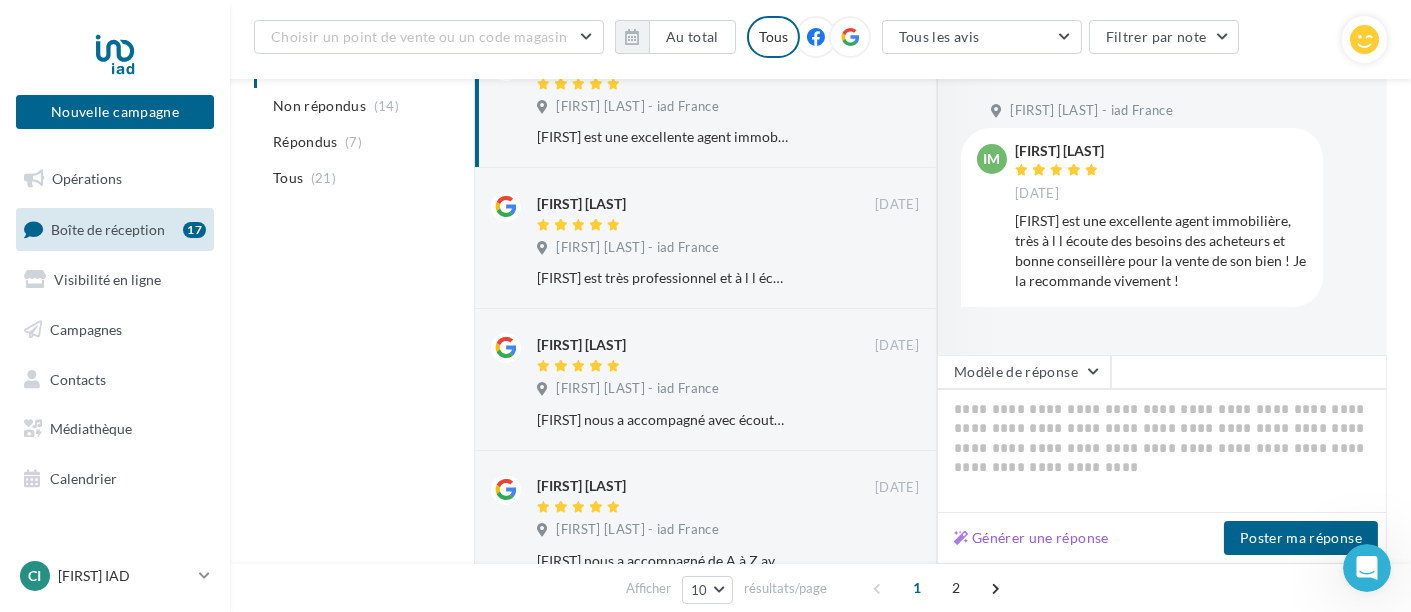 scroll, scrollTop: 437, scrollLeft: 0, axis: vertical 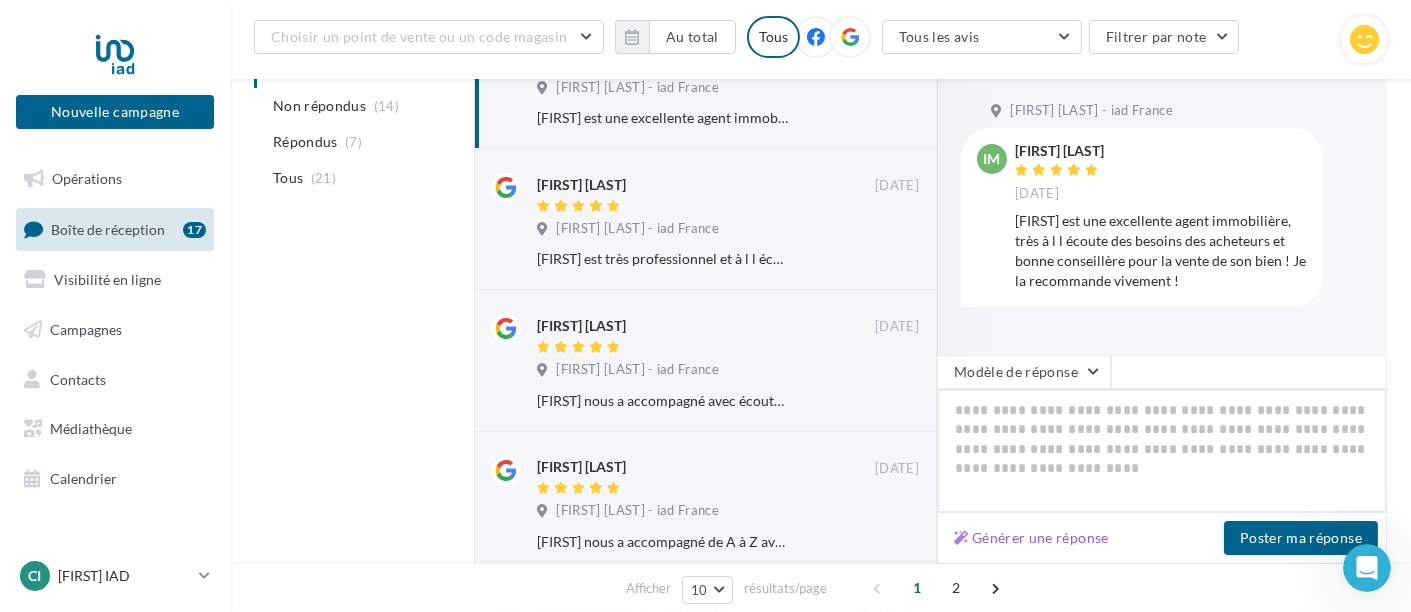 click at bounding box center [1162, 451] 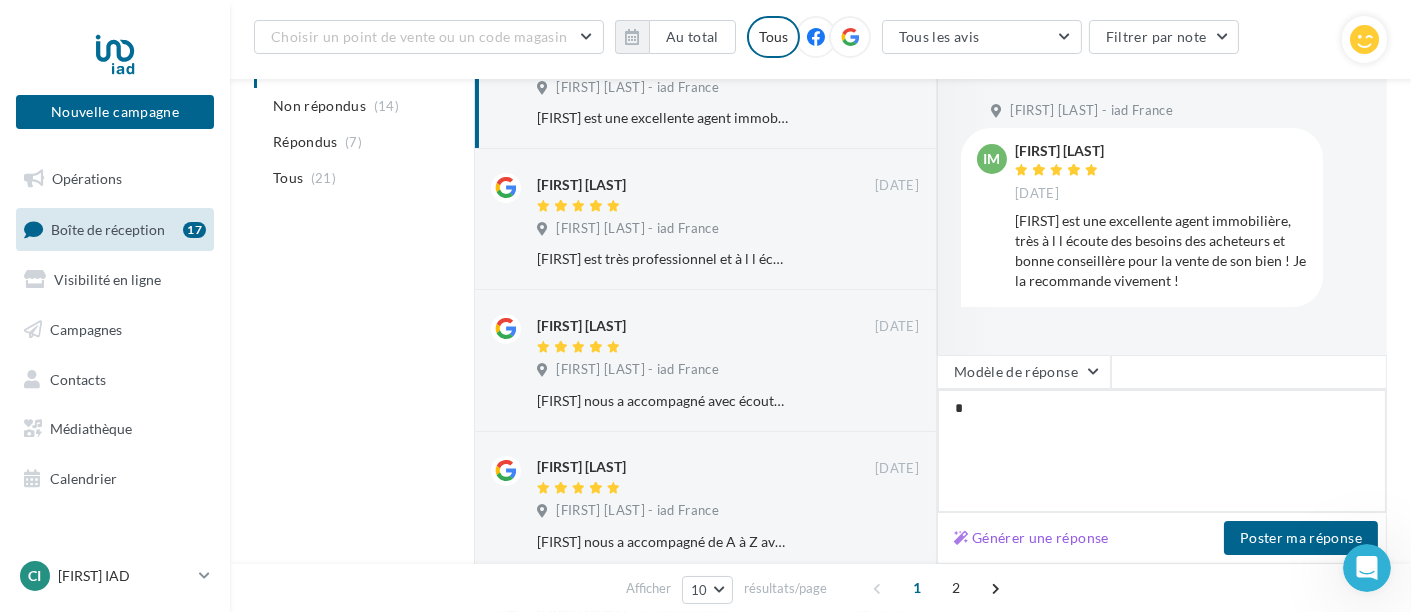 type on "**" 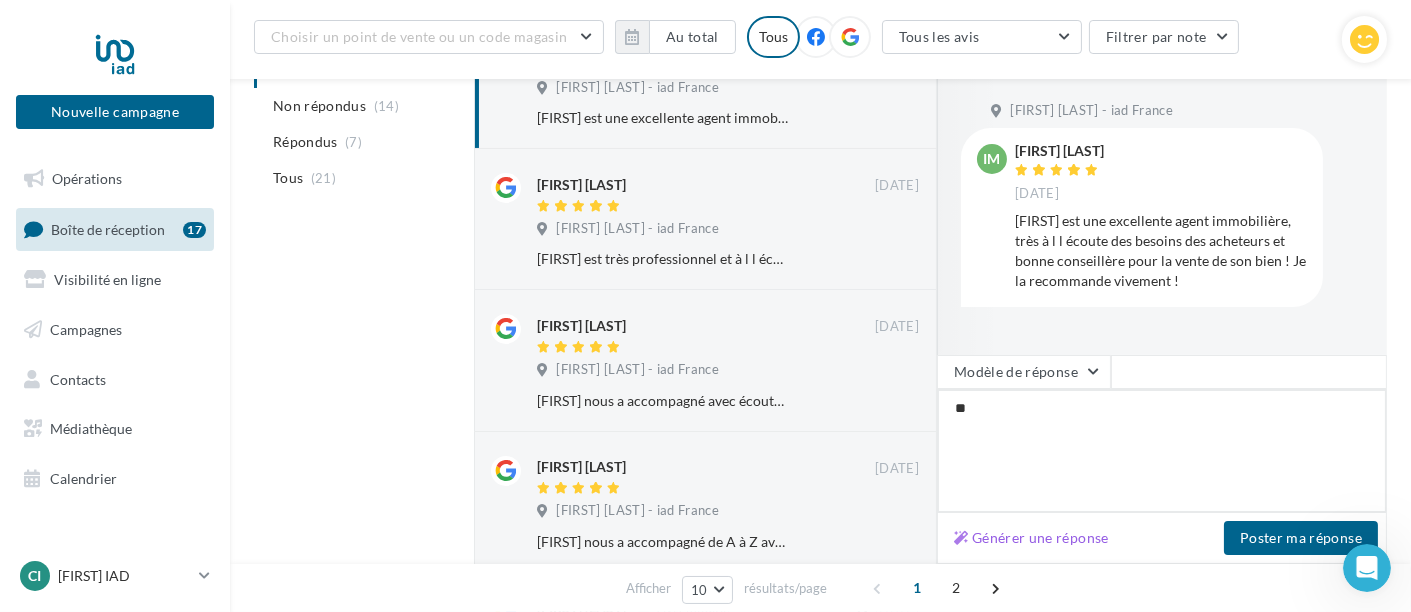 type on "***" 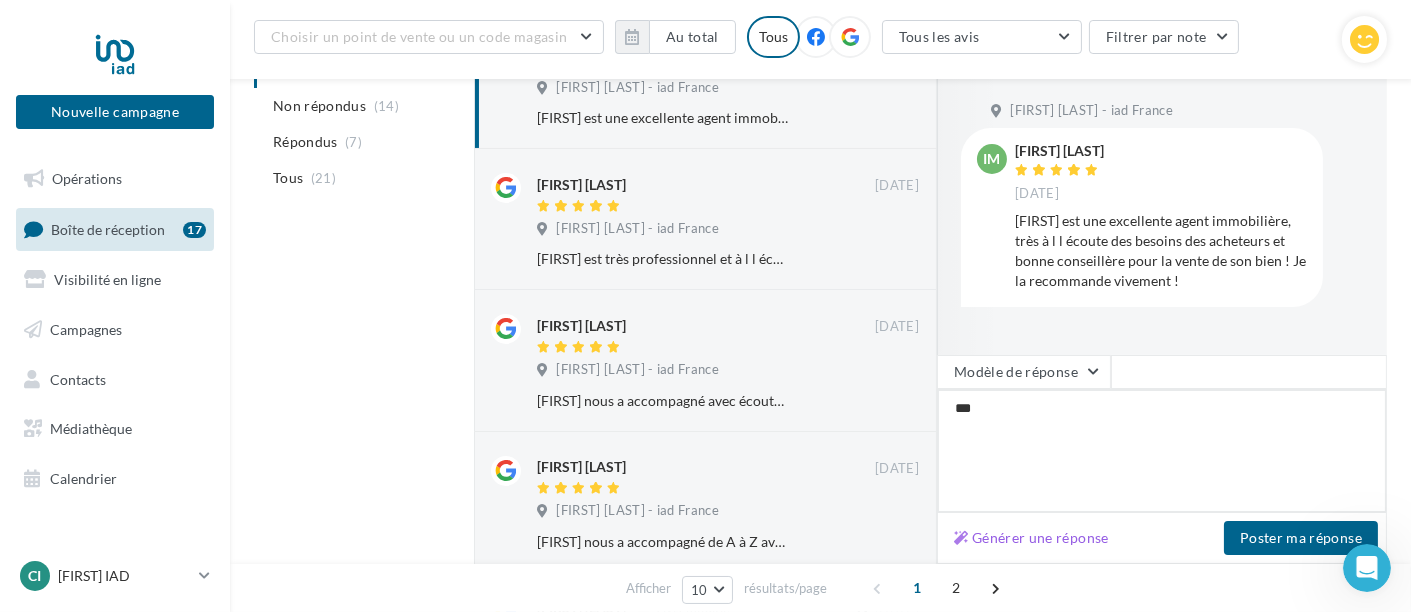 type on "****" 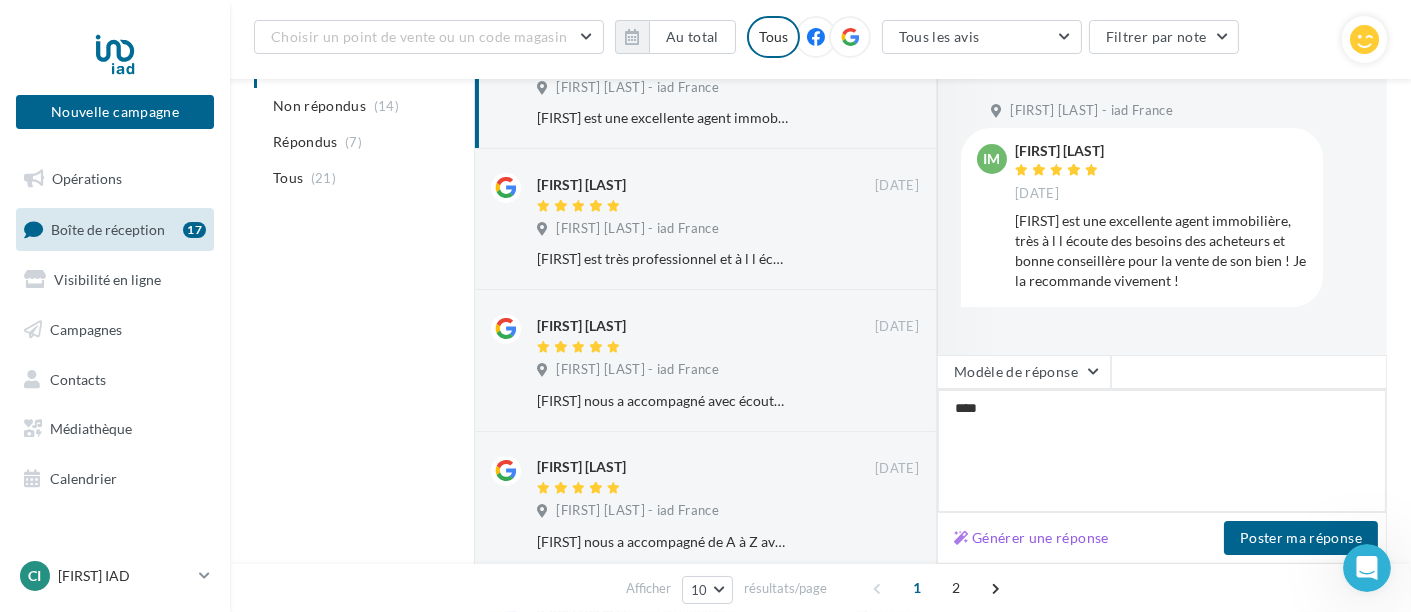 type on "*****" 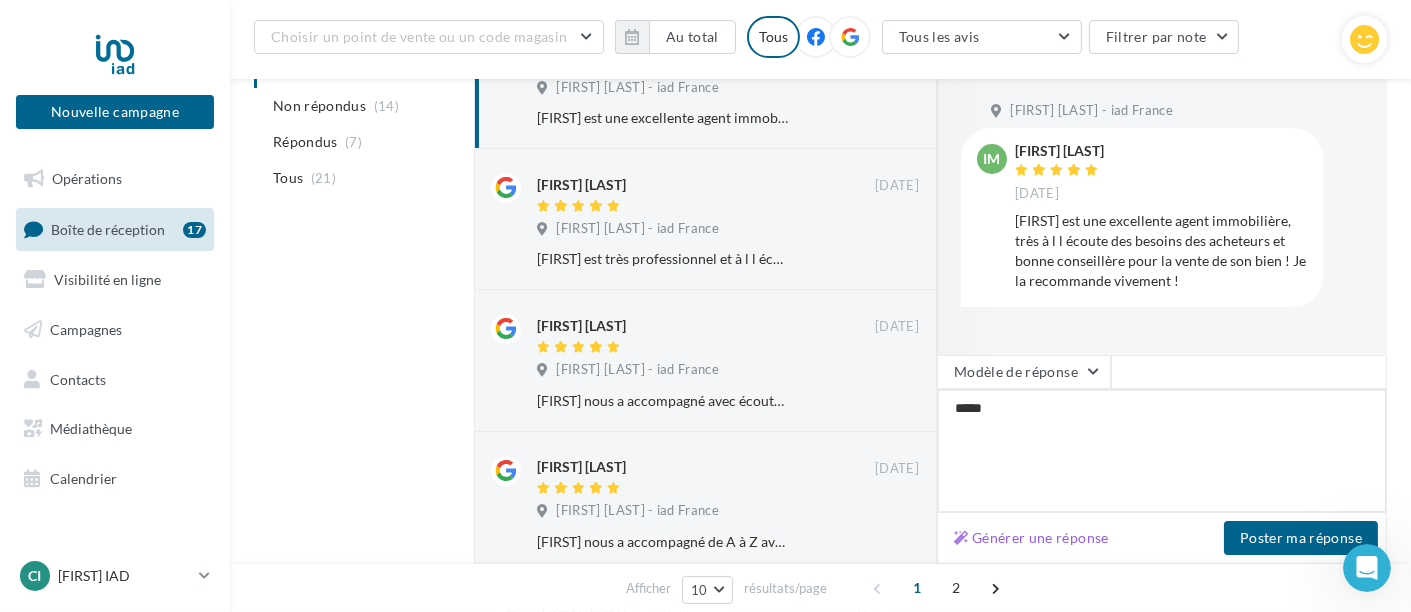 type on "*****" 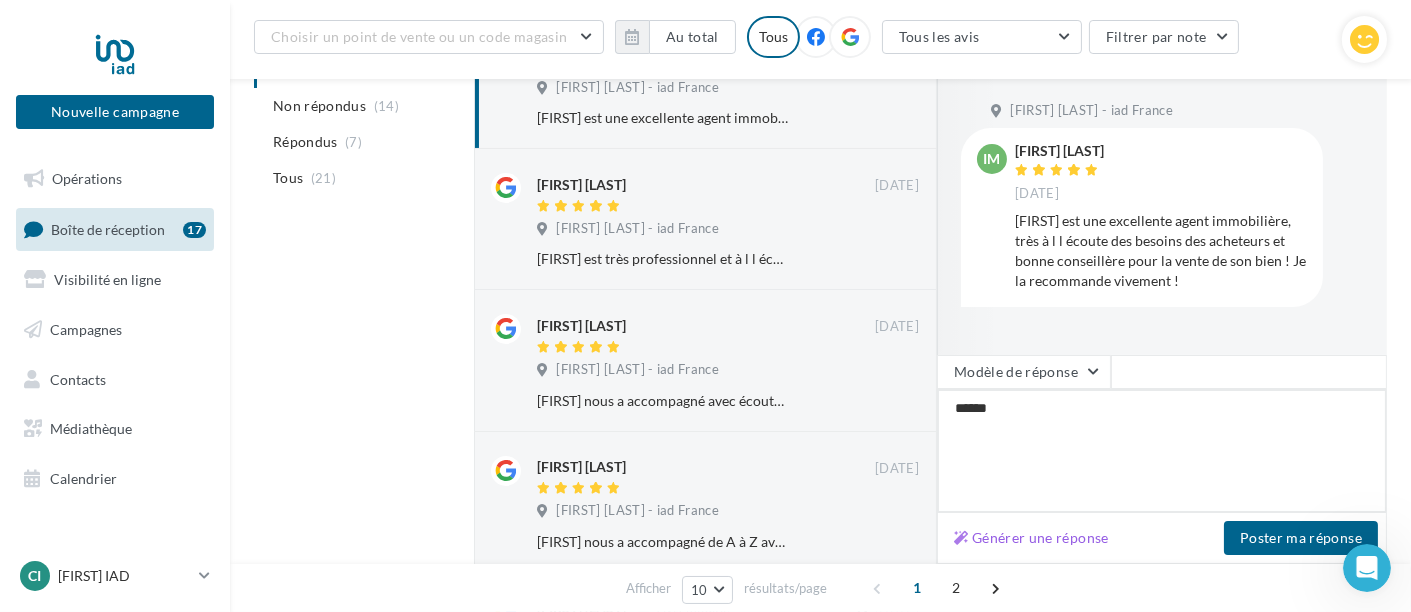 type on "*******" 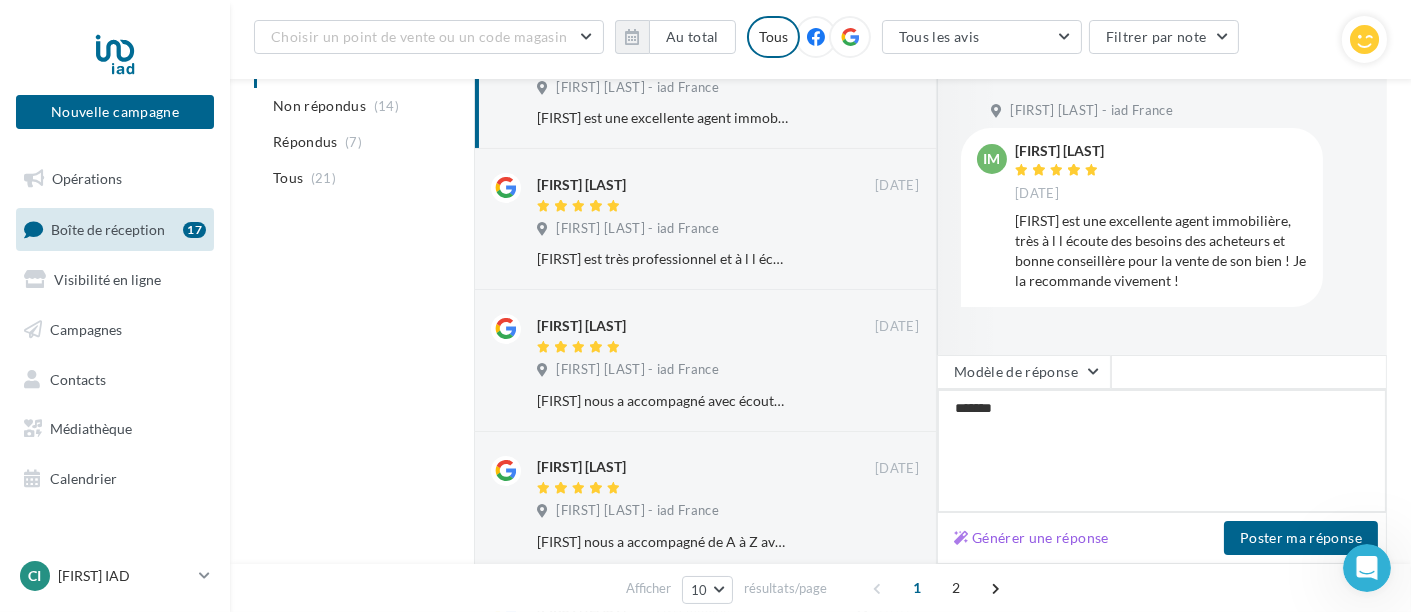 type on "********" 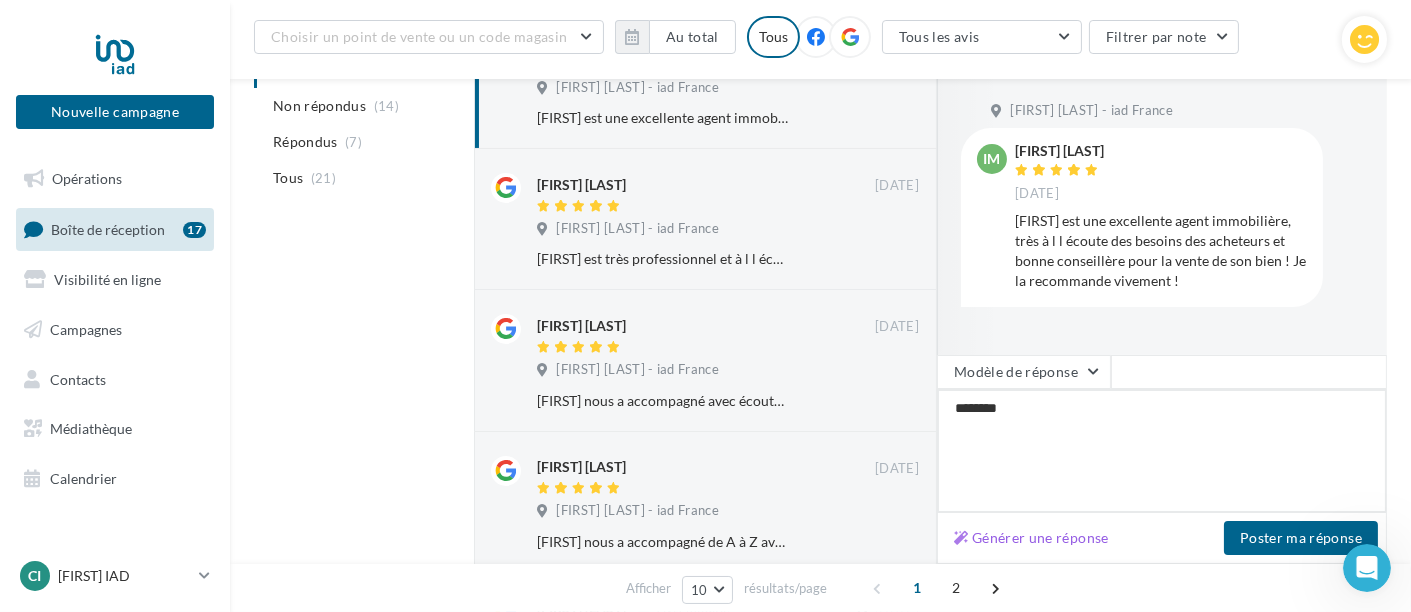 type on "*********" 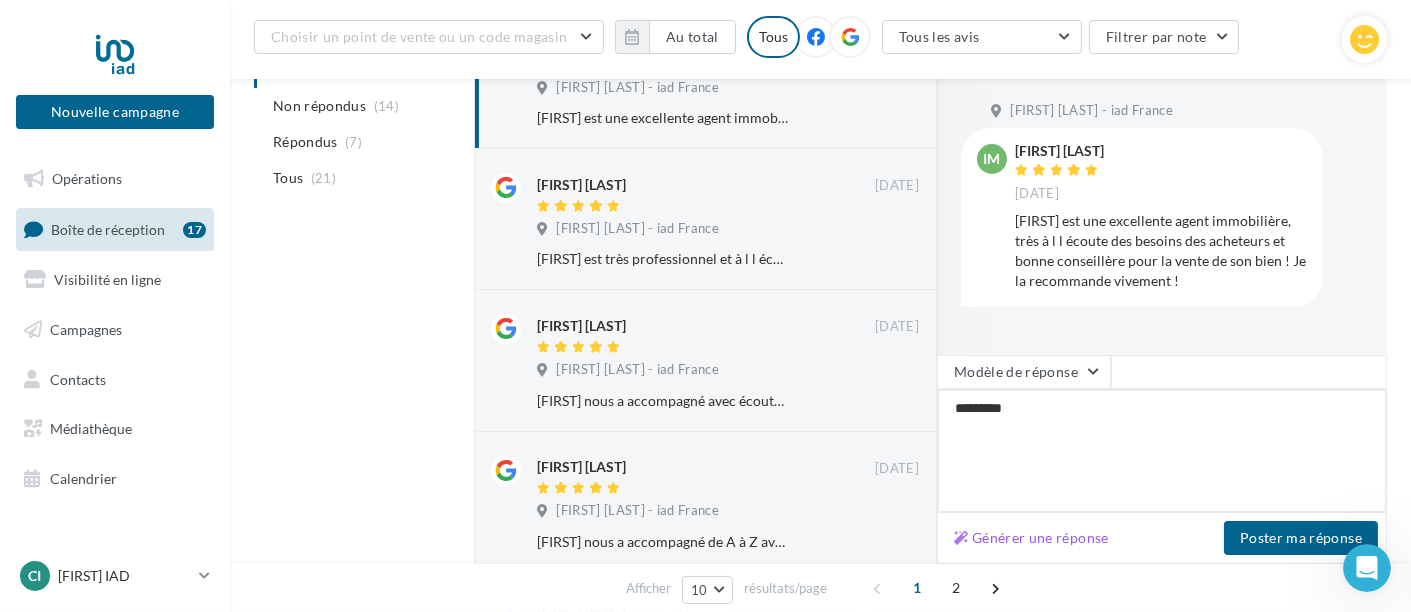 type on "**********" 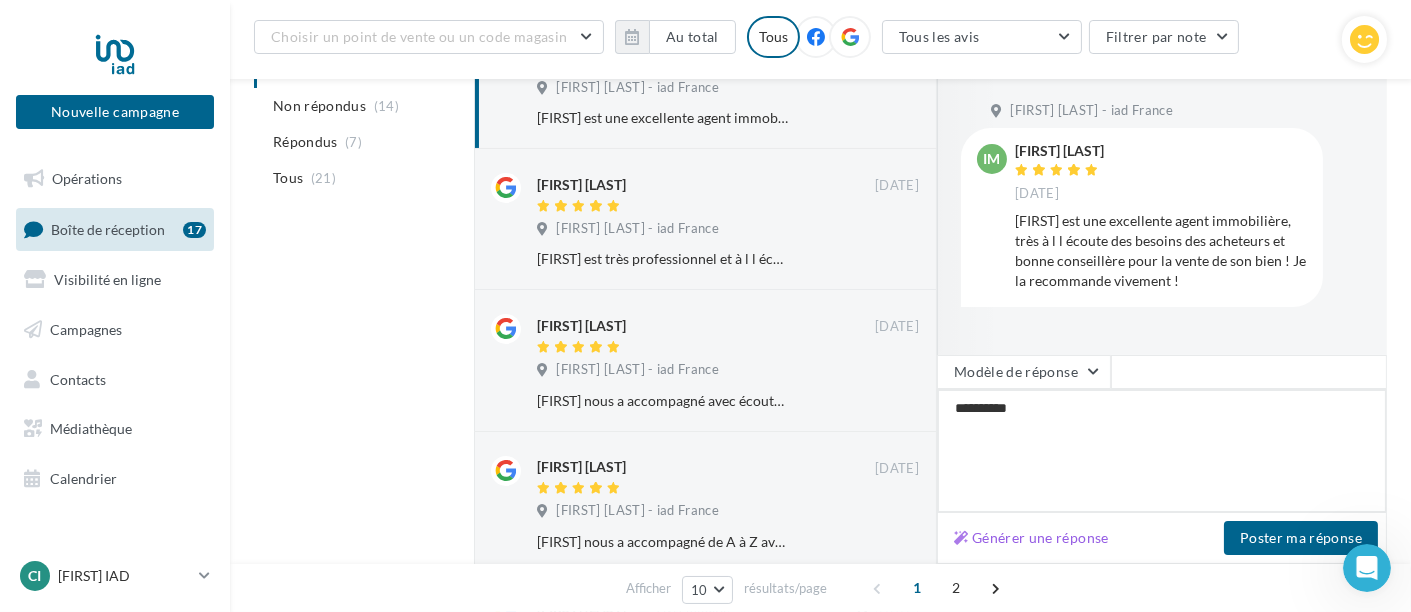 type on "**********" 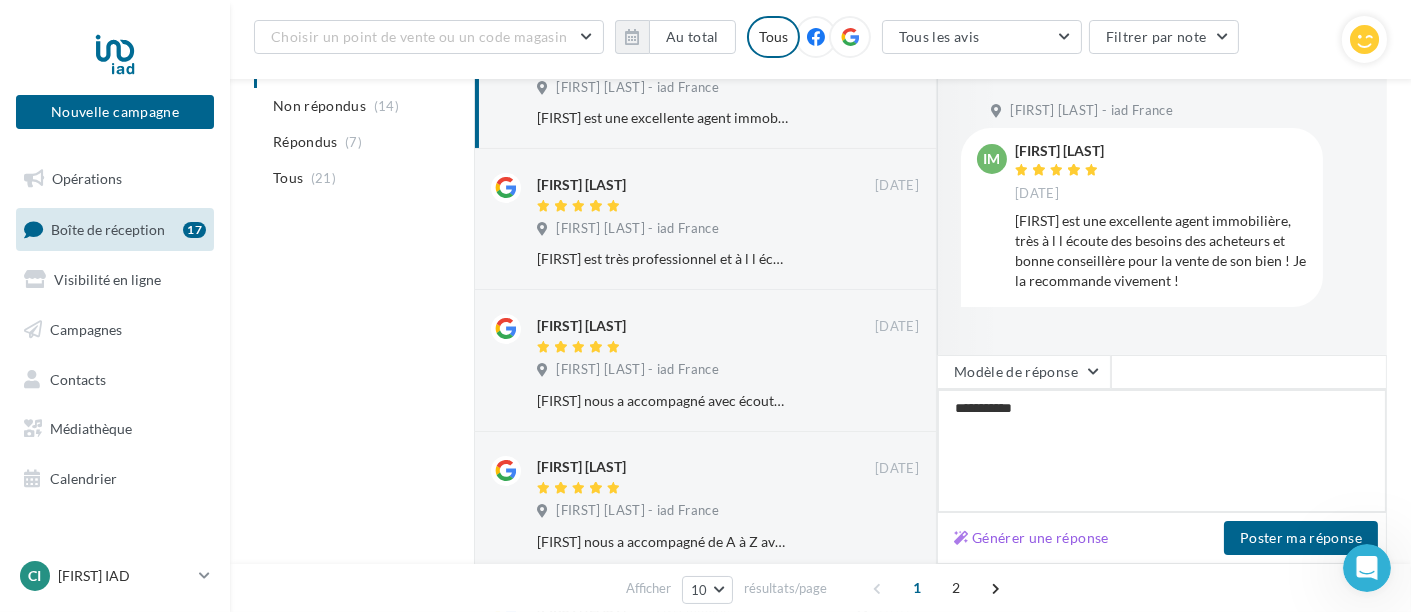type on "**********" 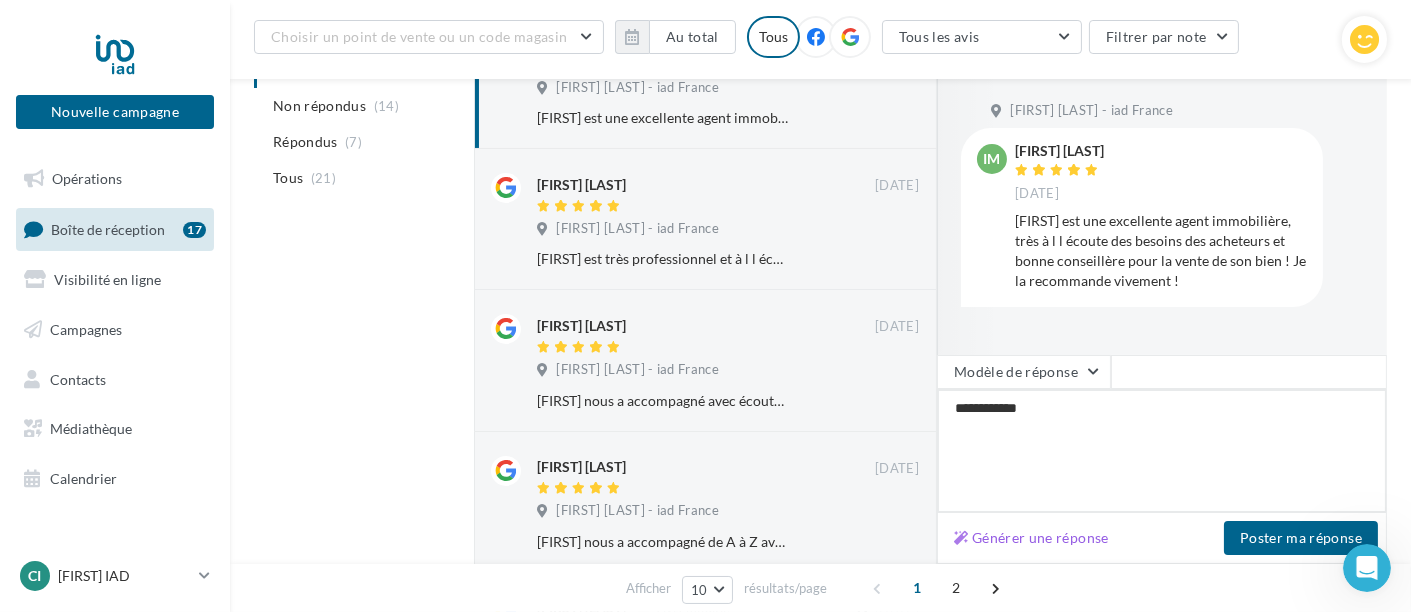 type on "**********" 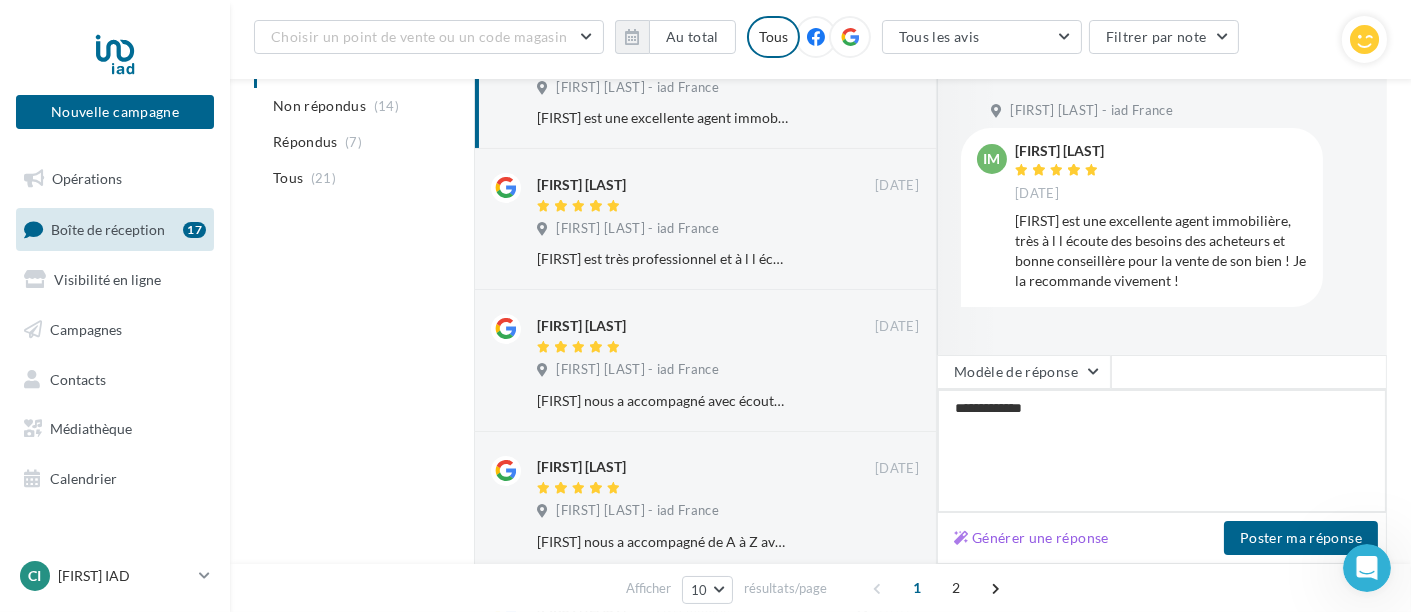 type on "**********" 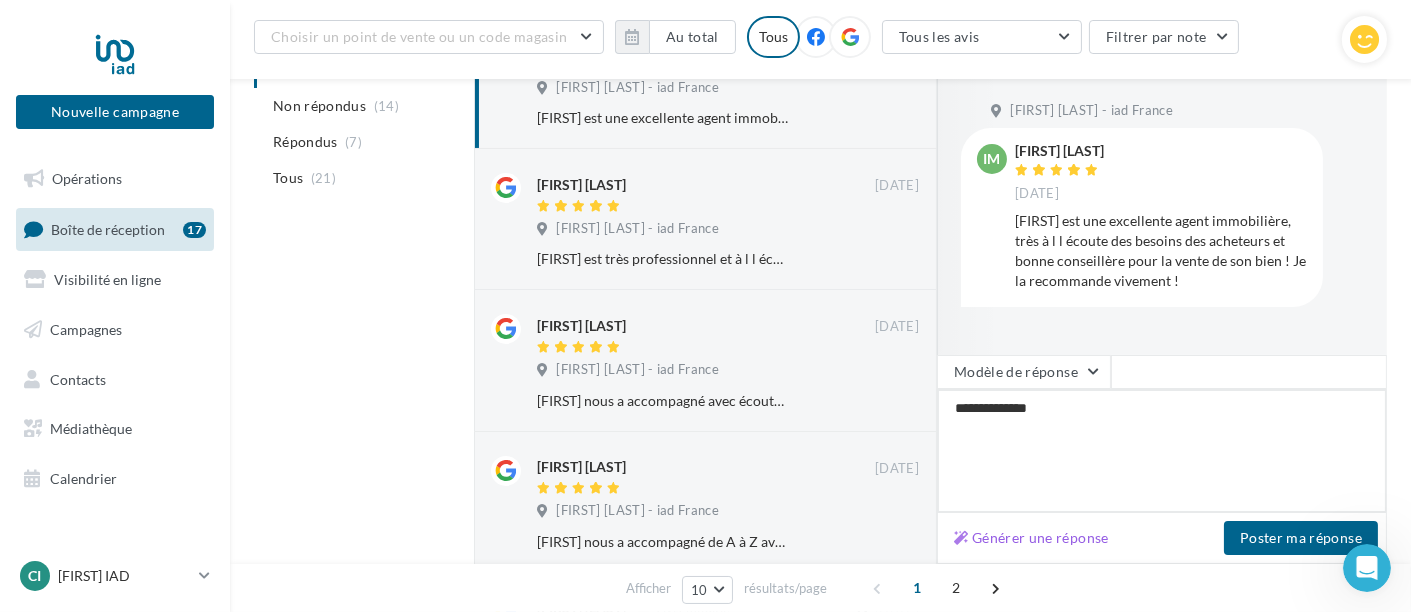 type on "**********" 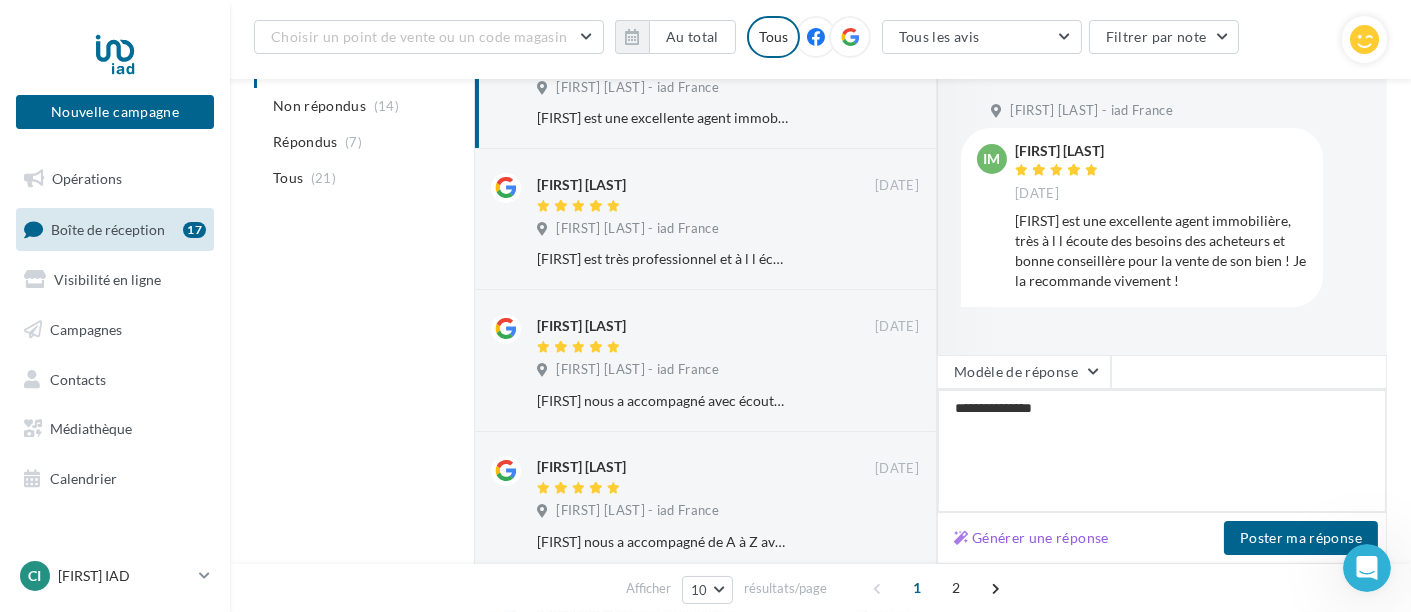 type on "**********" 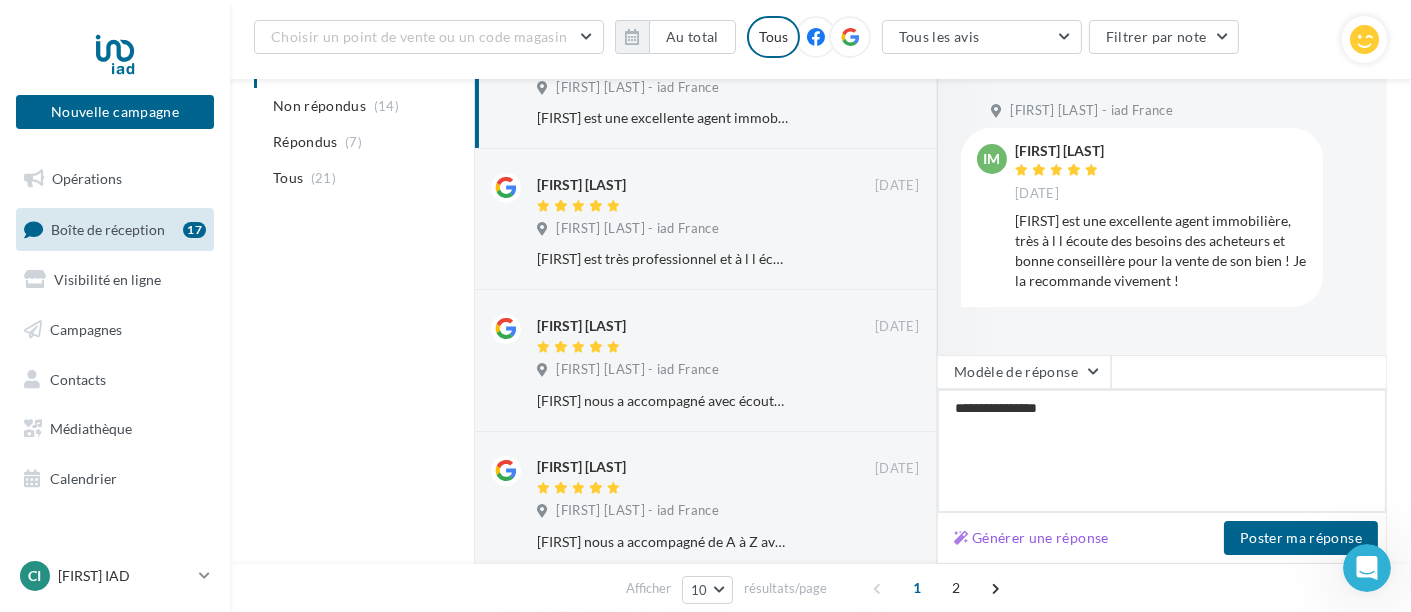 type on "**********" 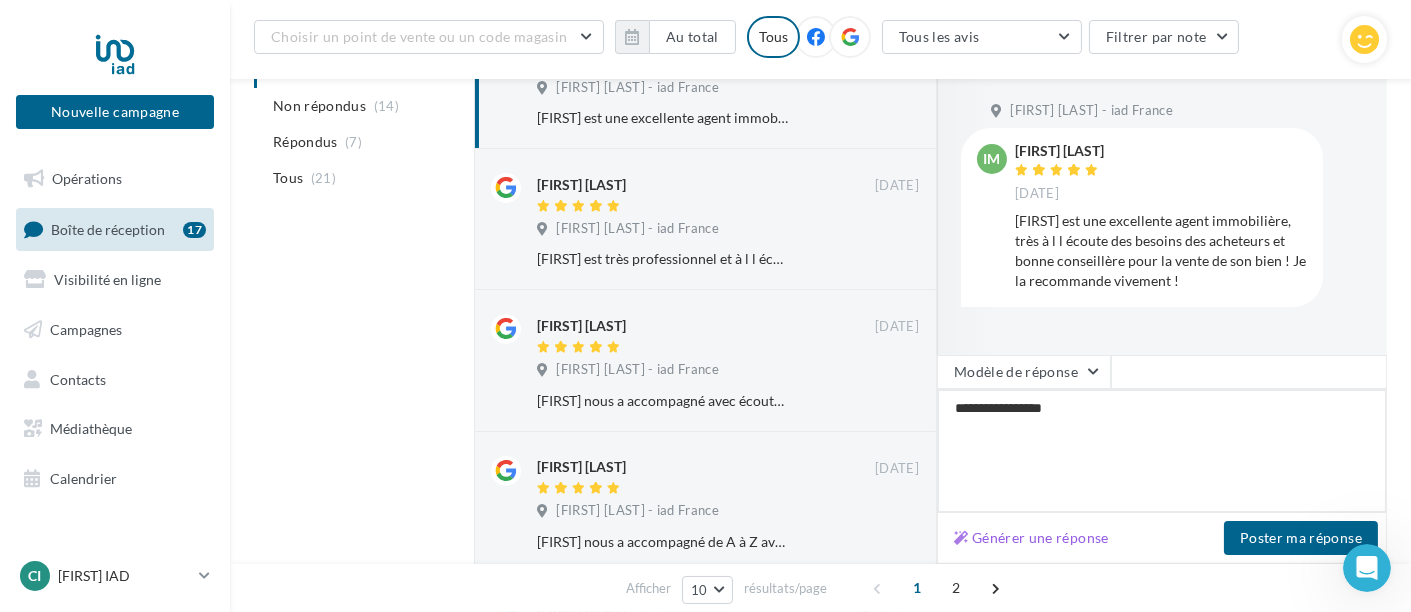 type on "**********" 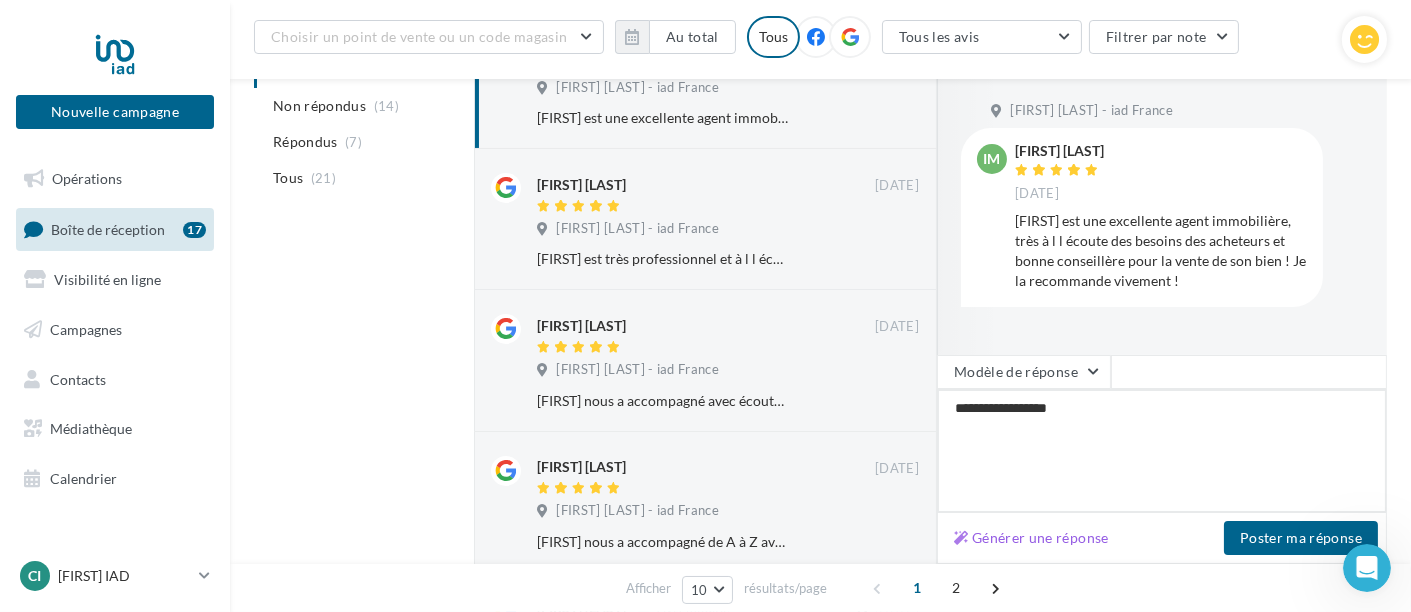 type on "**********" 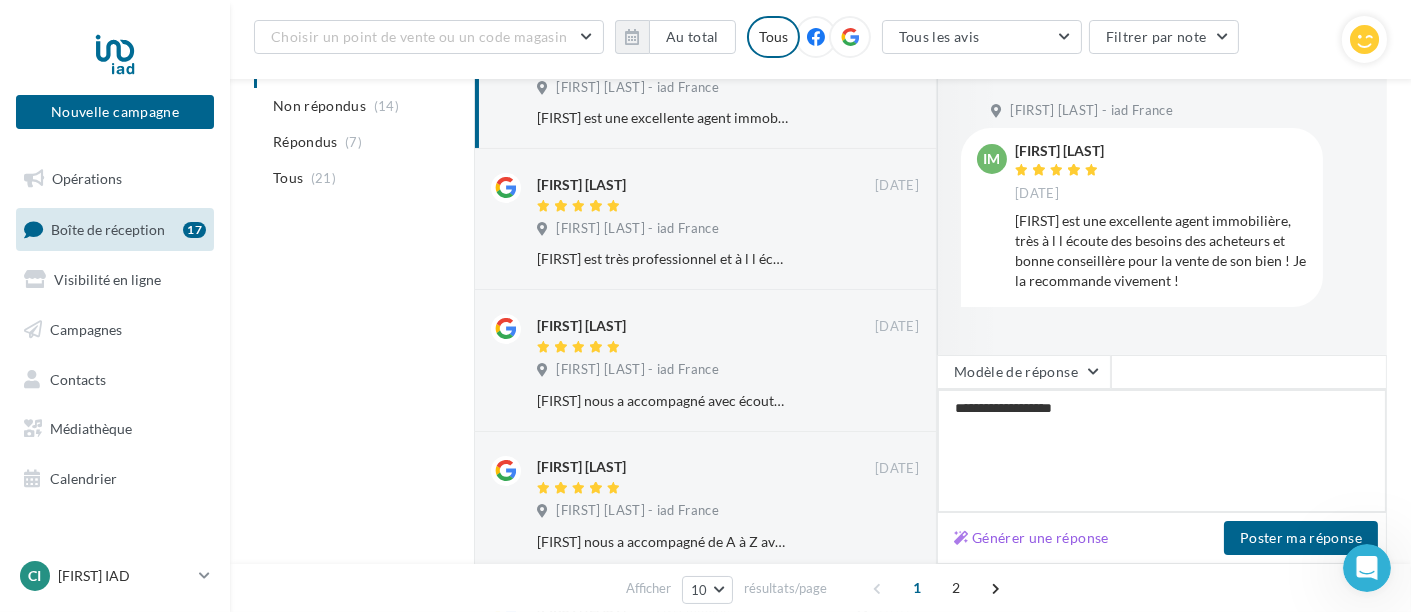 type on "**********" 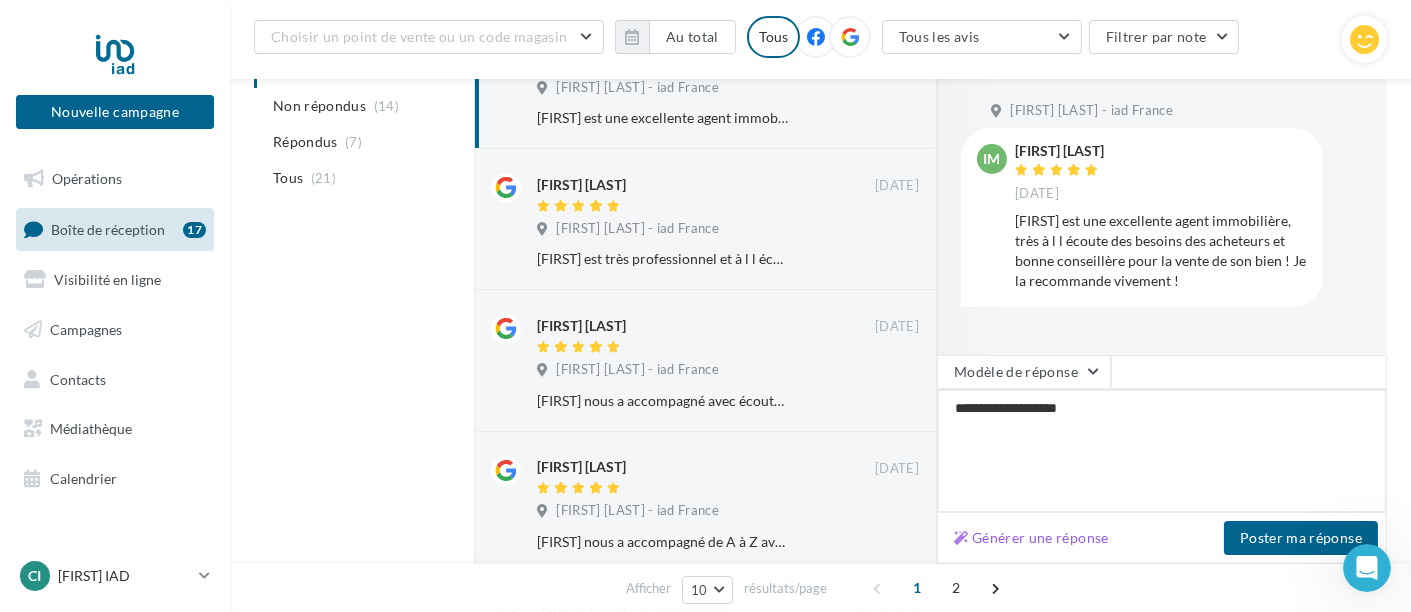 type on "**********" 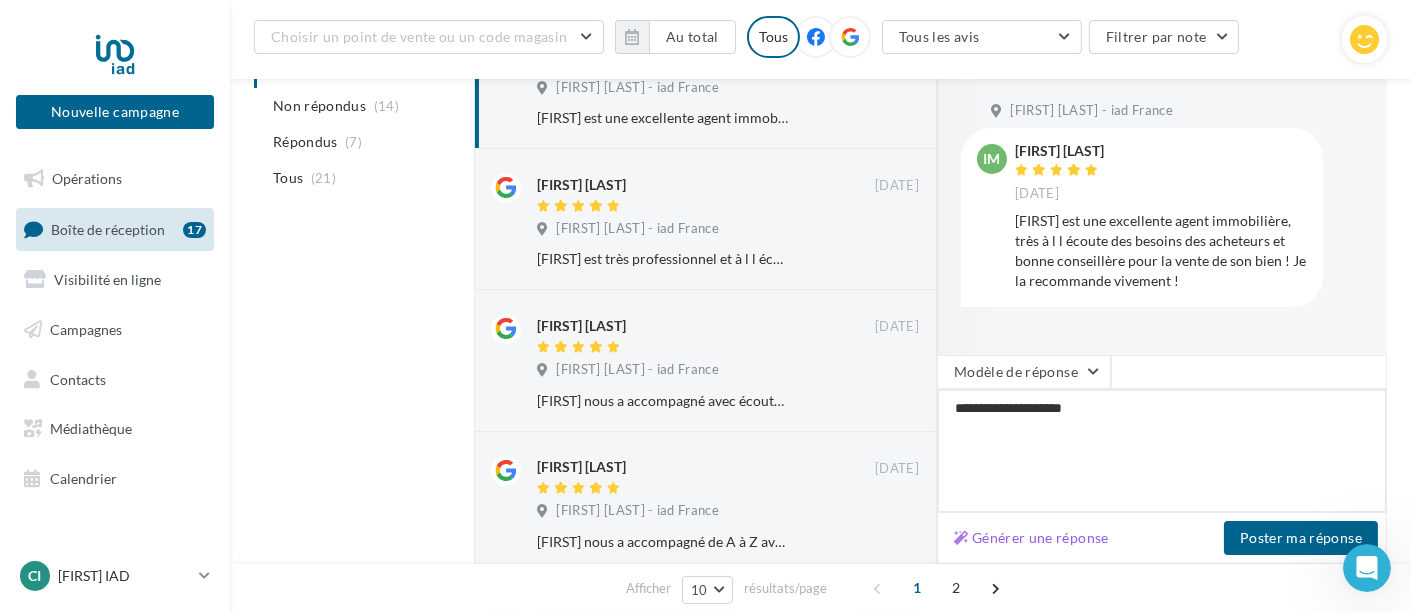 type on "**********" 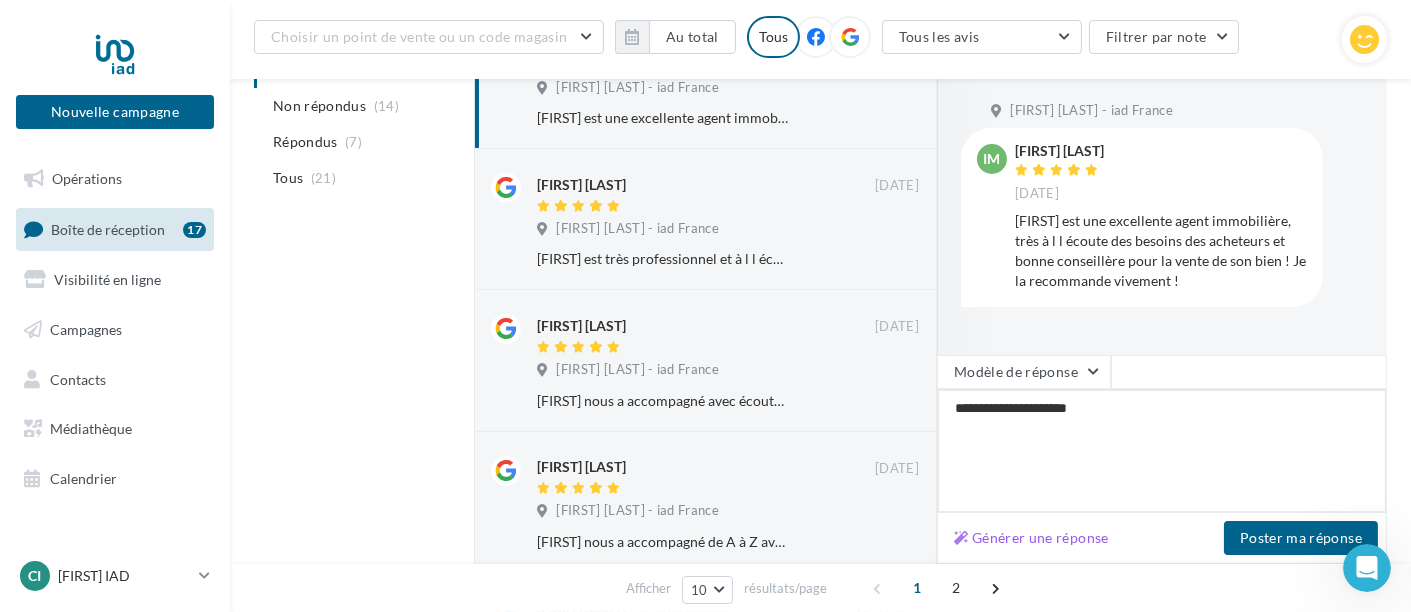 type on "**********" 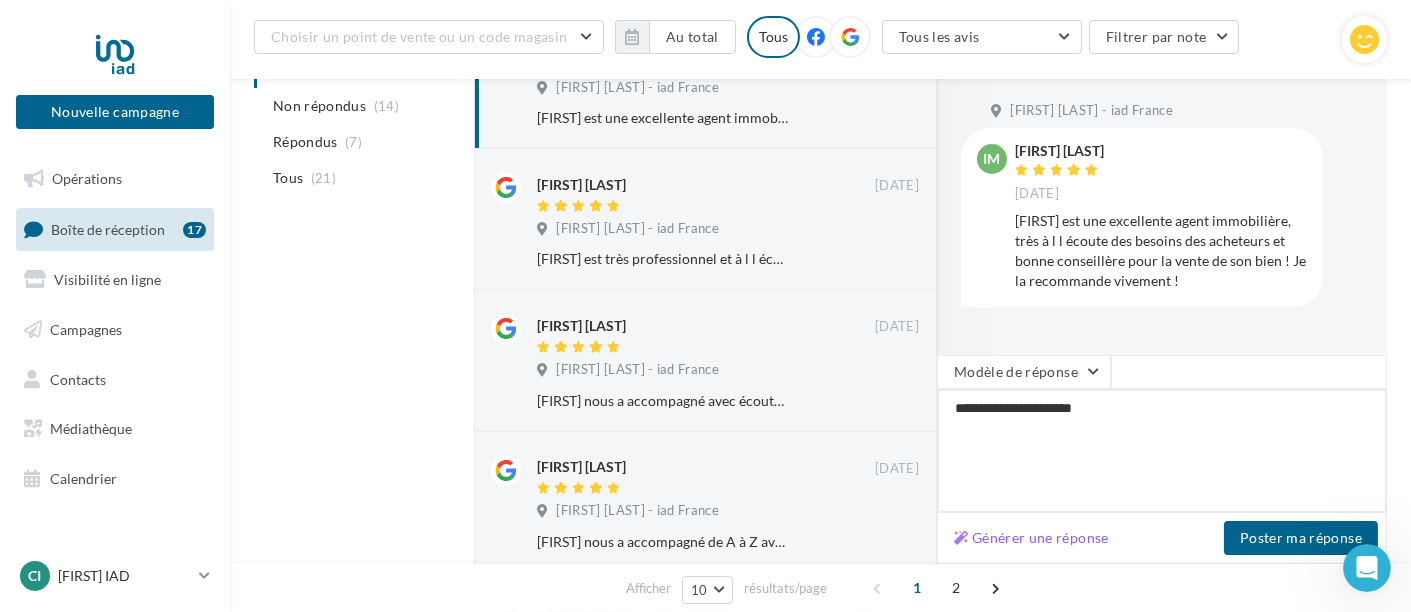 type on "**********" 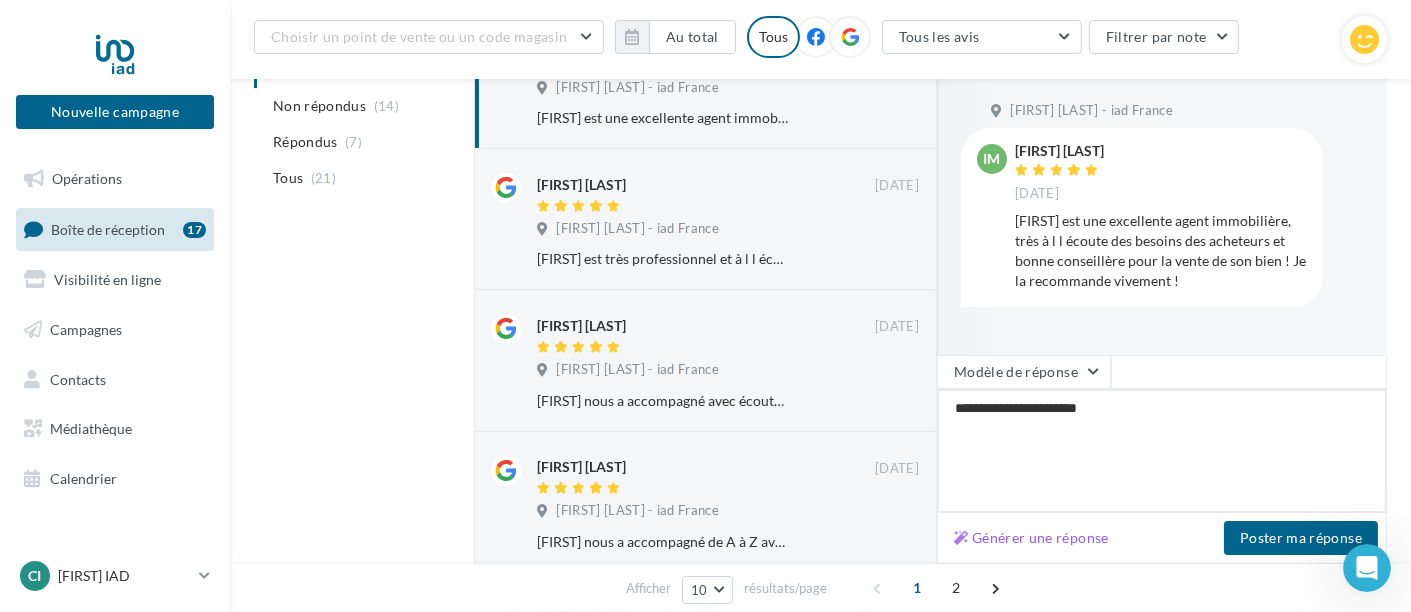 type on "**********" 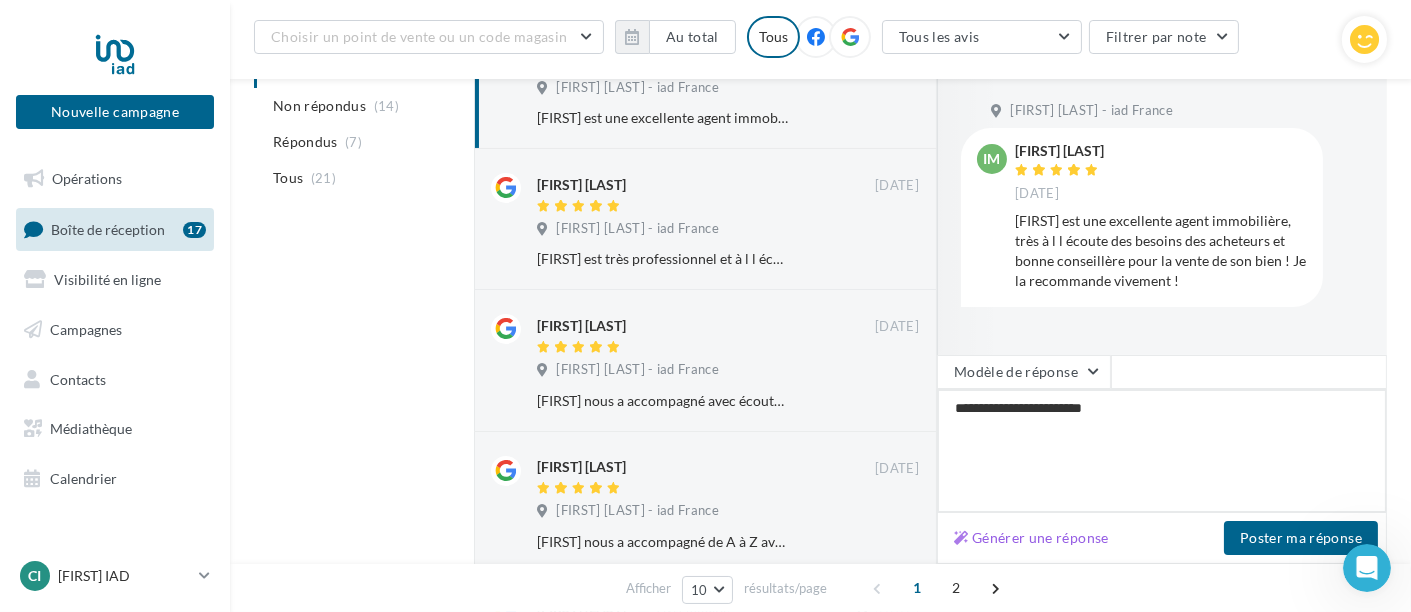 type on "**********" 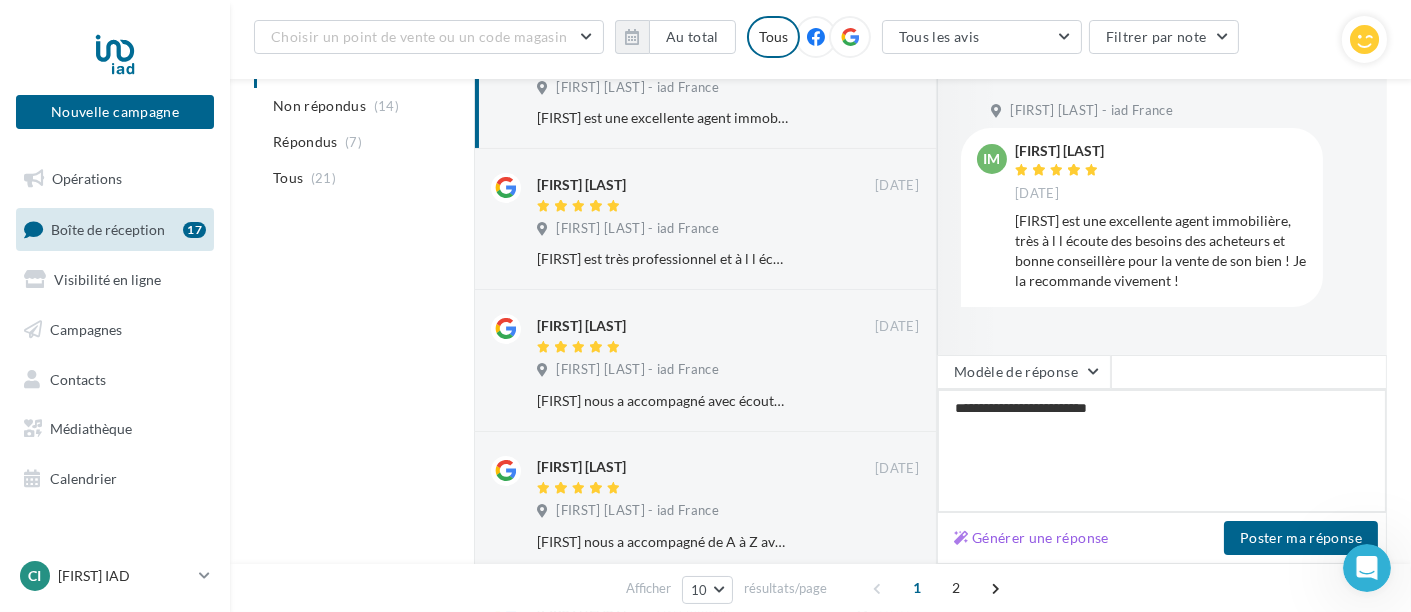 type on "**********" 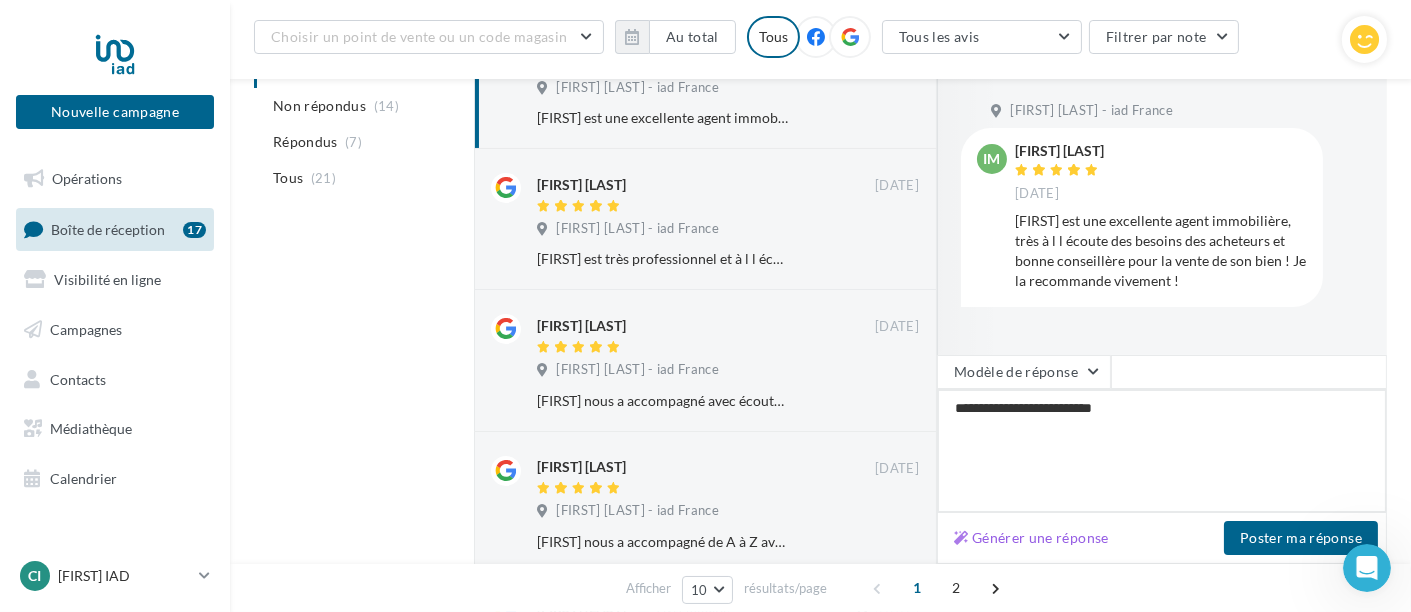 type on "**********" 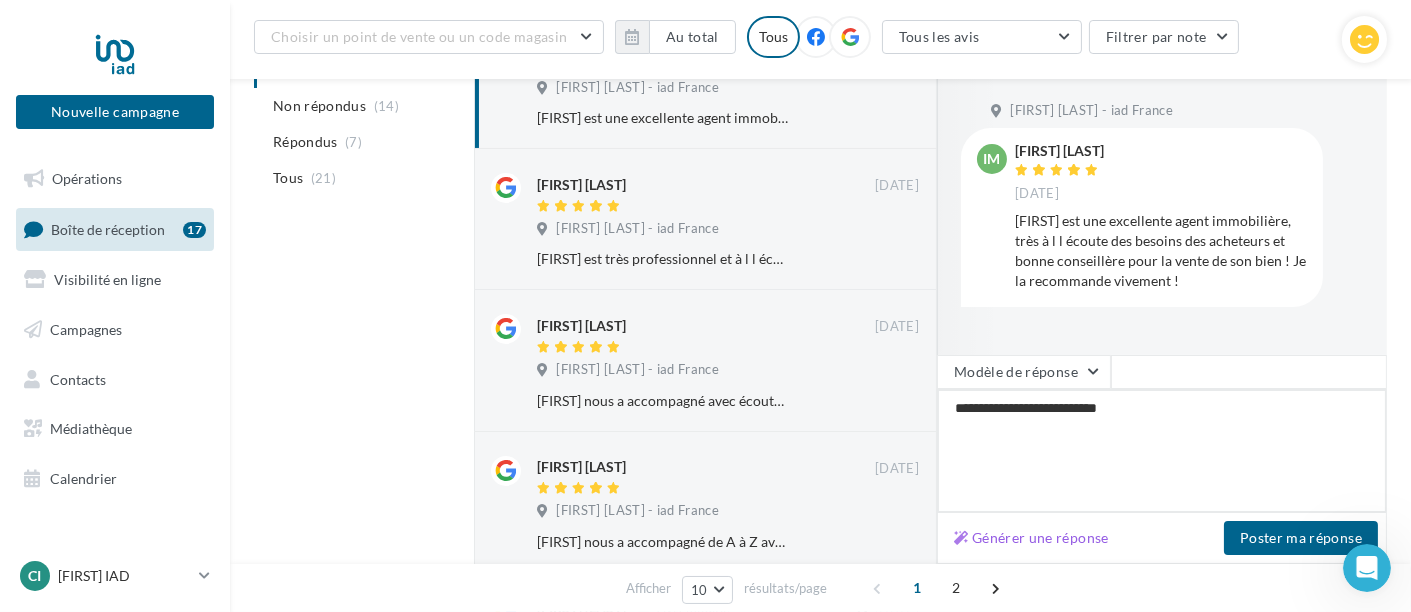 type on "**********" 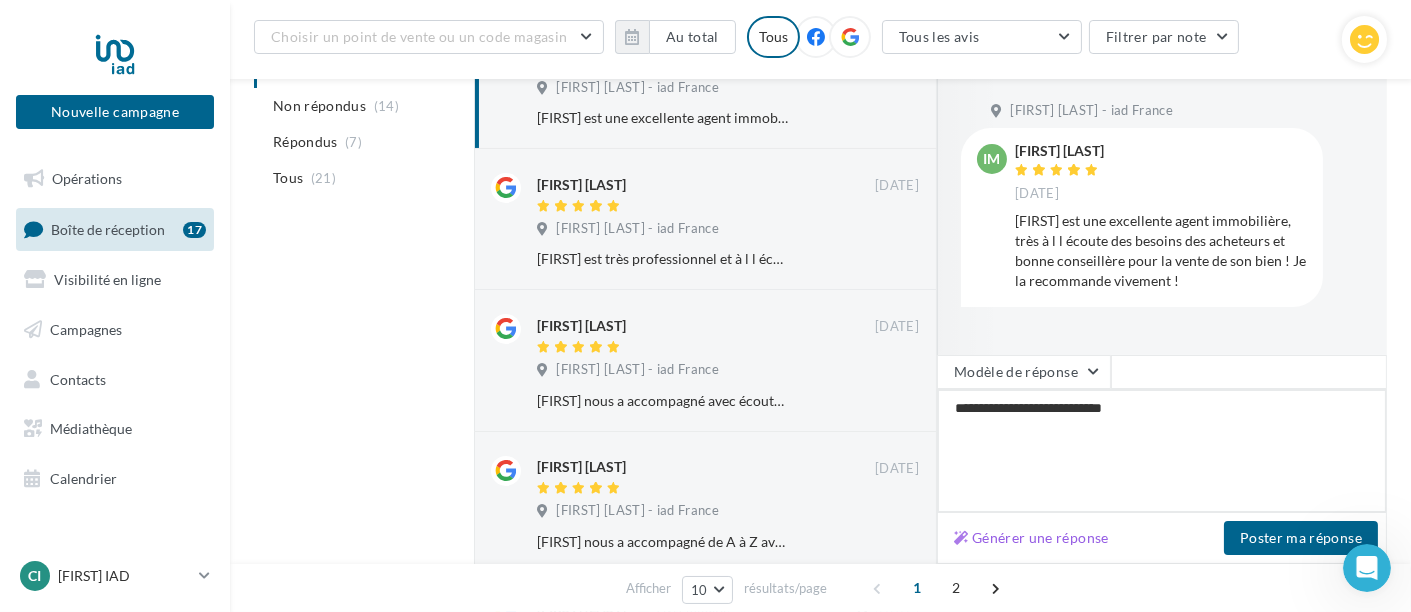 type on "**********" 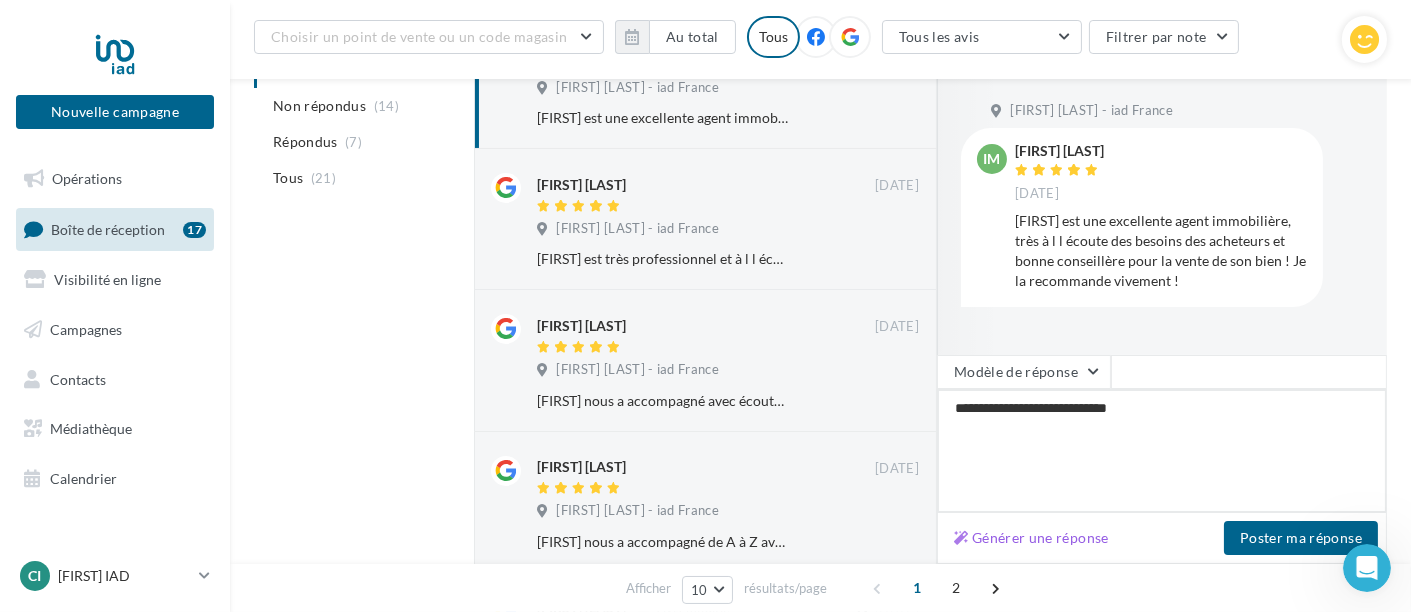 type on "**********" 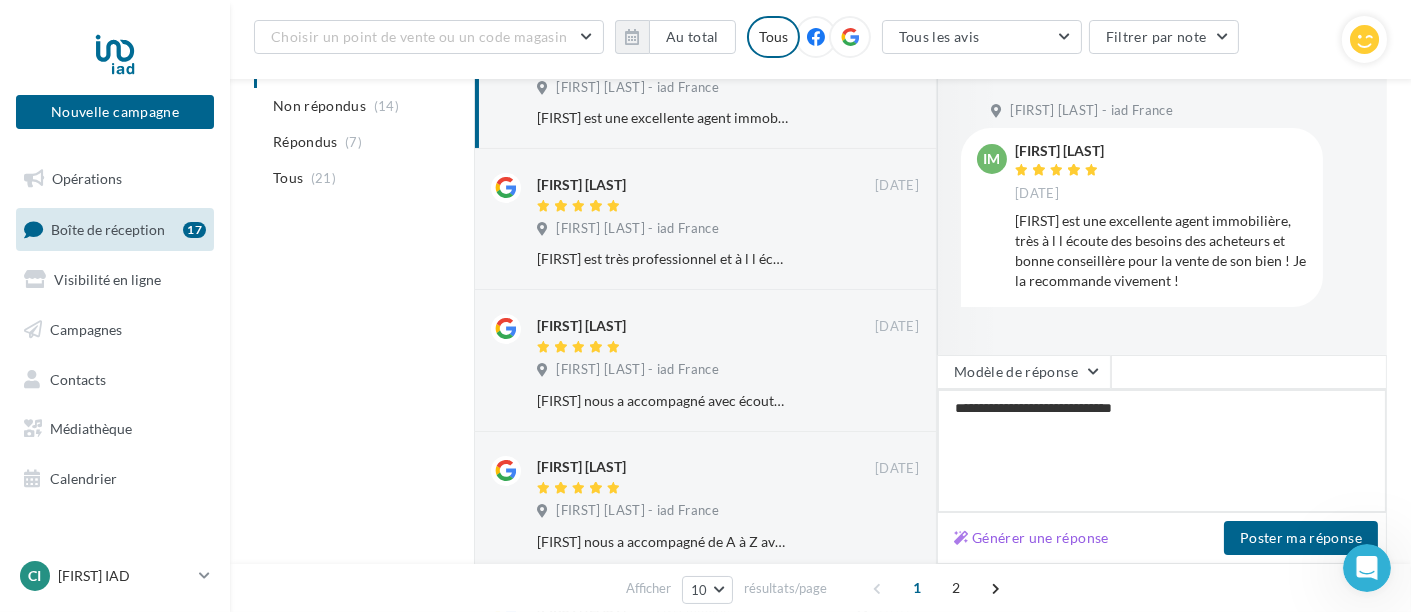 type on "**********" 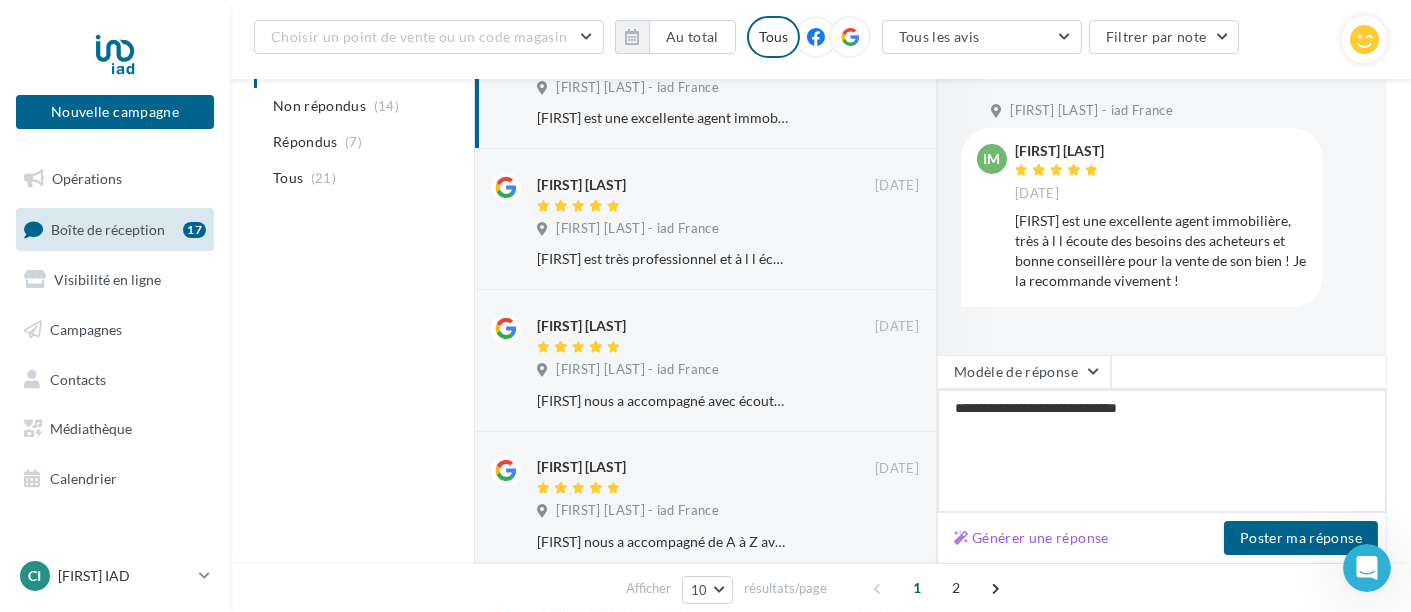 type on "**********" 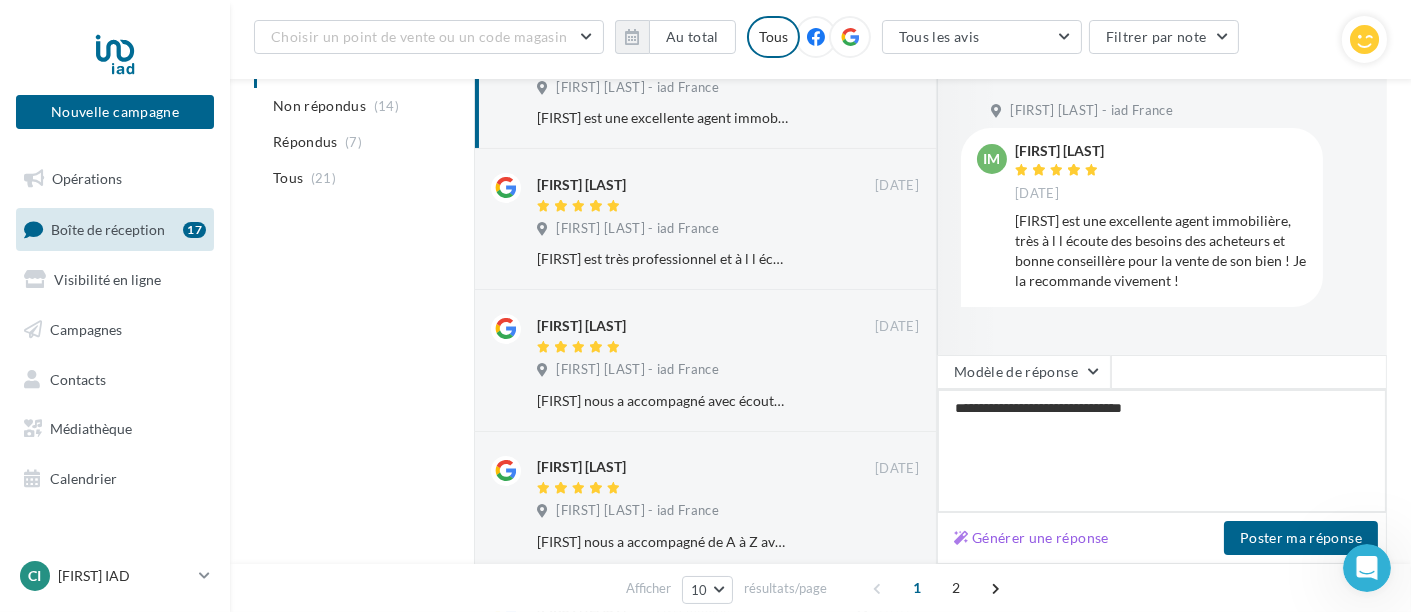 type on "**********" 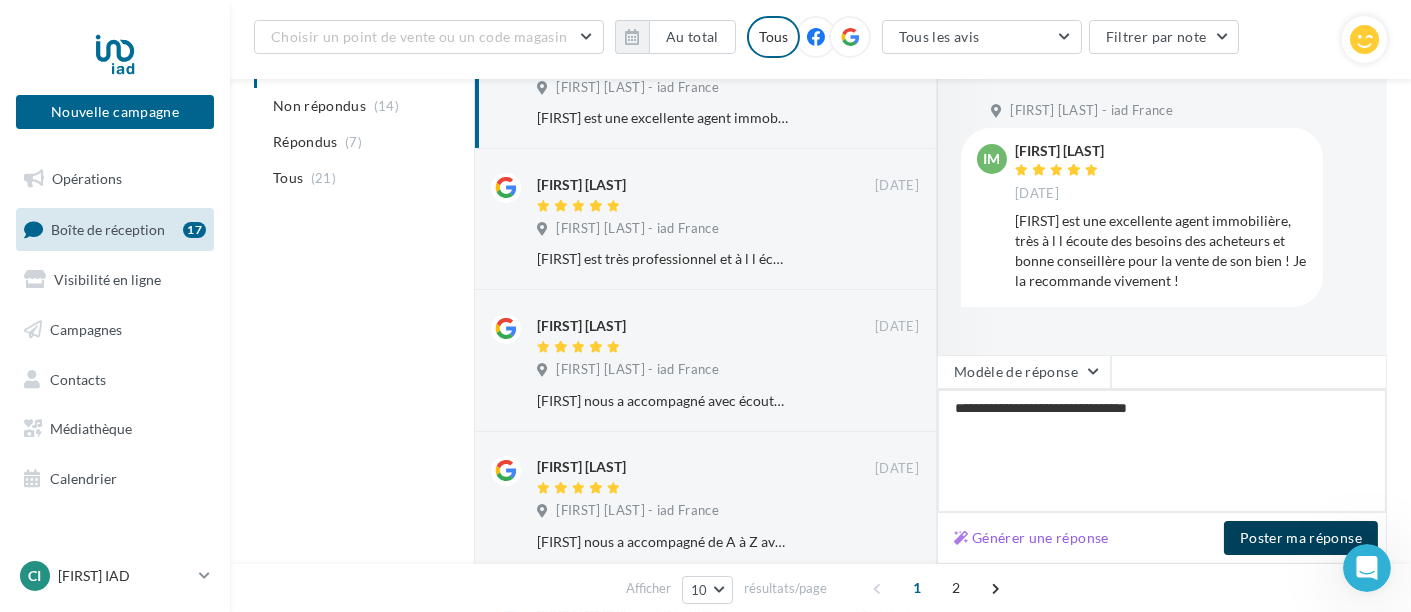 type on "**********" 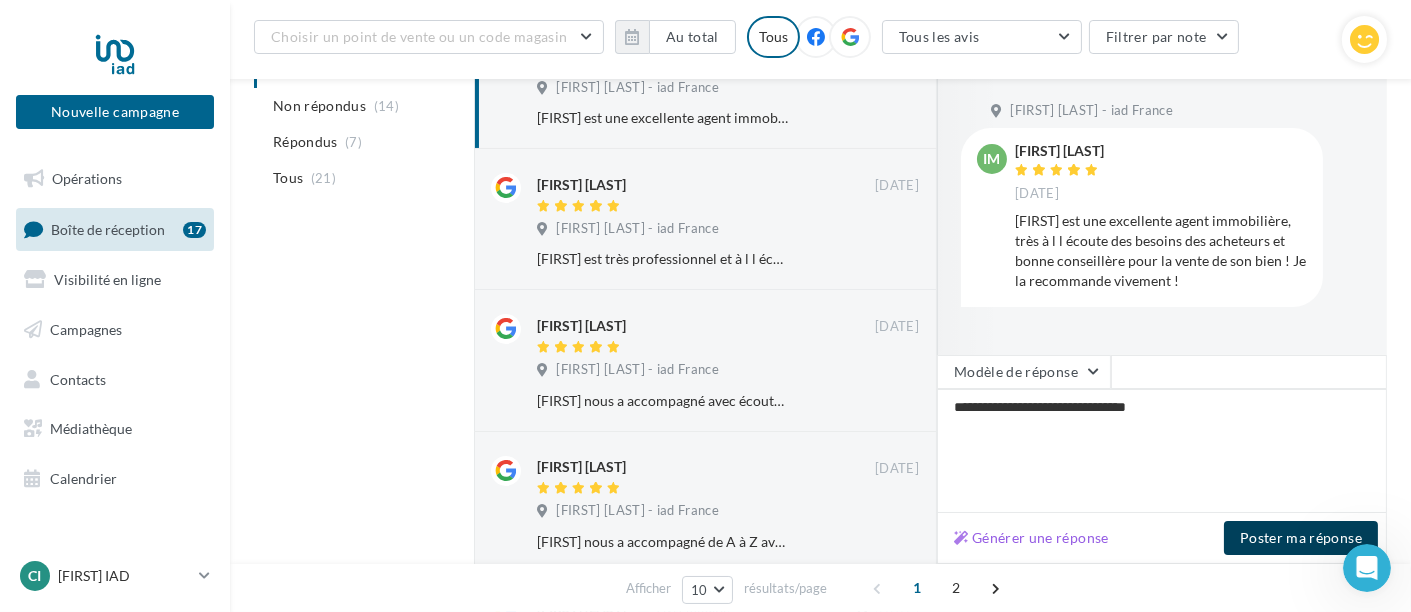 click on "Poster ma réponse" at bounding box center (1301, 538) 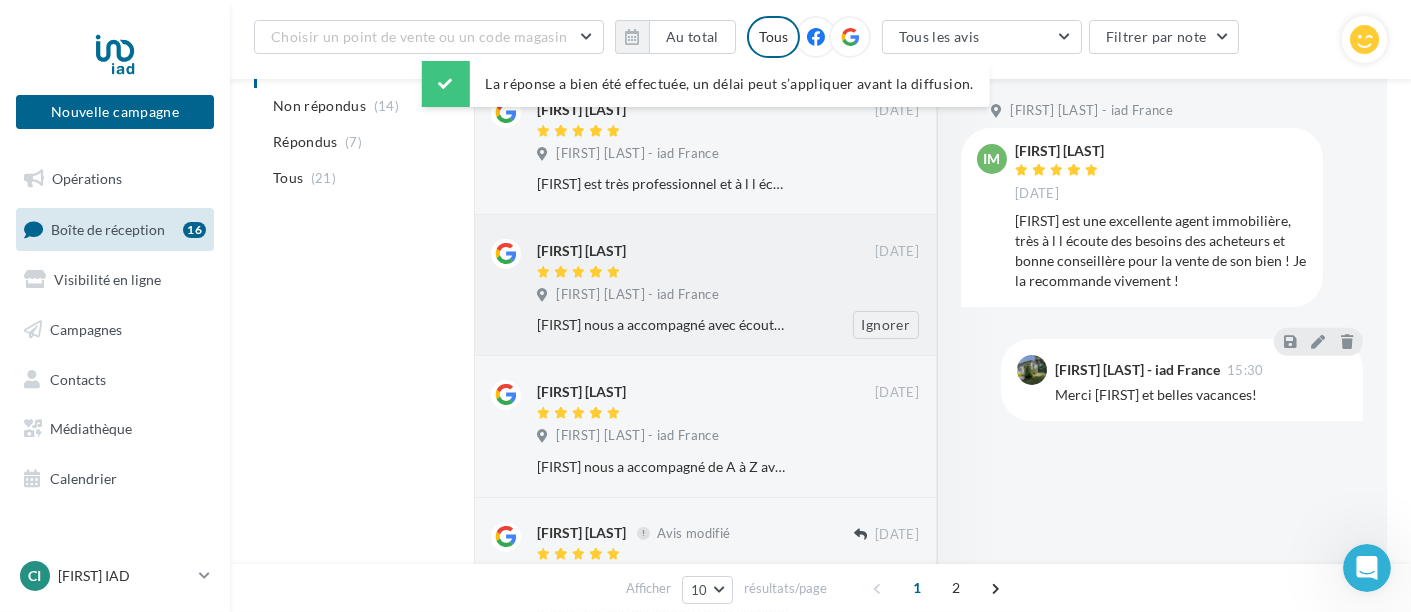 scroll, scrollTop: 325, scrollLeft: 0, axis: vertical 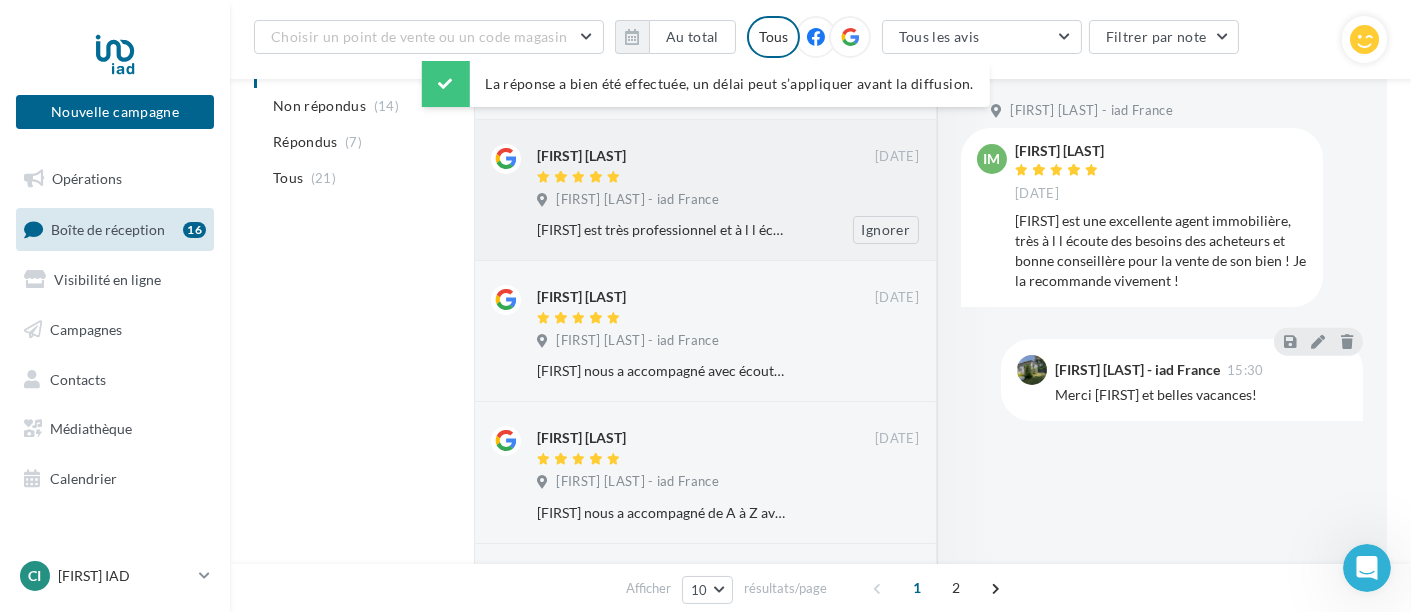 click on "Cinthya est très professionnel et à l’écoute de ses clients. Elle connait bien son secteur et c’est une vraie force. Je vous la recommande." at bounding box center [663, 230] 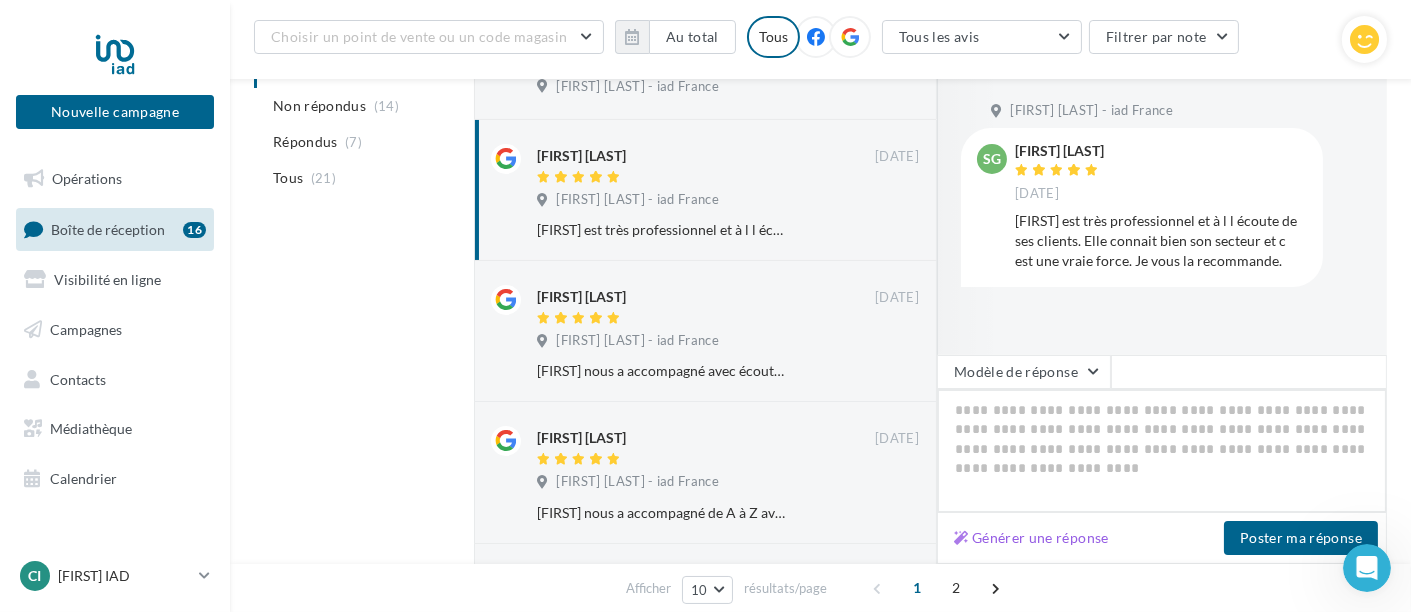 click at bounding box center (1162, 451) 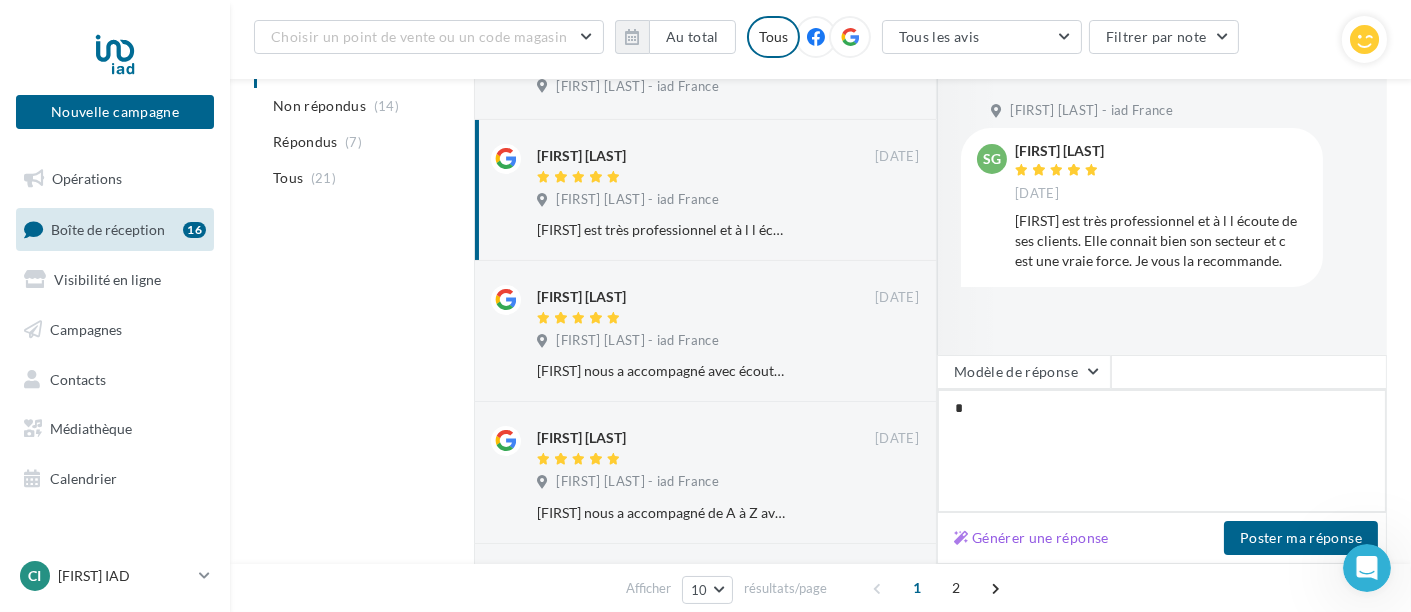 type on "**" 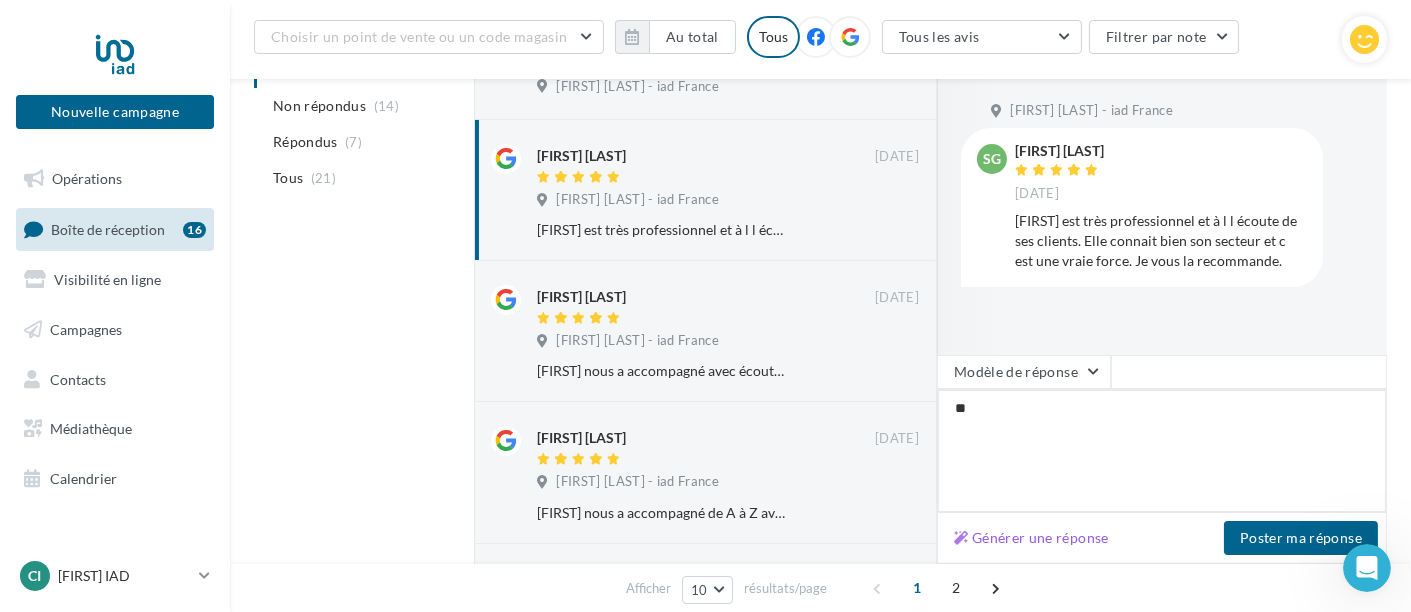 type on "***" 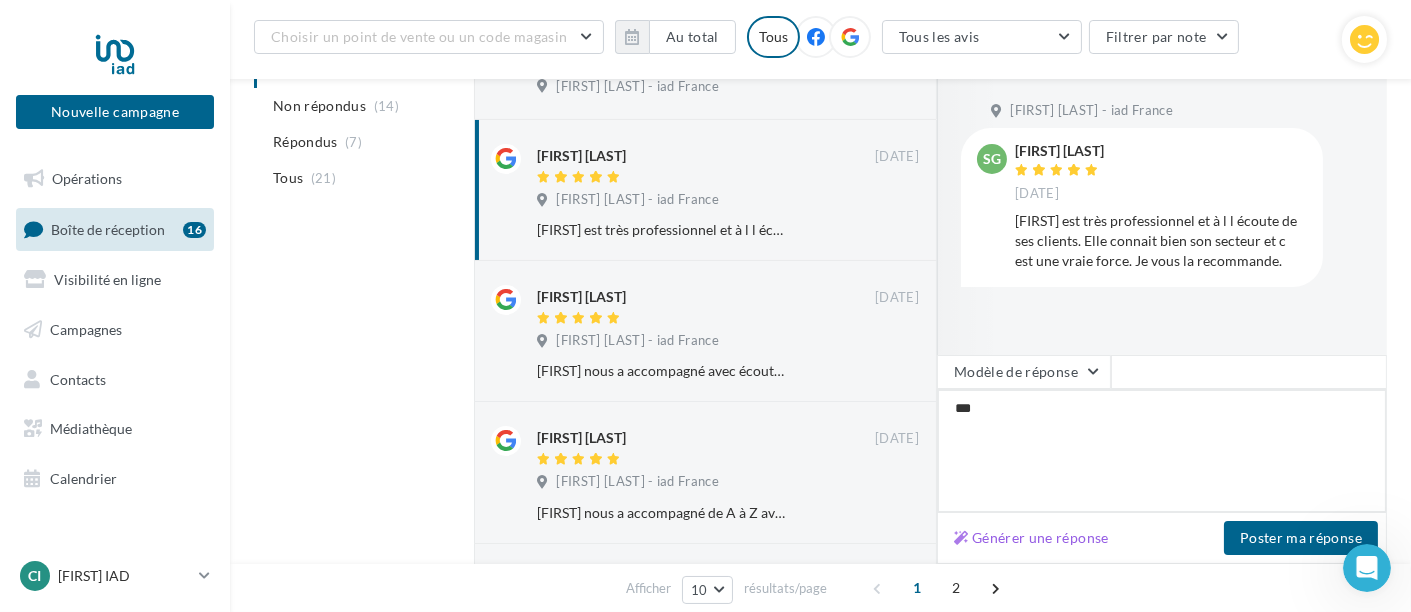 type on "****" 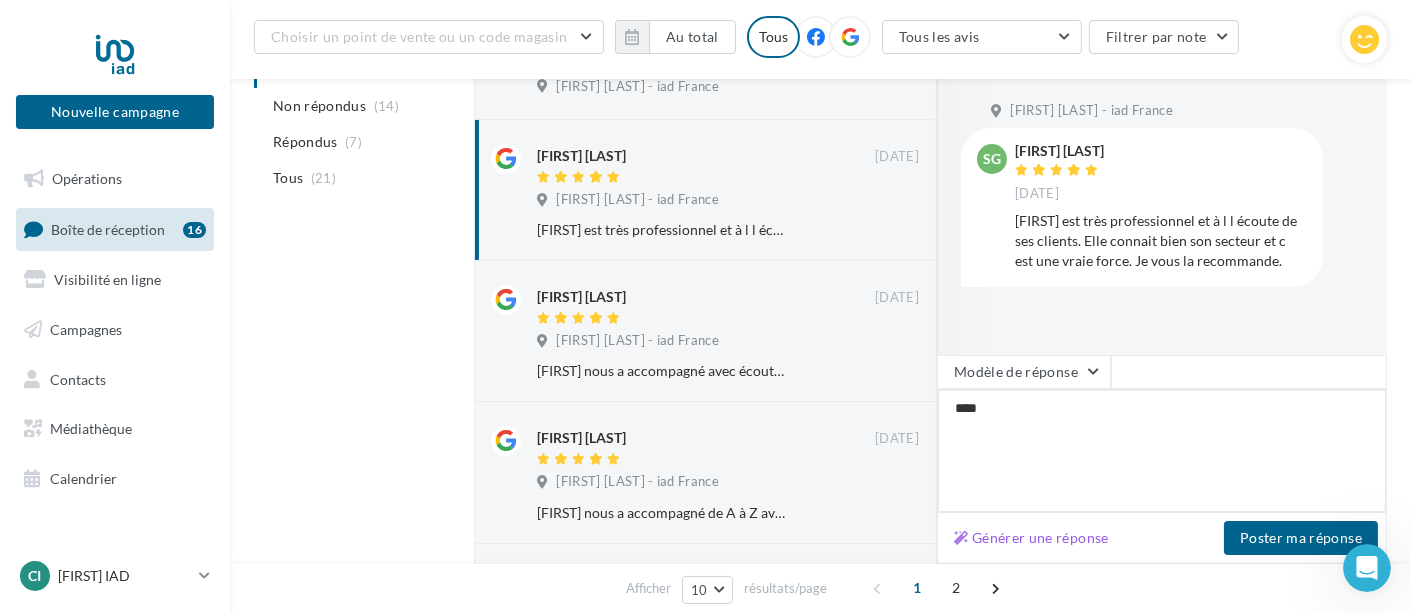 type on "*****" 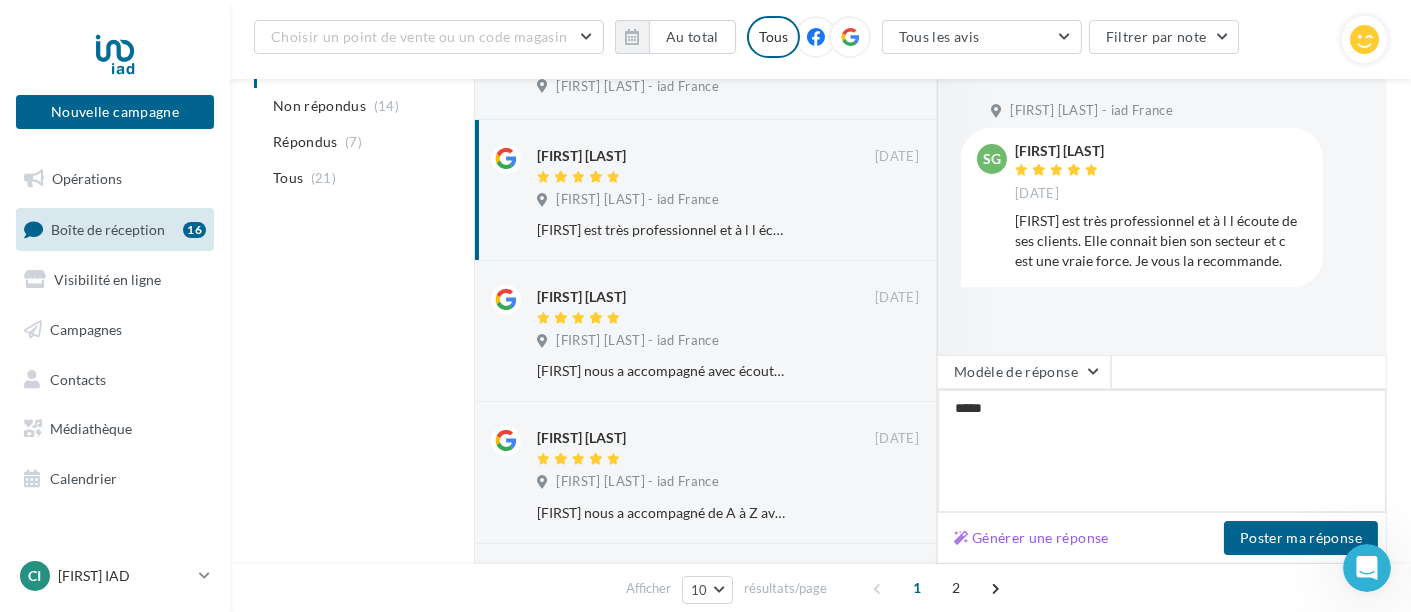 type on "******" 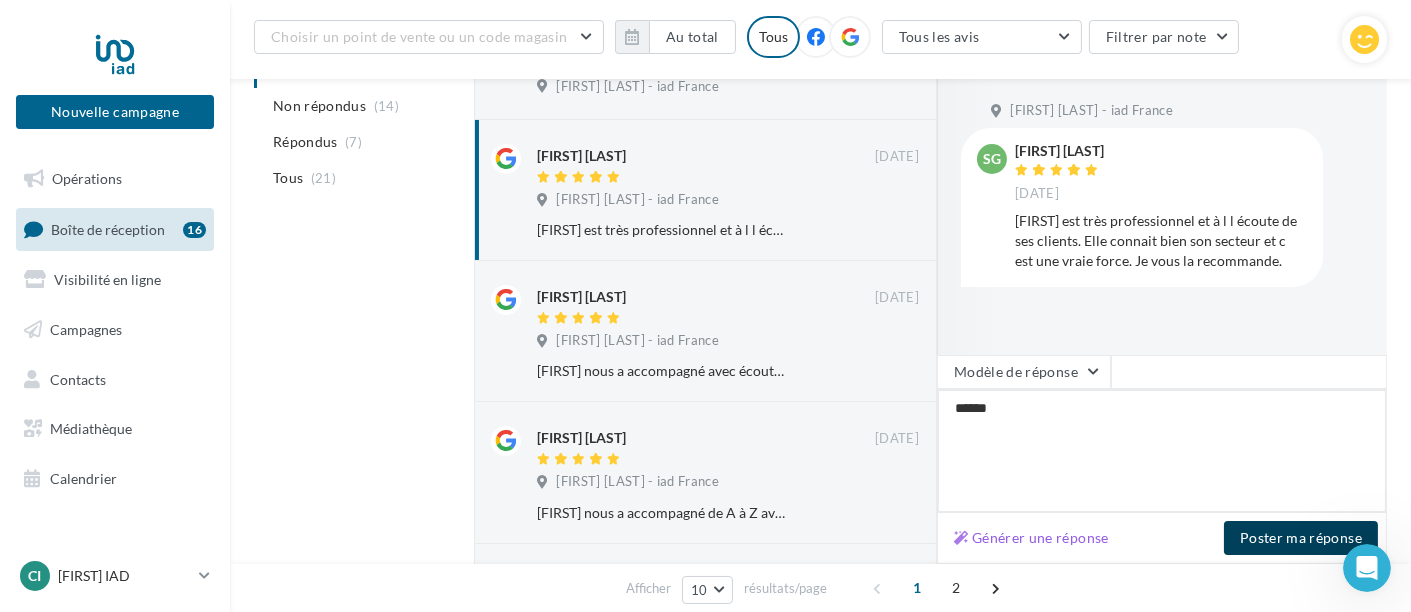 type on "******" 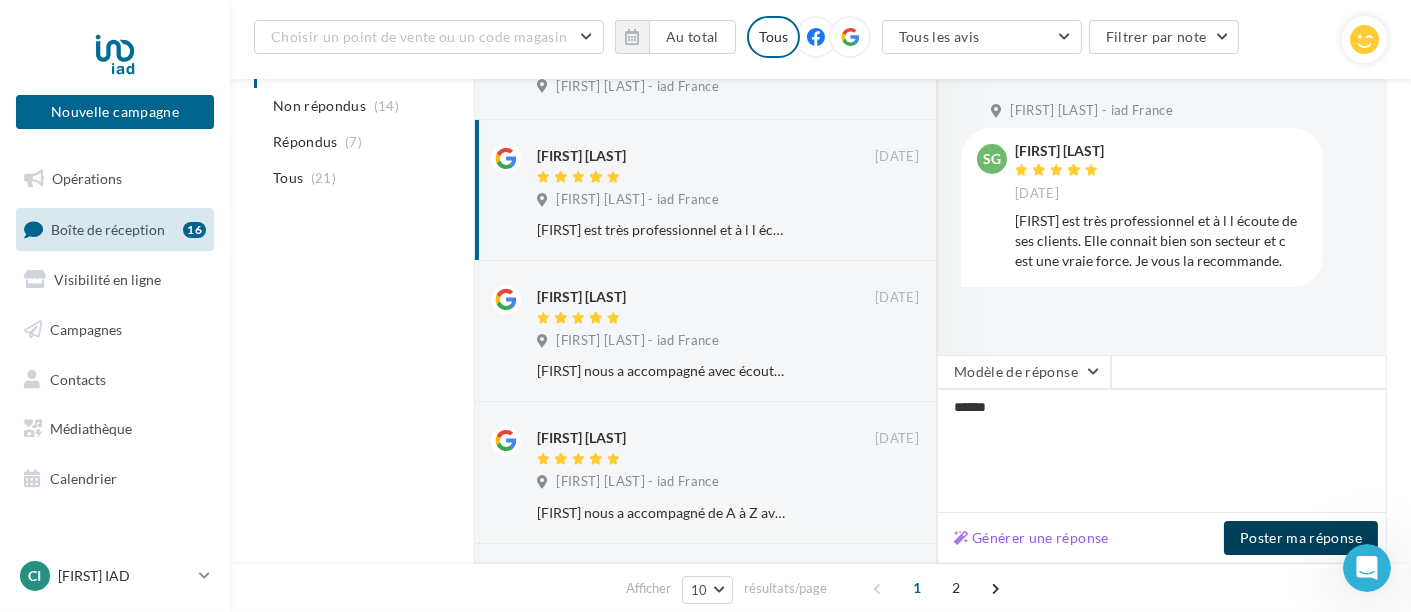 click on "Poster ma réponse" at bounding box center [1301, 538] 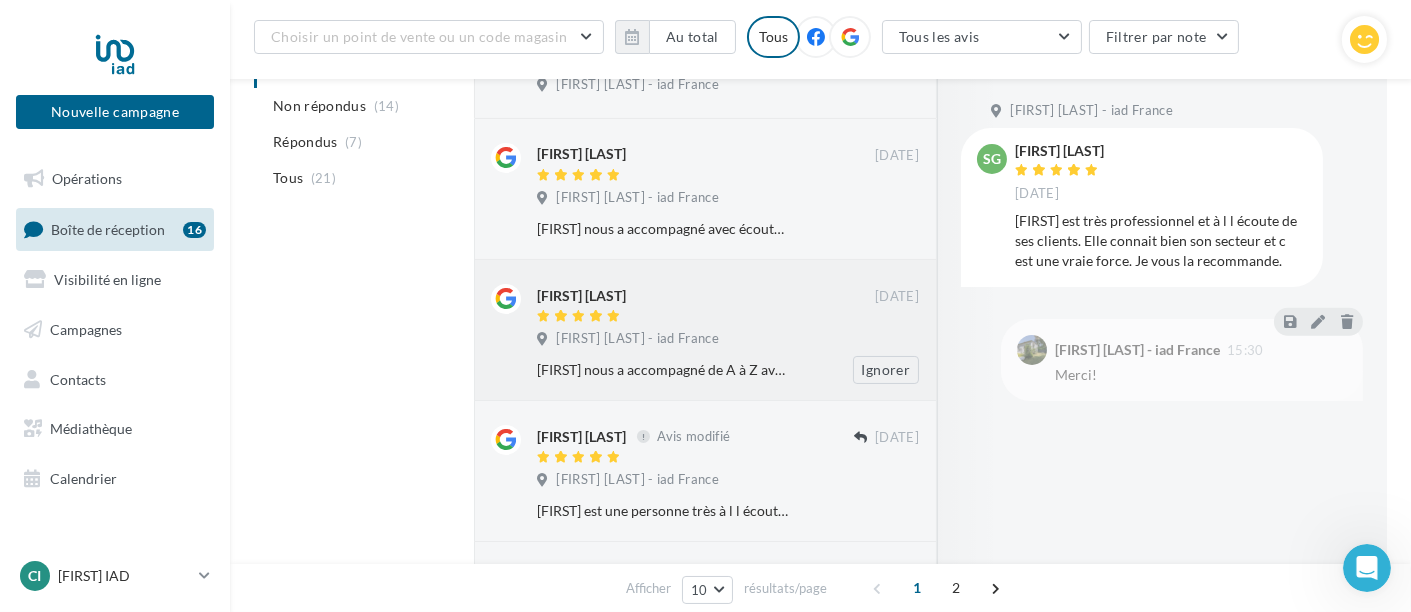 scroll, scrollTop: 322, scrollLeft: 0, axis: vertical 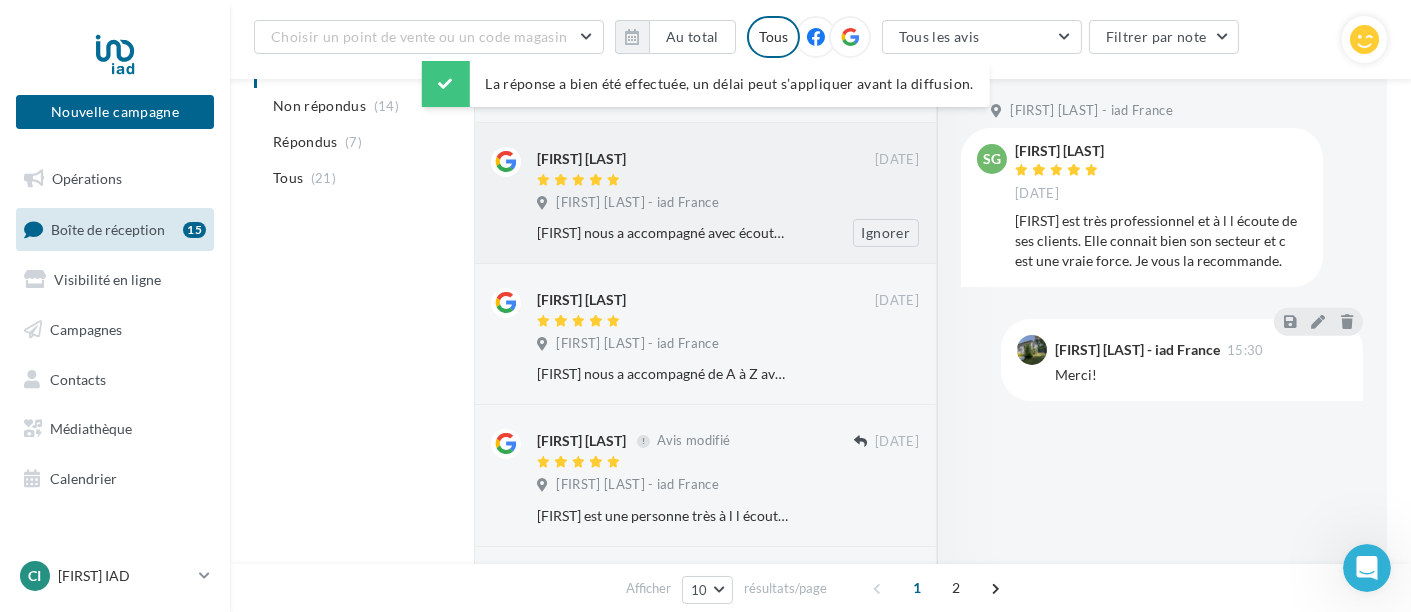 click on "margaux maurice
13/09/2024
Cinthya PLACIDO LARRAZABAL - iad France
Cinthya nous a accompagné avec écoute et professionnalisme dans  la mise en vente de notre appartement. La vente s'est déroulée très rapidement malgré un contexte immobilier difficile.
Nous recommandons vivement Cinthya.
Ignorer" at bounding box center [728, 197] 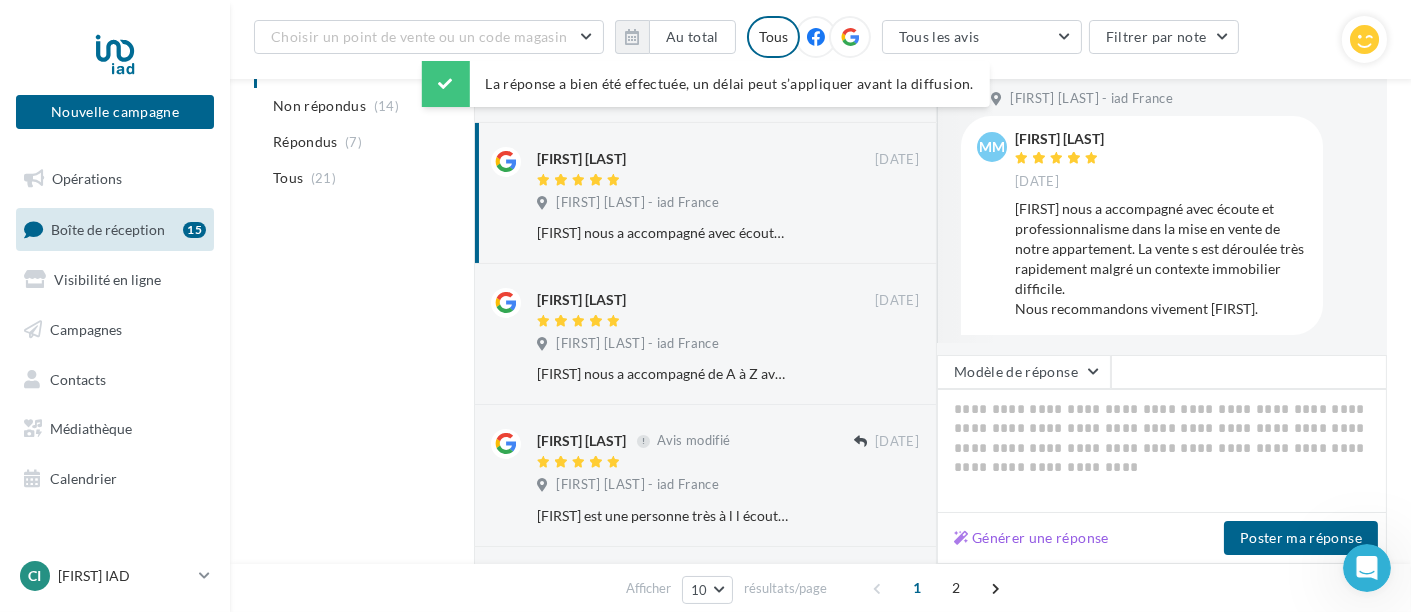 scroll, scrollTop: 16, scrollLeft: 0, axis: vertical 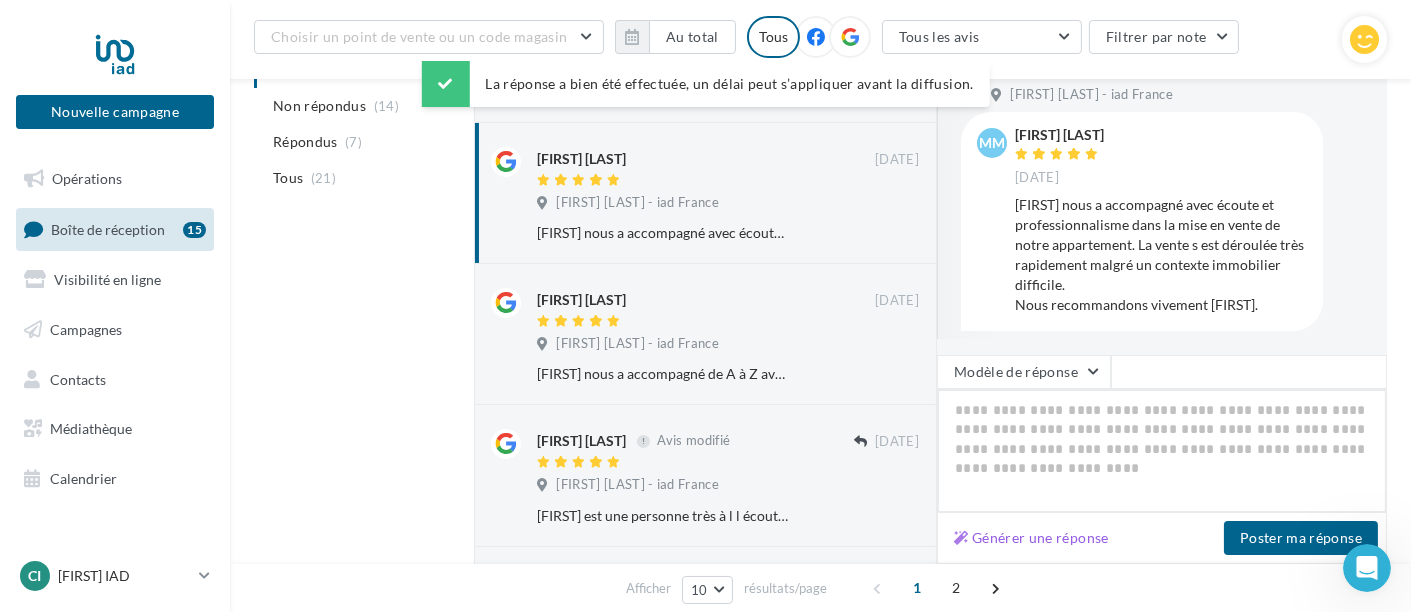click at bounding box center [1162, 451] 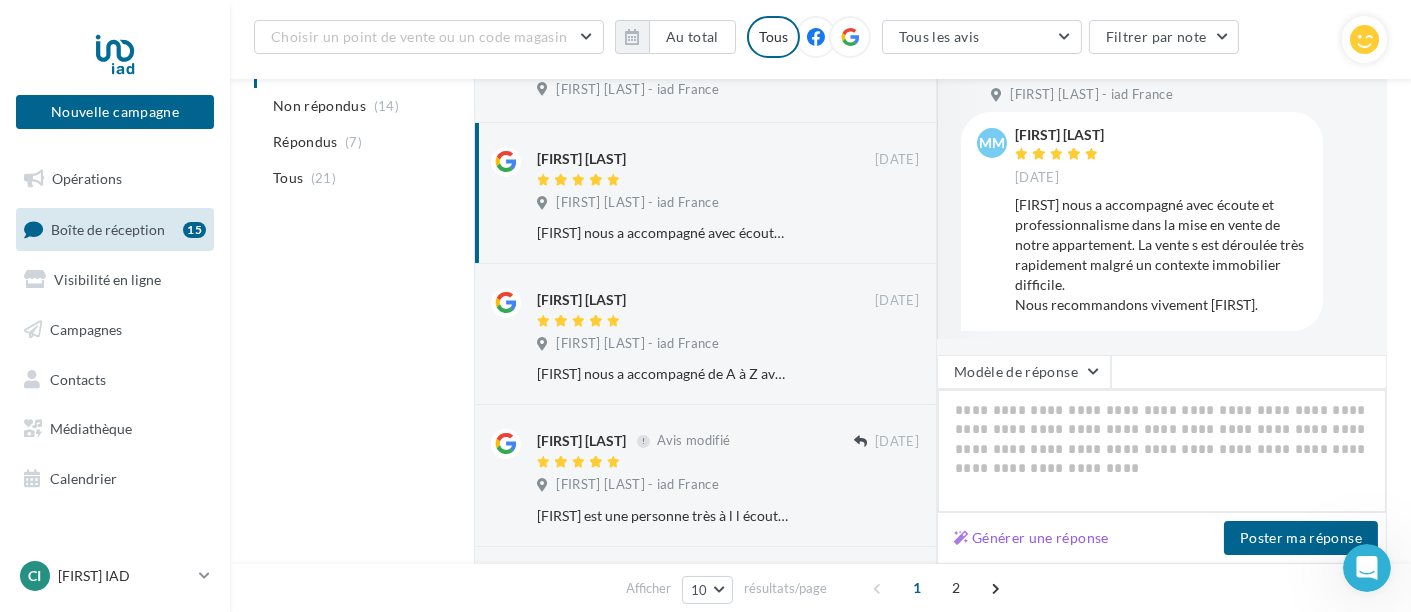 type on "*" 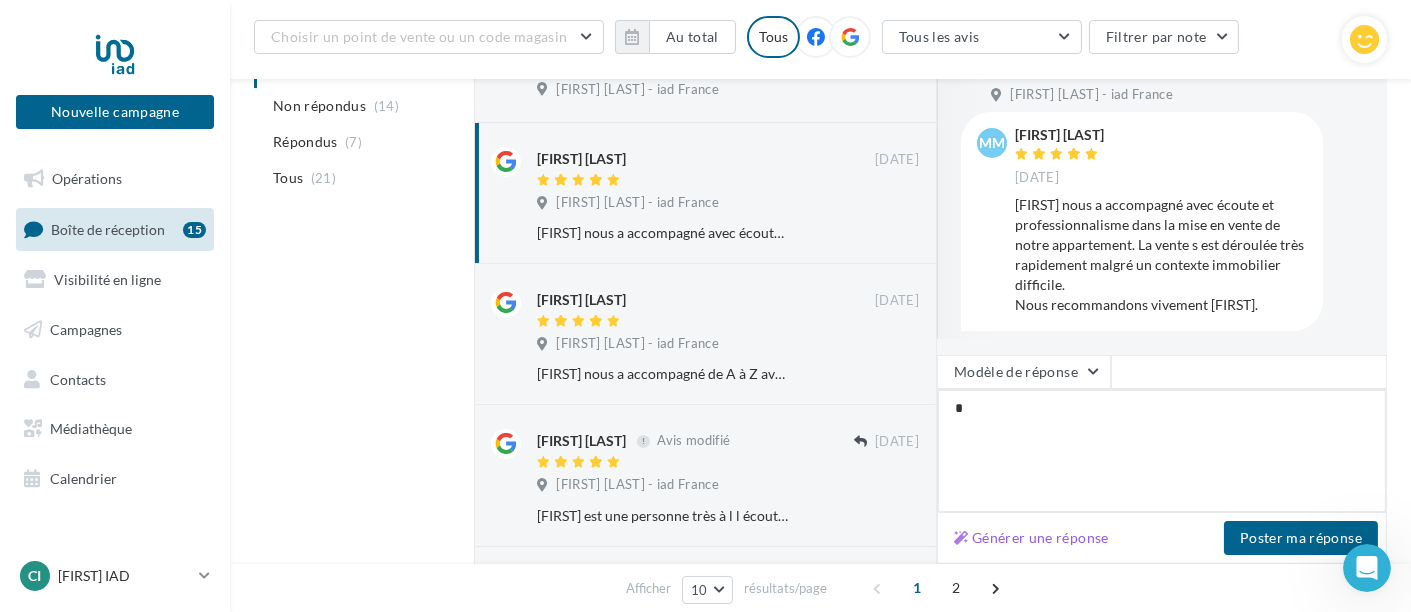 type on "**" 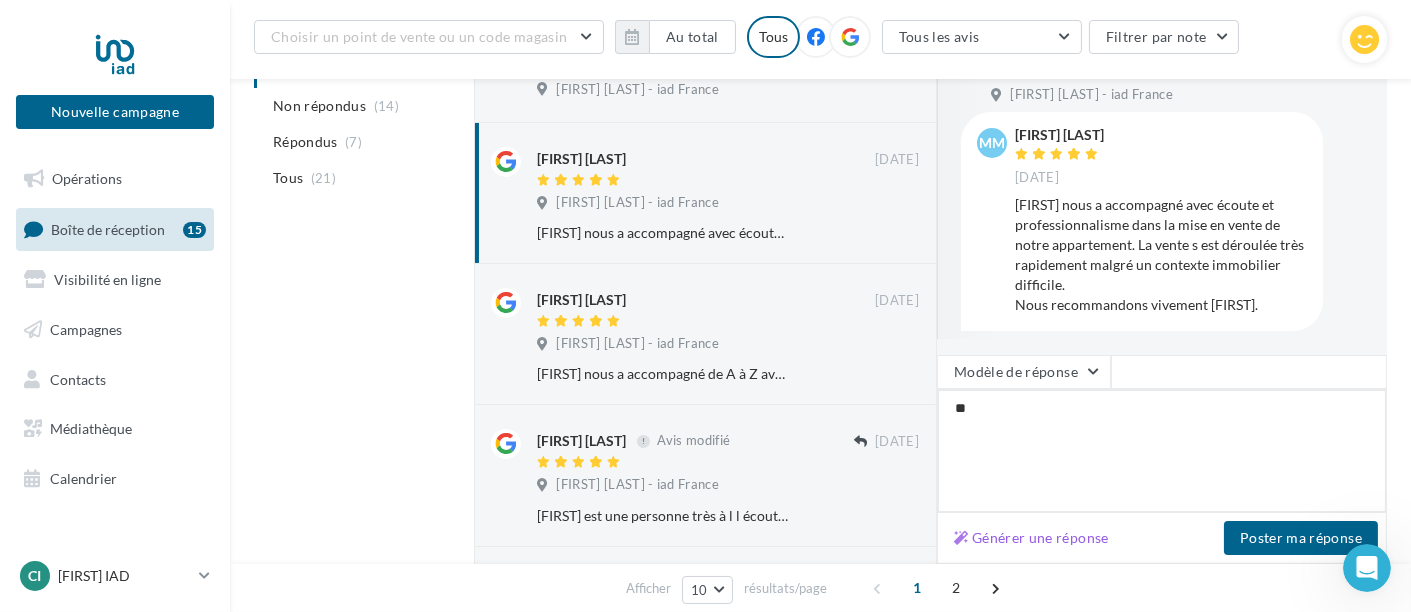 type on "***" 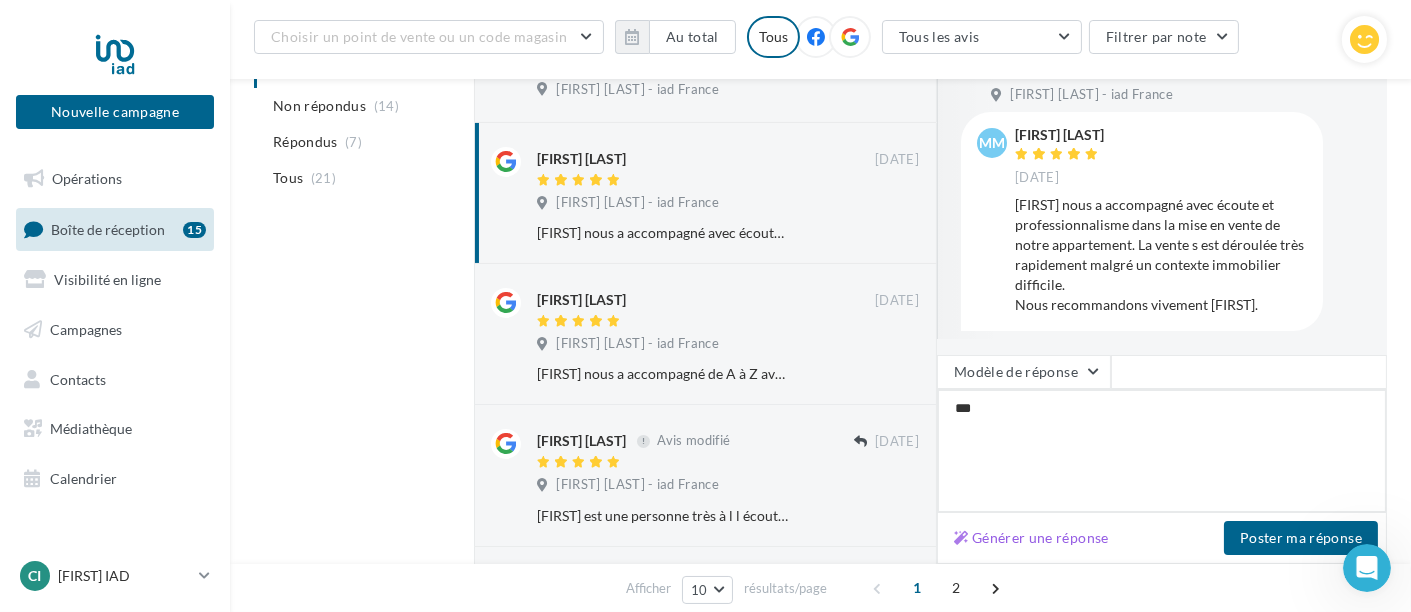 type on "****" 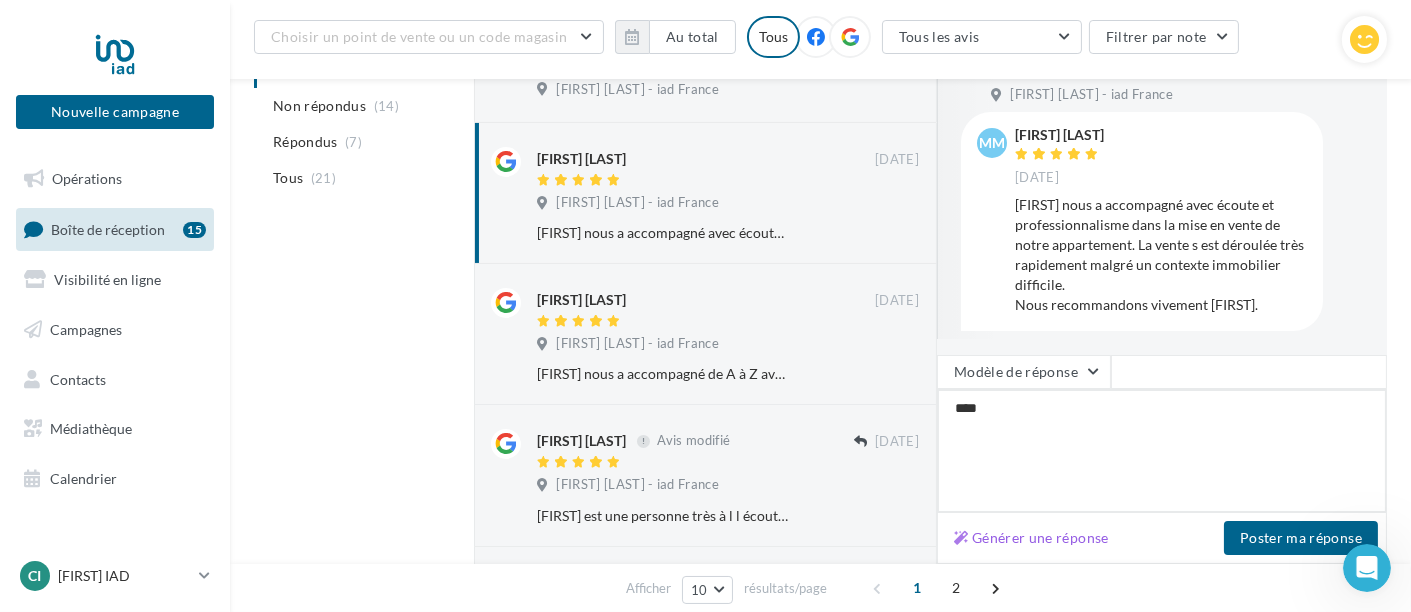 type on "*****" 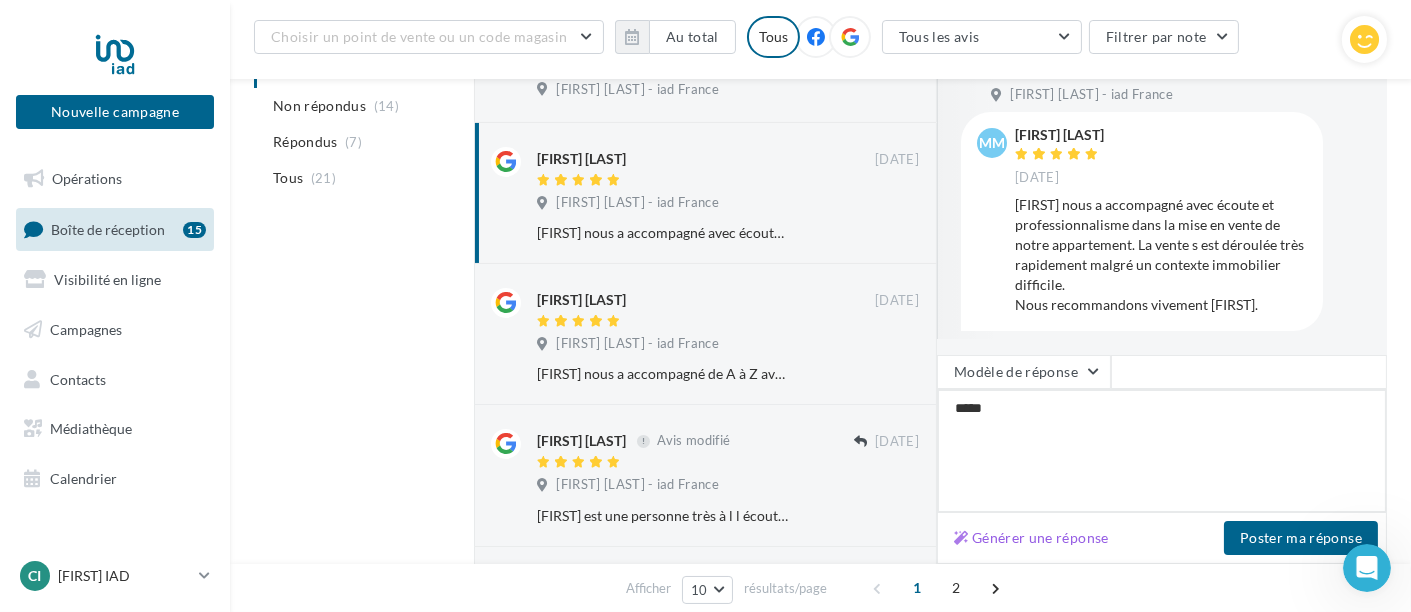 type on "*****" 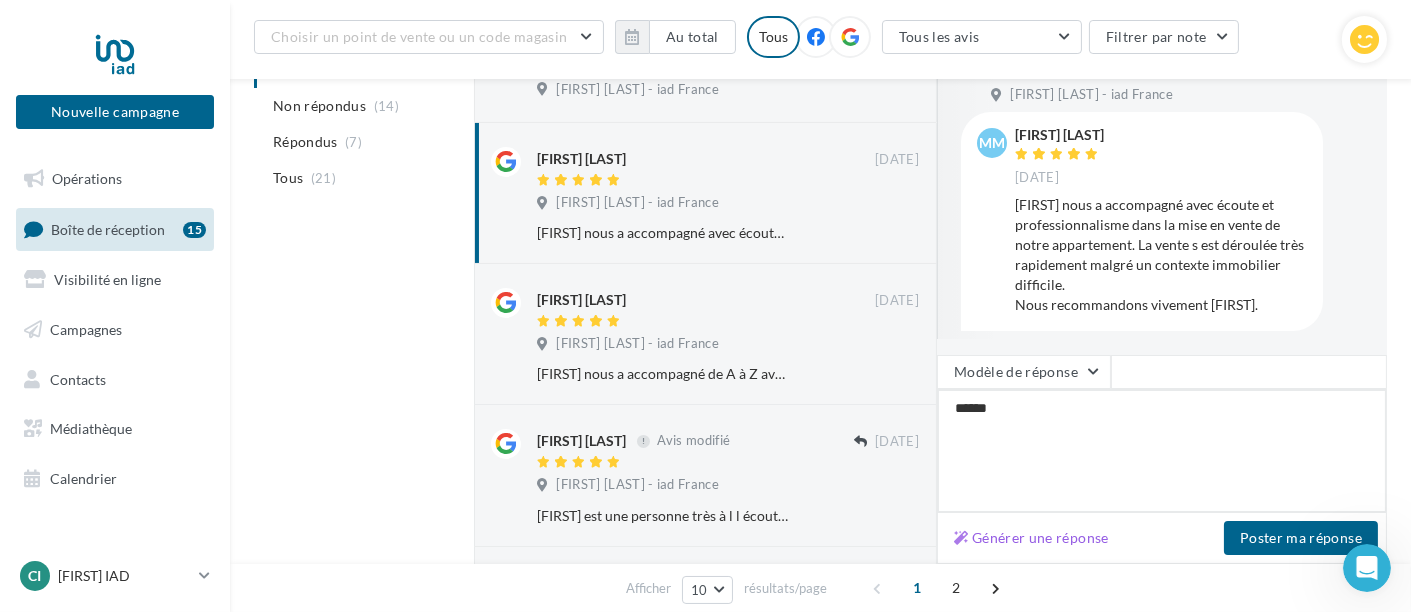 type on "*******" 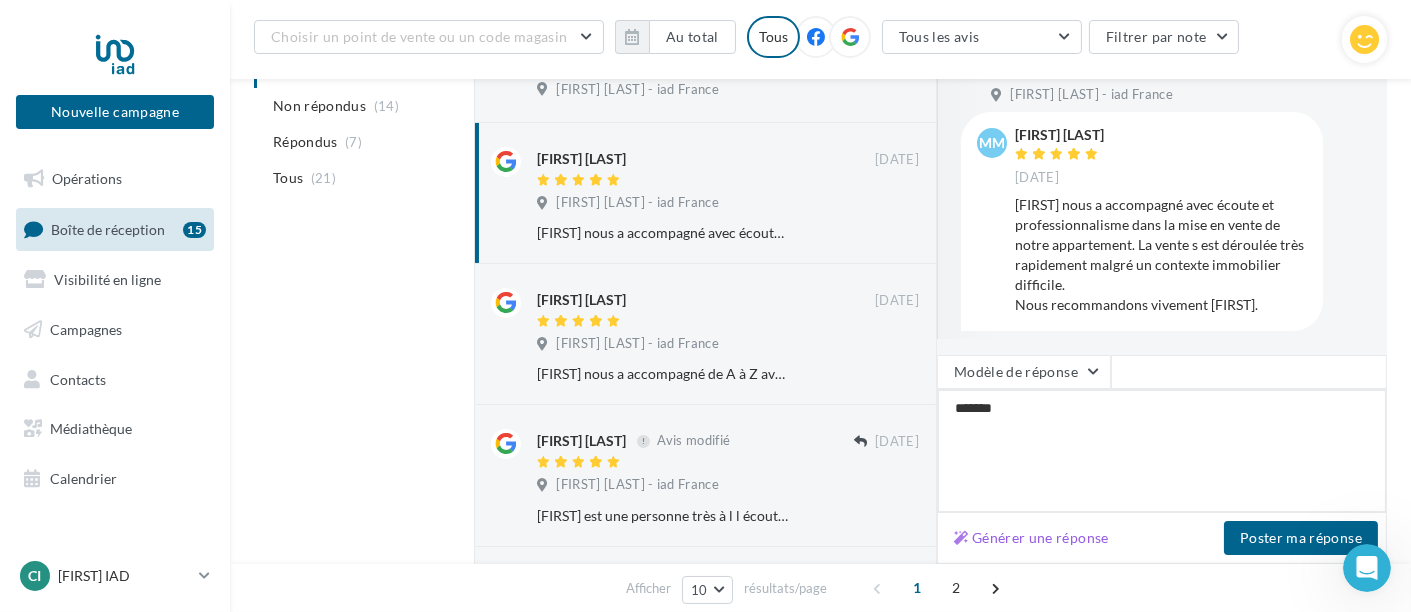type on "********" 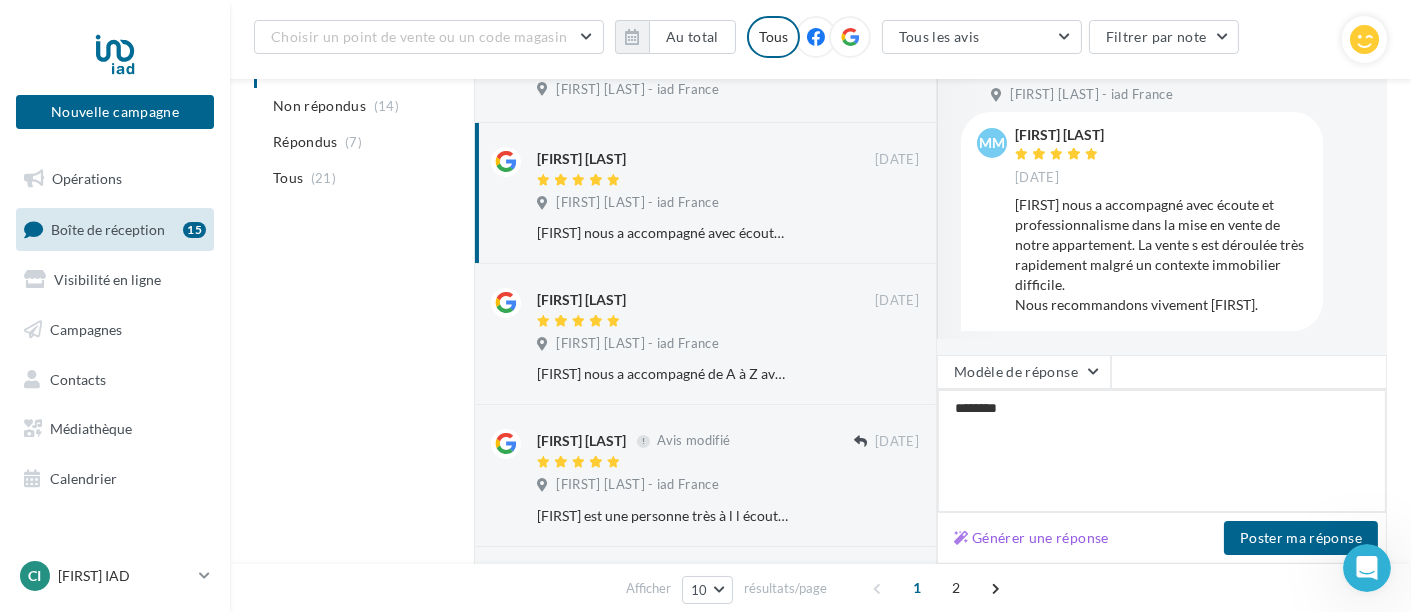 type on "*********" 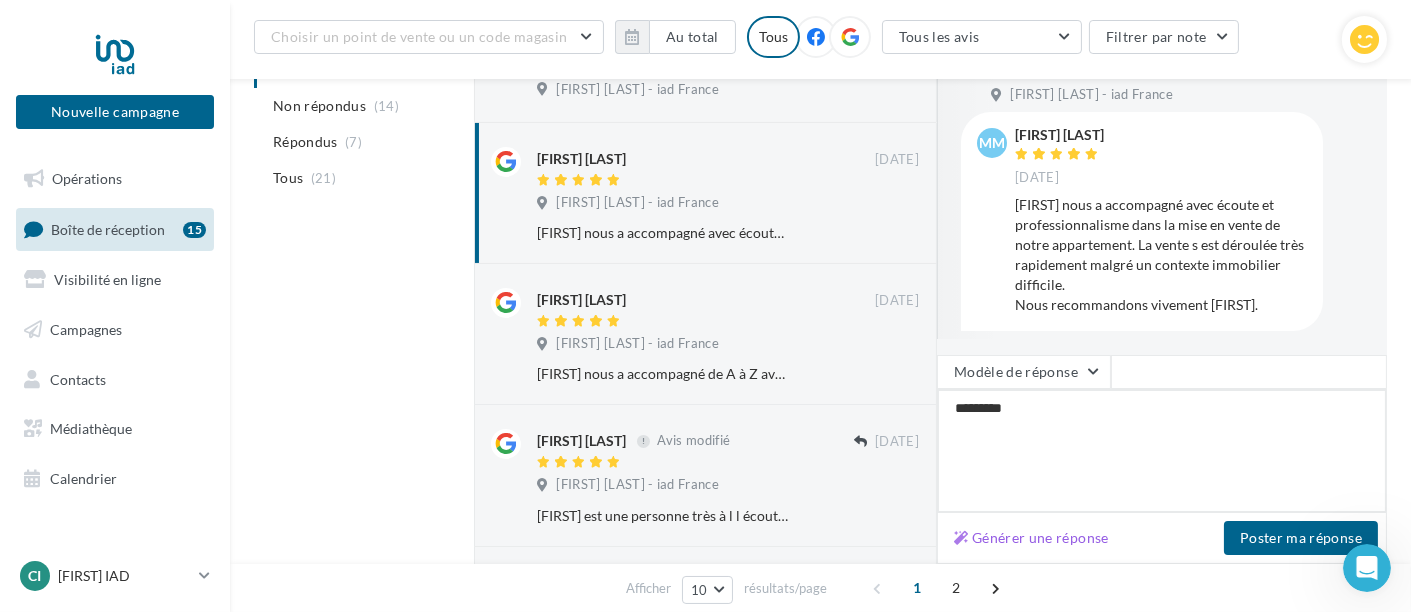type on "**********" 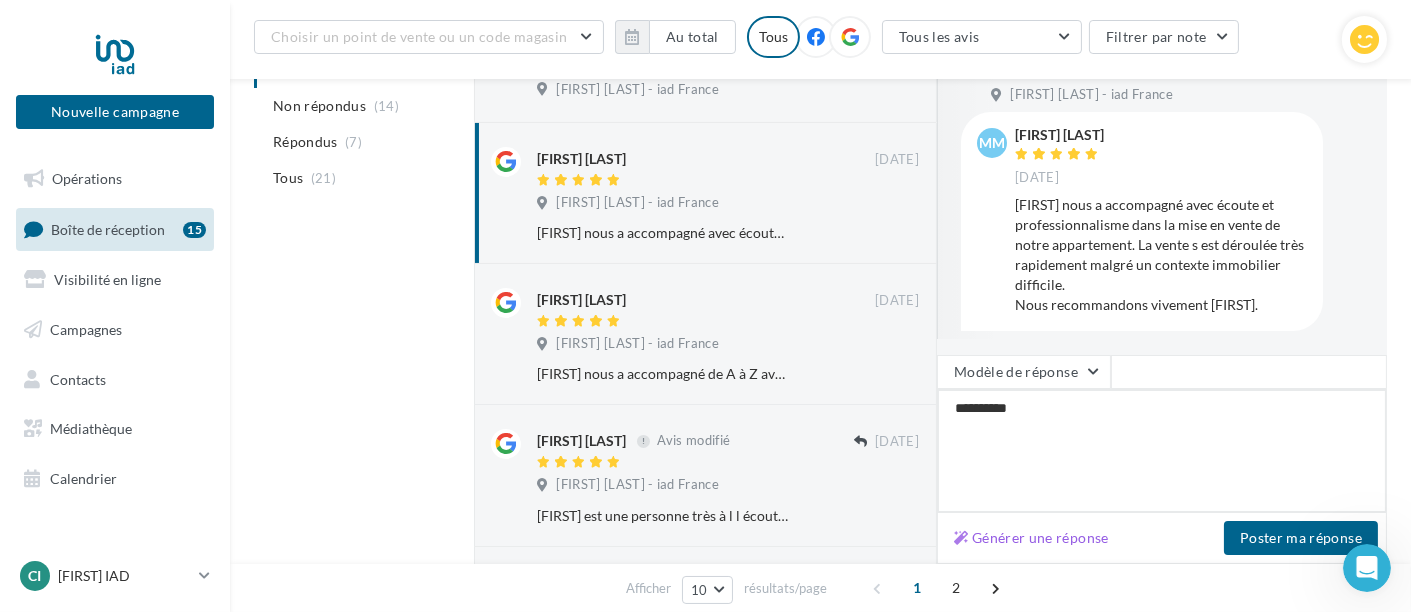 type on "**********" 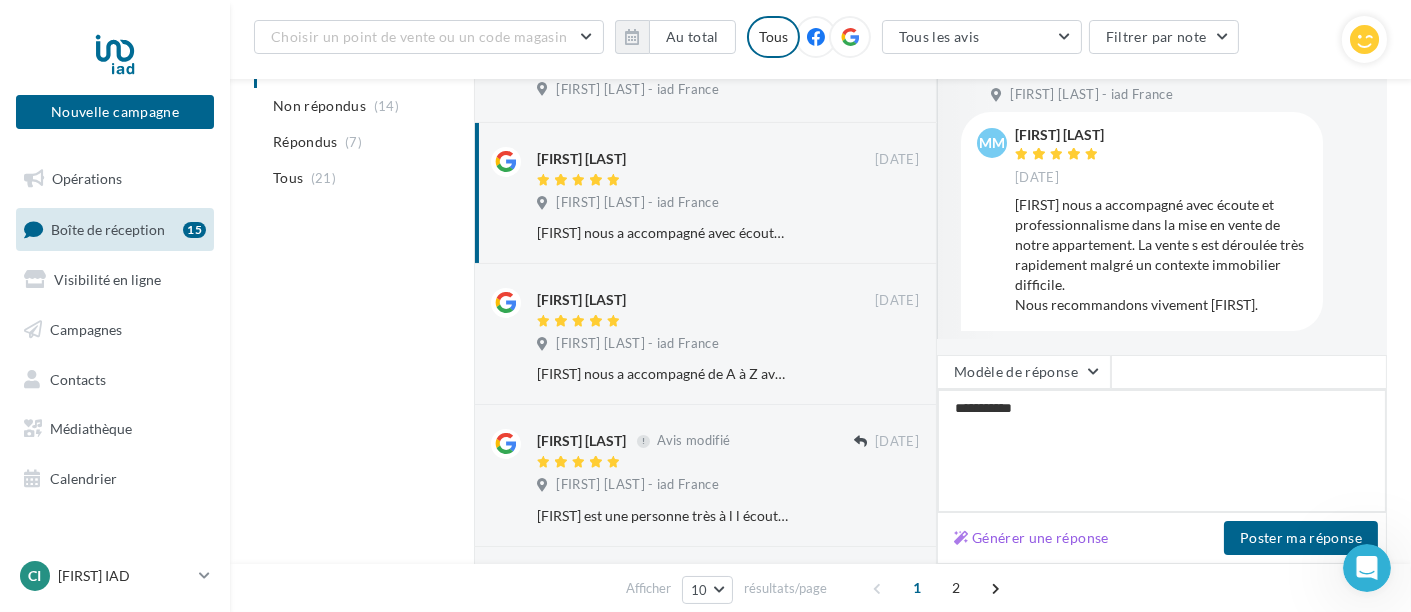 type on "**********" 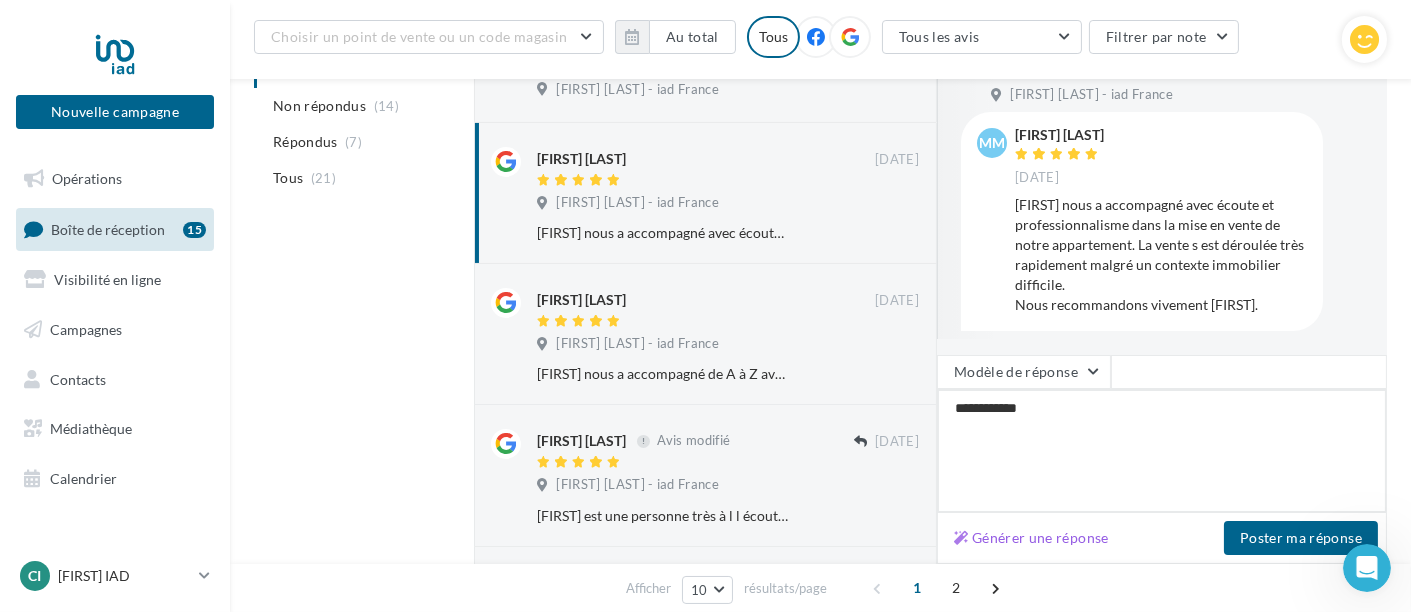 type on "**********" 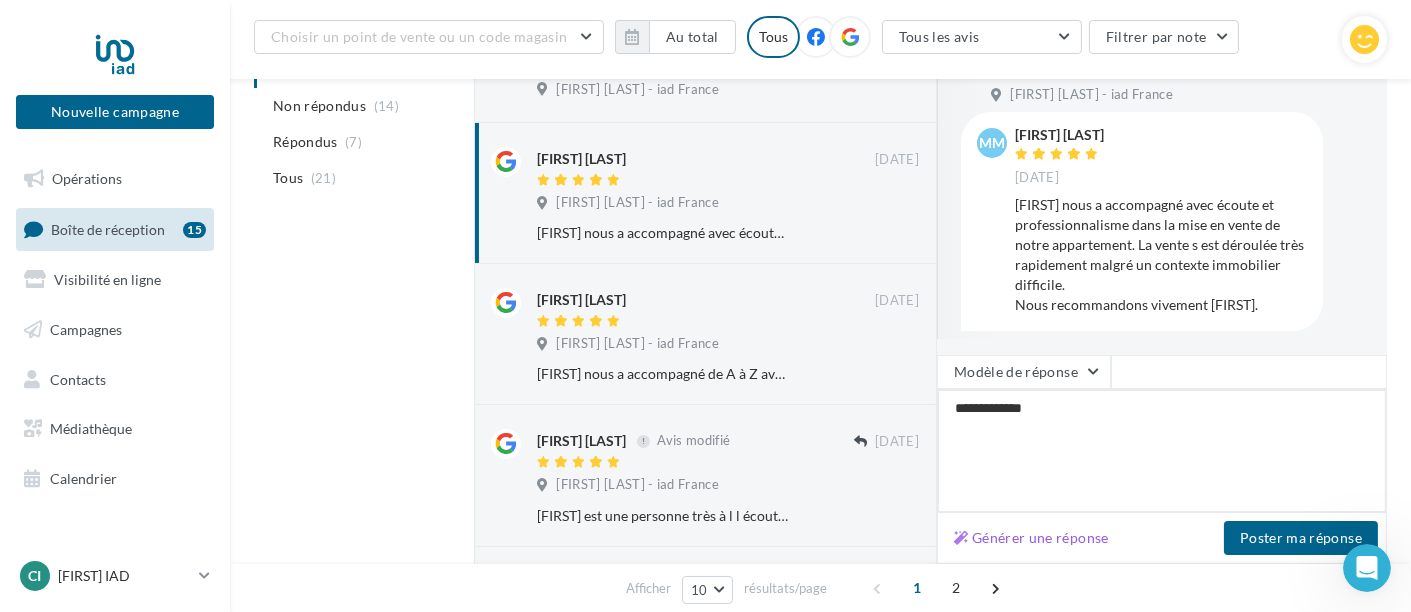 type on "**********" 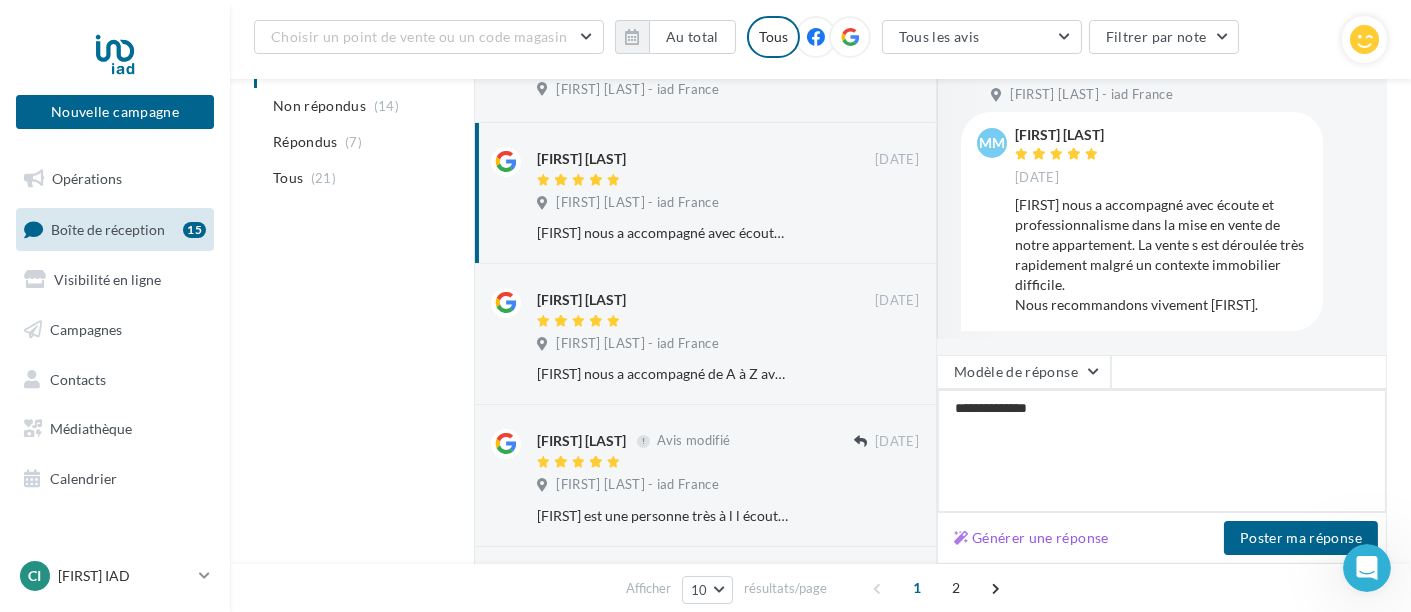 type on "**********" 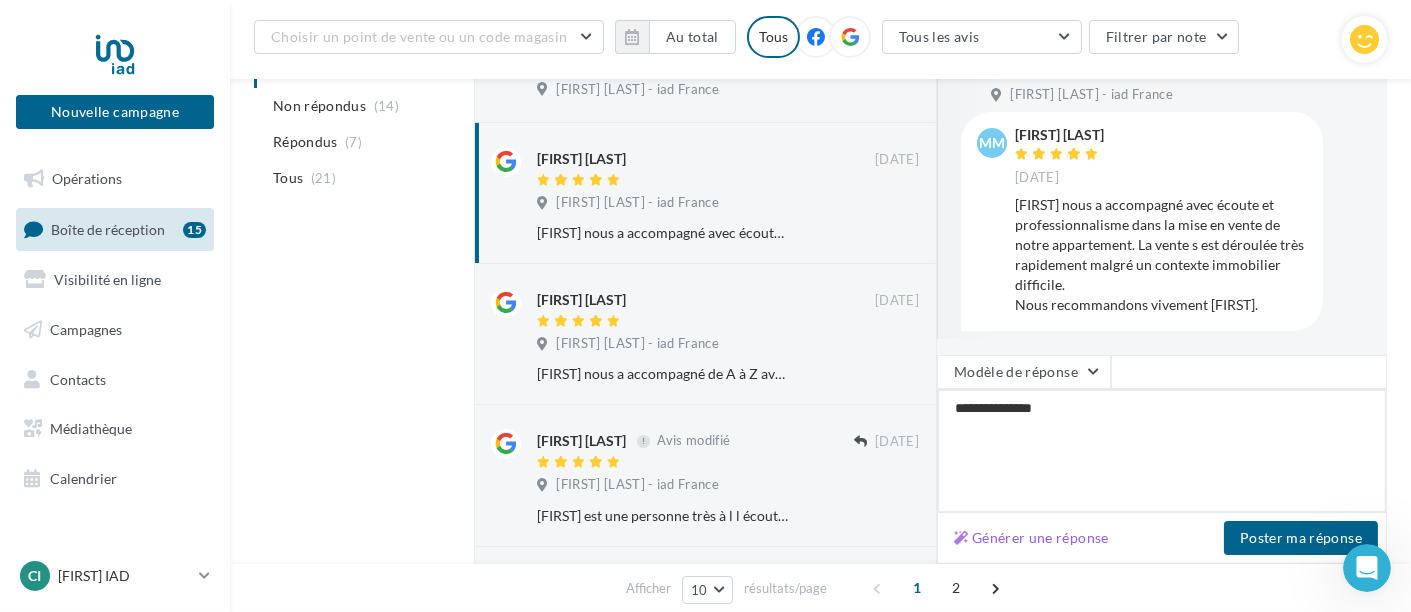 type on "**********" 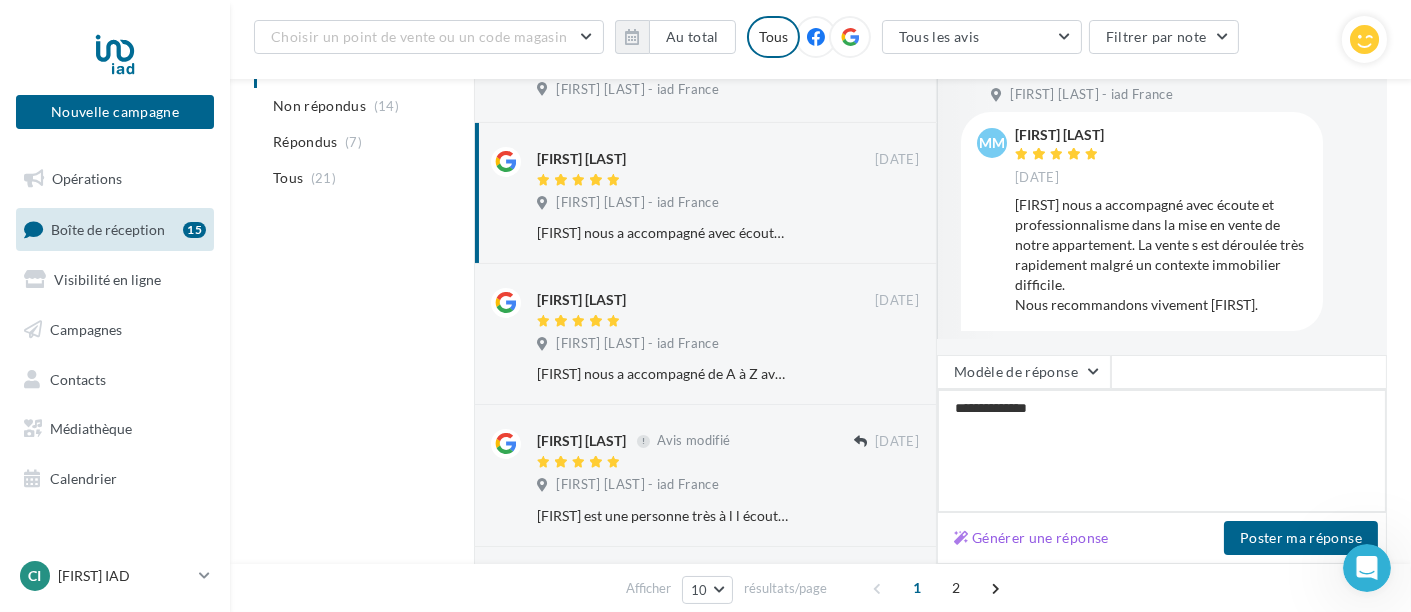 type on "**********" 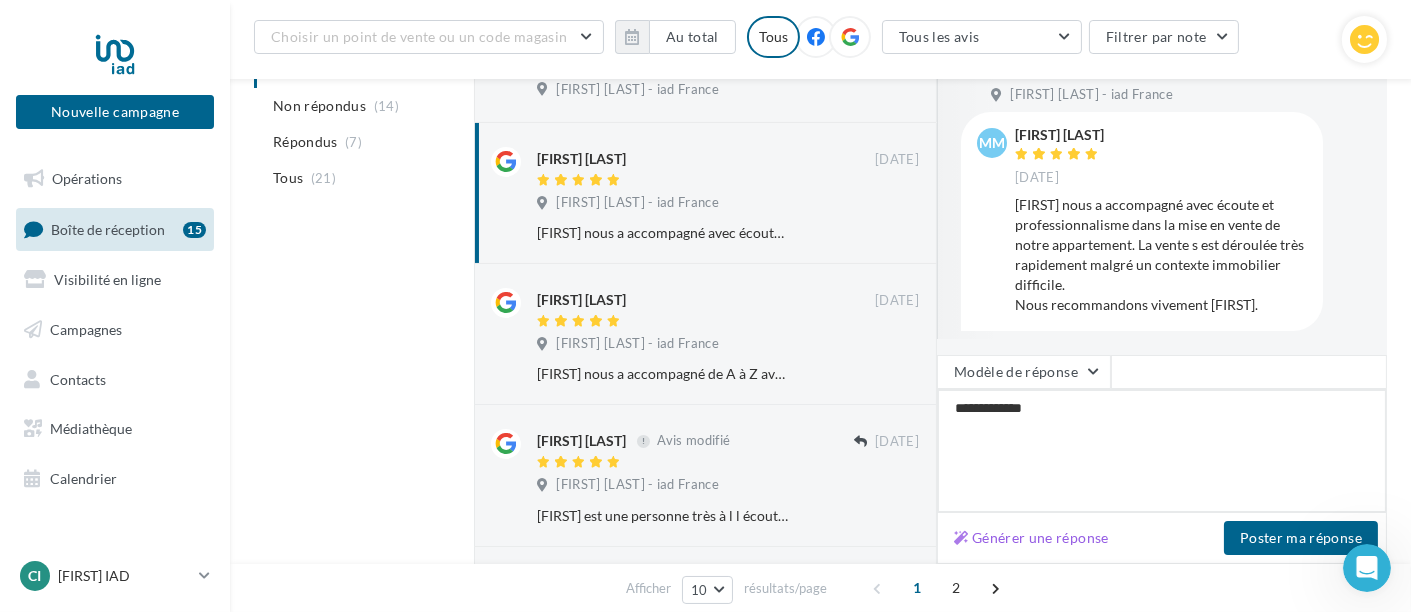 type on "**********" 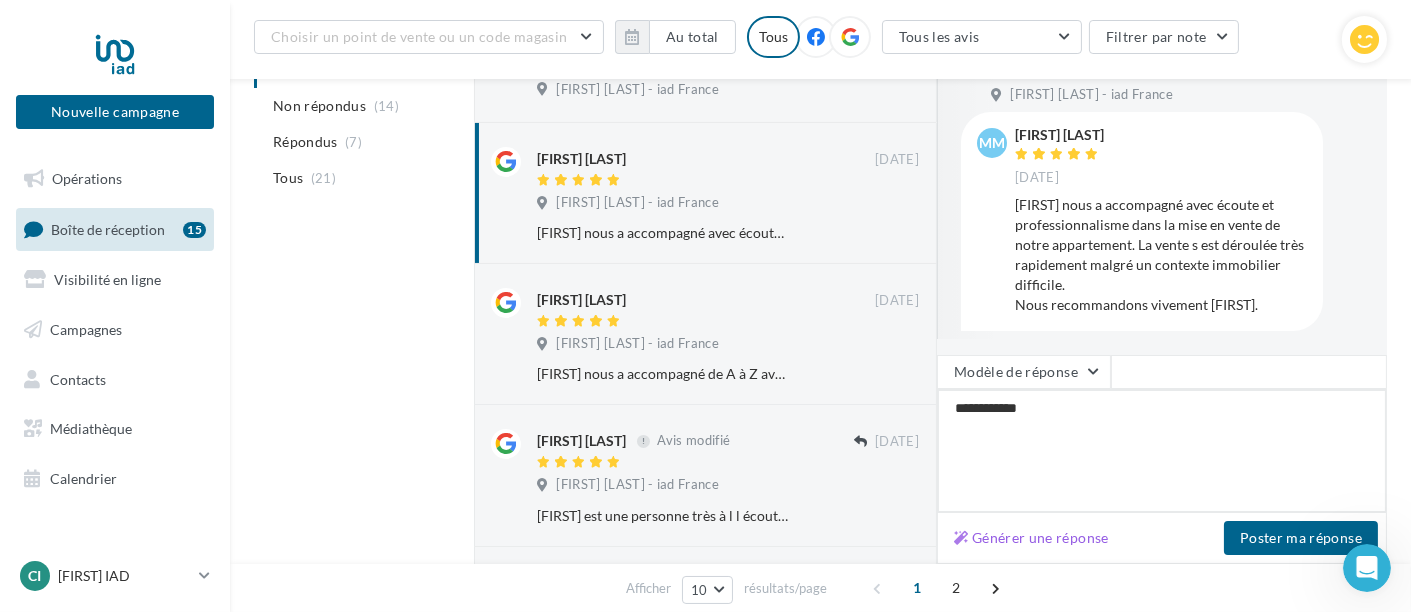 type on "**********" 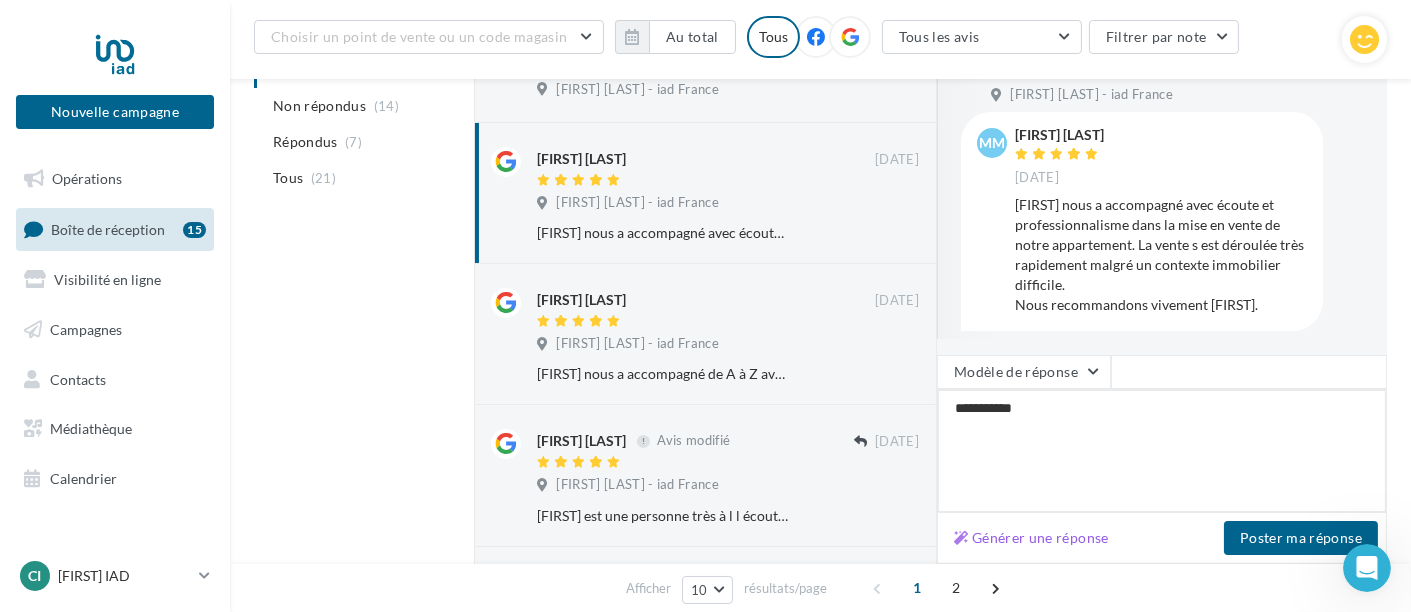 type on "**********" 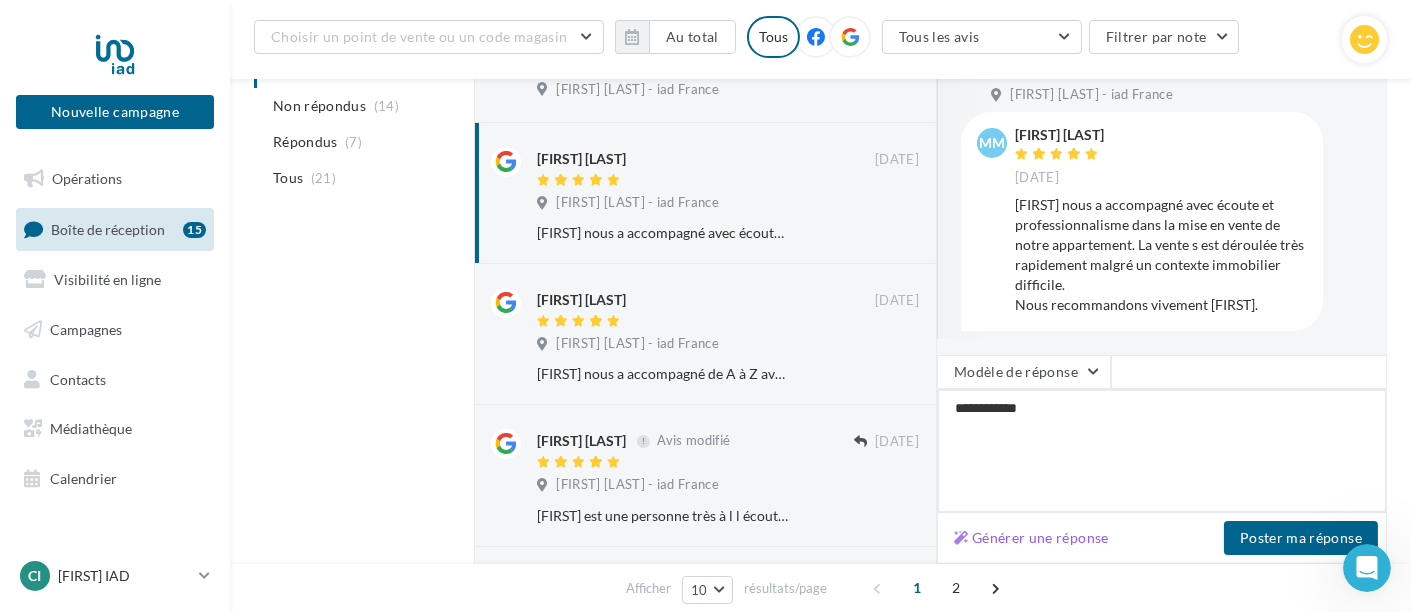 type on "**********" 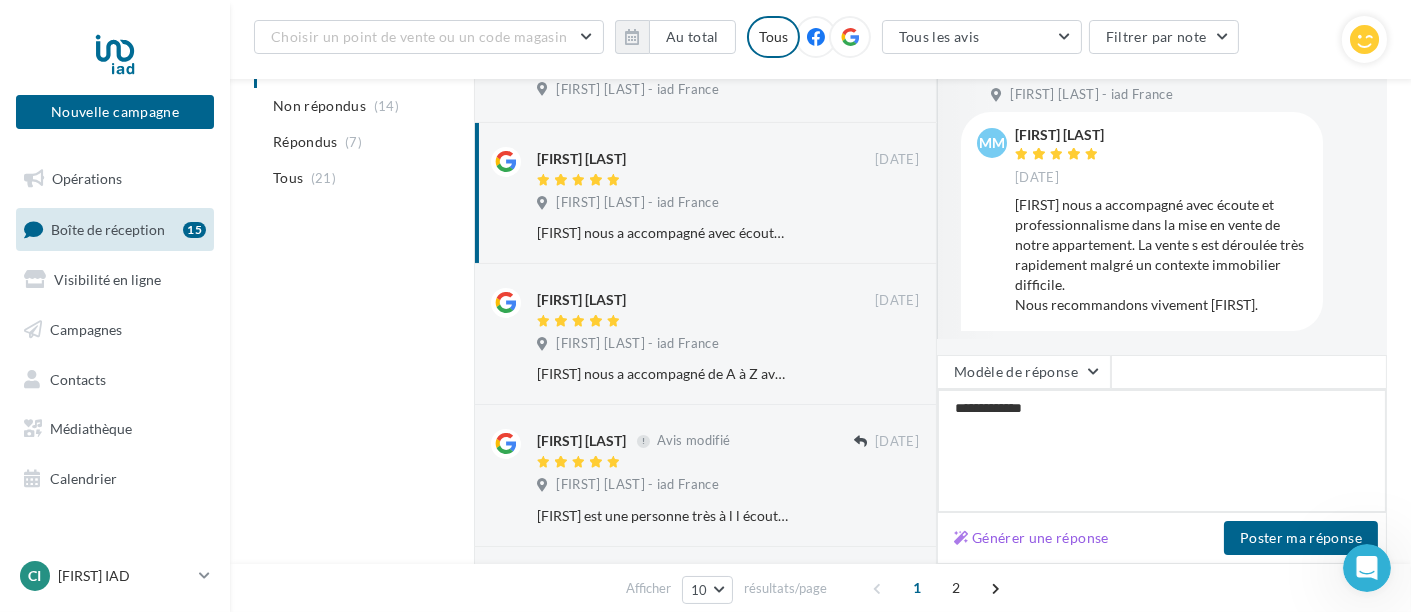type on "**********" 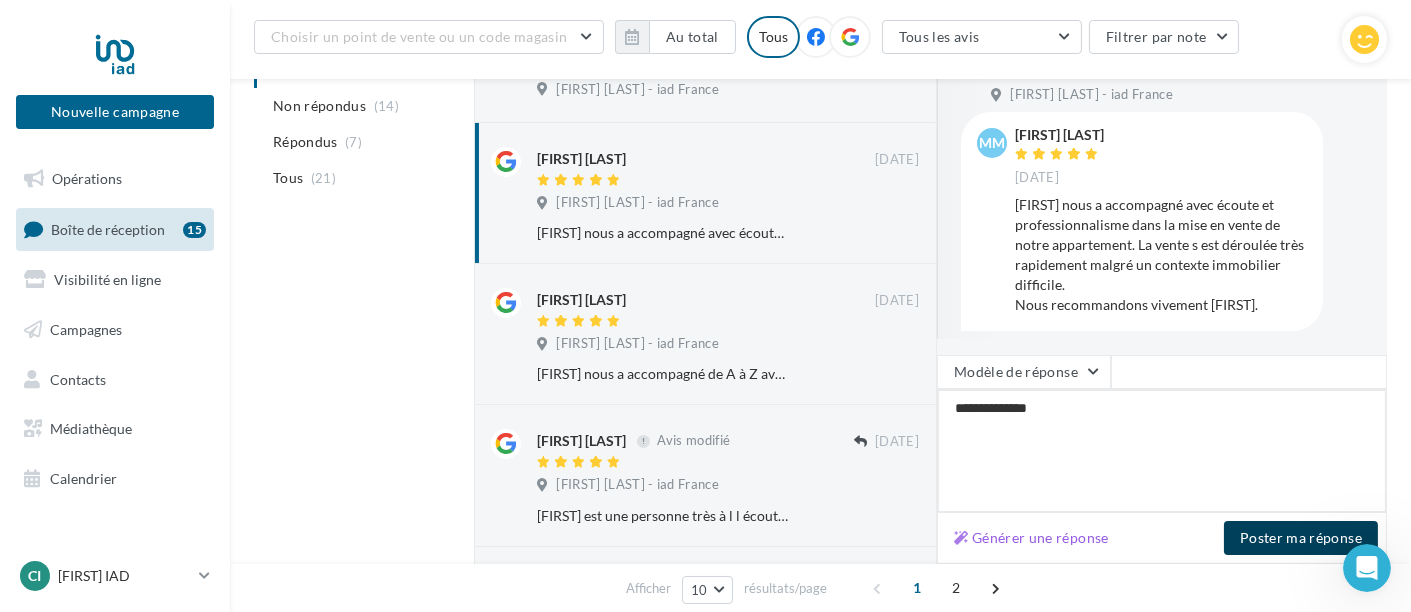 type on "**********" 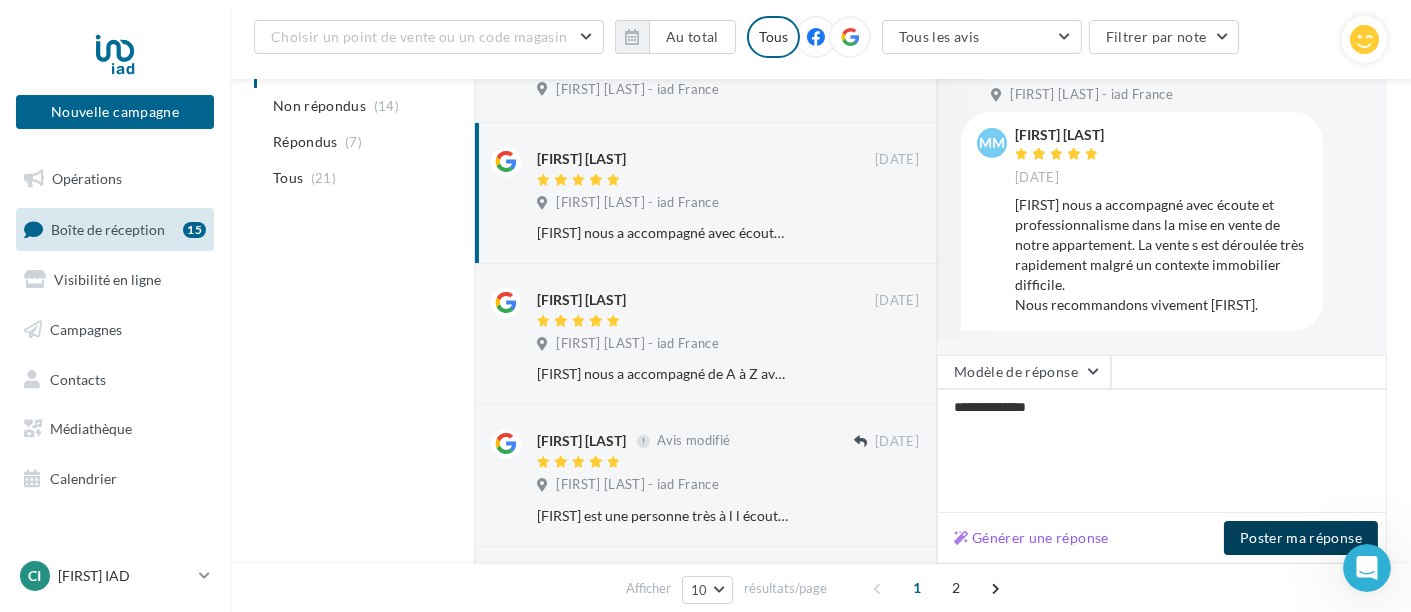 click on "Poster ma réponse" at bounding box center [1301, 538] 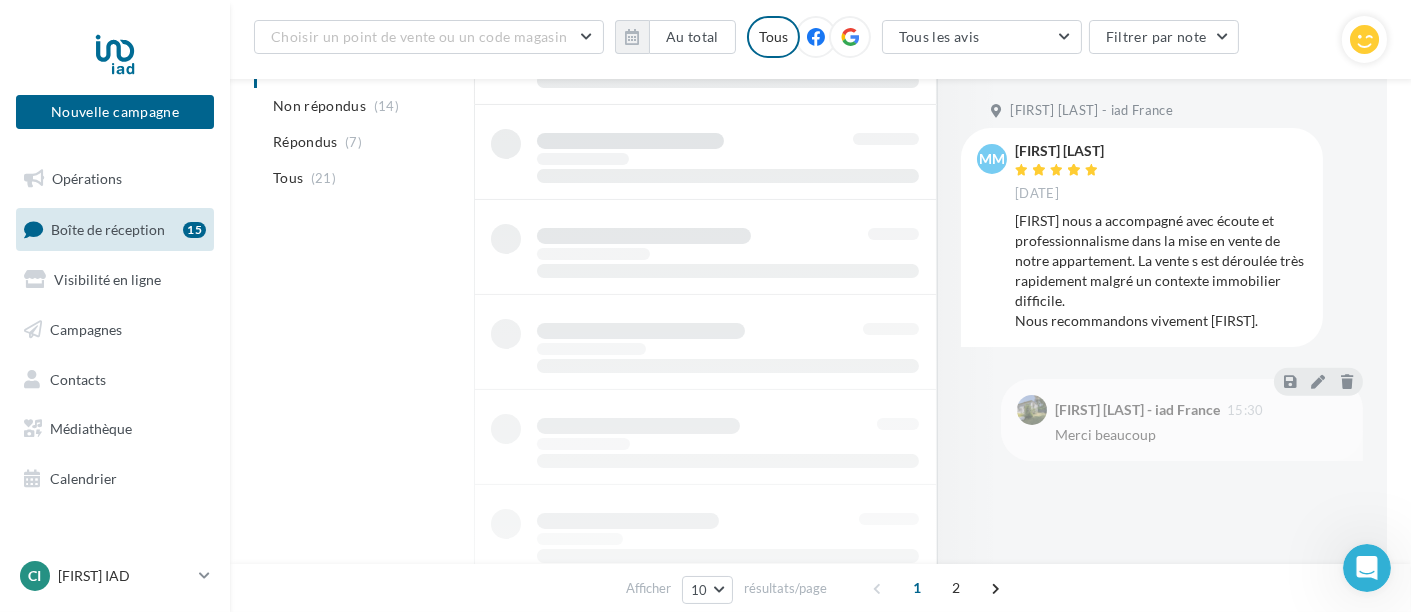 scroll, scrollTop: 0, scrollLeft: 0, axis: both 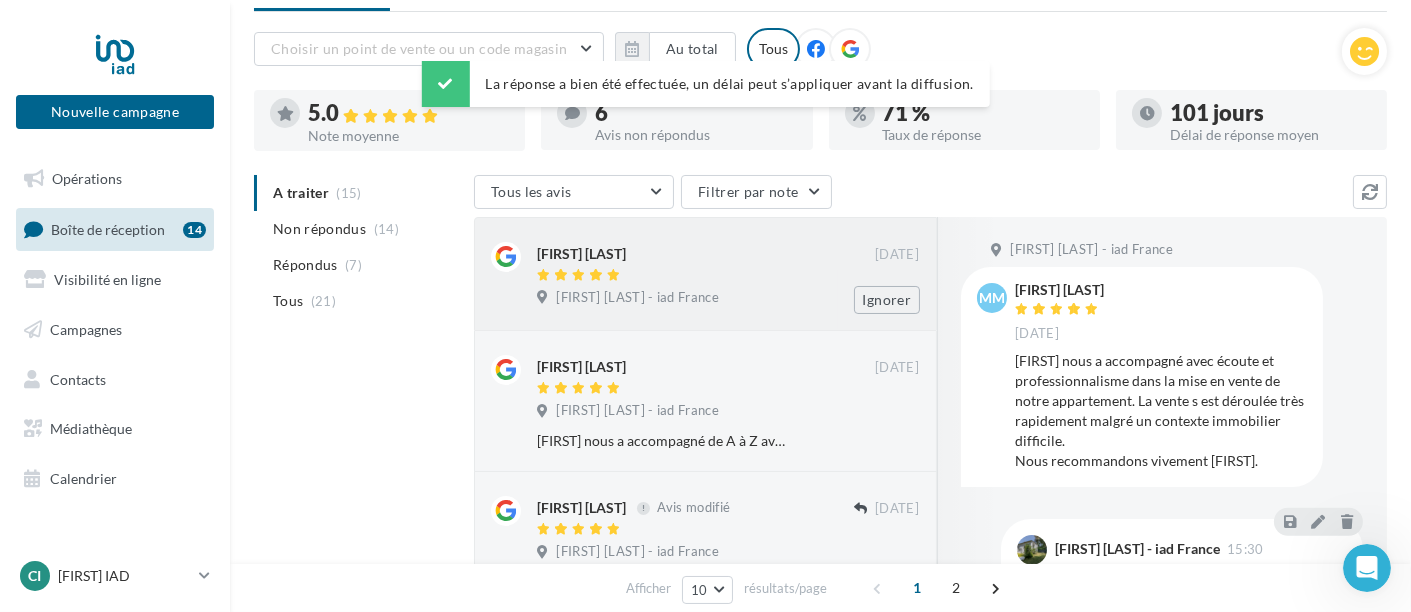 click on "Cinthya PLACIDO LARRAZABAL - iad France" at bounding box center (637, 298) 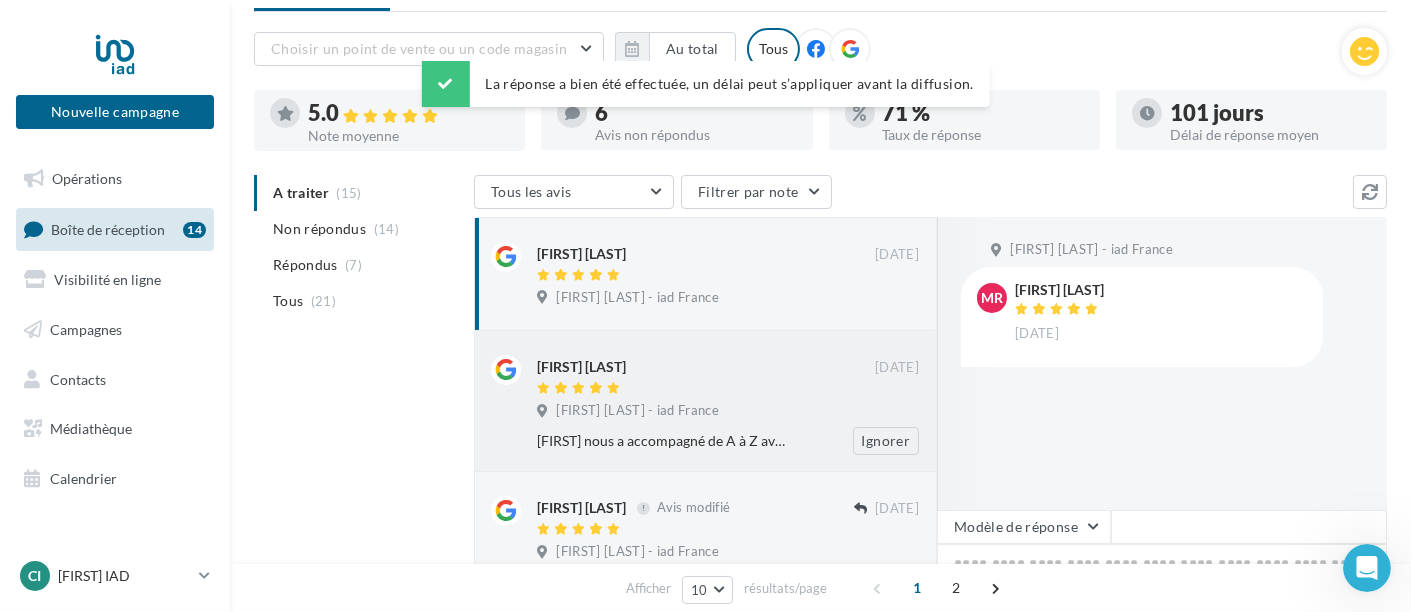 click on "Cinthya PLACIDO LARRAZABAL - iad France" at bounding box center (637, 411) 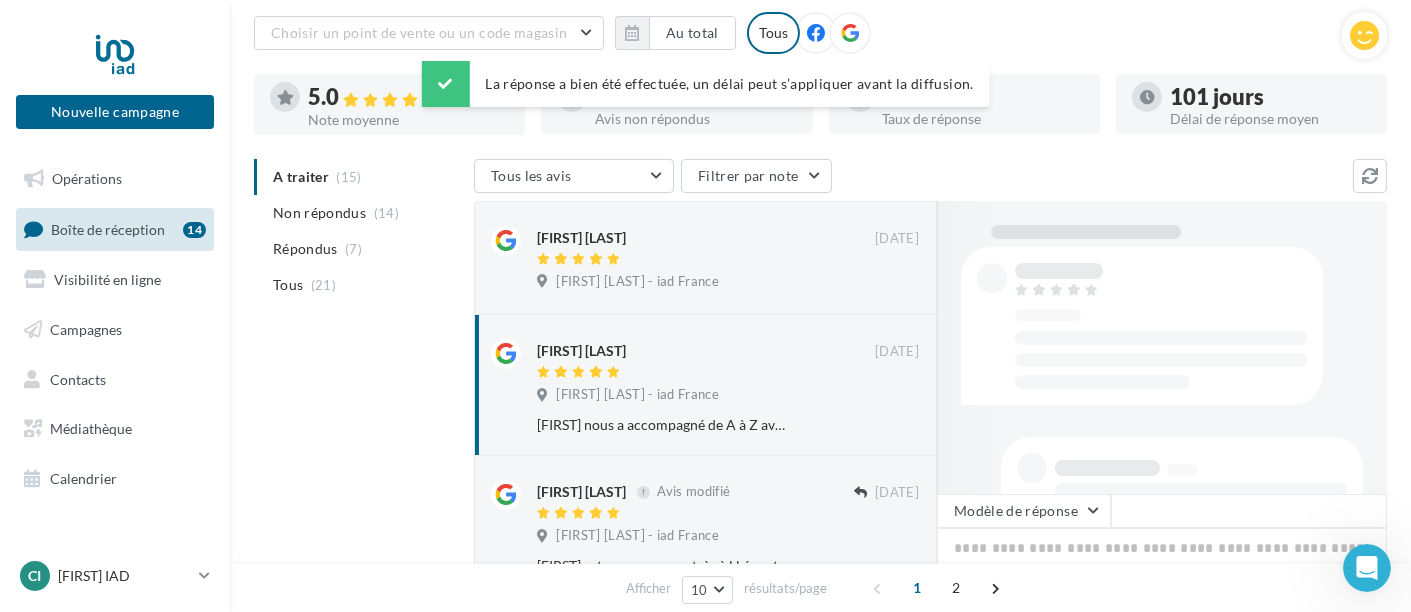scroll, scrollTop: 209, scrollLeft: 0, axis: vertical 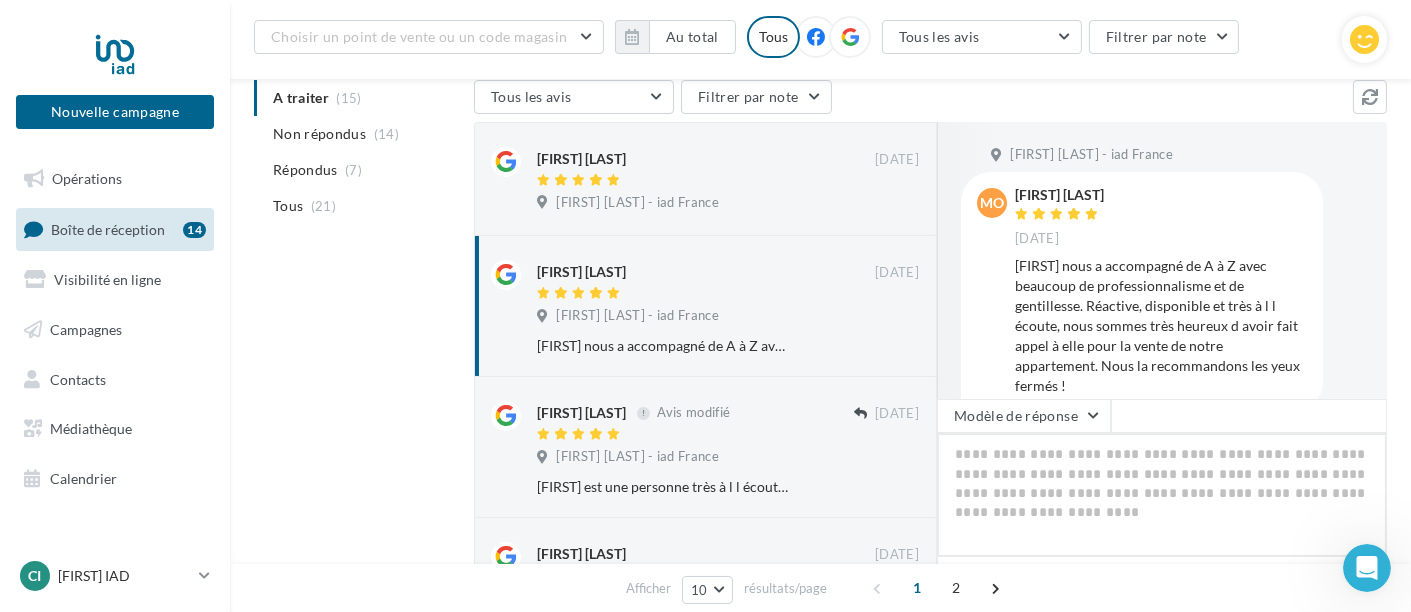 click at bounding box center [1162, 495] 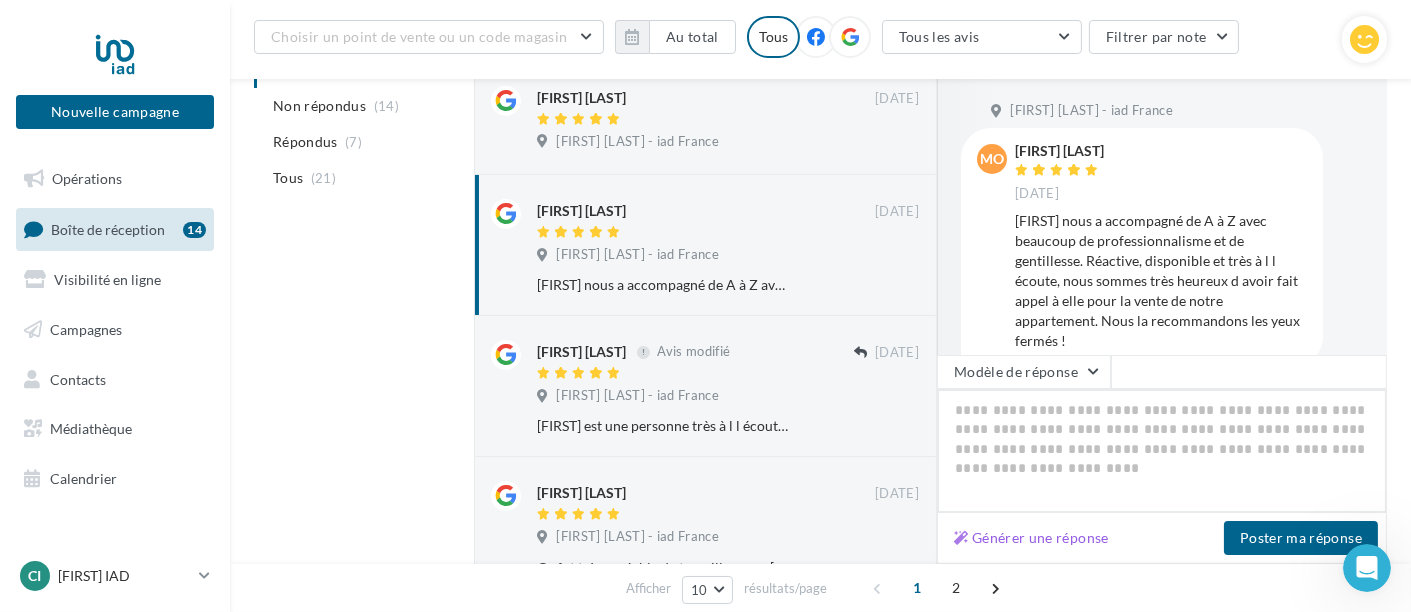 scroll, scrollTop: 320, scrollLeft: 0, axis: vertical 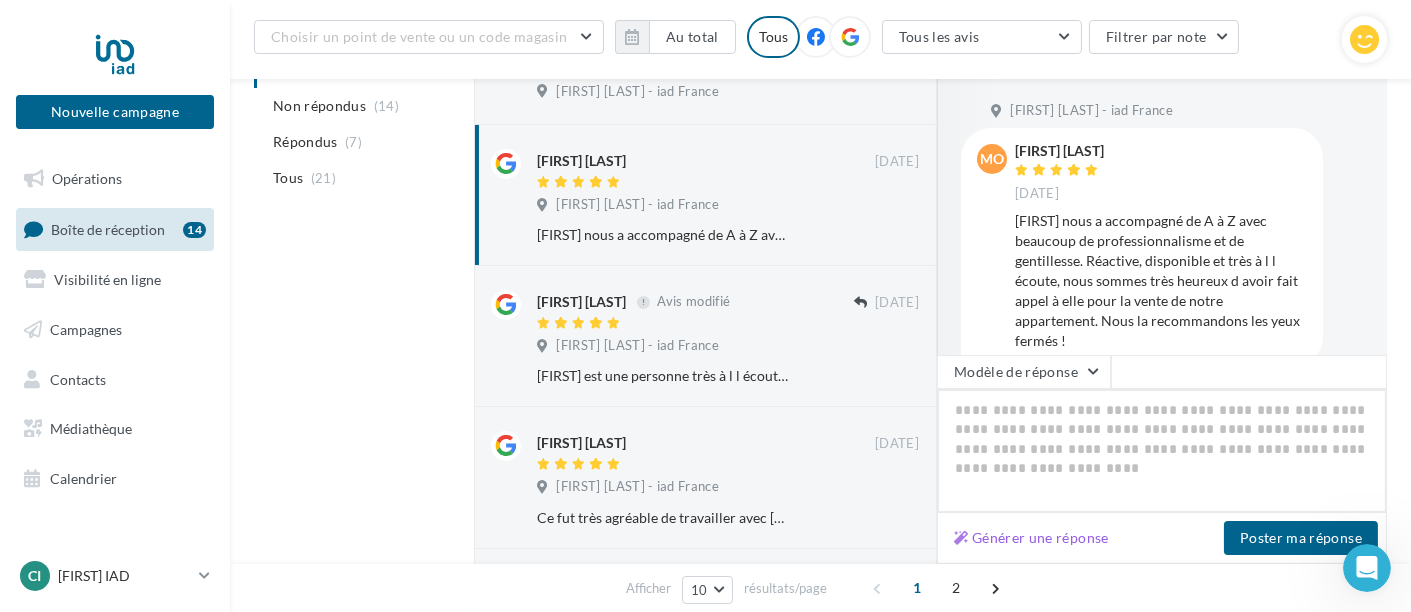 type on "*" 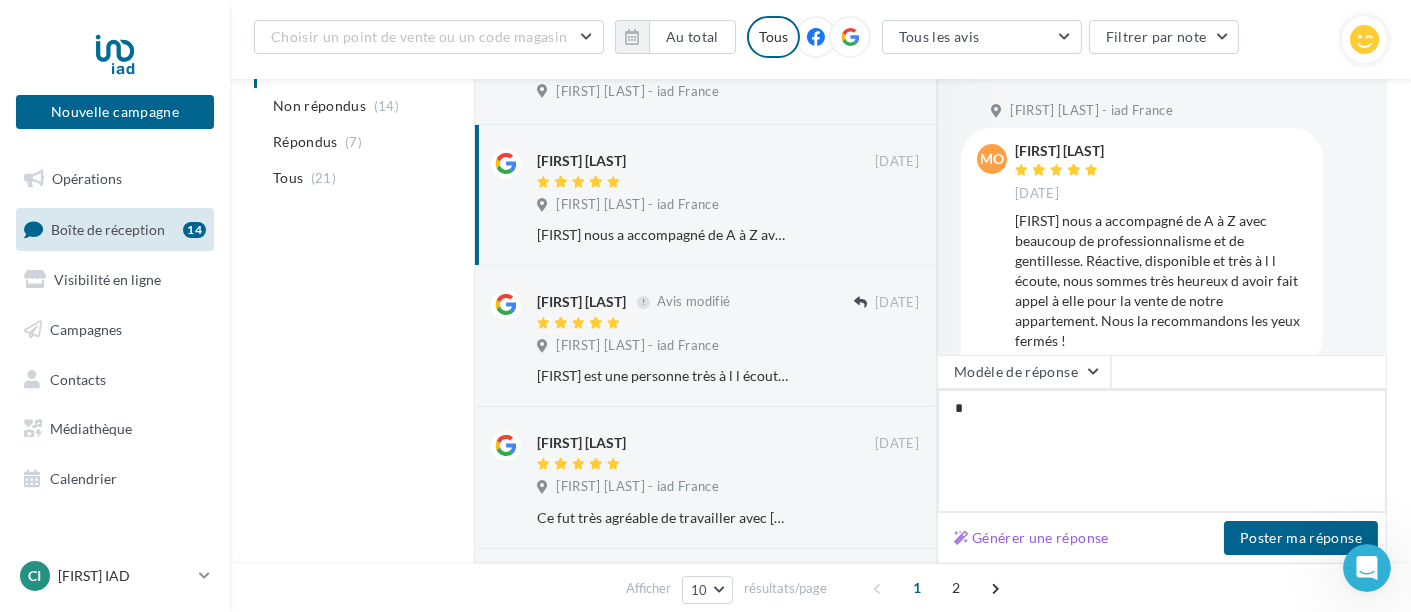 type on "**" 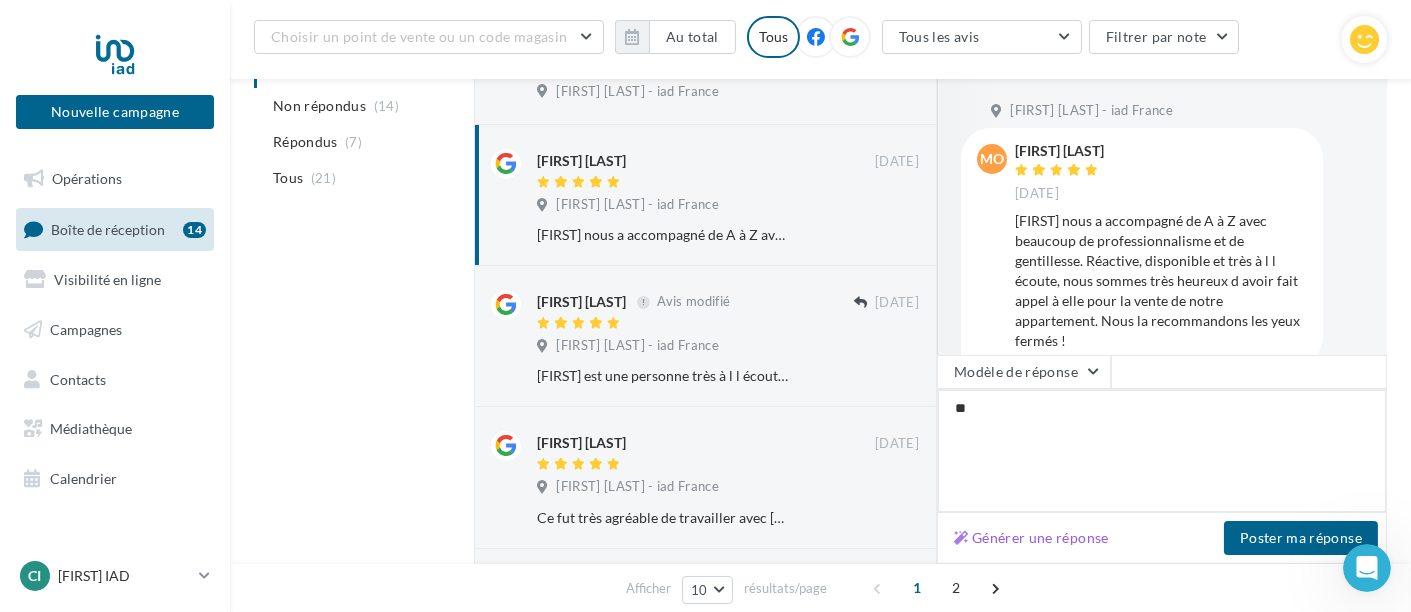 type on "***" 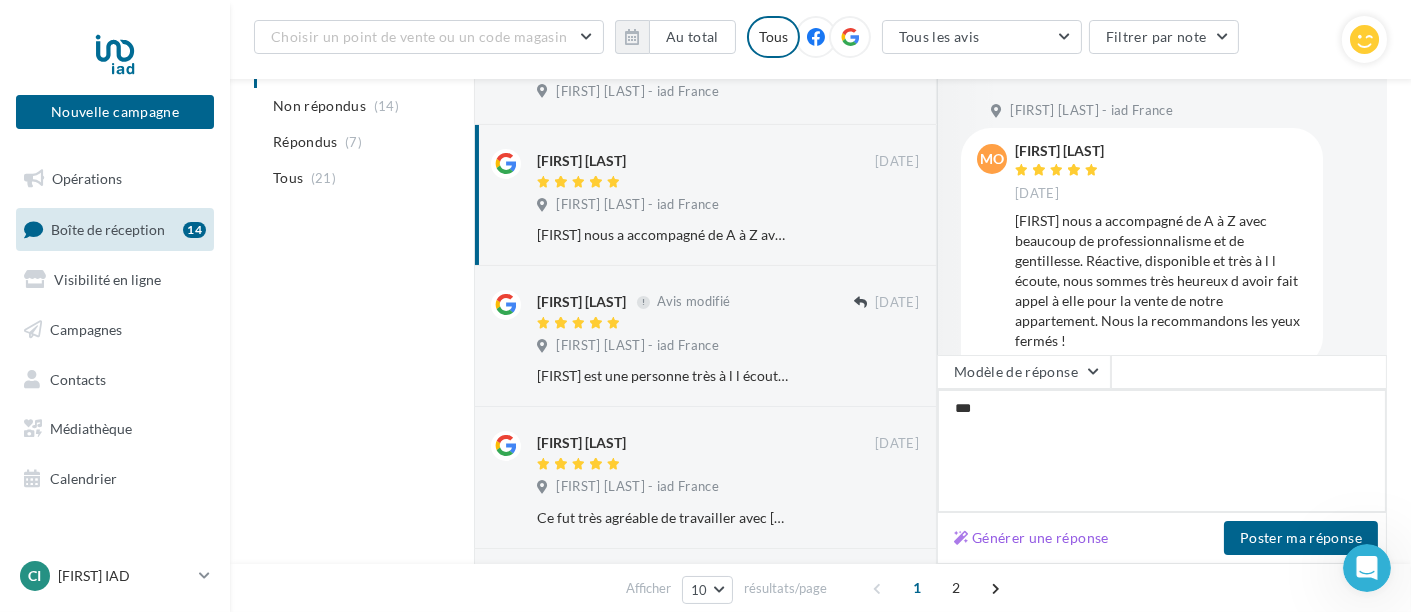 type on "****" 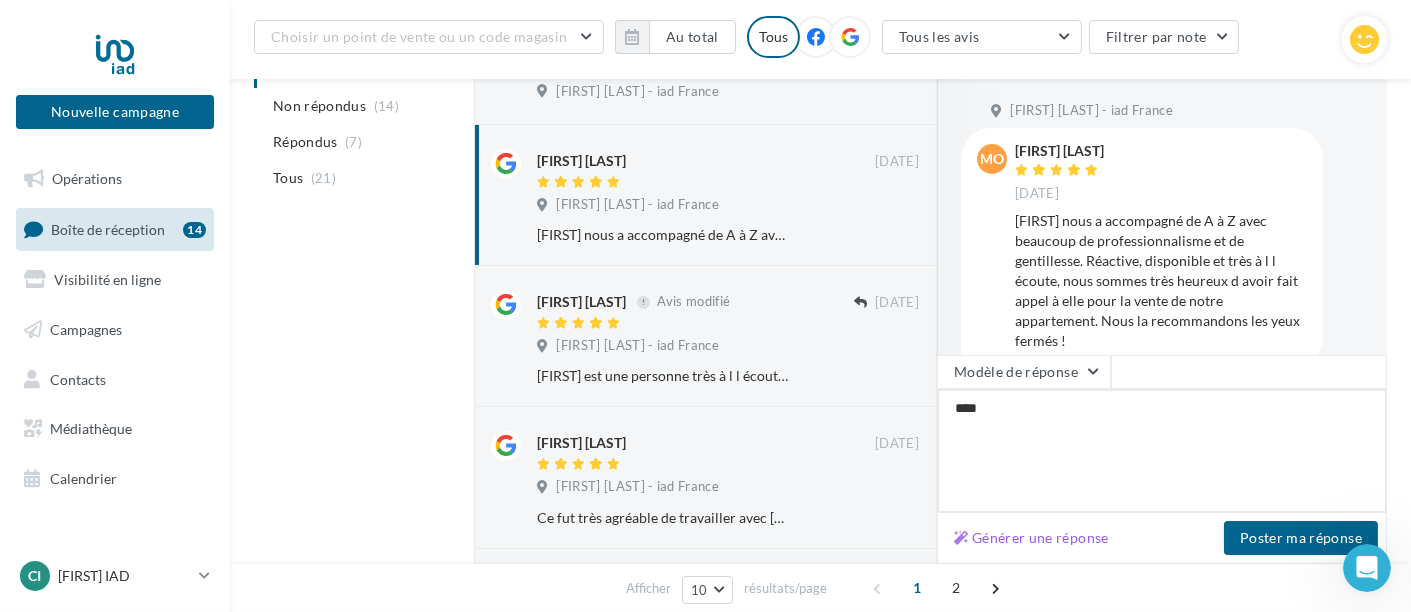 type on "*****" 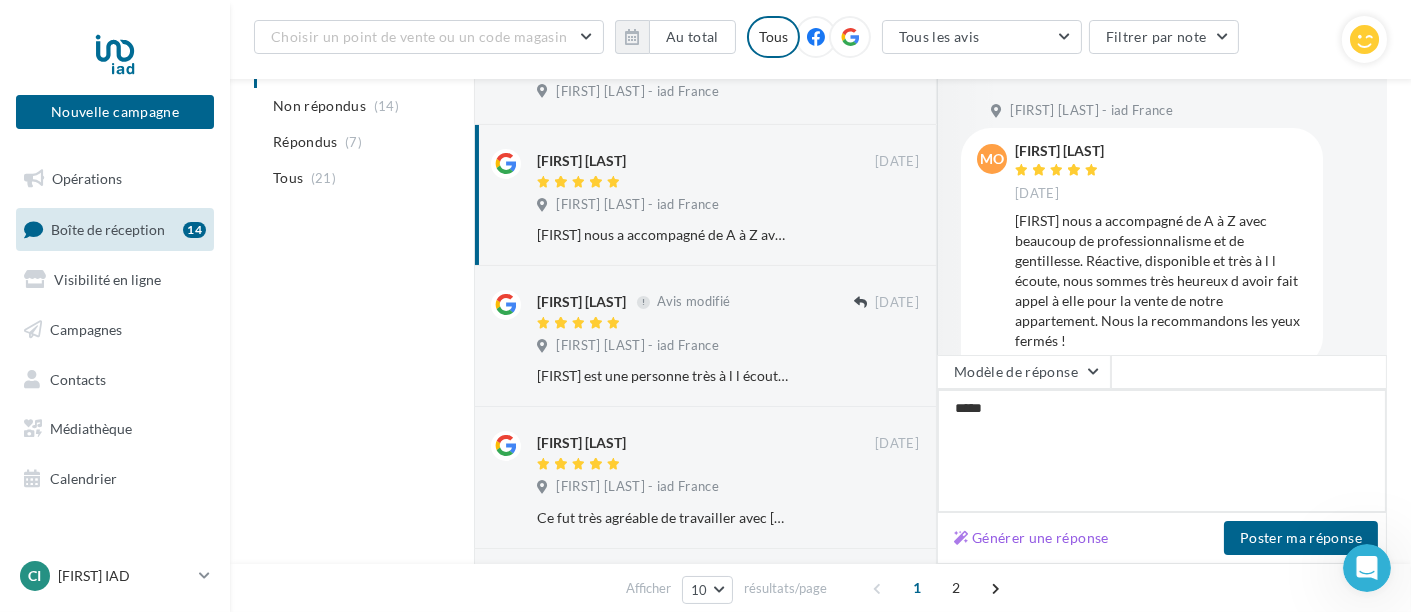 type on "*****" 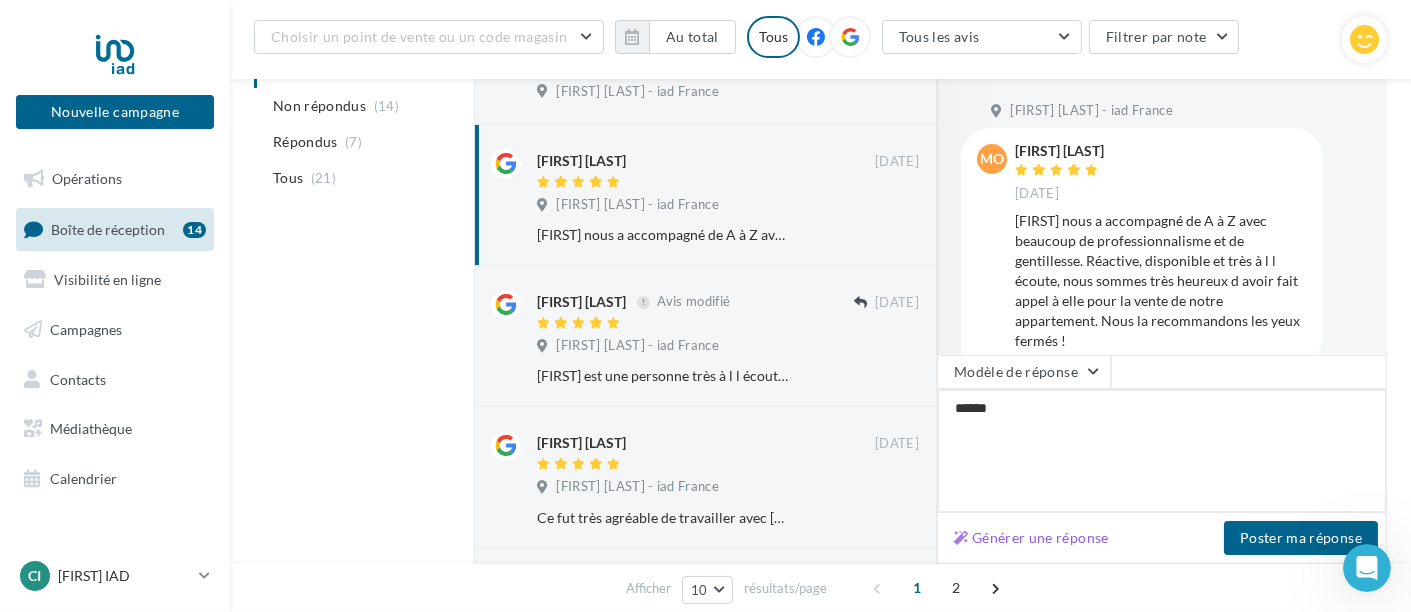 type on "*******" 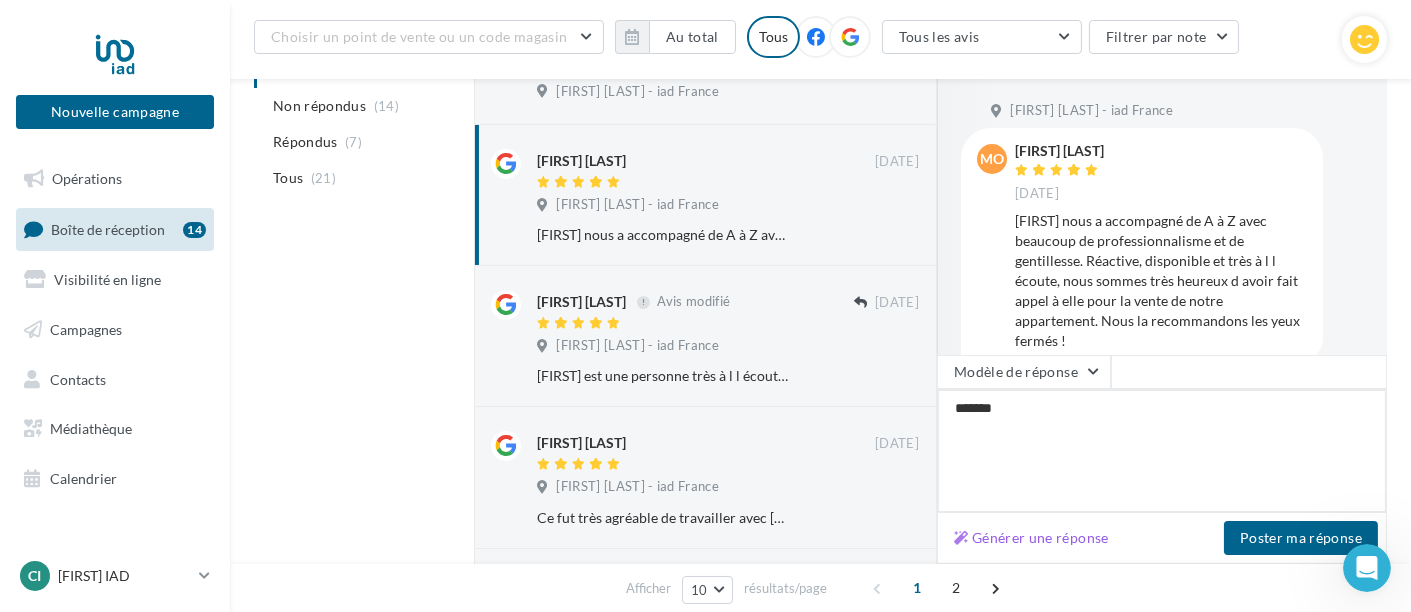 type on "********" 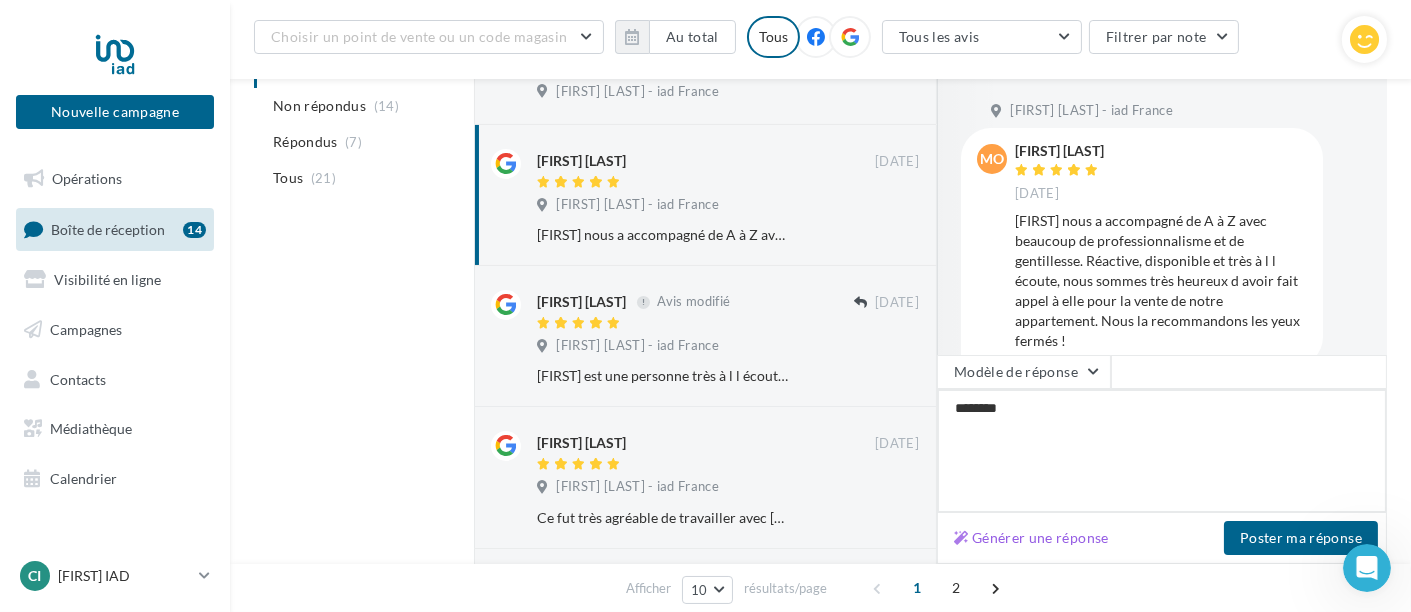 type on "********" 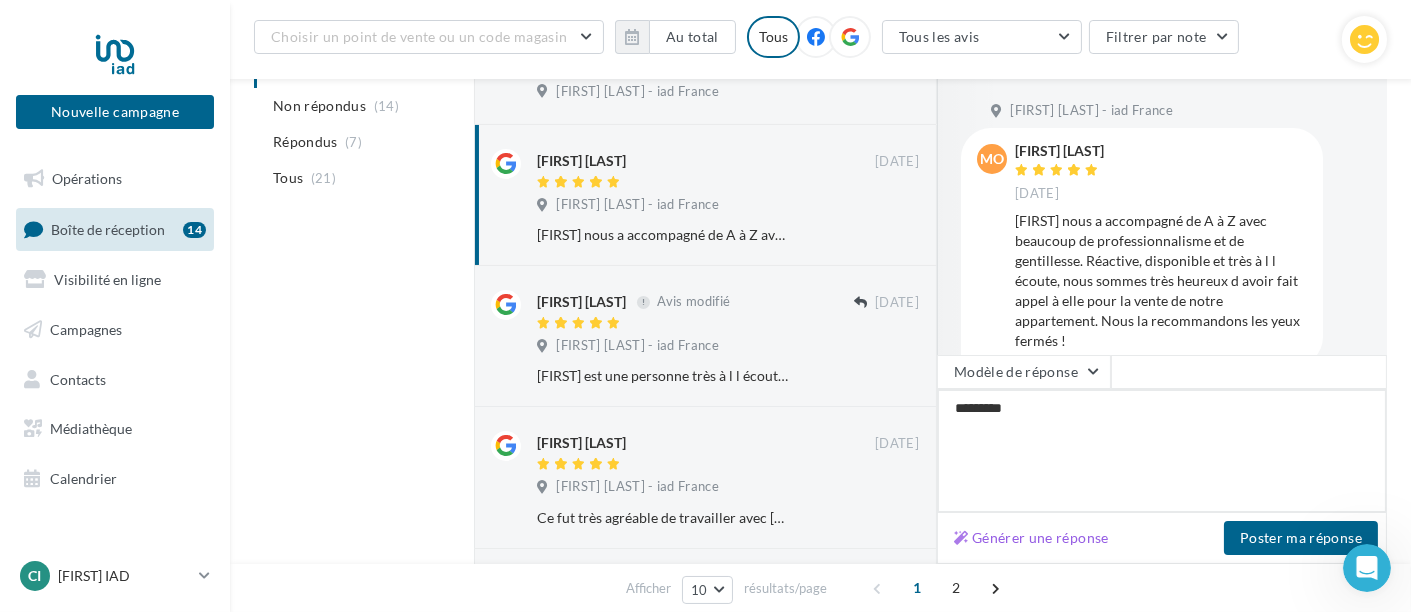 type on "**********" 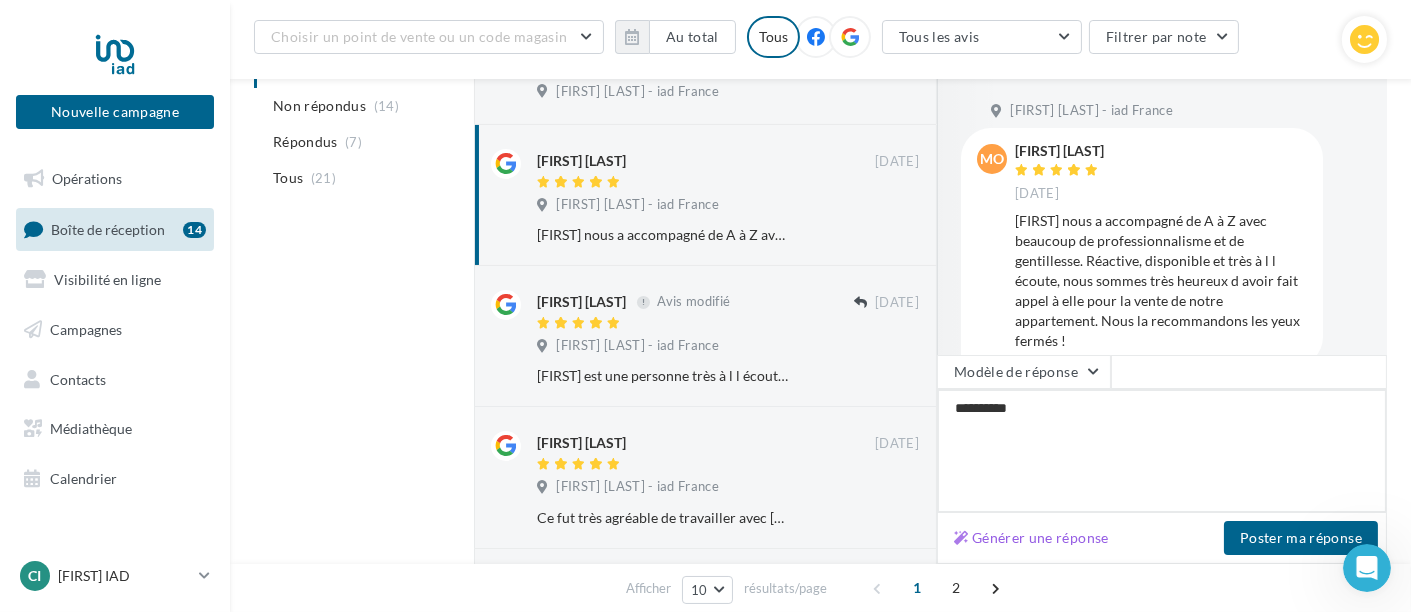 type on "**********" 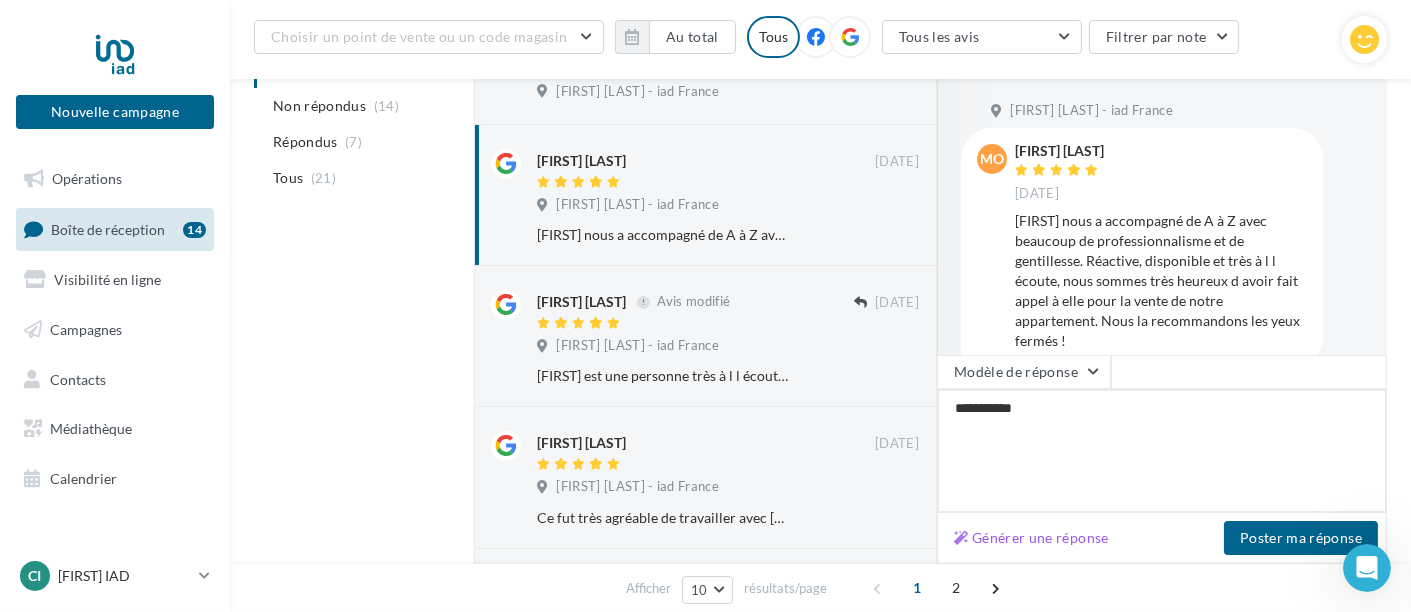 type on "**********" 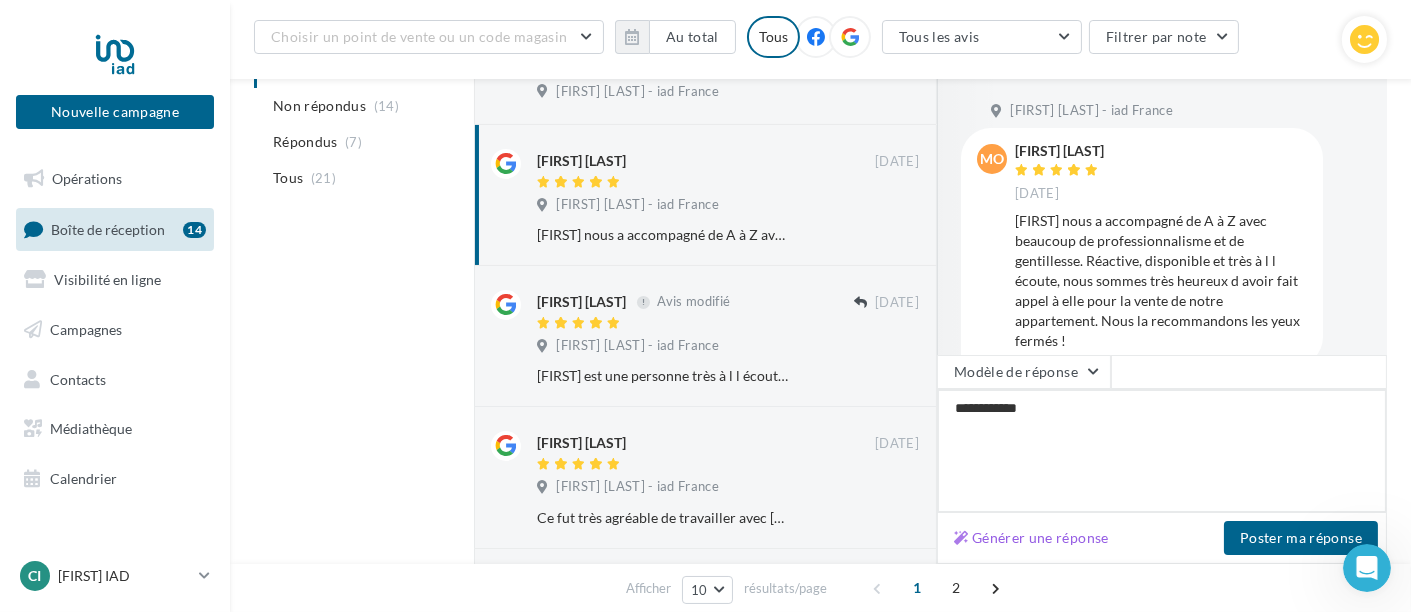 type on "**********" 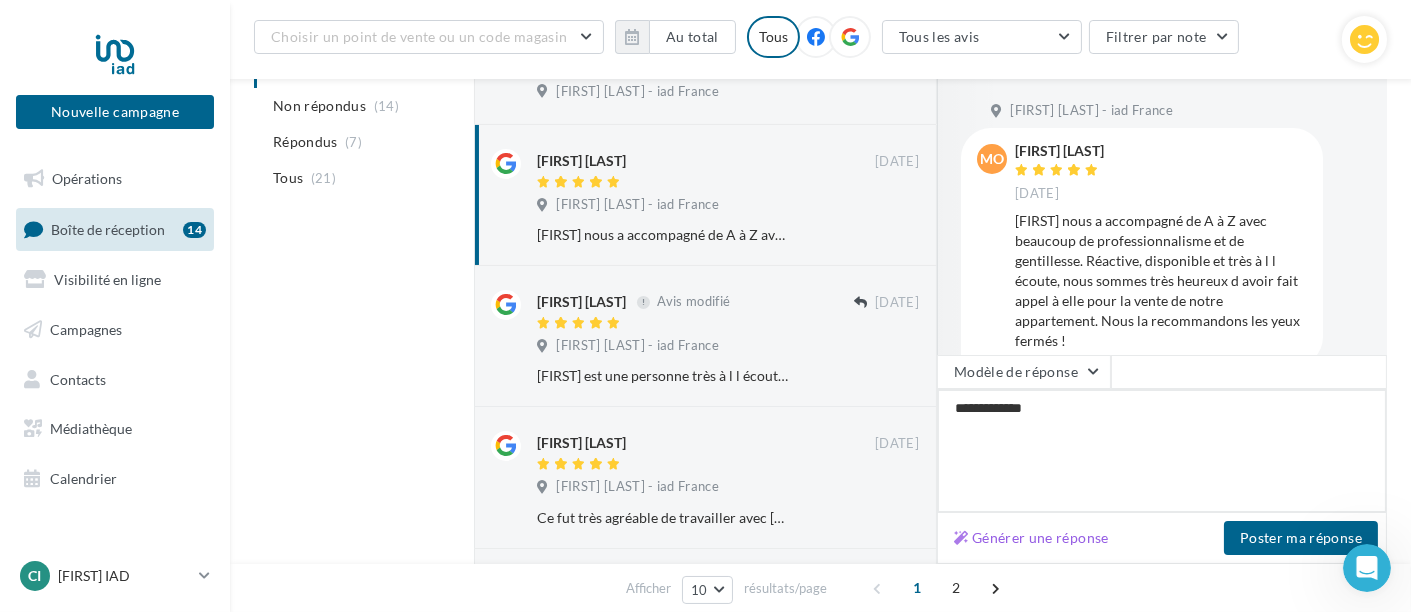 type on "**********" 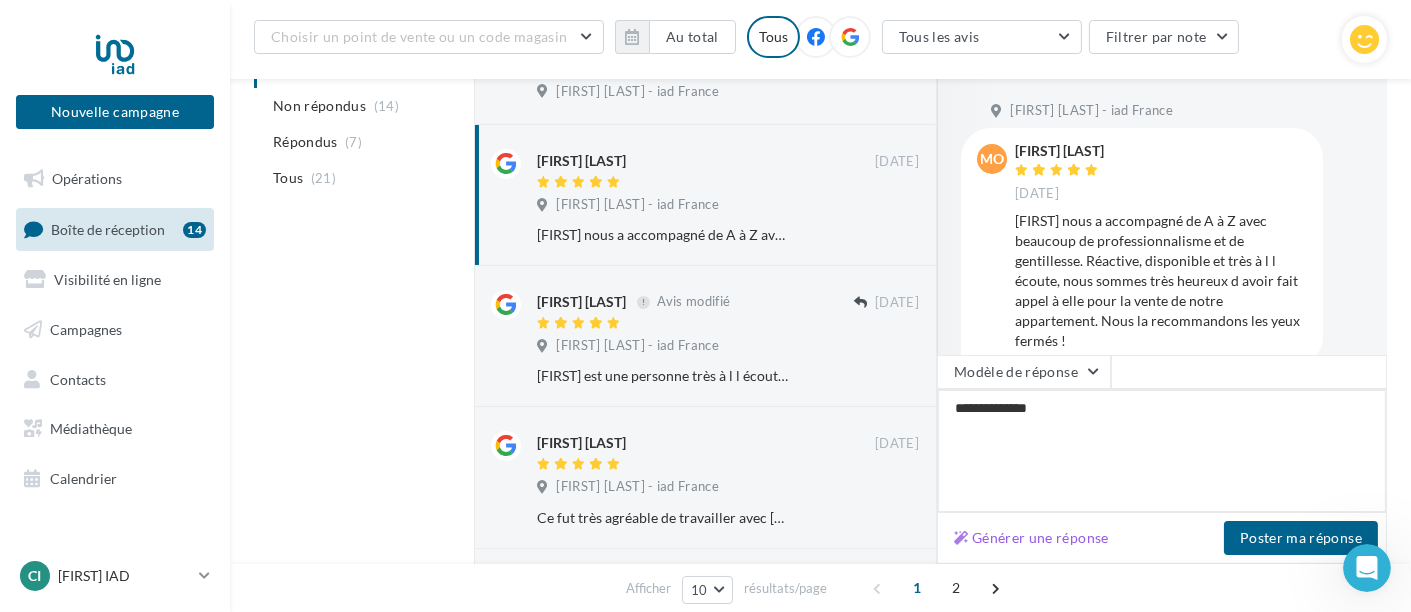 type on "**********" 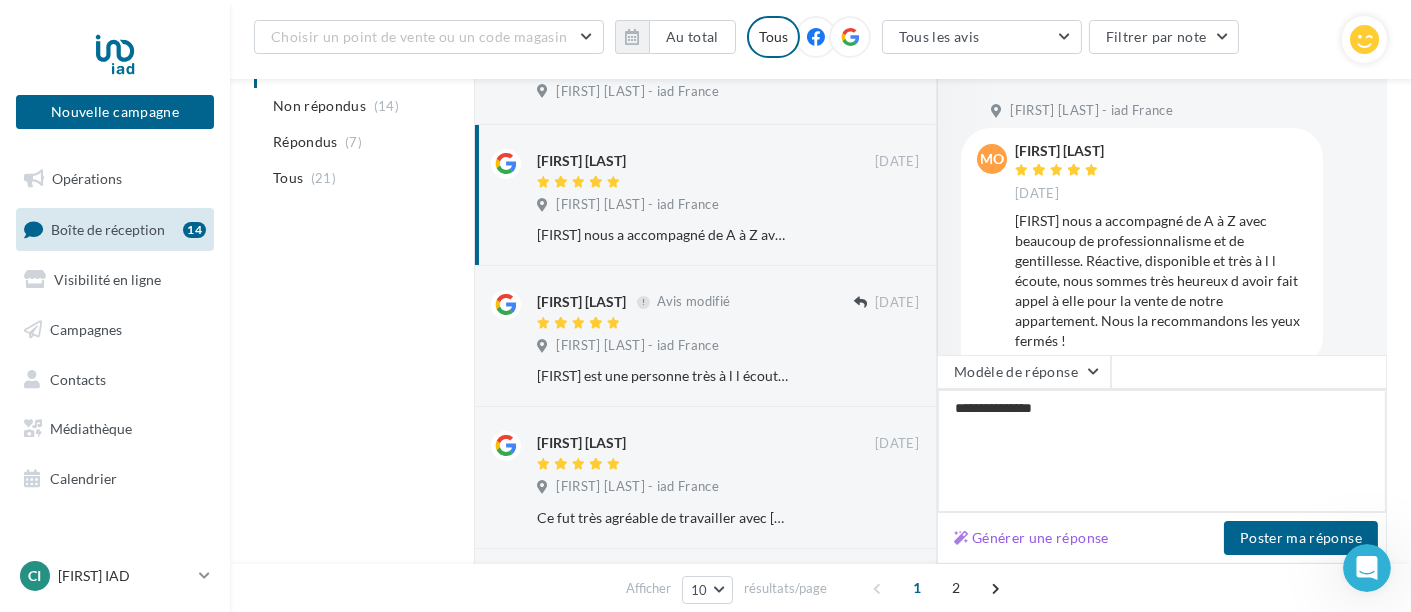 type on "**********" 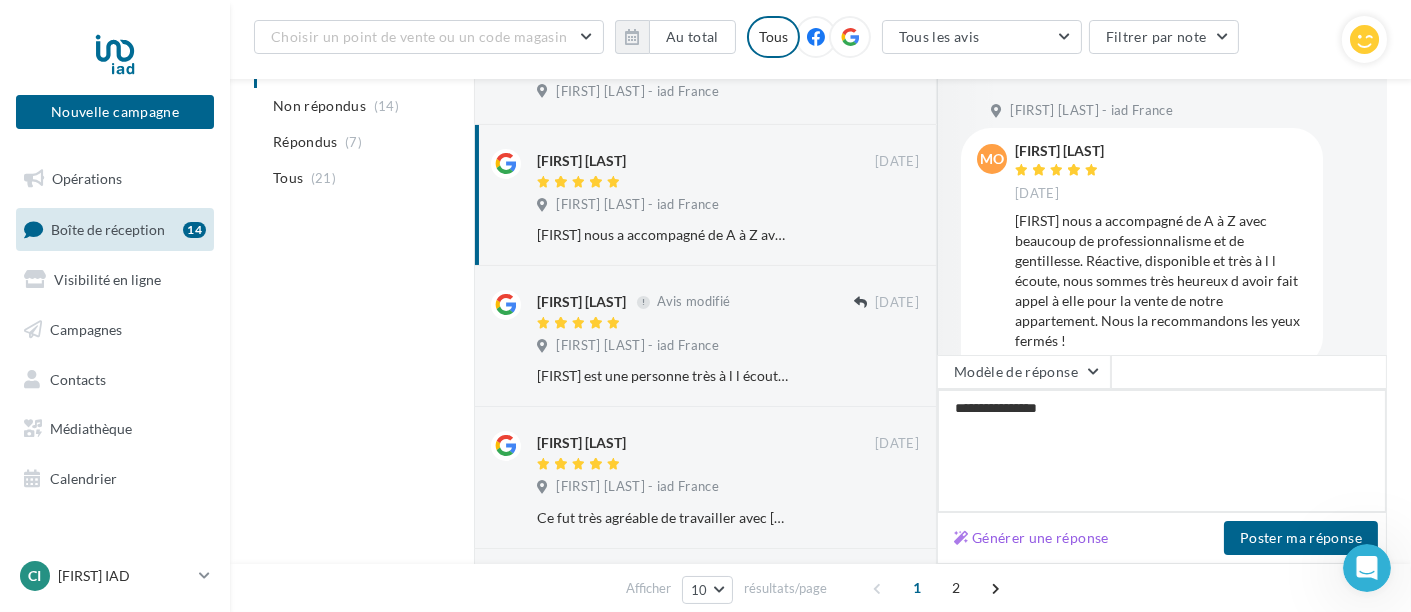 type on "**********" 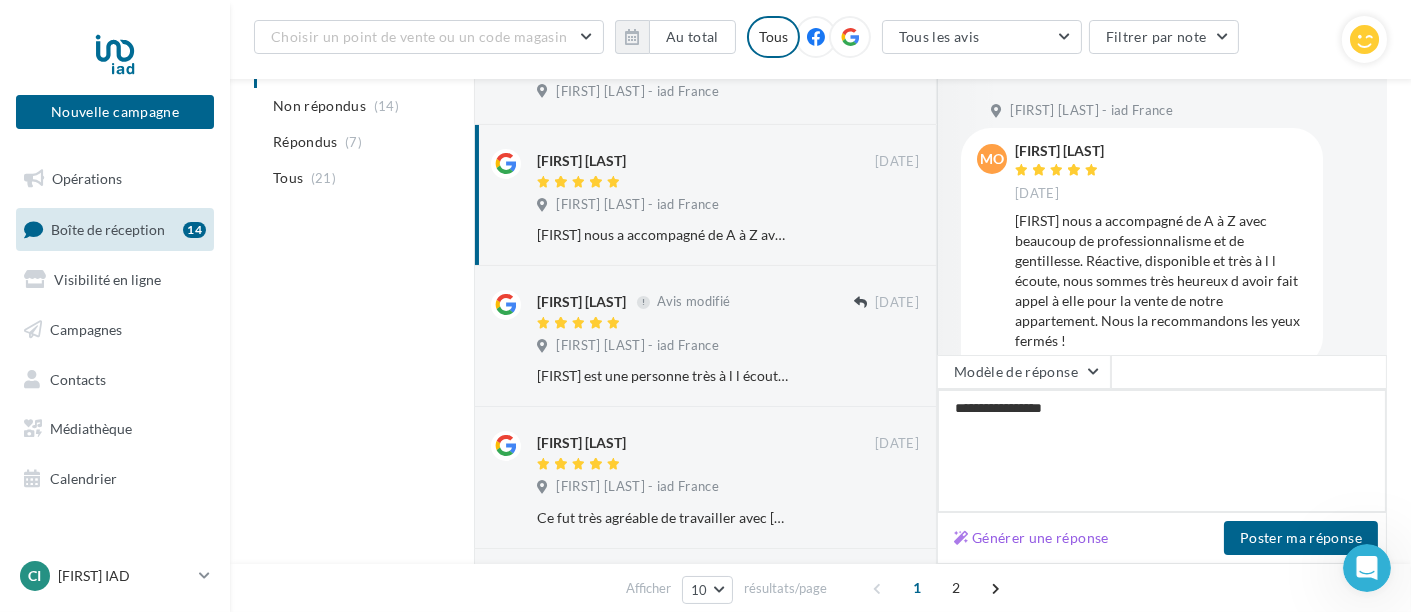 type on "**********" 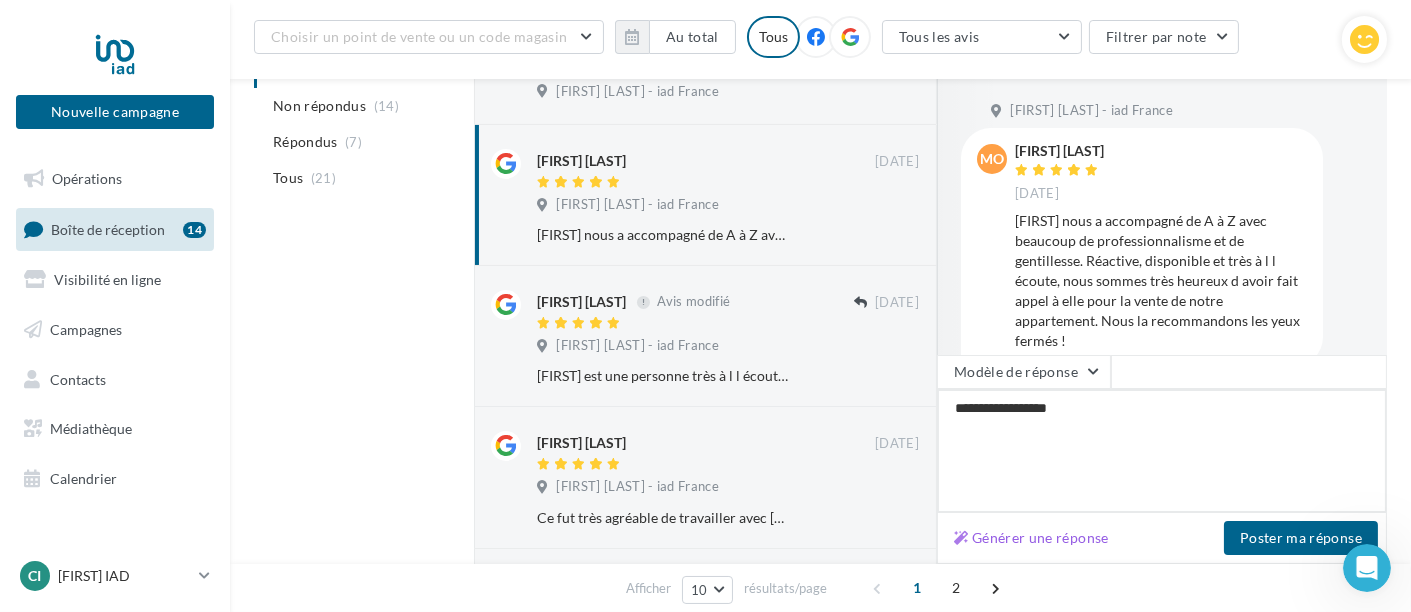 type on "**********" 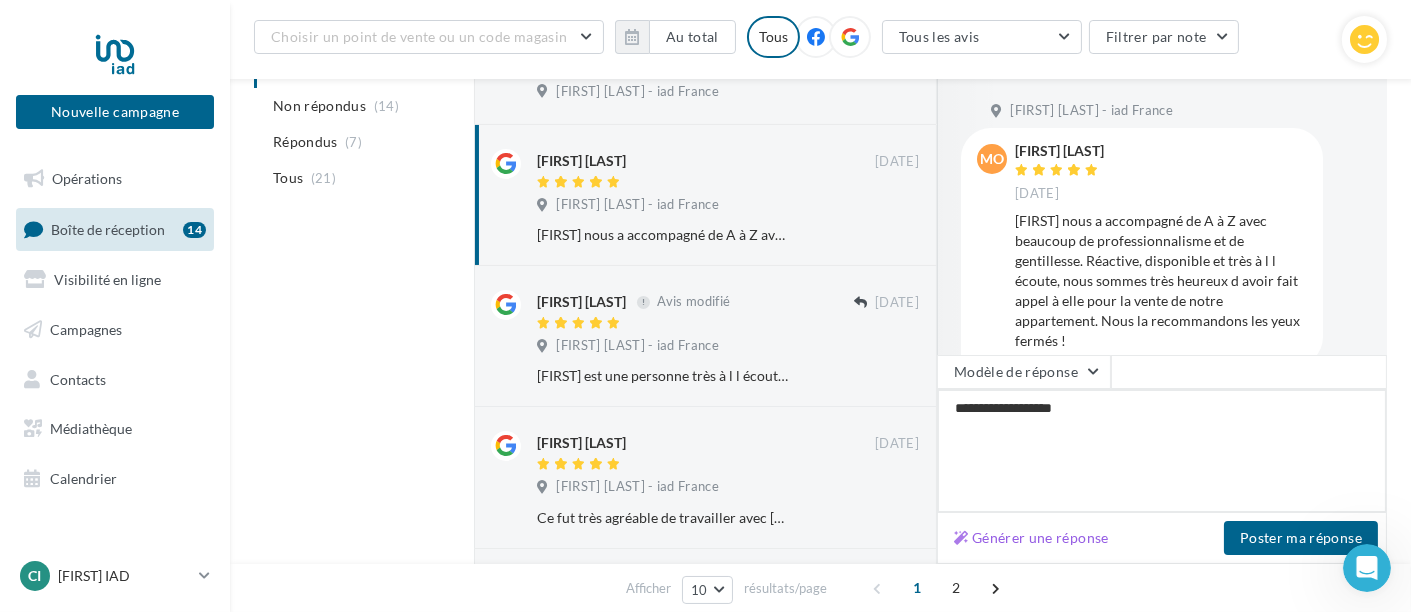 type on "**********" 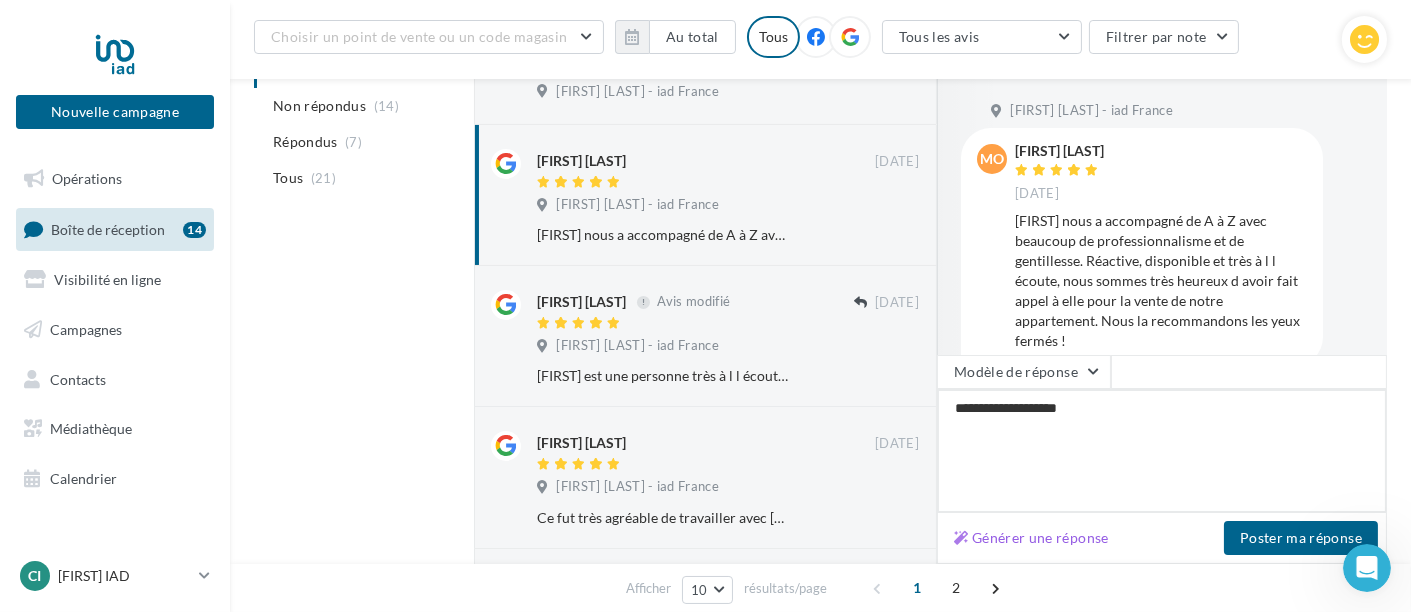 type on "**********" 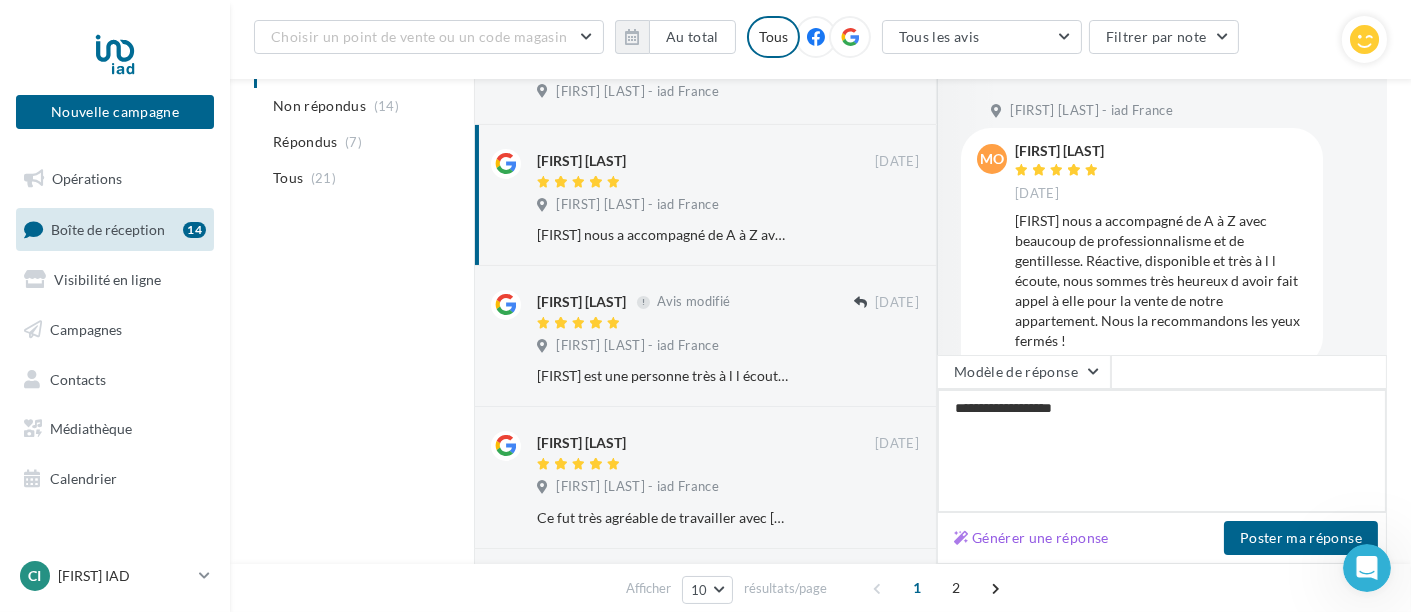 type 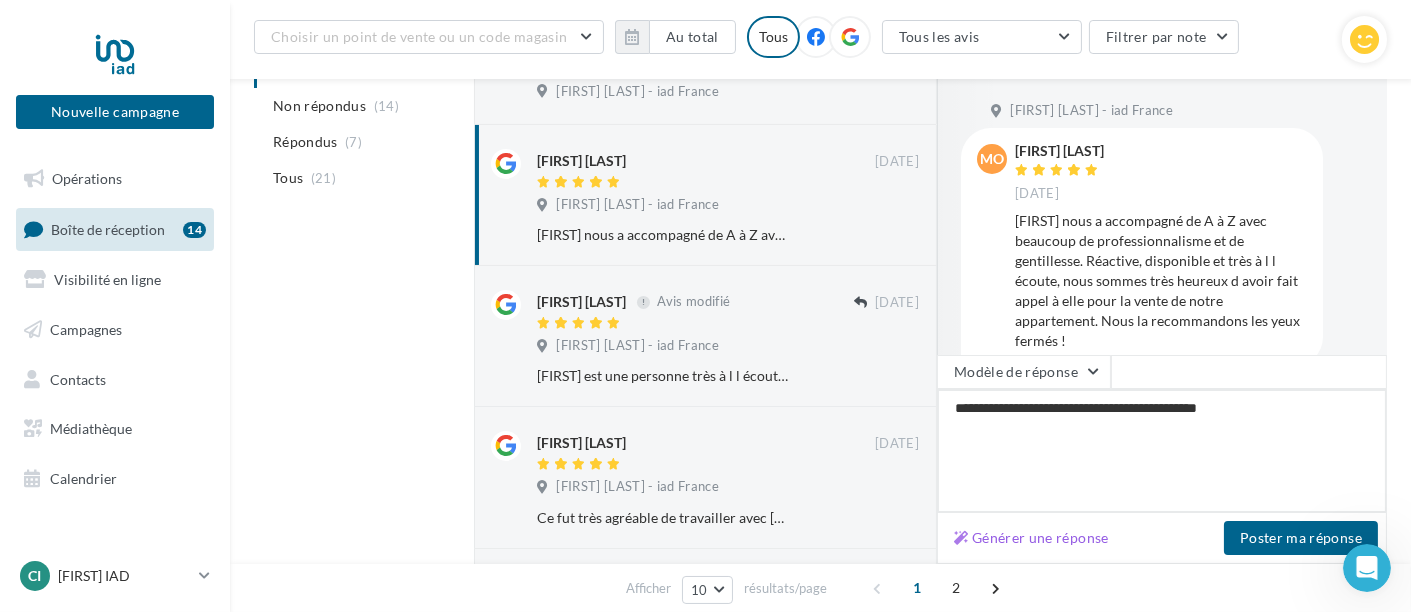 click on "**********" at bounding box center [1162, 451] 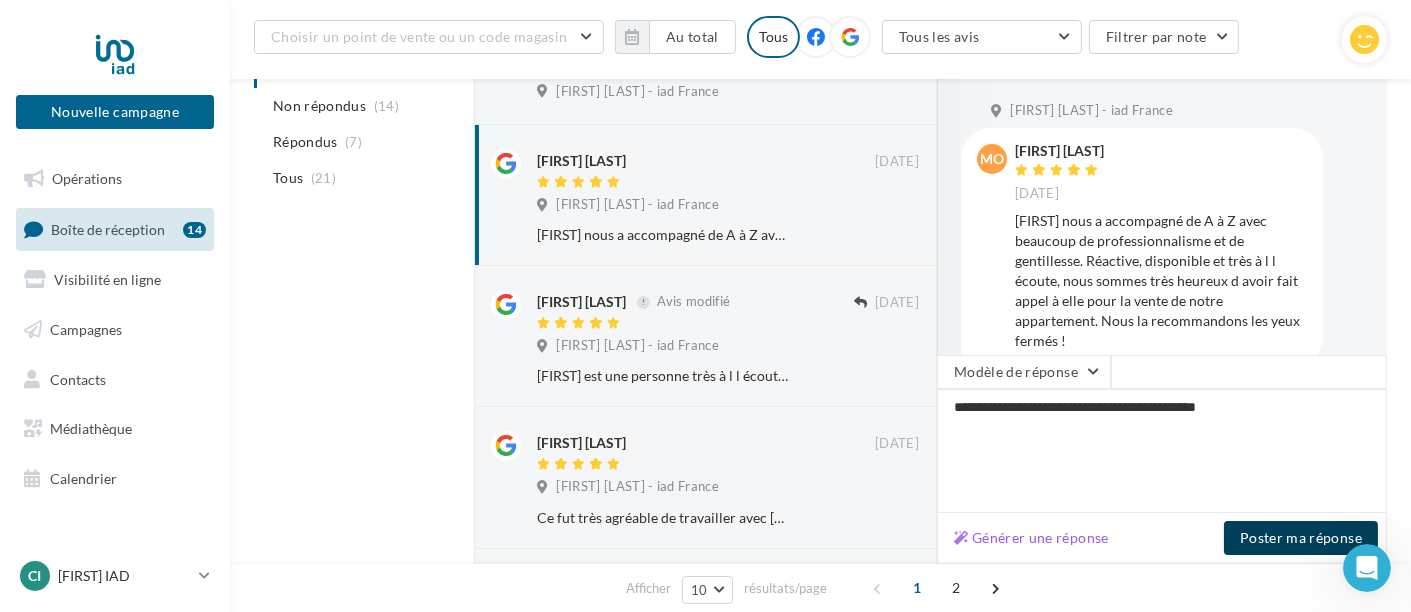 click on "Poster ma réponse" at bounding box center (1301, 538) 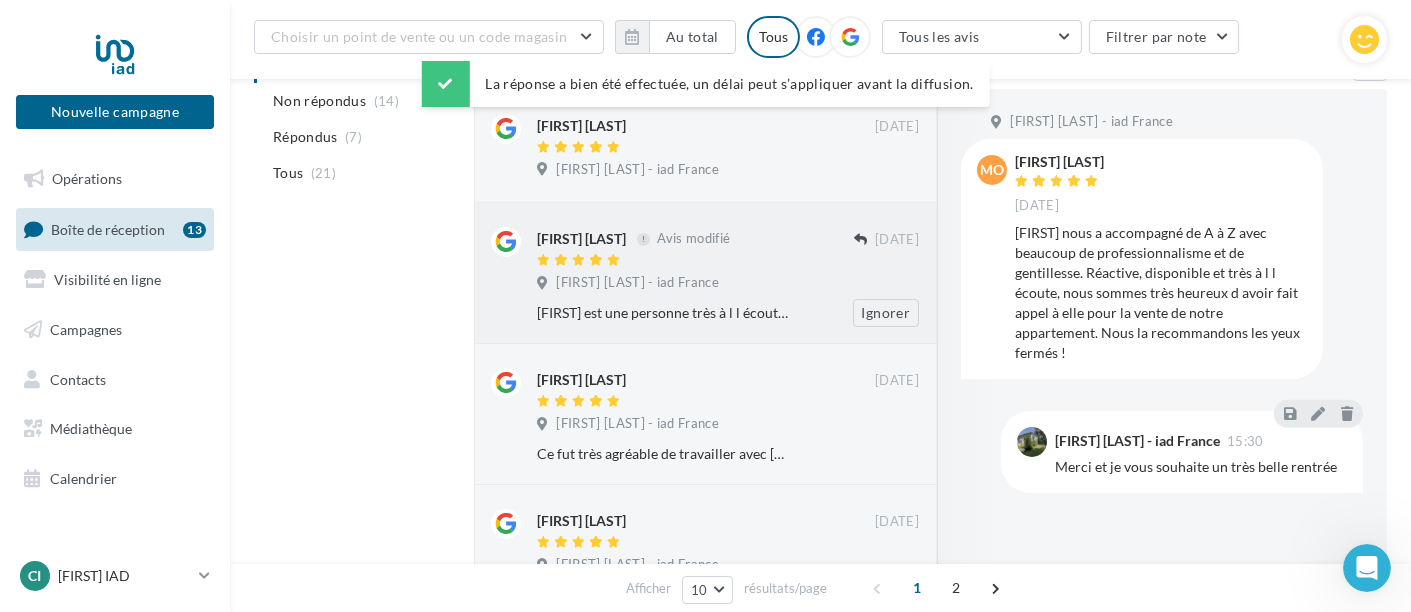 scroll, scrollTop: 207, scrollLeft: 0, axis: vertical 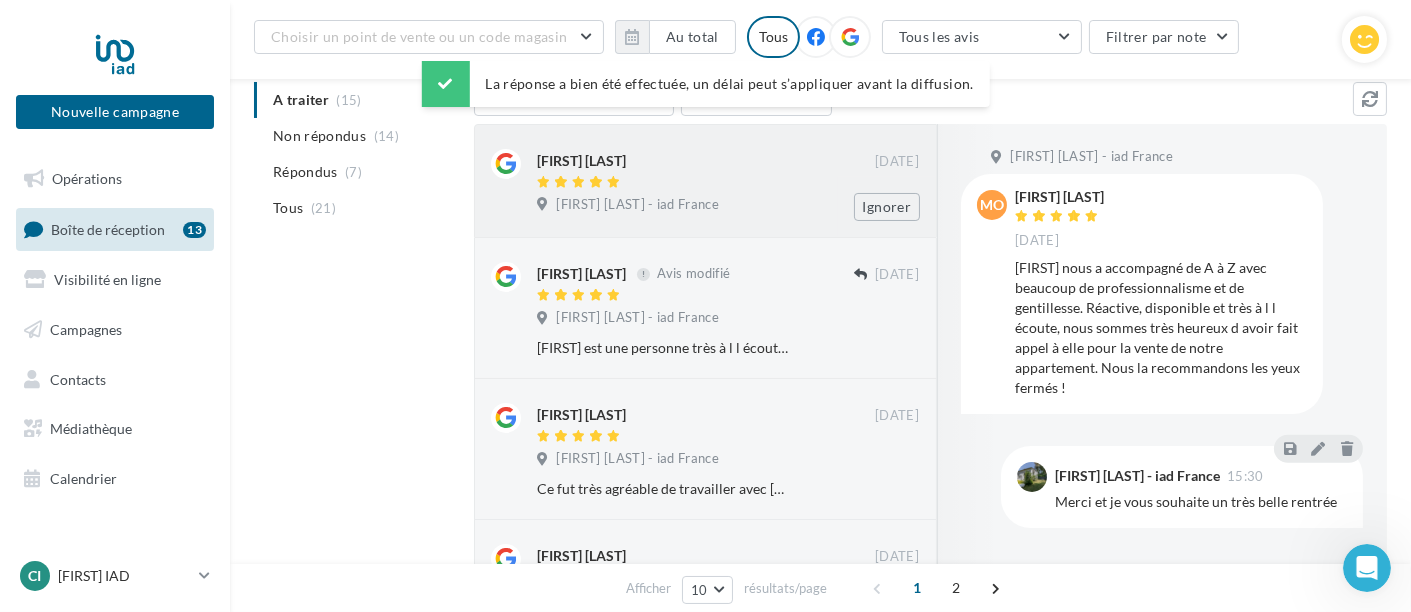 click at bounding box center (706, 183) 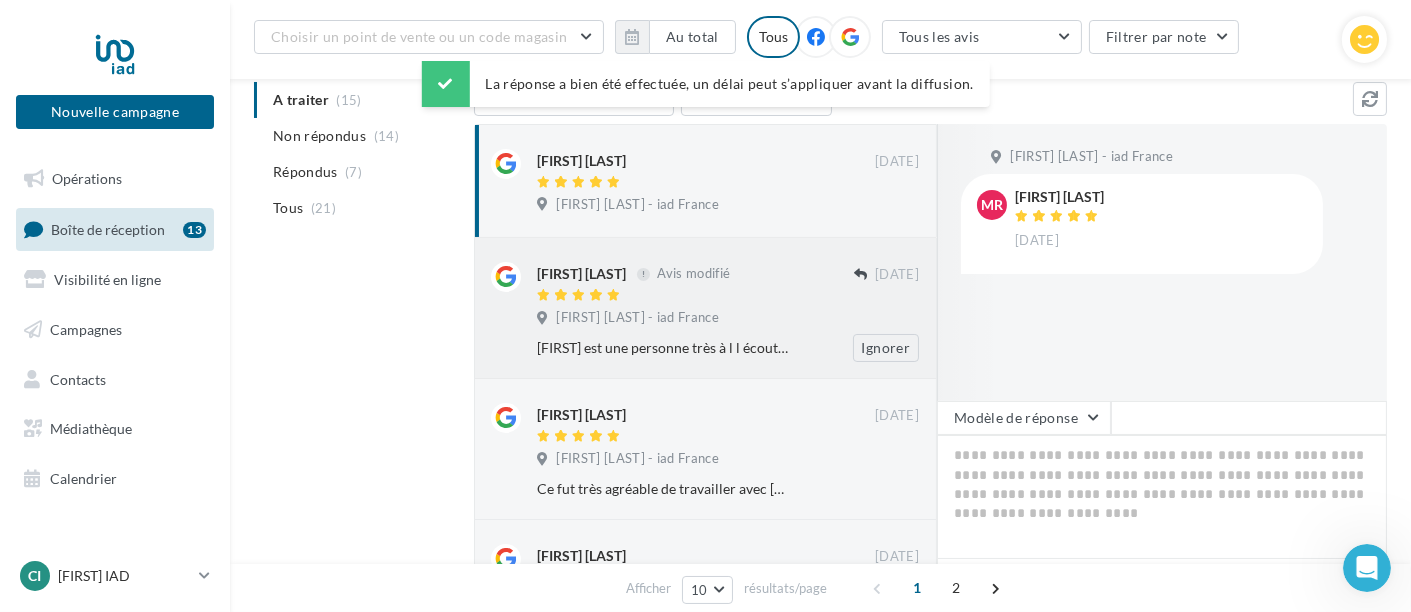 click on "Cinthya PLACIDO LARRAZABAL - iad France" at bounding box center [637, 318] 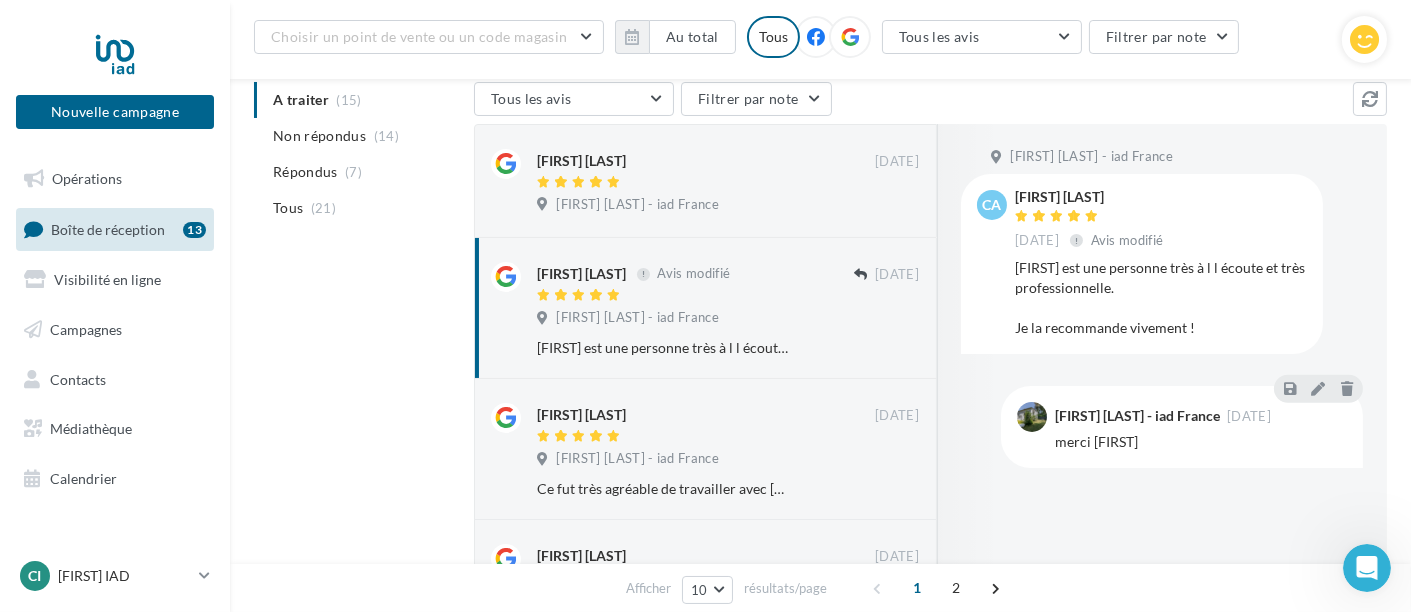 scroll, scrollTop: 318, scrollLeft: 0, axis: vertical 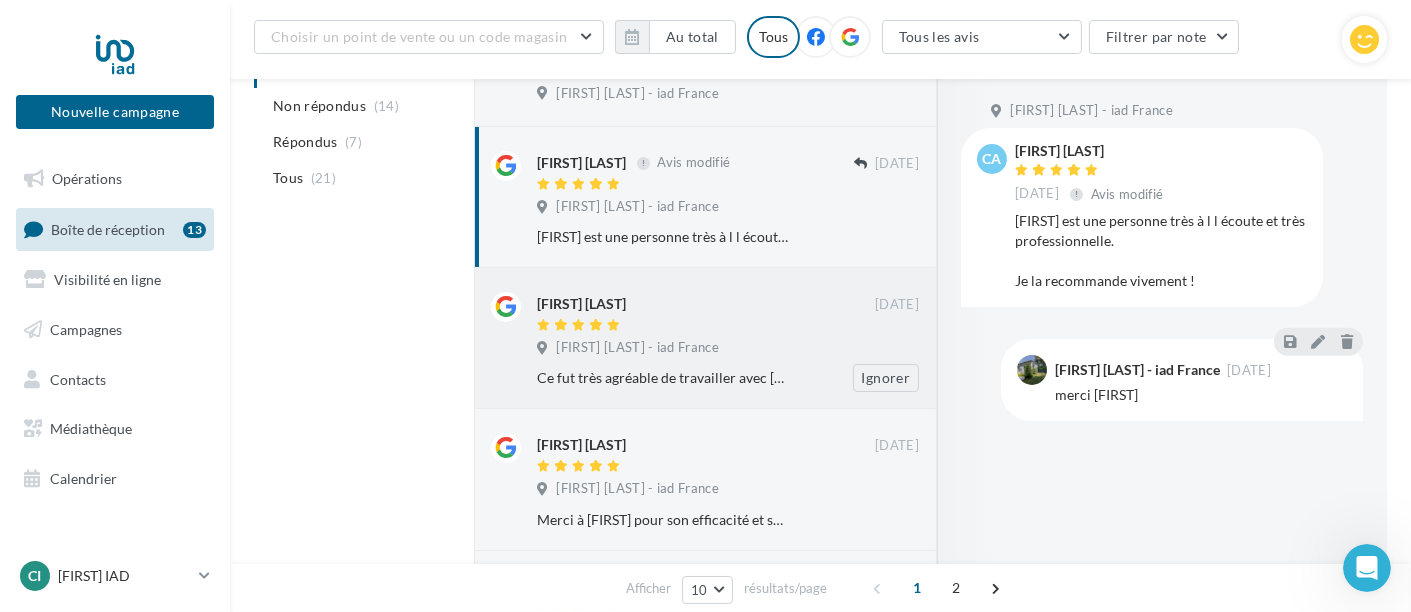 click on "anne merienne
03/03/2024
Cinthya PLACIDO LARRAZABAL - iad France
Ce fut très agréable de travailler avec Cinthya qui est aidante et n'hésite pas à aller chercher pour vous des informations utiles à la recherche.
Ignorer" at bounding box center [728, 342] 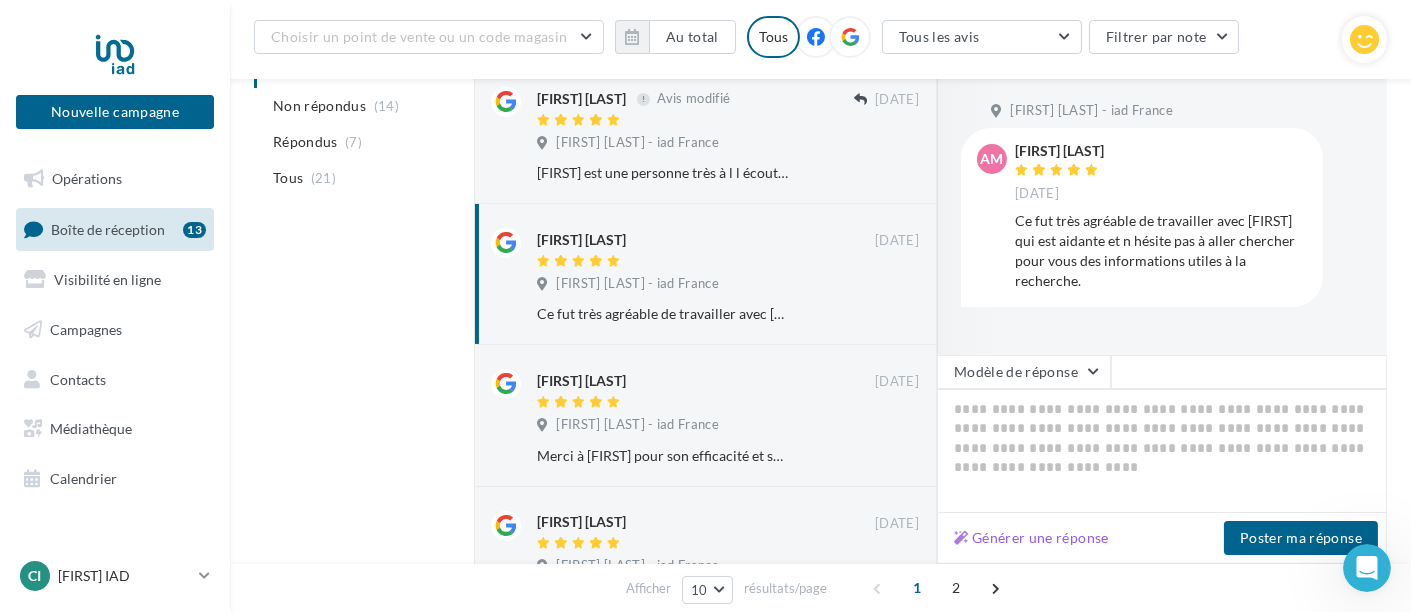 scroll, scrollTop: 429, scrollLeft: 0, axis: vertical 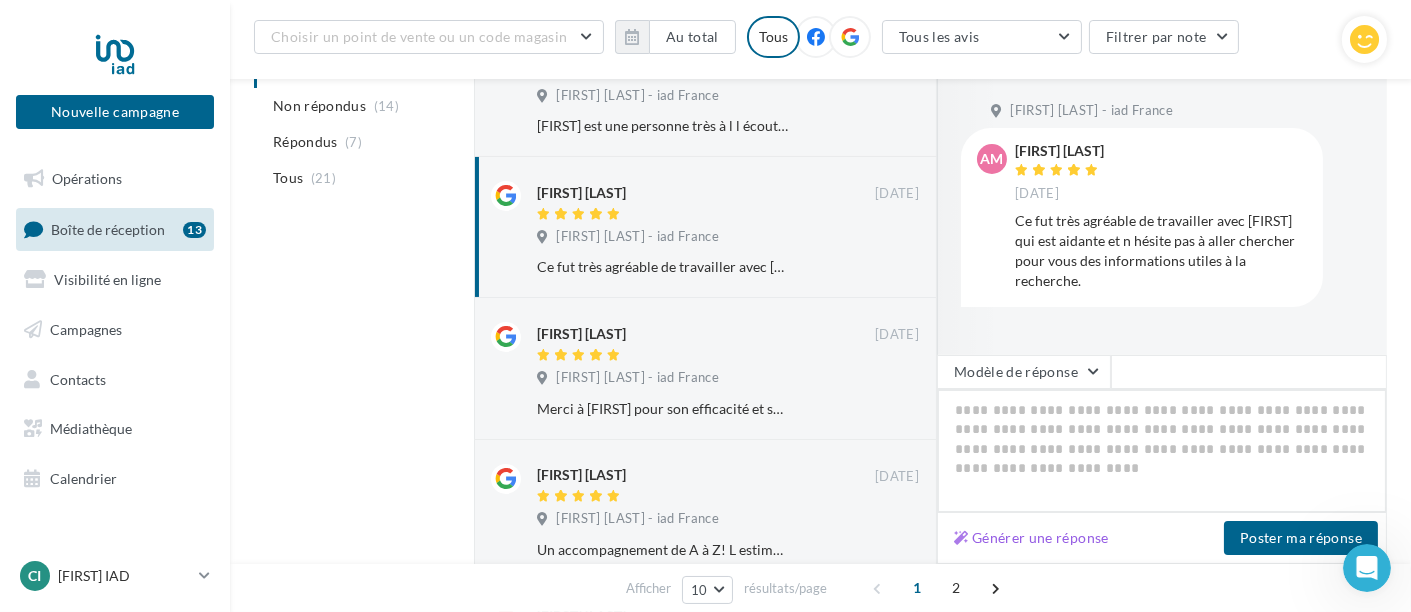 click at bounding box center (1162, 451) 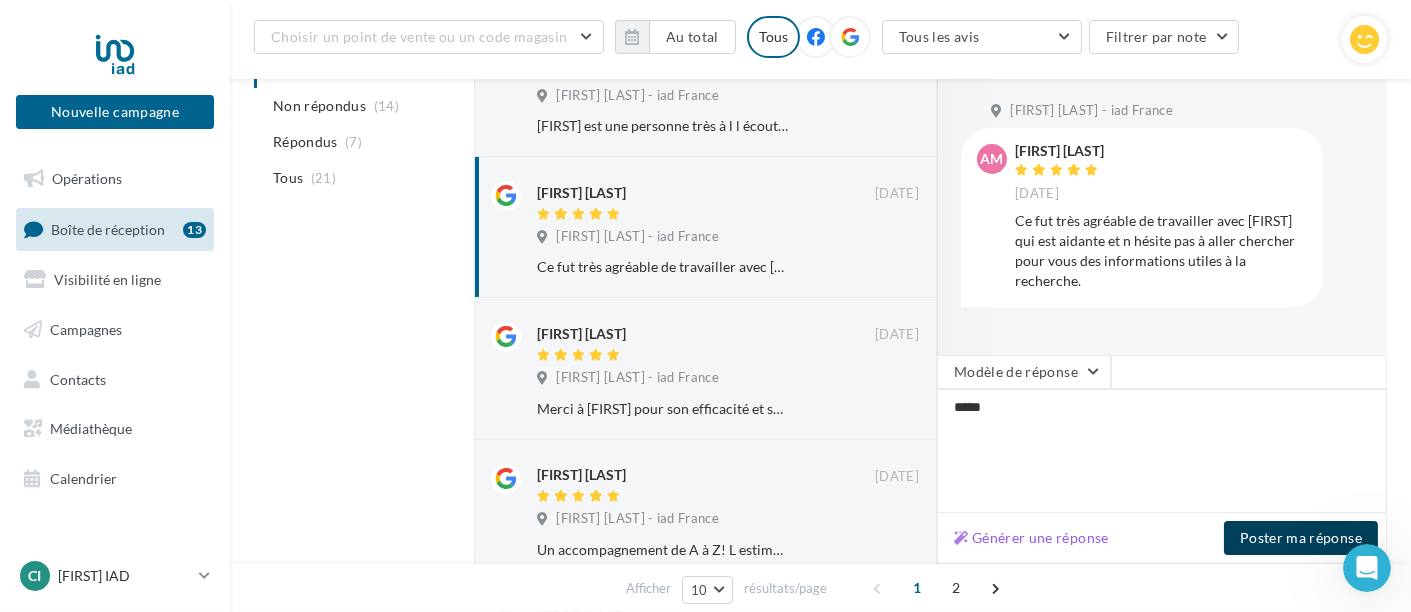click on "Poster ma réponse" at bounding box center [1301, 538] 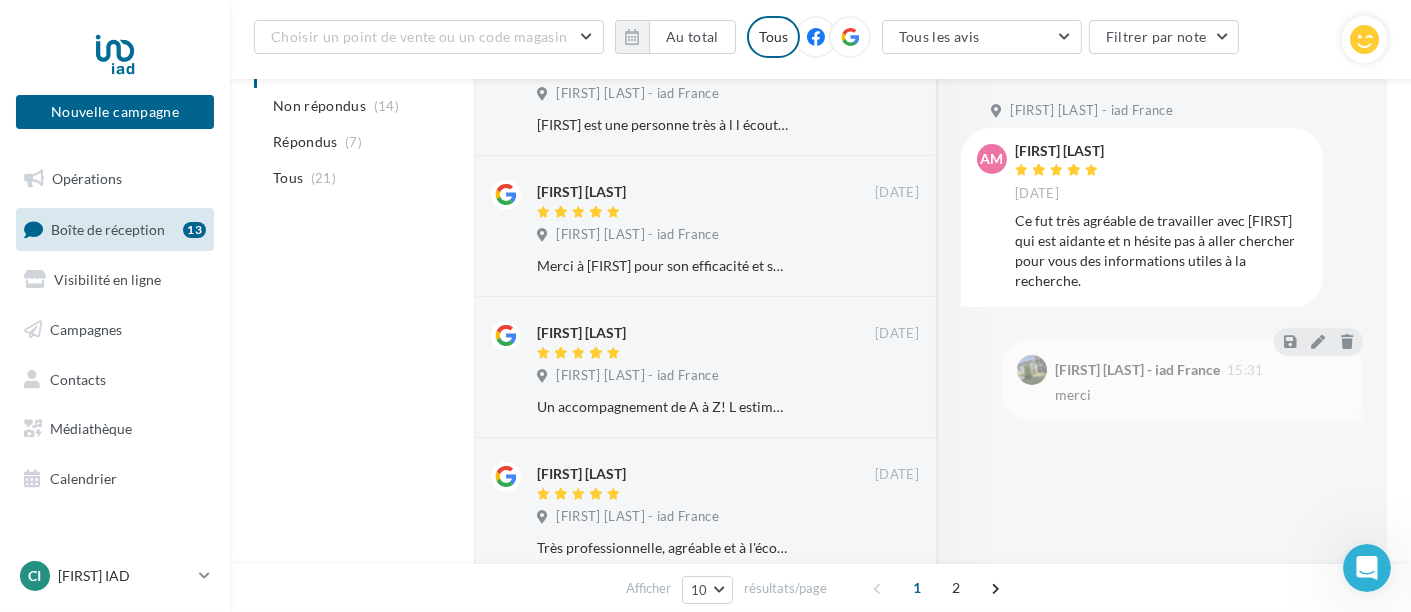 scroll, scrollTop: 428, scrollLeft: 0, axis: vertical 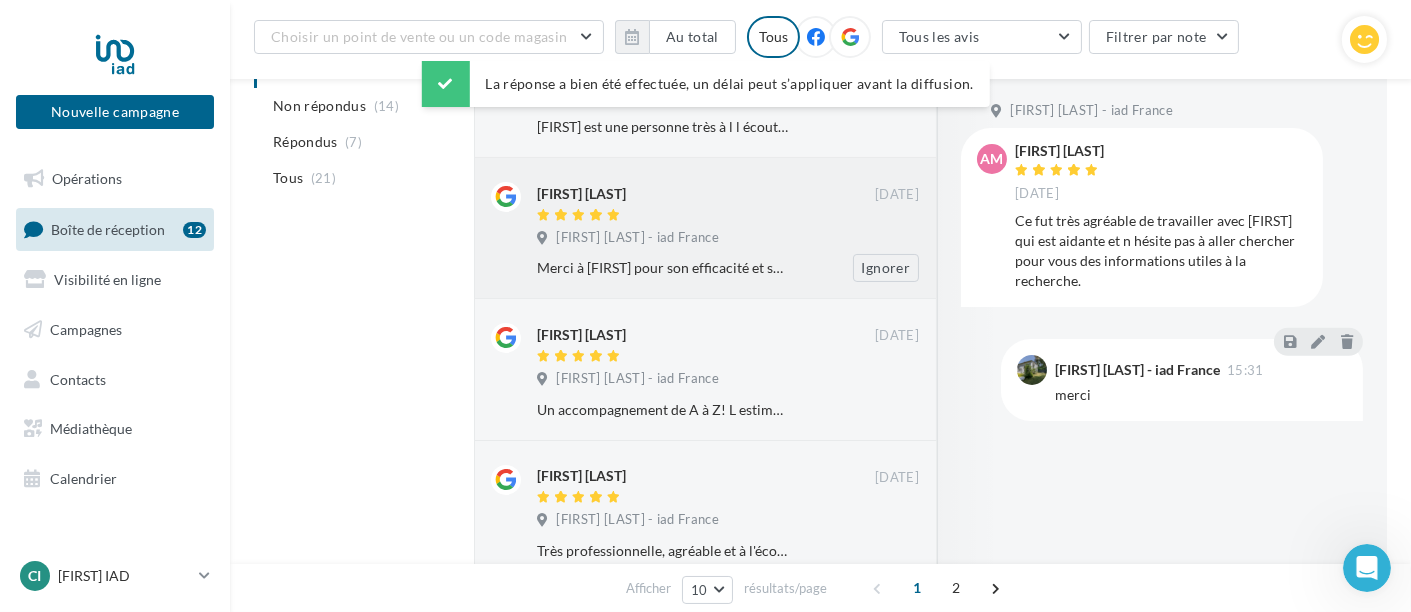 click on "Cinthya PLACIDO LARRAZABAL - iad France" at bounding box center (637, 238) 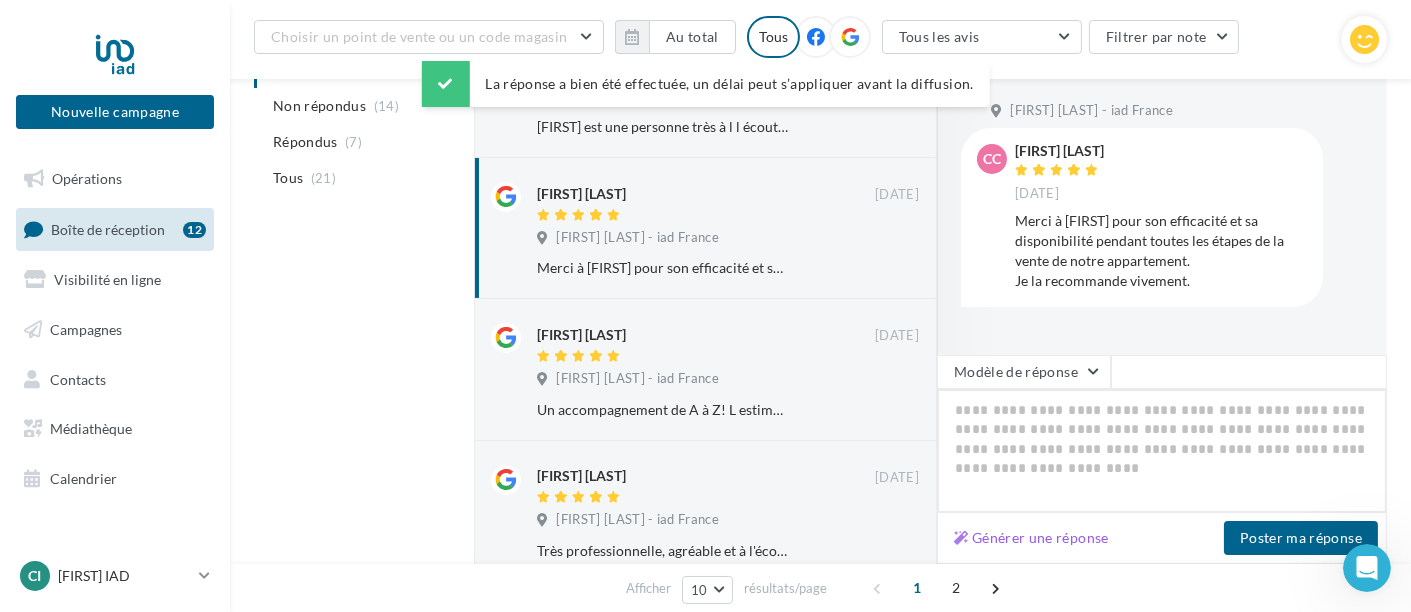 click at bounding box center [1162, 451] 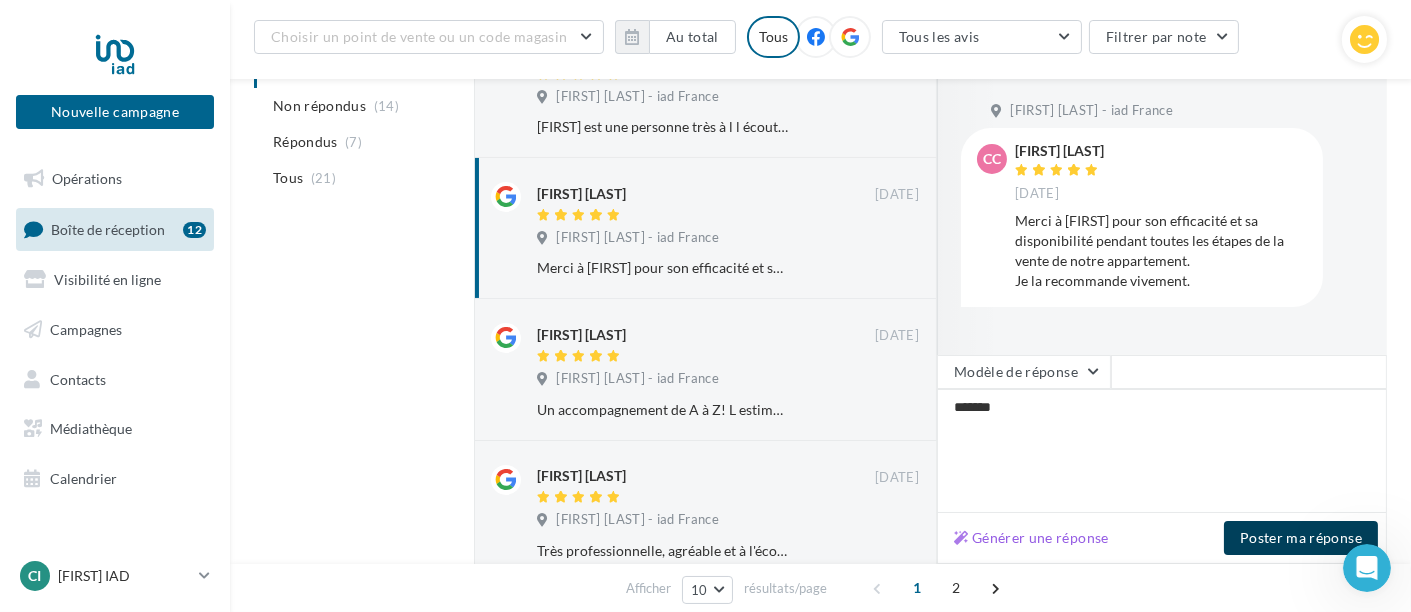click on "Poster ma réponse" at bounding box center [1301, 538] 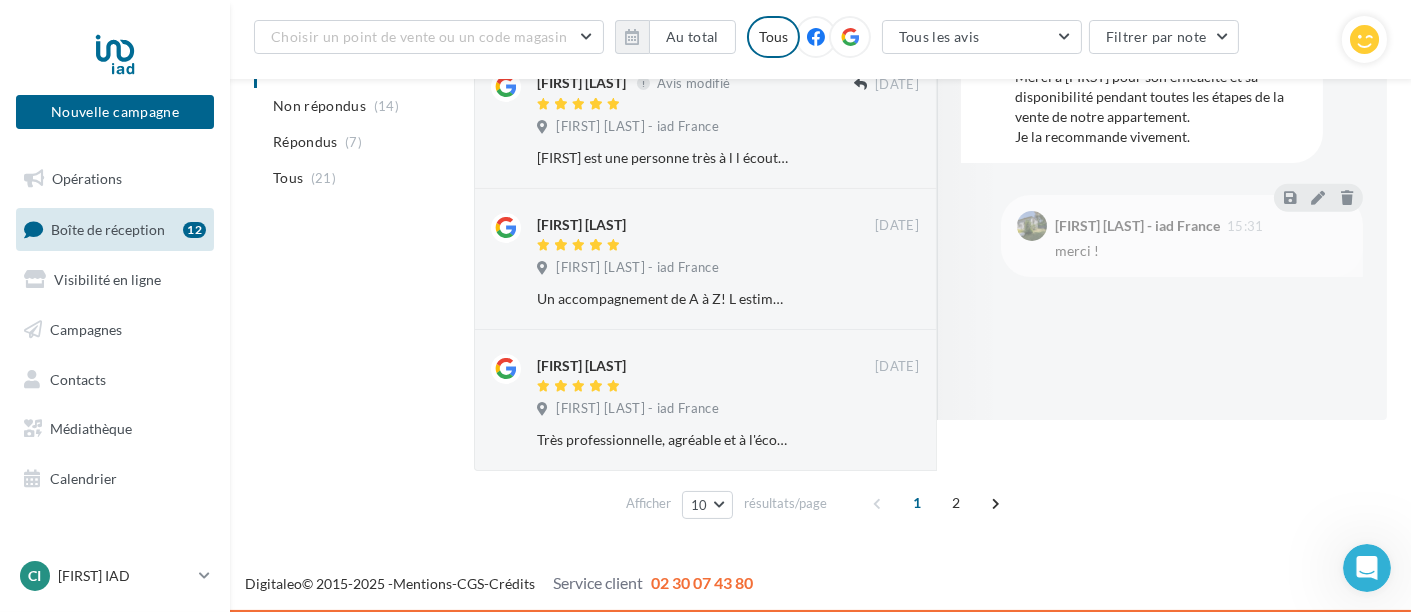 scroll, scrollTop: 398, scrollLeft: 0, axis: vertical 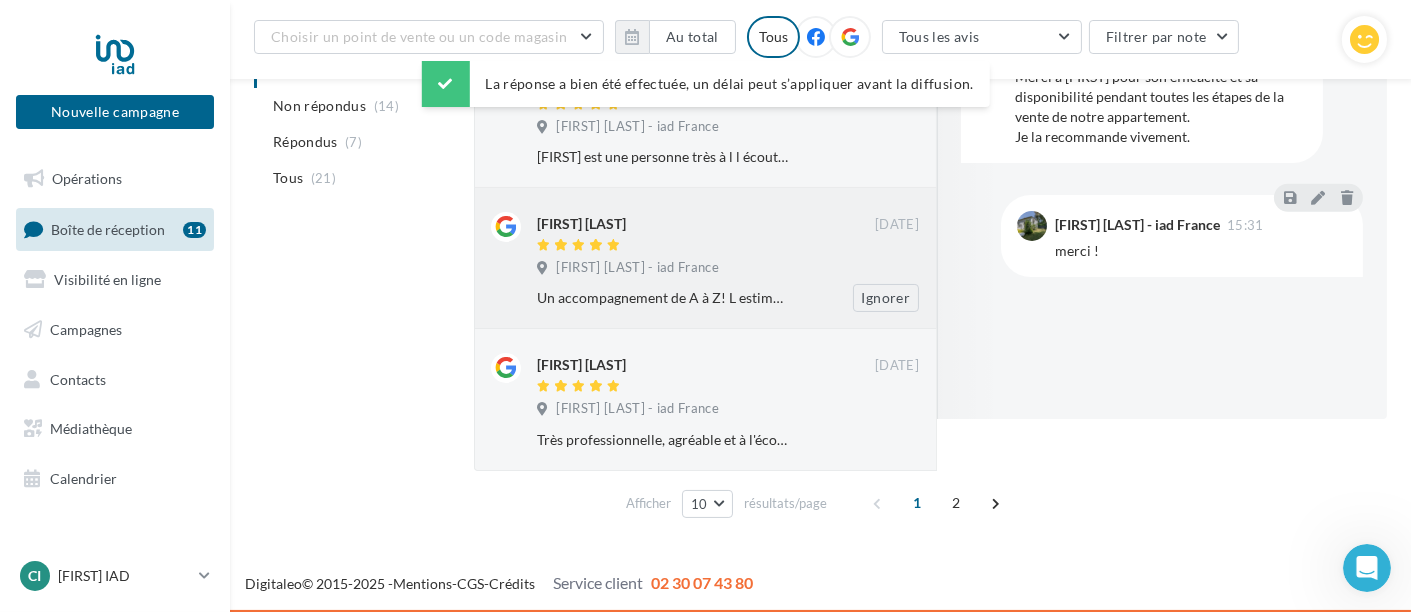 click on "Cinthya PLACIDO LARRAZABAL - iad France" at bounding box center (637, 268) 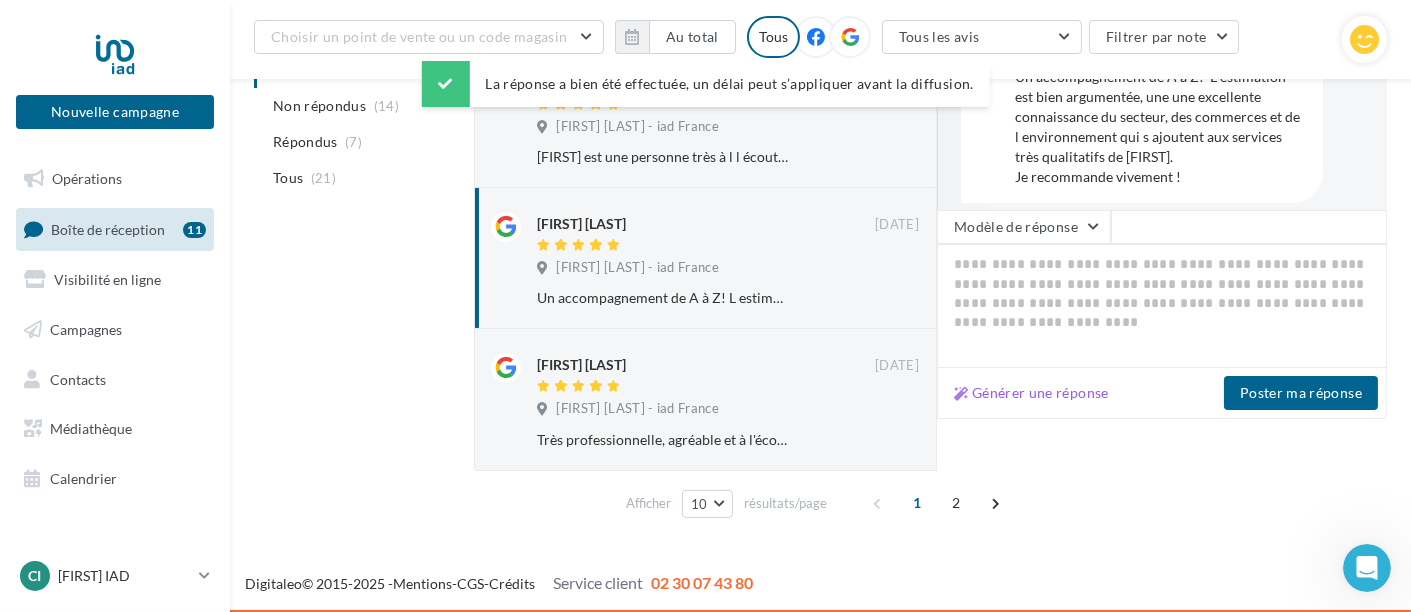 scroll, scrollTop: 287, scrollLeft: 0, axis: vertical 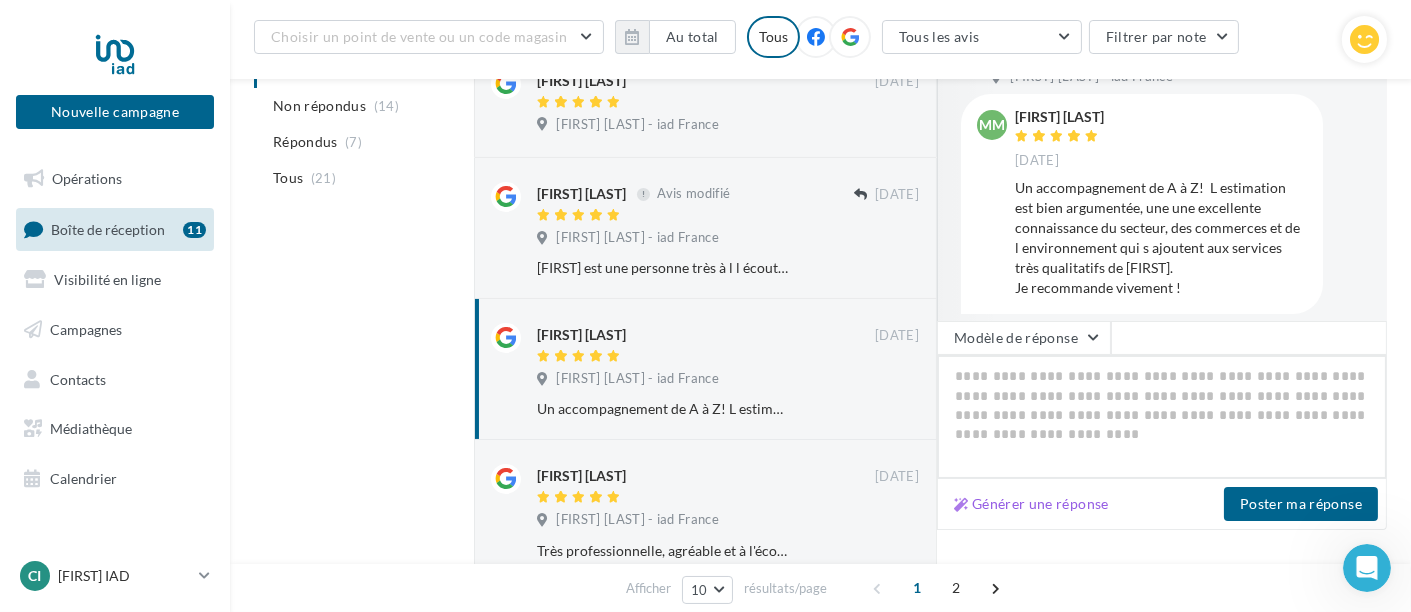 click at bounding box center (1162, 417) 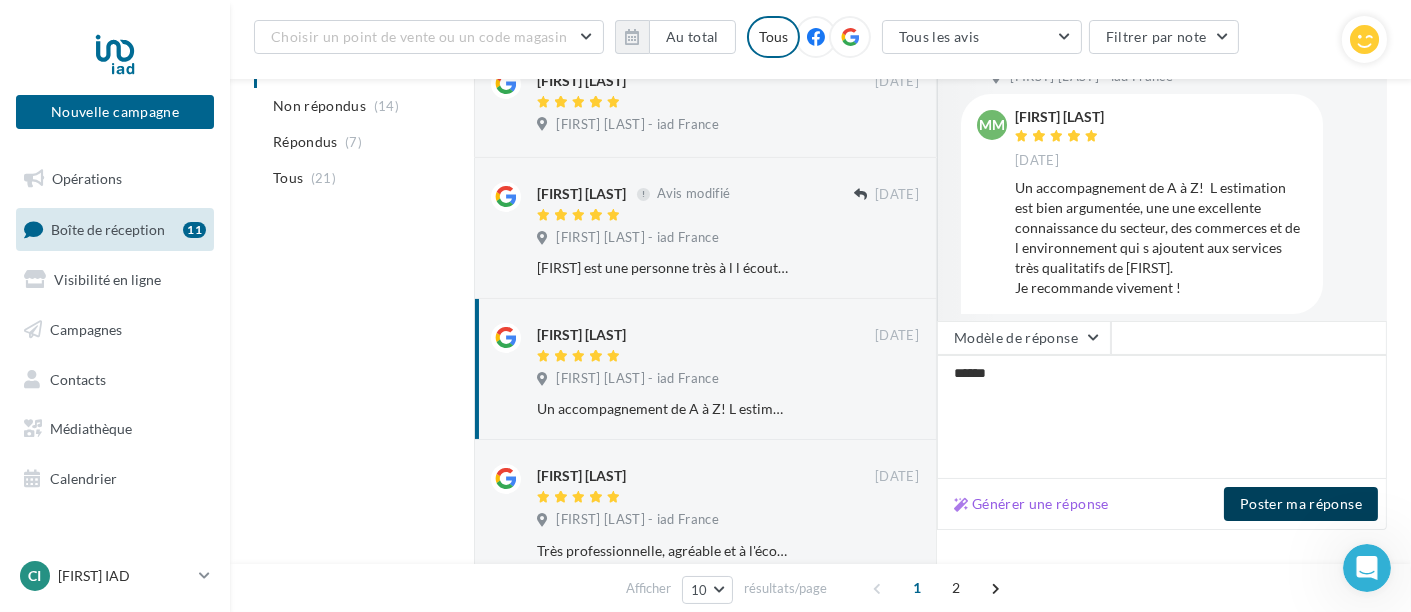 click on "Poster ma réponse" at bounding box center [1301, 504] 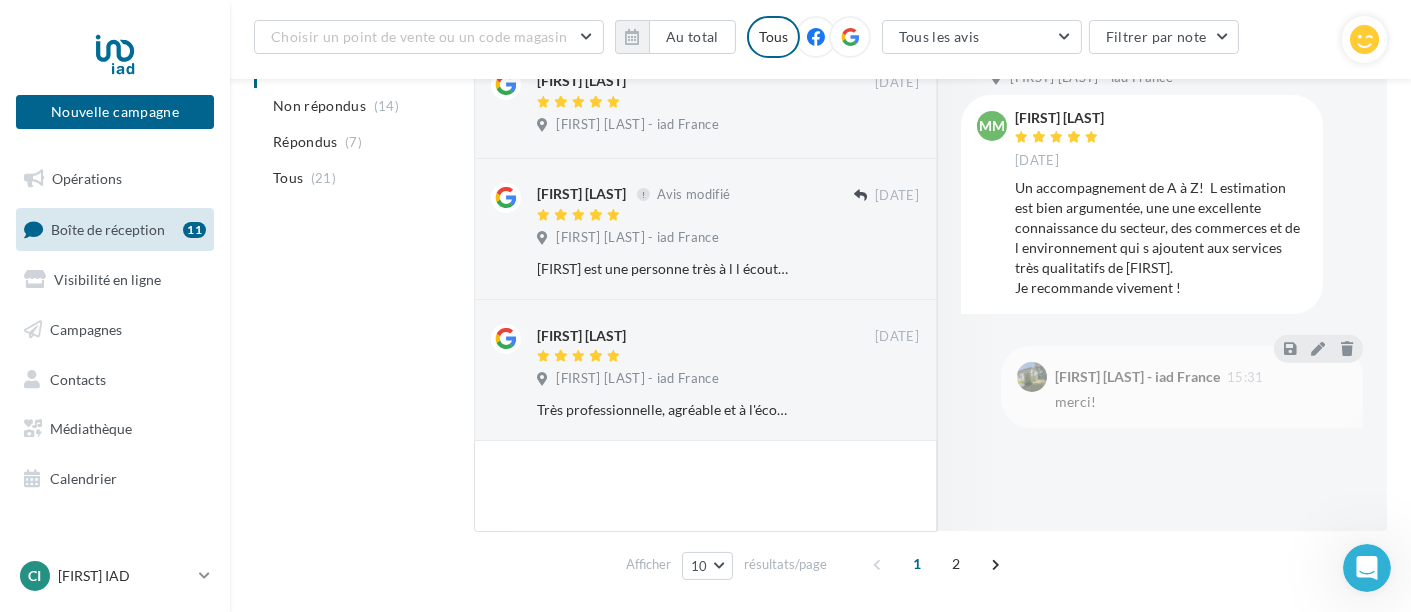 scroll, scrollTop: 287, scrollLeft: 0, axis: vertical 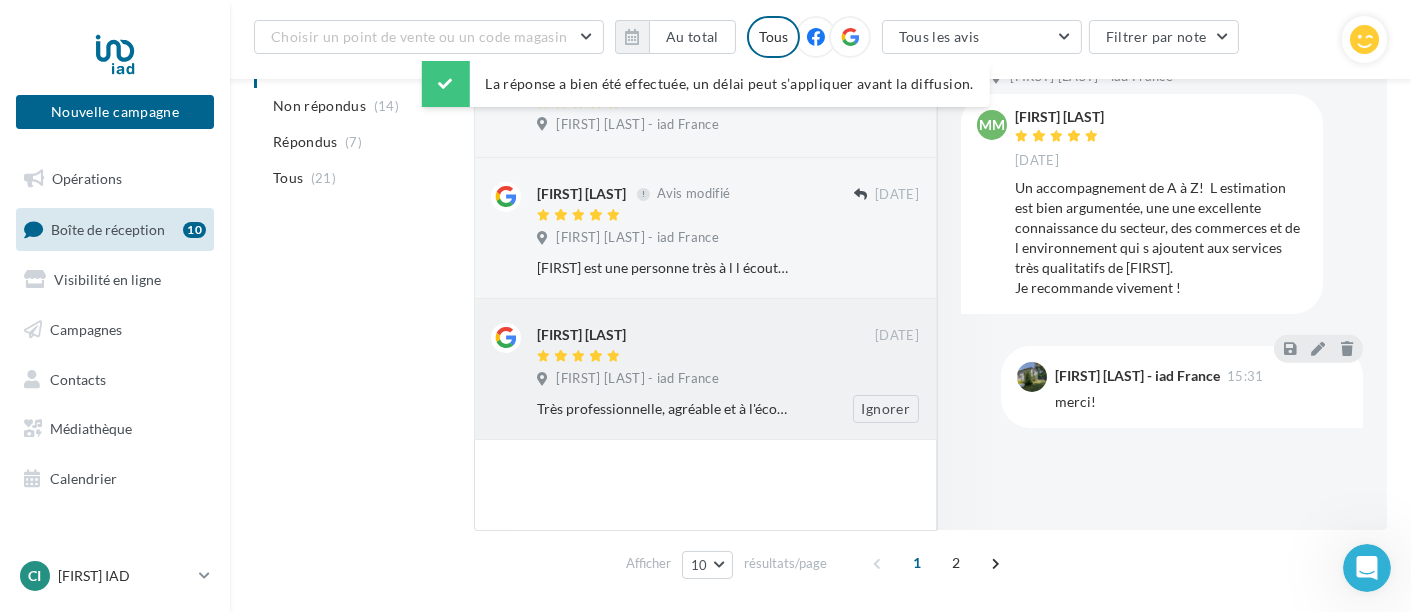 click on "Cinthya PLACIDO LARRAZABAL - iad France" at bounding box center (637, 379) 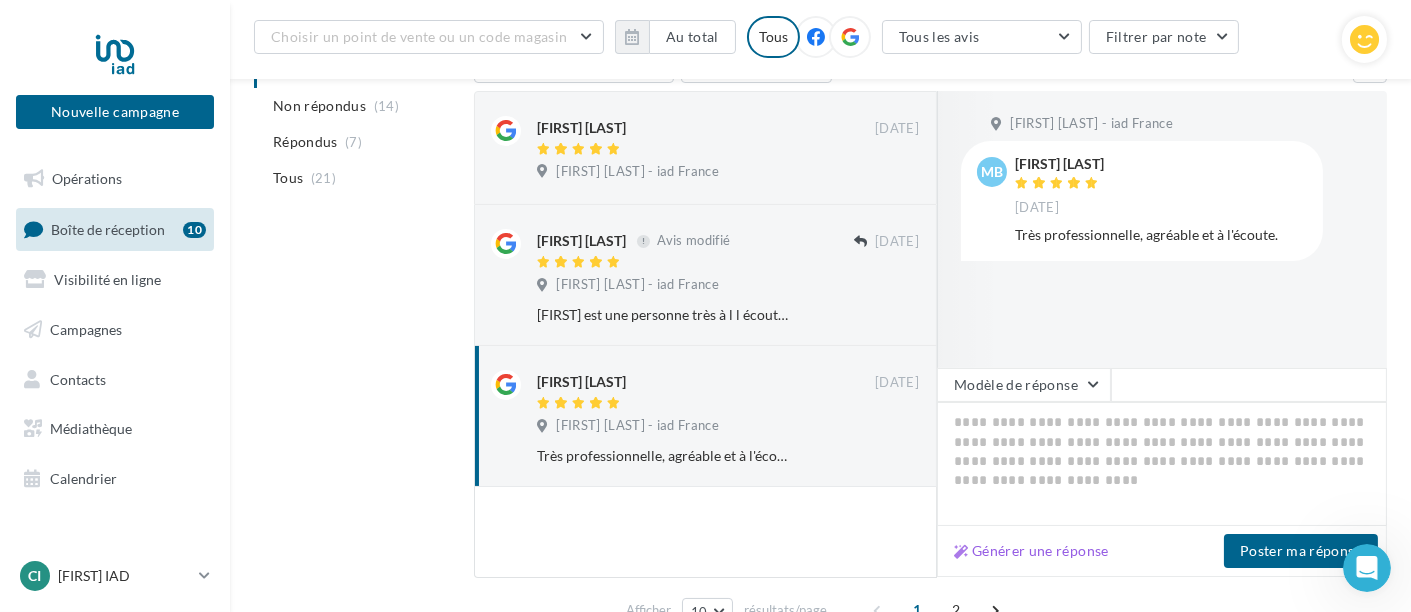 scroll, scrollTop: 287, scrollLeft: 0, axis: vertical 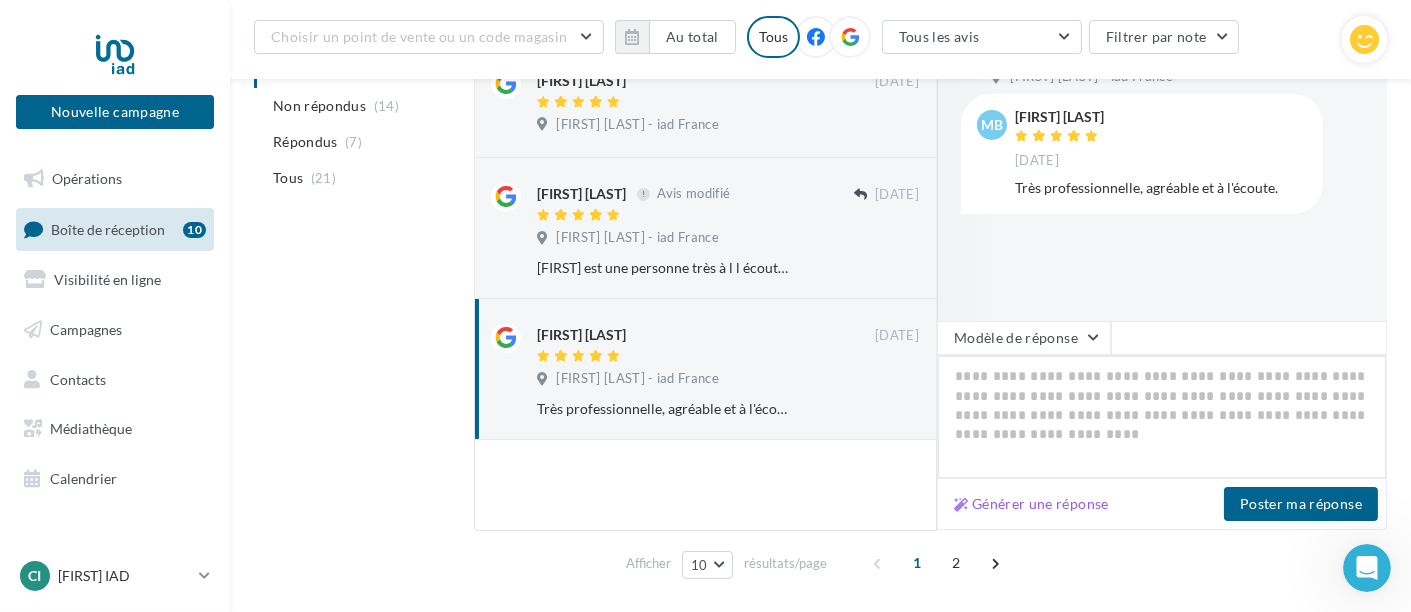 click at bounding box center (1162, 417) 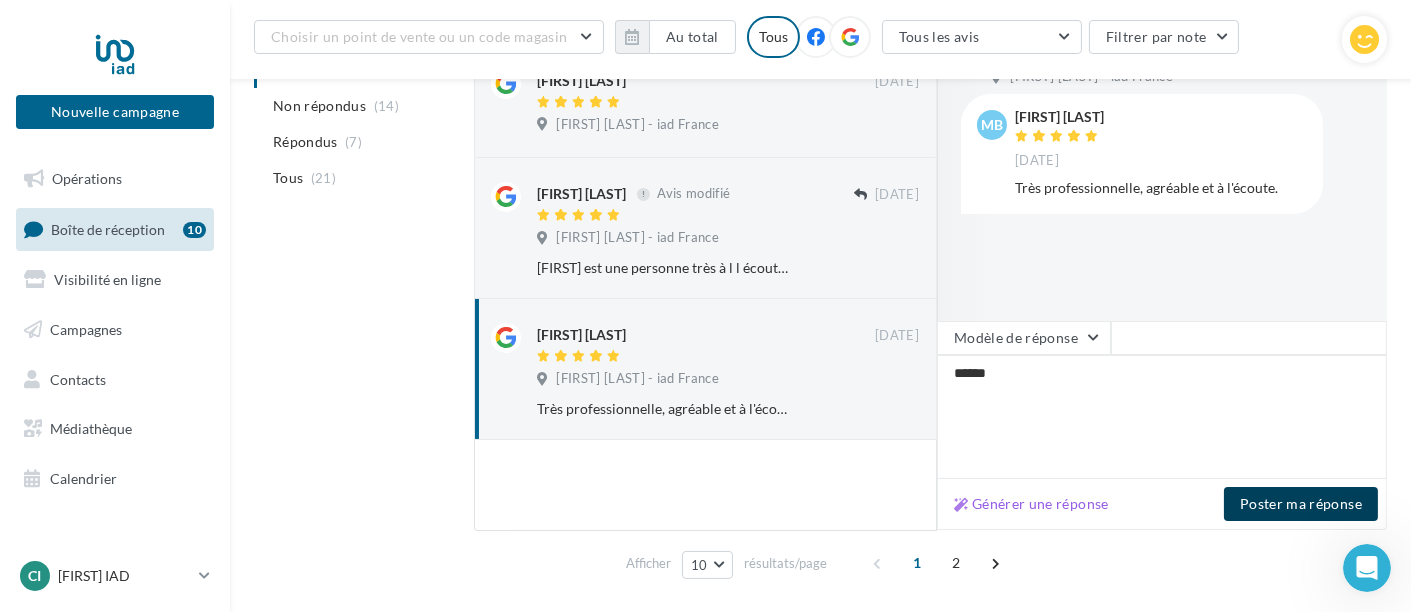 click on "Poster ma réponse" at bounding box center [1301, 504] 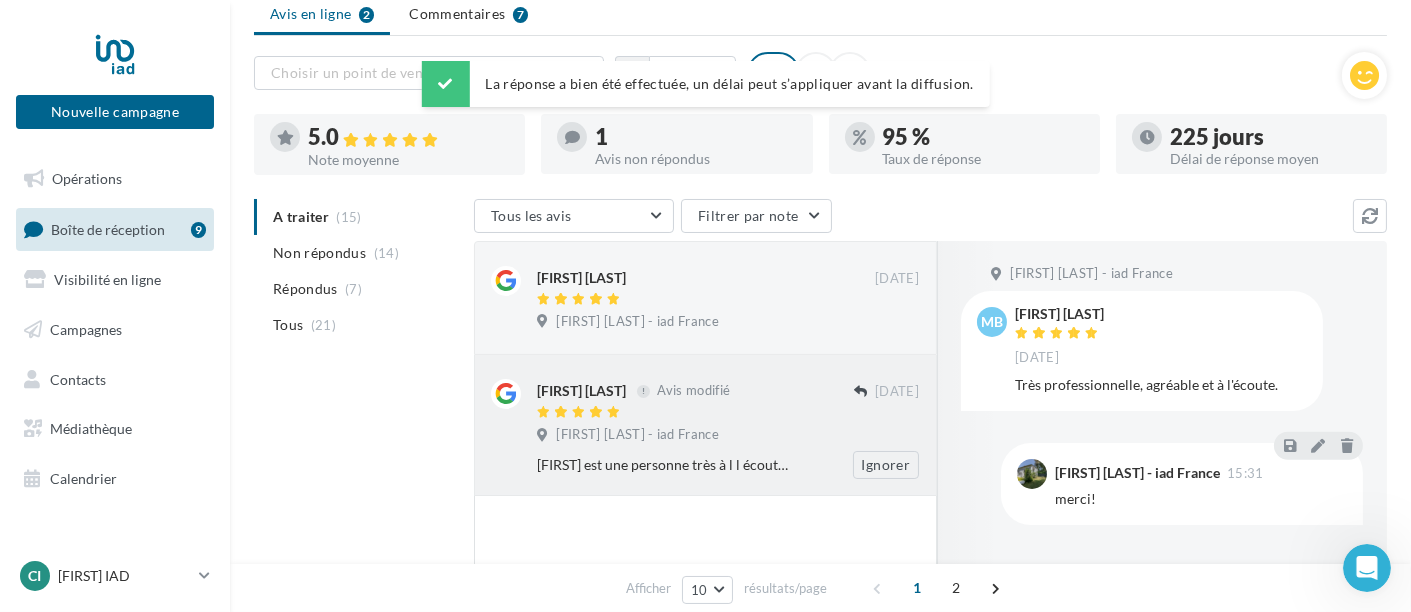 scroll, scrollTop: 65, scrollLeft: 0, axis: vertical 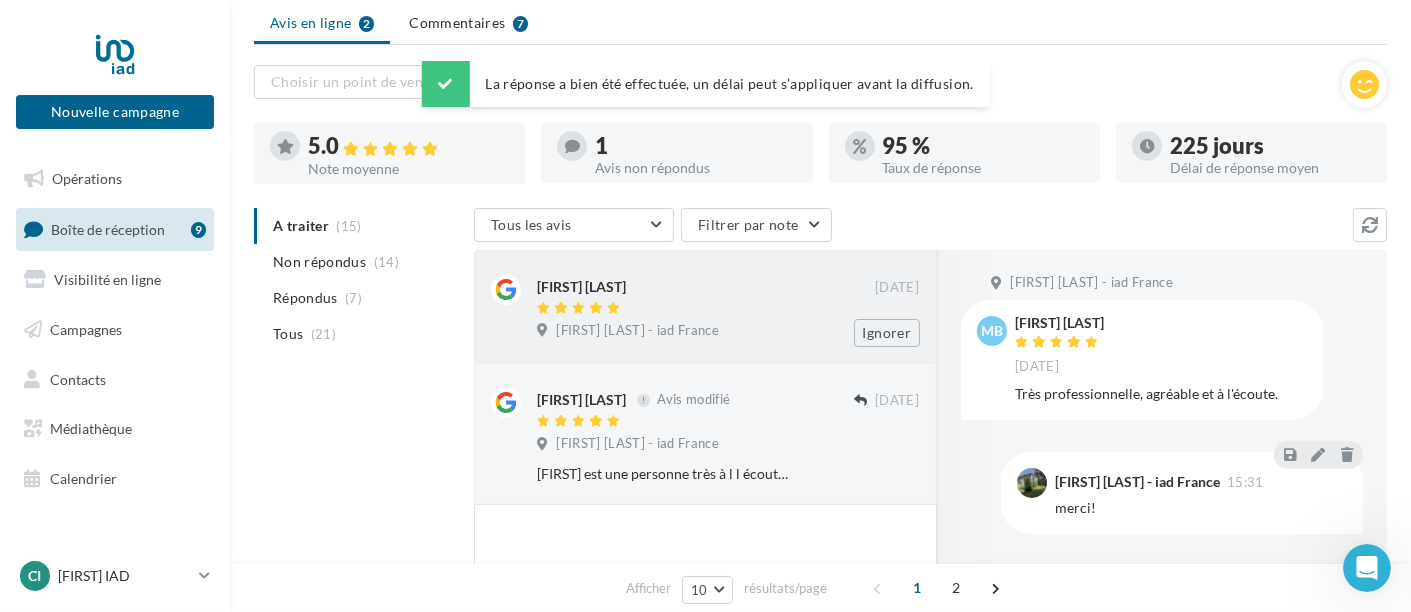 click on "Cinthya PLACIDO LARRAZABAL - iad France" at bounding box center [637, 331] 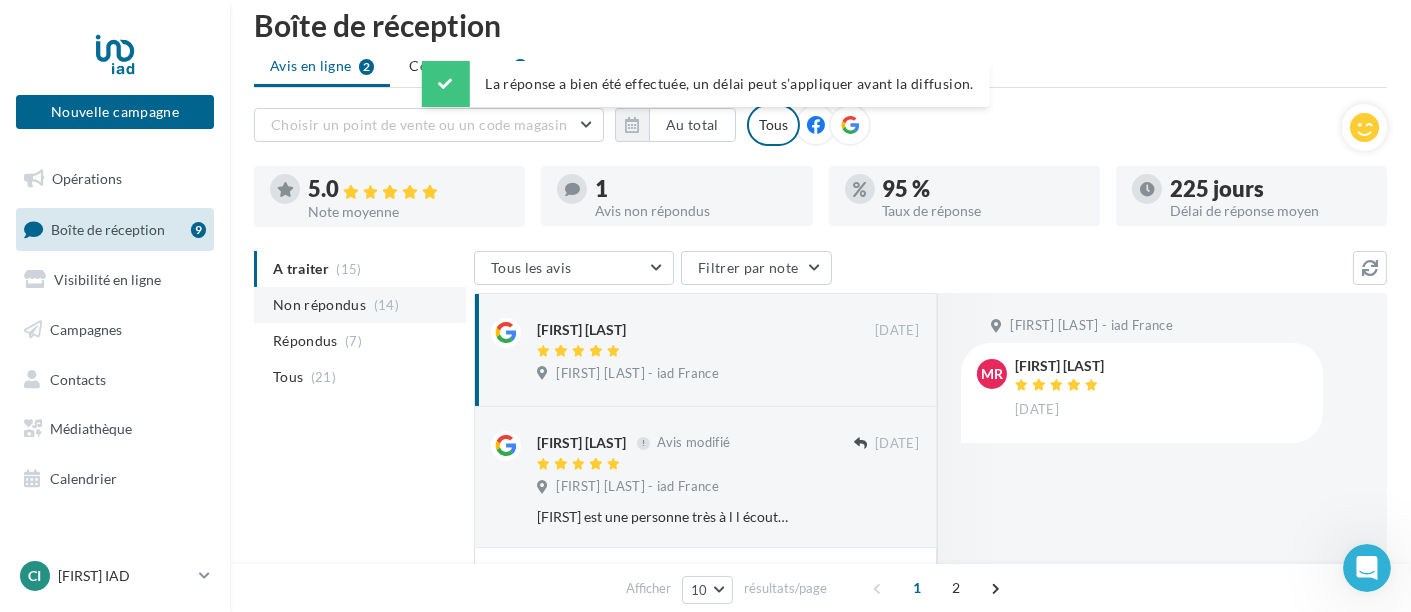 scroll, scrollTop: 0, scrollLeft: 0, axis: both 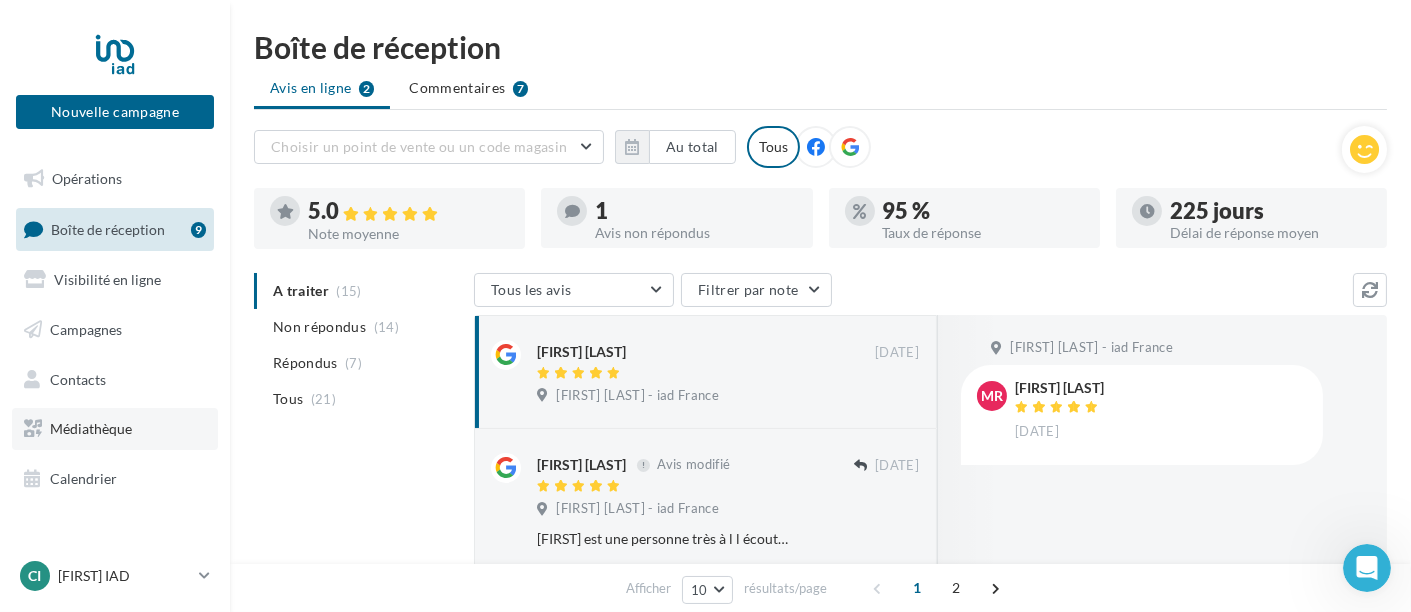 click on "Médiathèque" at bounding box center [91, 428] 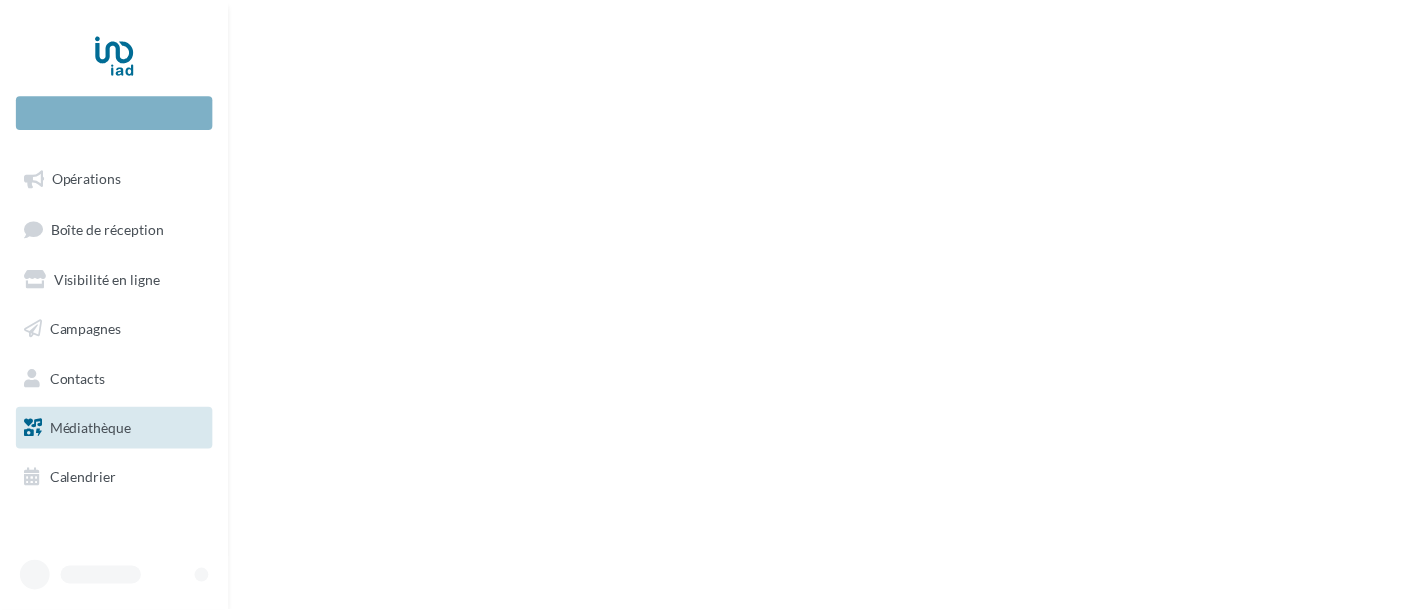 scroll, scrollTop: 0, scrollLeft: 0, axis: both 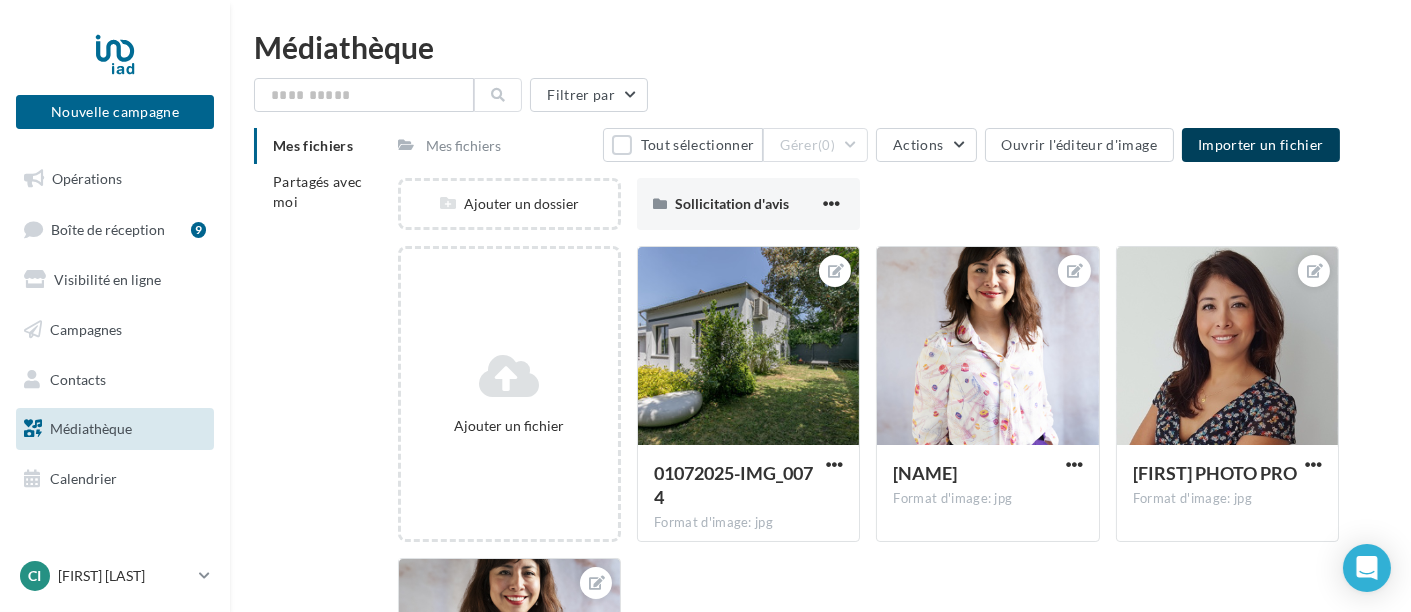 click on "Importer un fichier" at bounding box center [1261, 144] 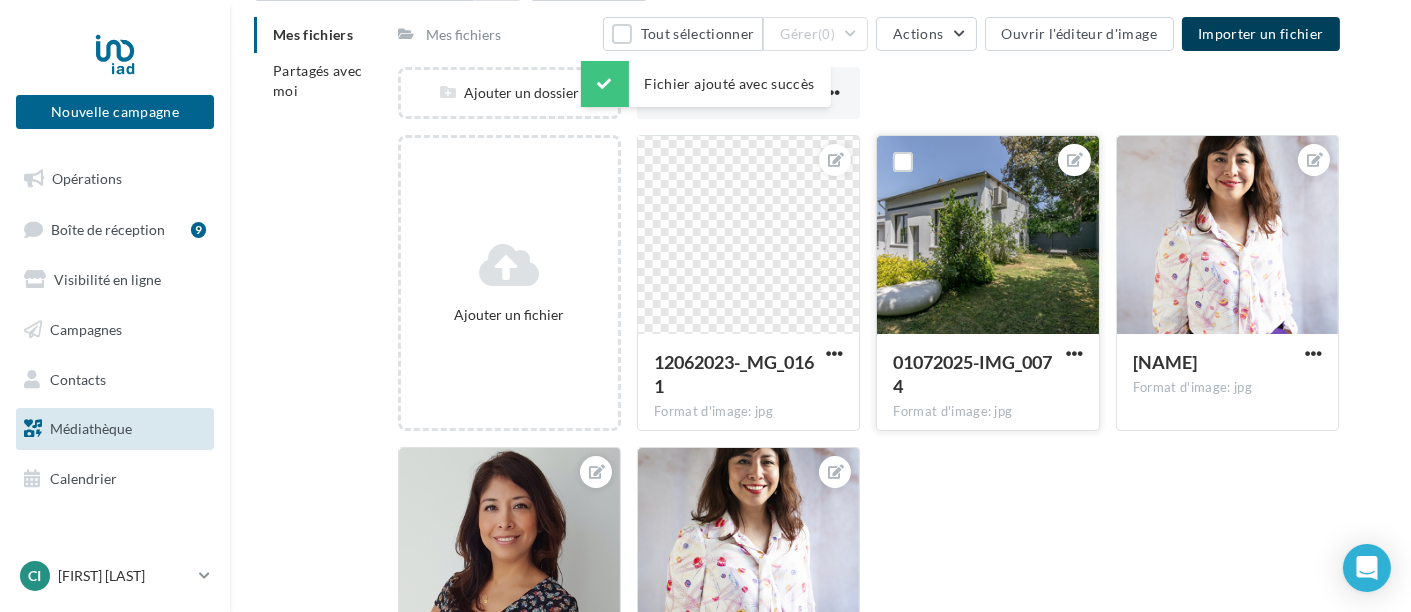 scroll, scrollTop: 0, scrollLeft: 0, axis: both 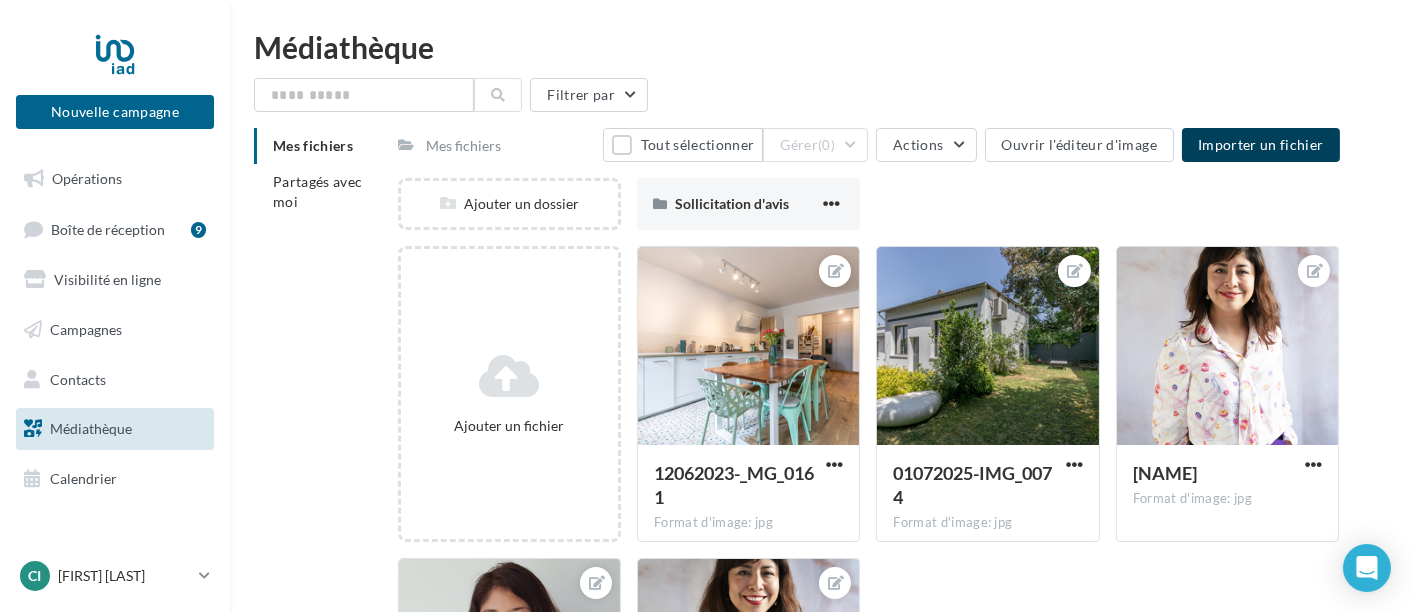 click on "Importer un fichier" at bounding box center [1261, 144] 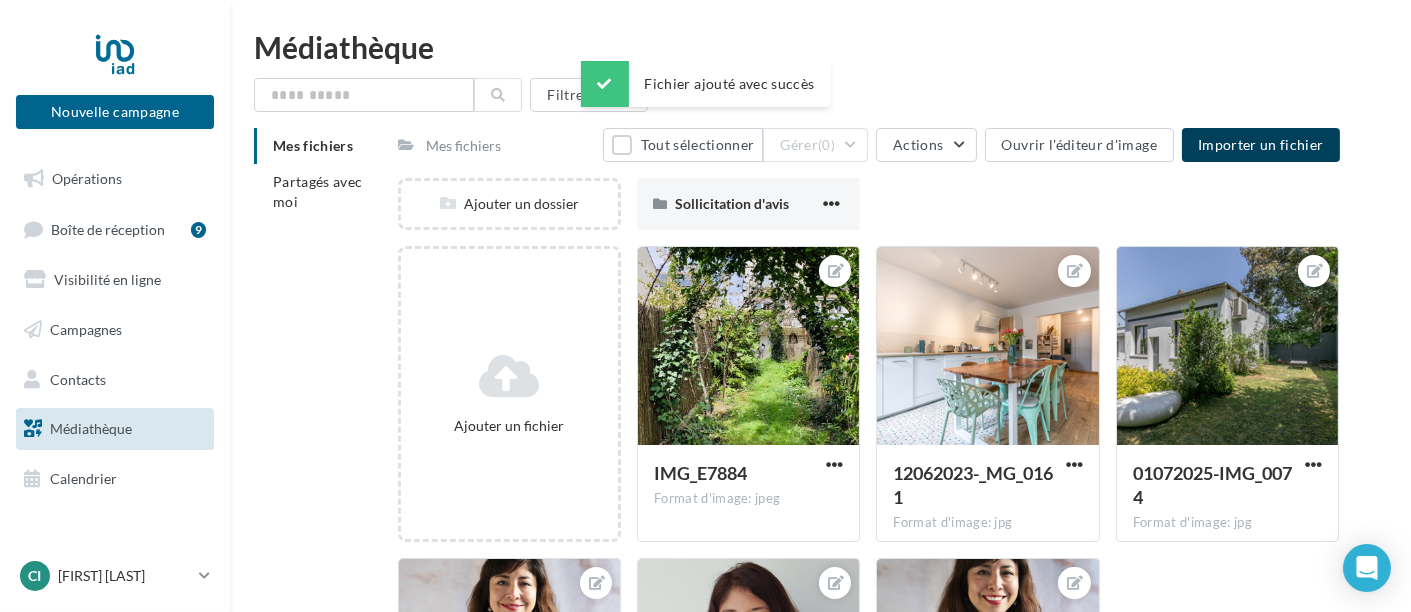 click on "Importer un fichier" at bounding box center [1261, 144] 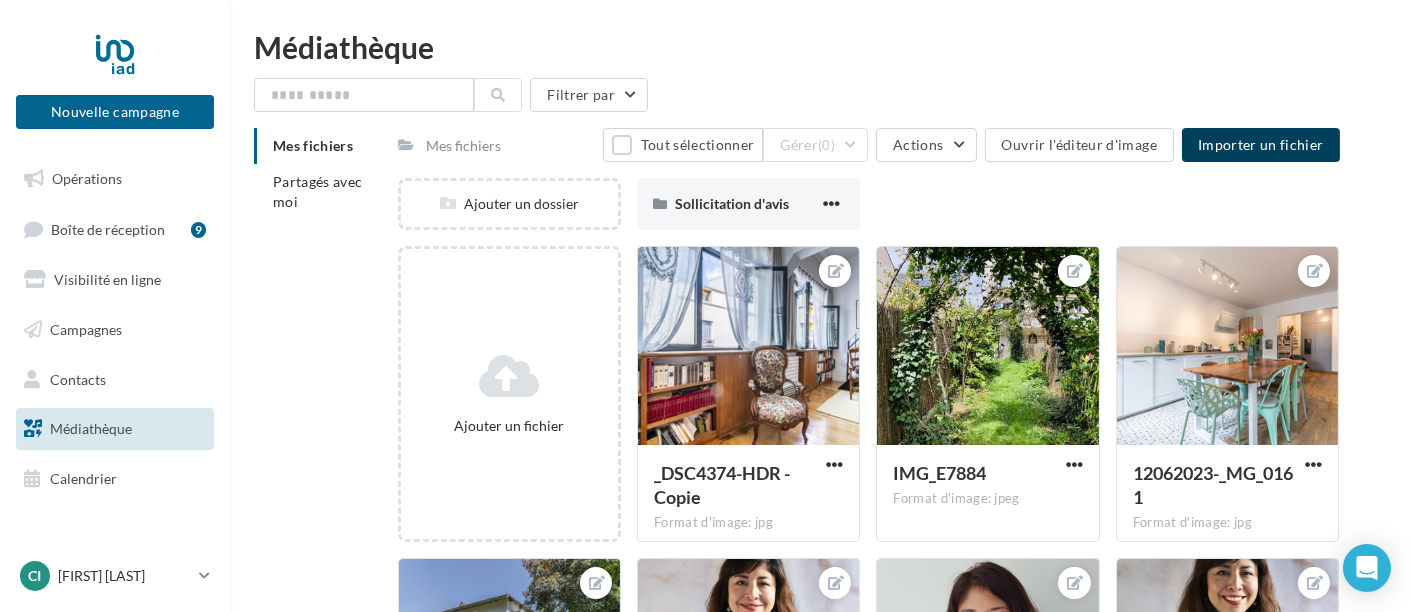 click on "Importer un fichier" at bounding box center (1261, 144) 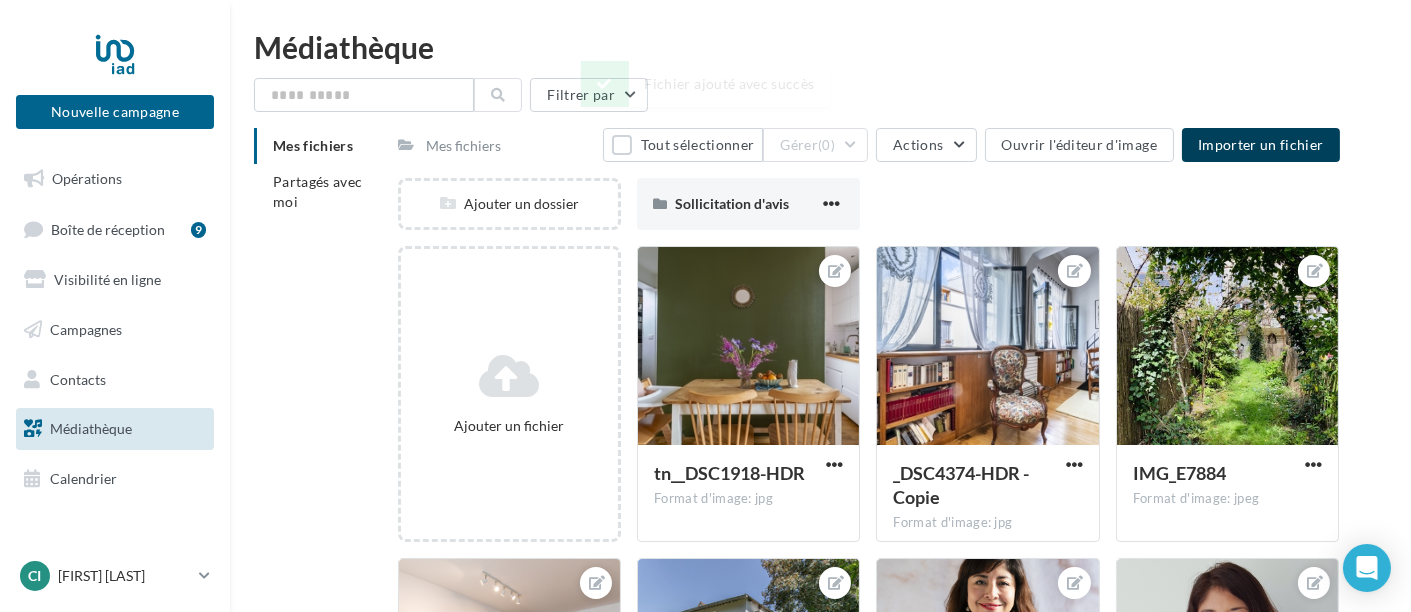 click on "Importer un fichier" at bounding box center [1261, 145] 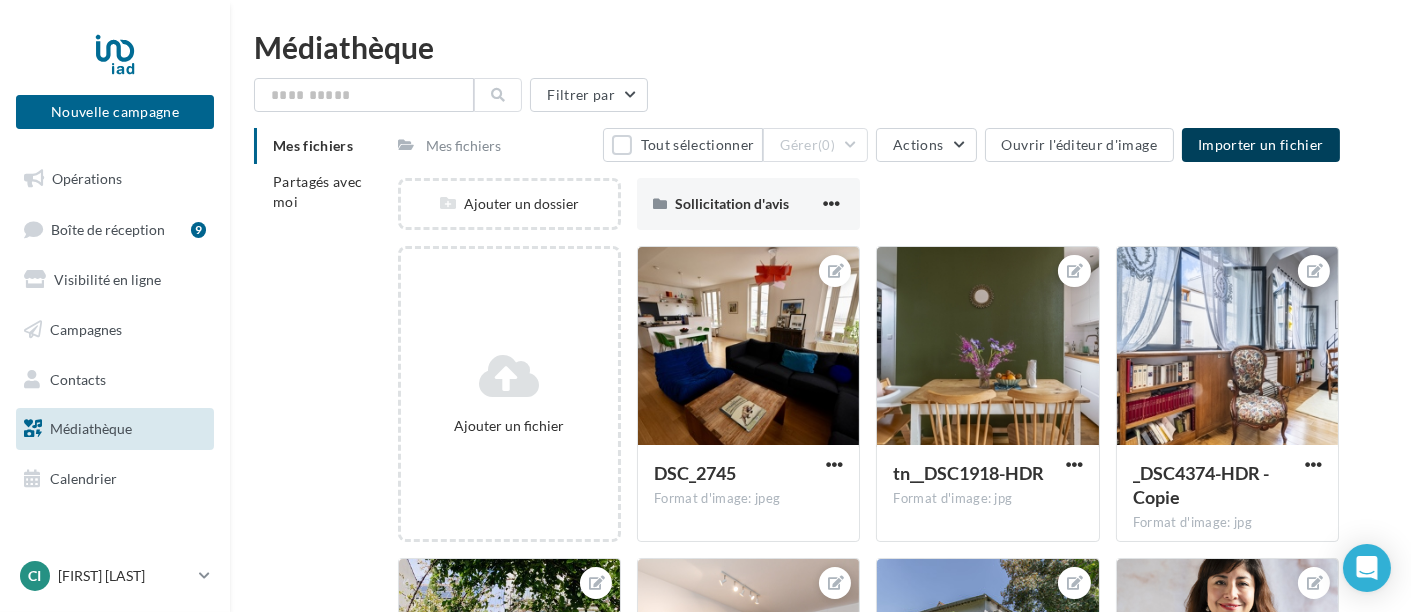 click on "Importer un fichier" at bounding box center (1261, 144) 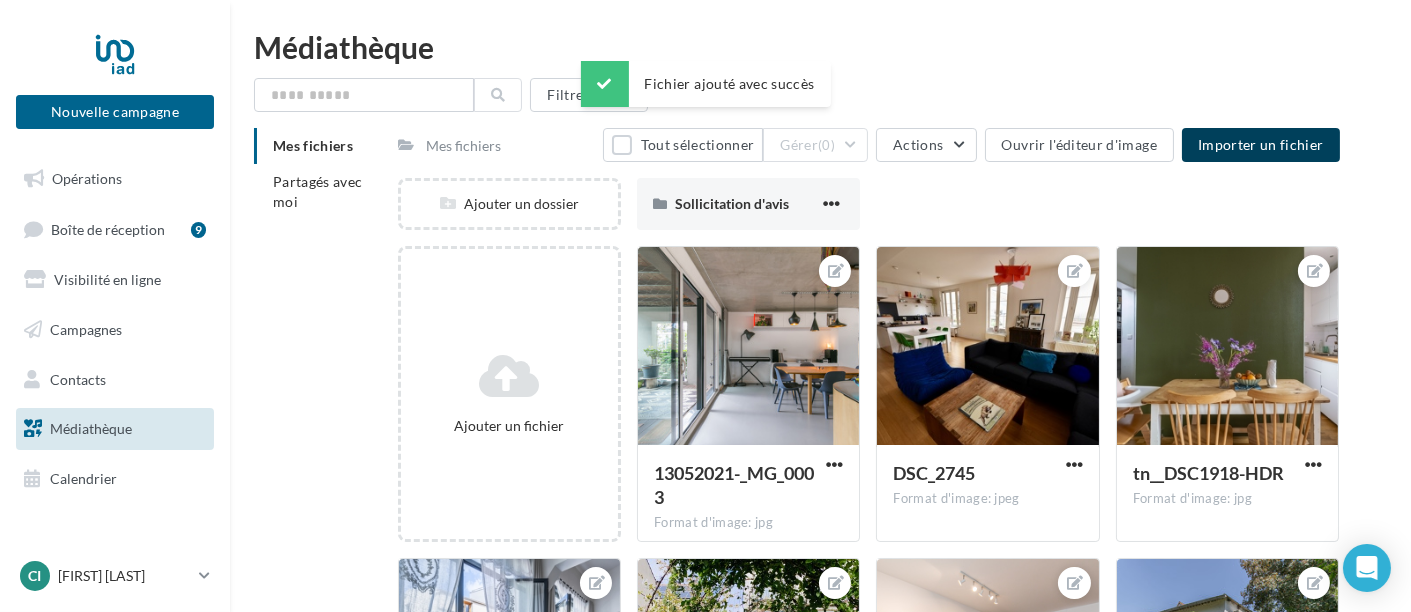 click on "Importer un fichier" at bounding box center (1261, 144) 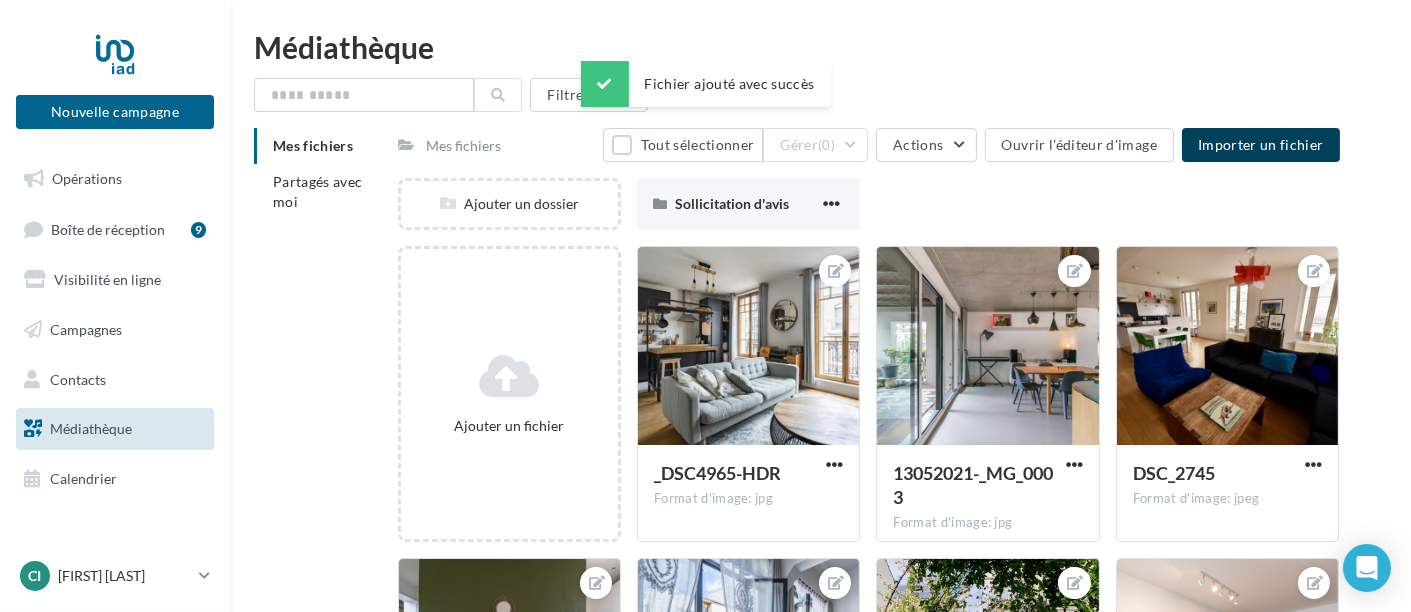 click on "Importer un fichier" at bounding box center [1261, 144] 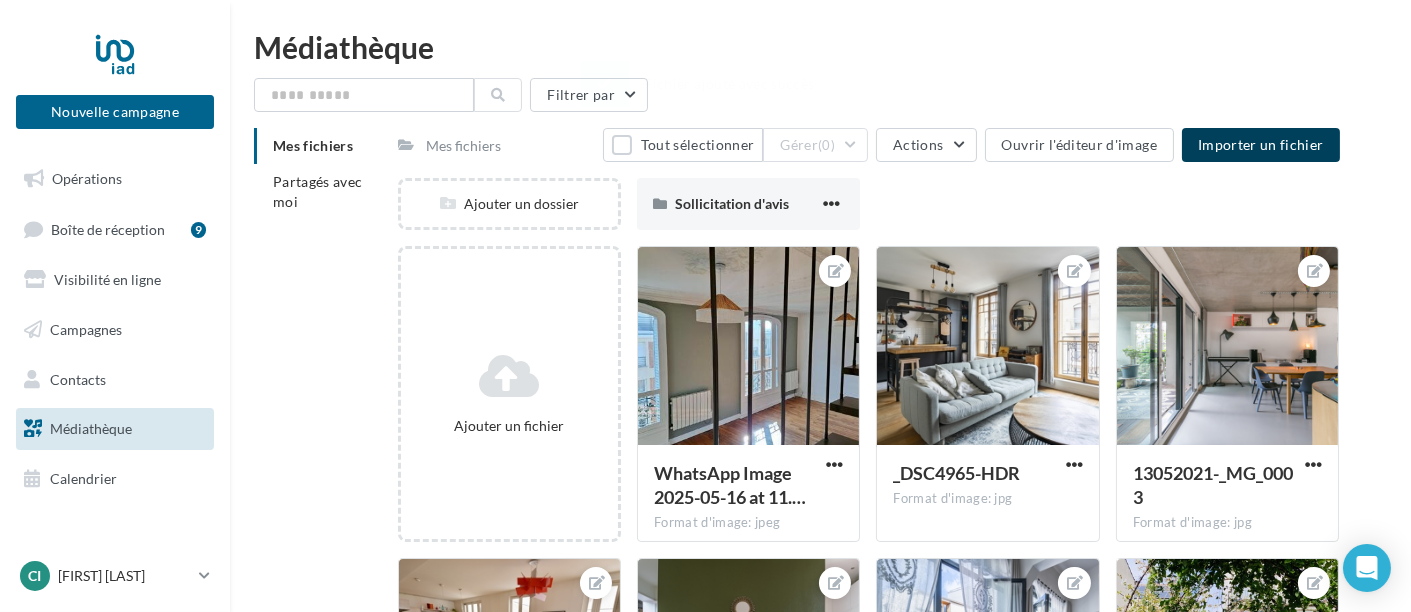 click on "Importer un fichier" at bounding box center [1261, 144] 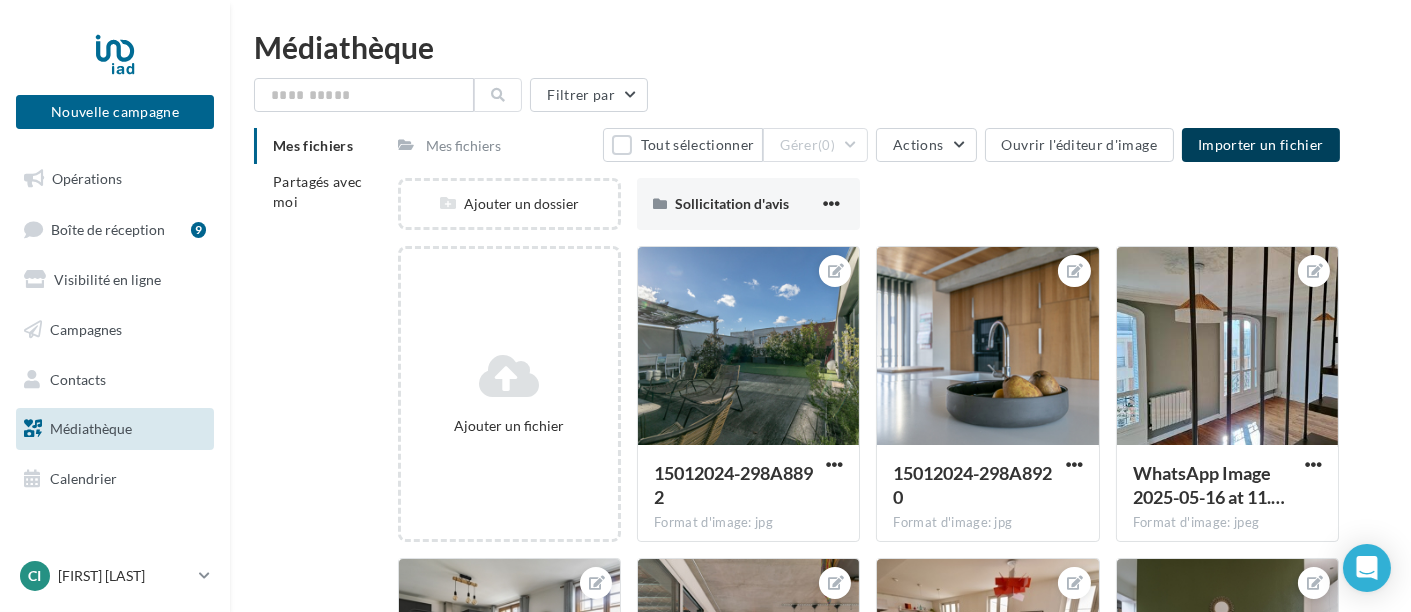 click on "Importer un fichier" at bounding box center [1261, 144] 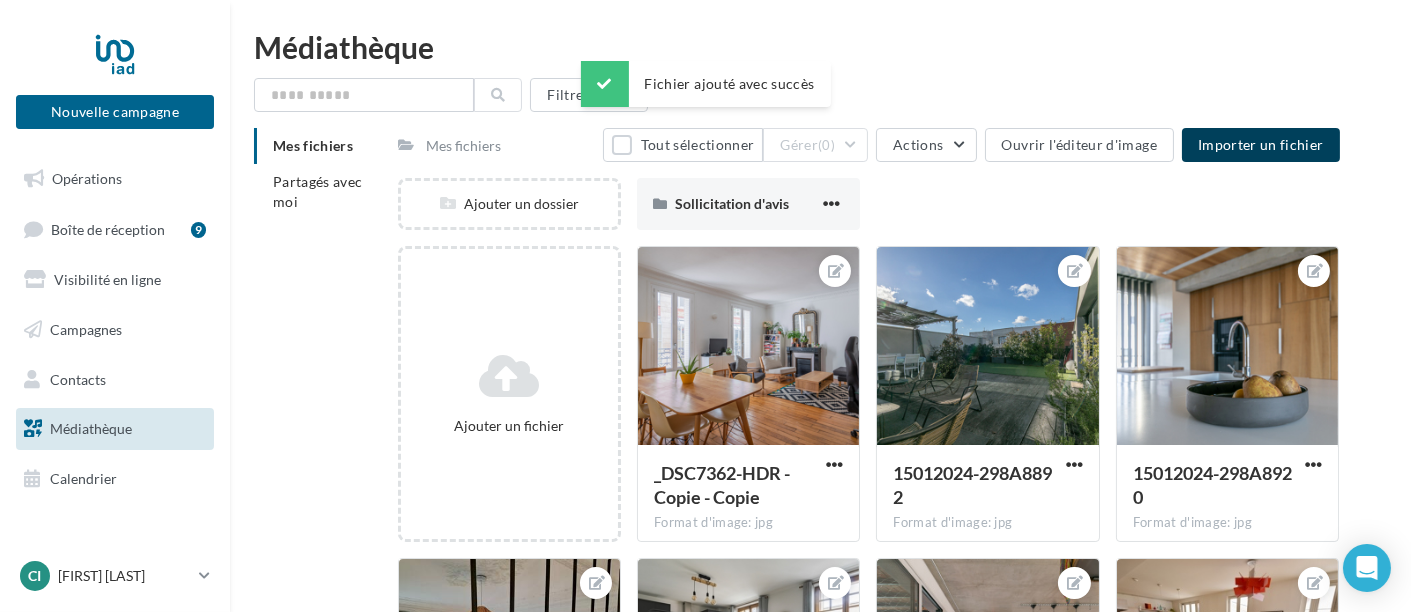 click on "Importer un fichier" at bounding box center (1261, 144) 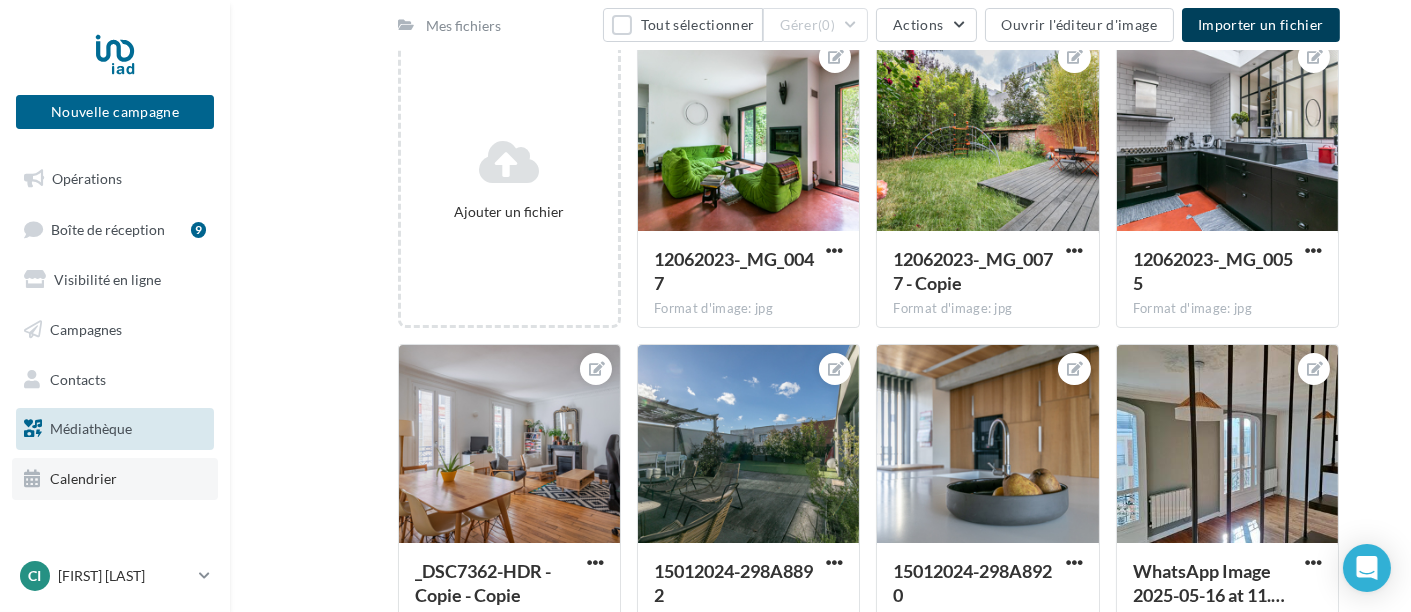 scroll, scrollTop: 222, scrollLeft: 0, axis: vertical 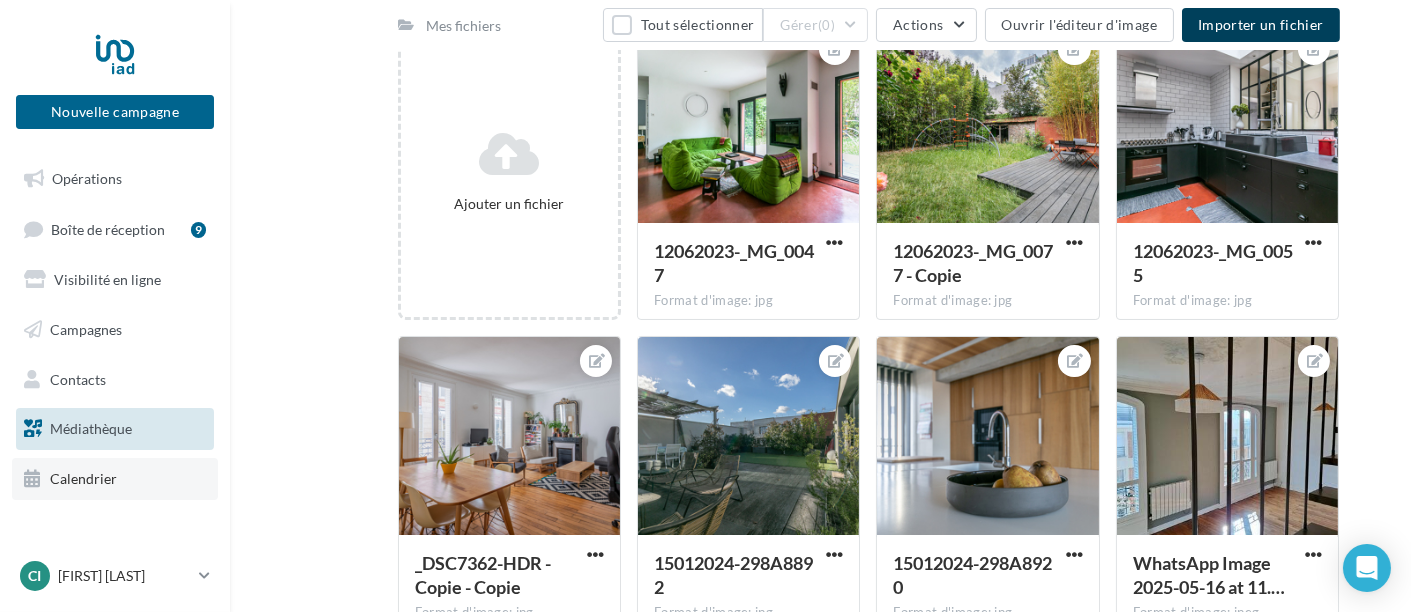 click on "Calendrier" at bounding box center (83, 478) 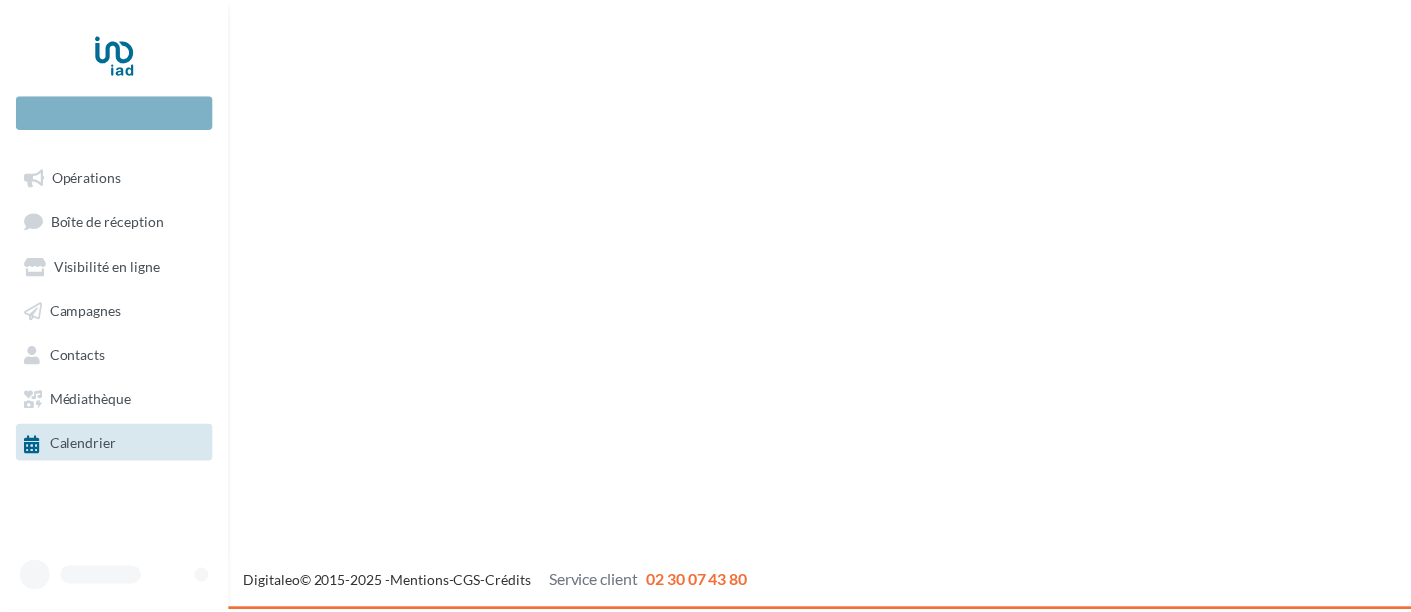 scroll, scrollTop: 0, scrollLeft: 0, axis: both 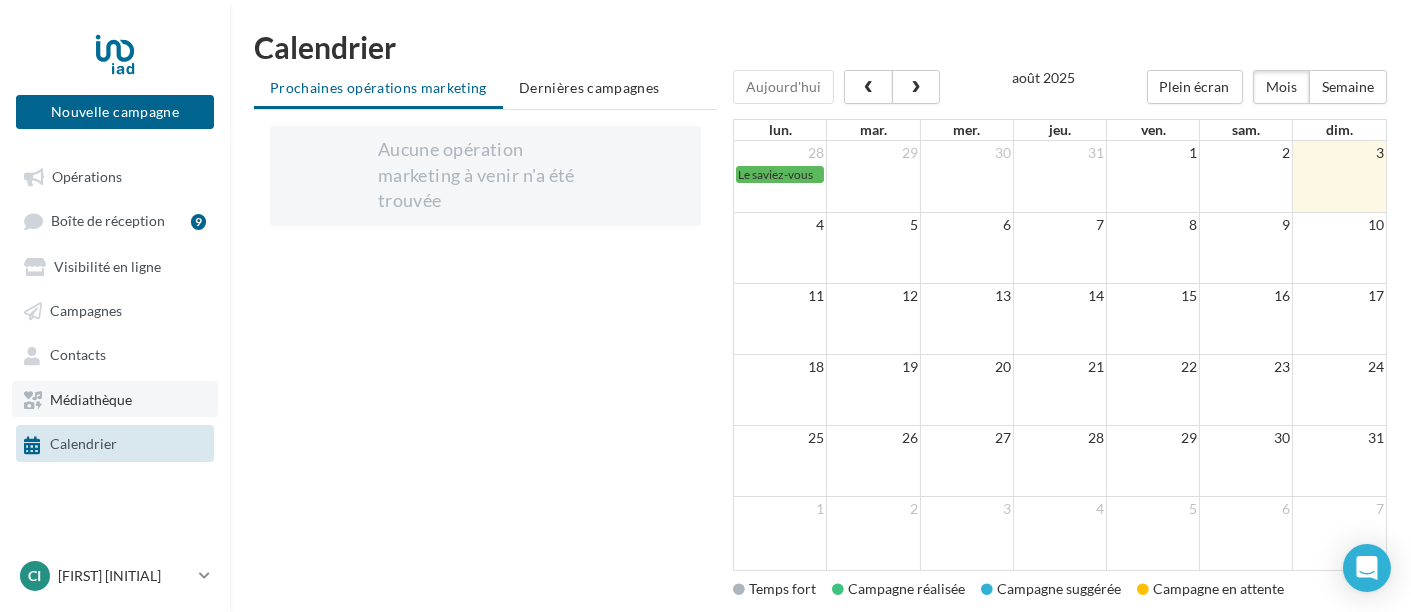 click on "Médiathèque" at bounding box center [91, 399] 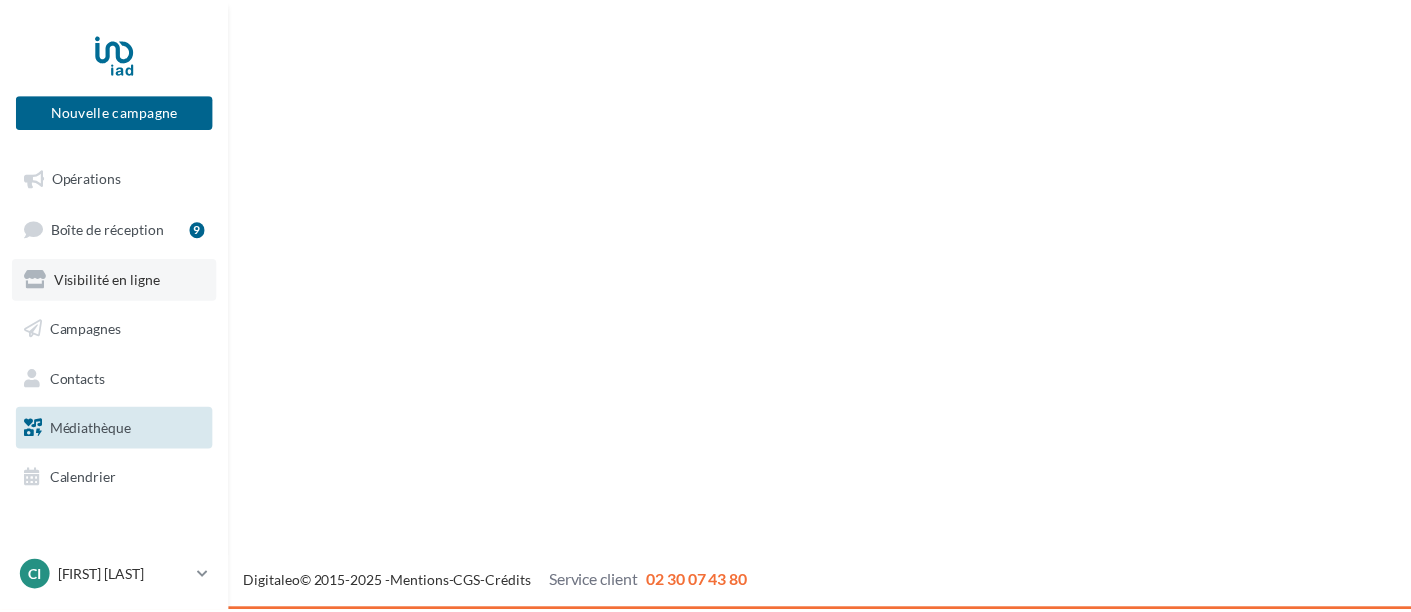 scroll, scrollTop: 0, scrollLeft: 0, axis: both 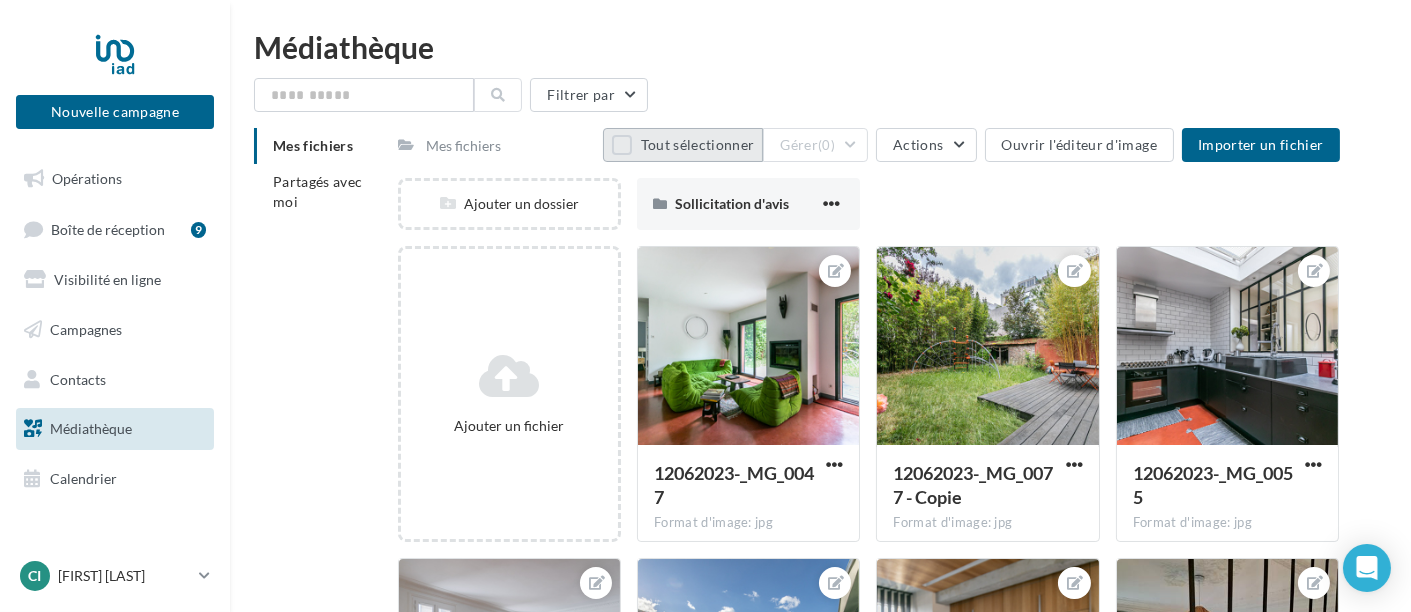 click on "Tout sélectionner" at bounding box center [683, 145] 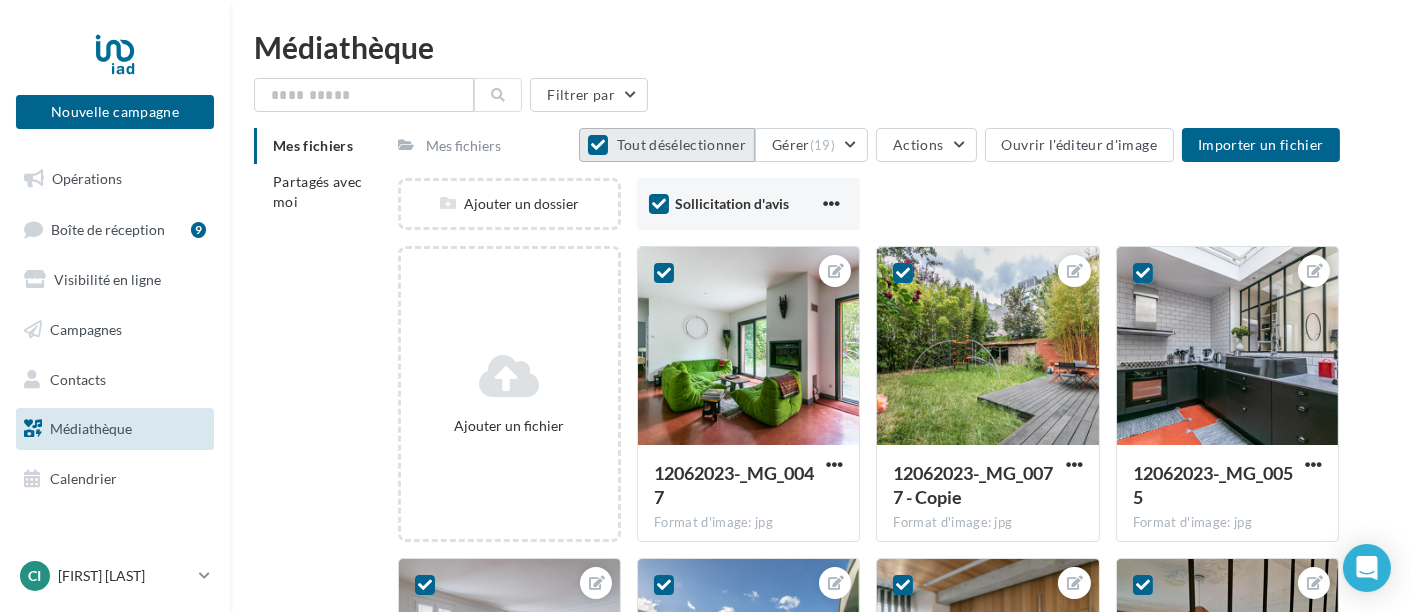 click on "Tout désélectionner" at bounding box center (667, 145) 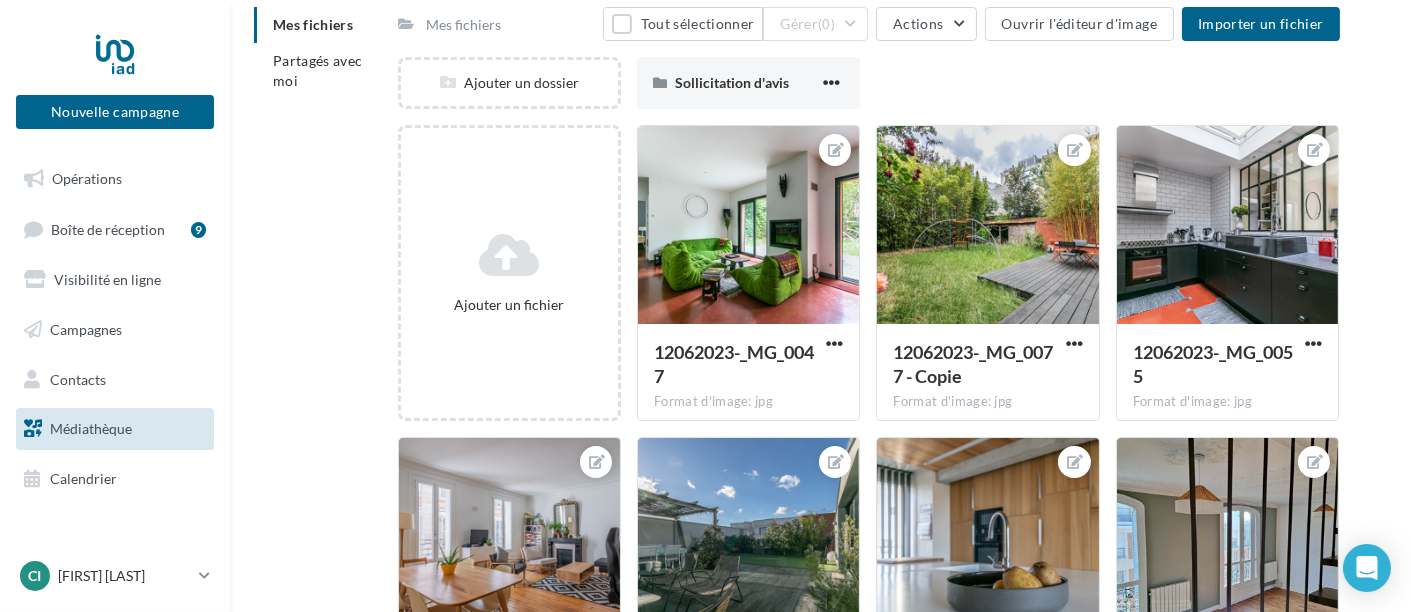 scroll, scrollTop: 0, scrollLeft: 0, axis: both 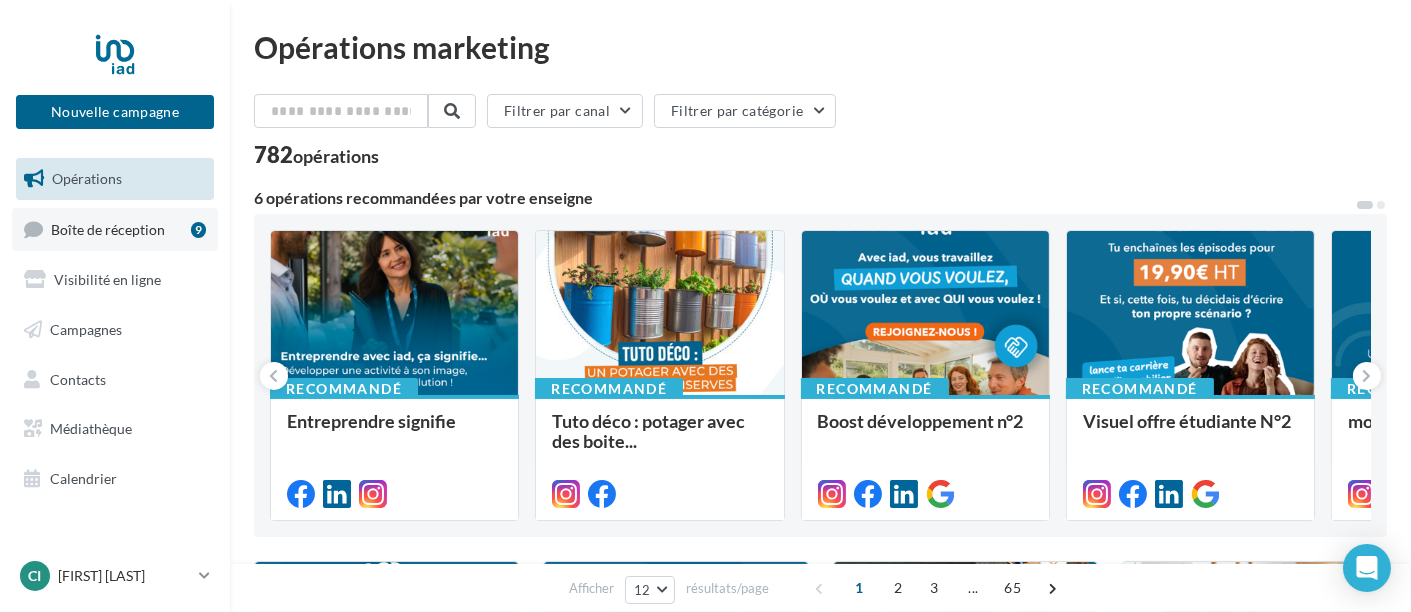 click on "Boîte de réception
9" at bounding box center (115, 229) 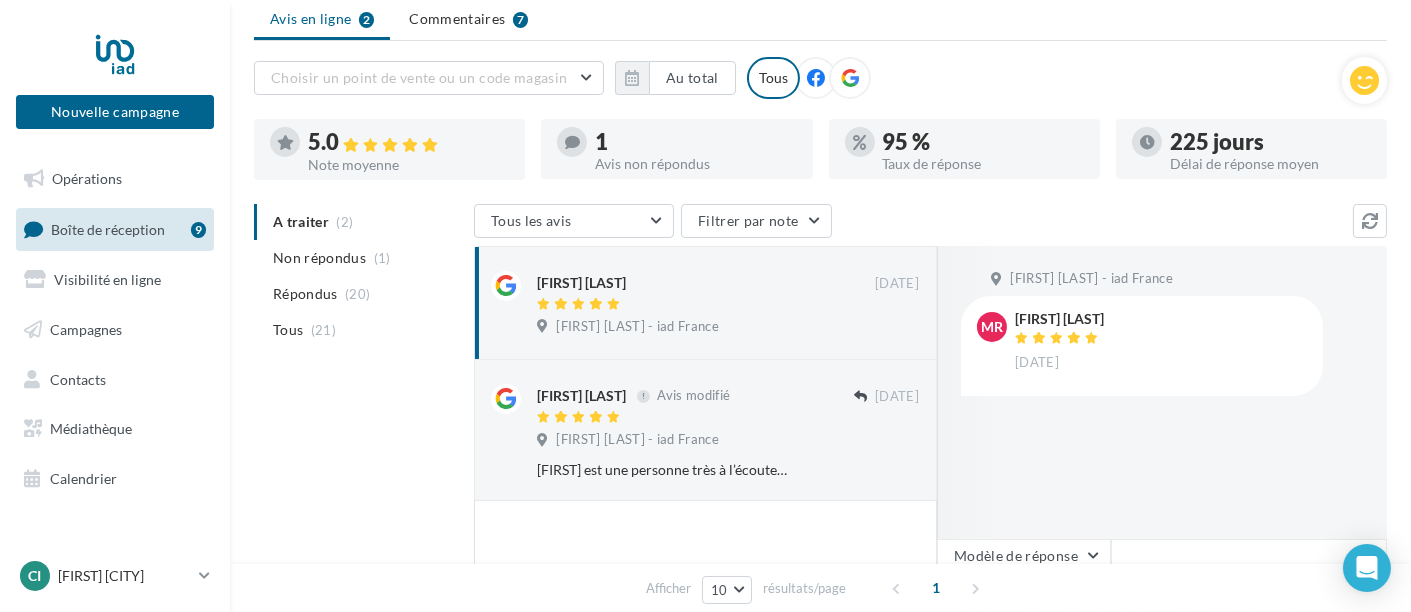 scroll, scrollTop: 0, scrollLeft: 0, axis: both 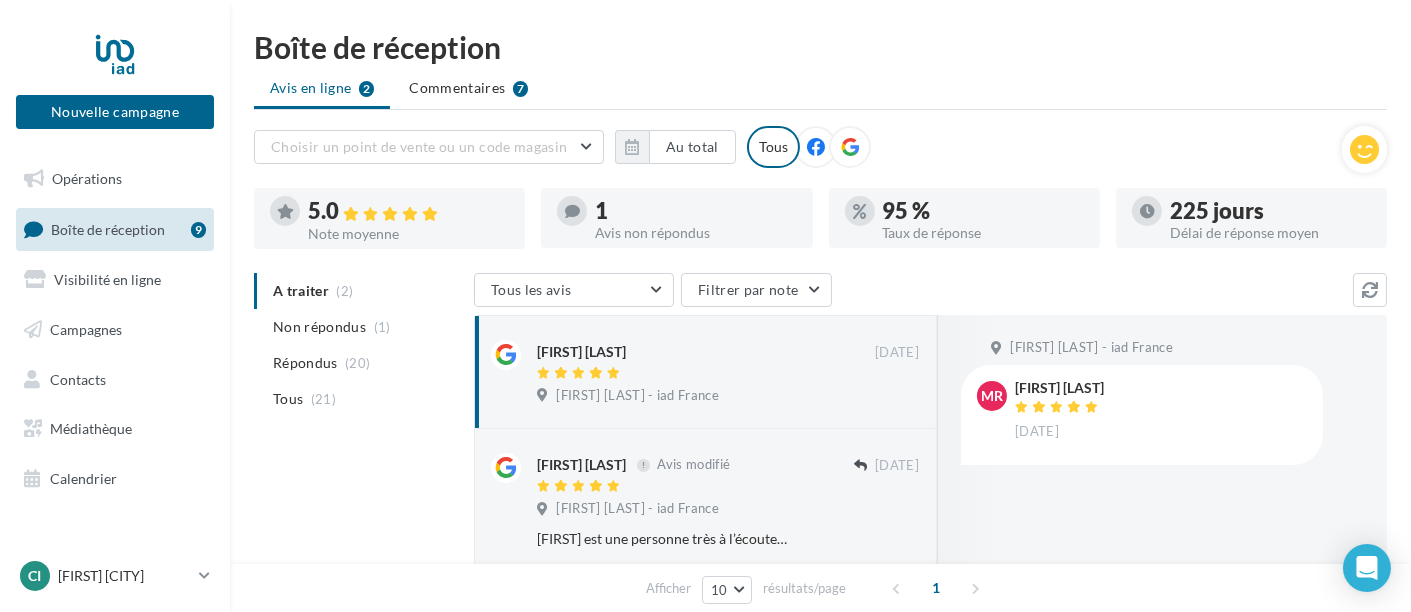 click on "9" at bounding box center (198, 230) 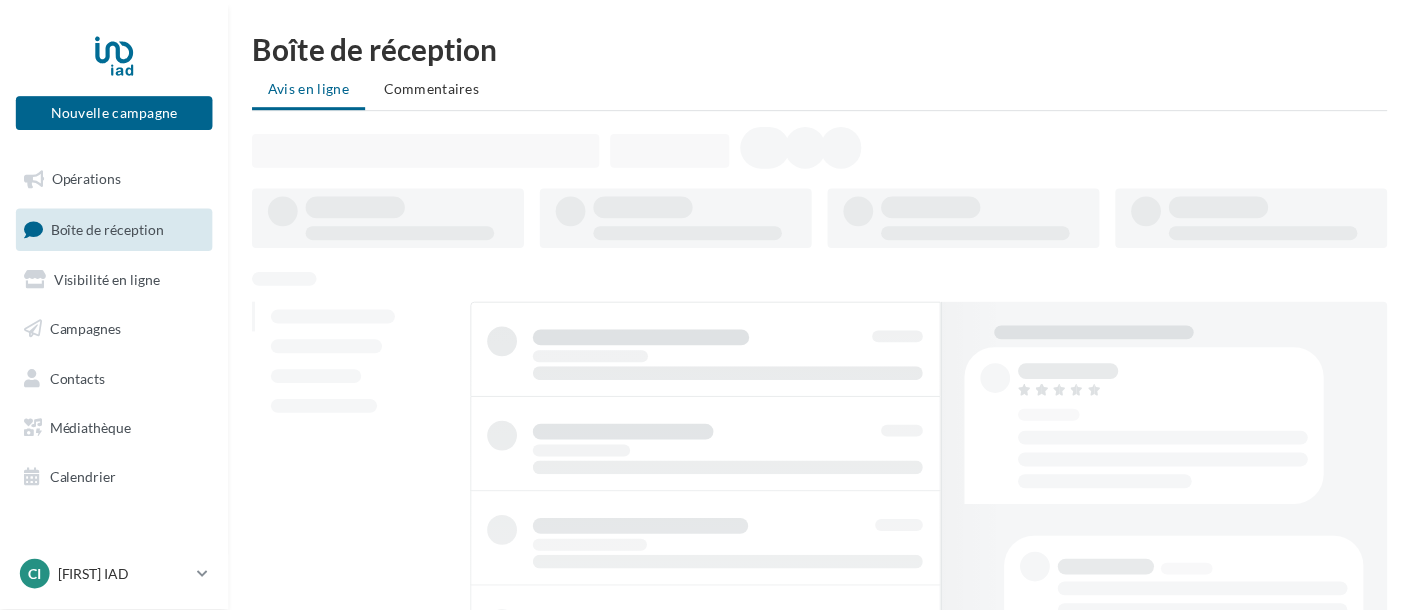 scroll, scrollTop: 0, scrollLeft: 0, axis: both 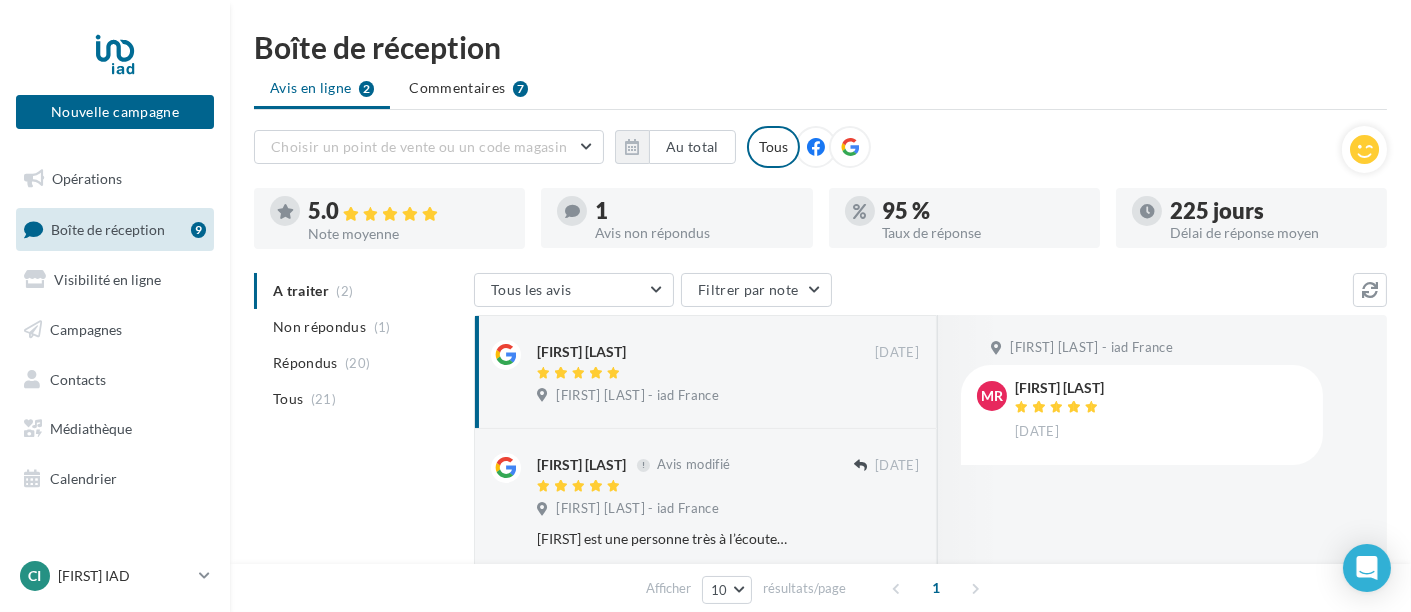click on "A traiter
(2)
Non répondus
(1)
Répondus
(20)
Tous
(21)" at bounding box center [360, 345] 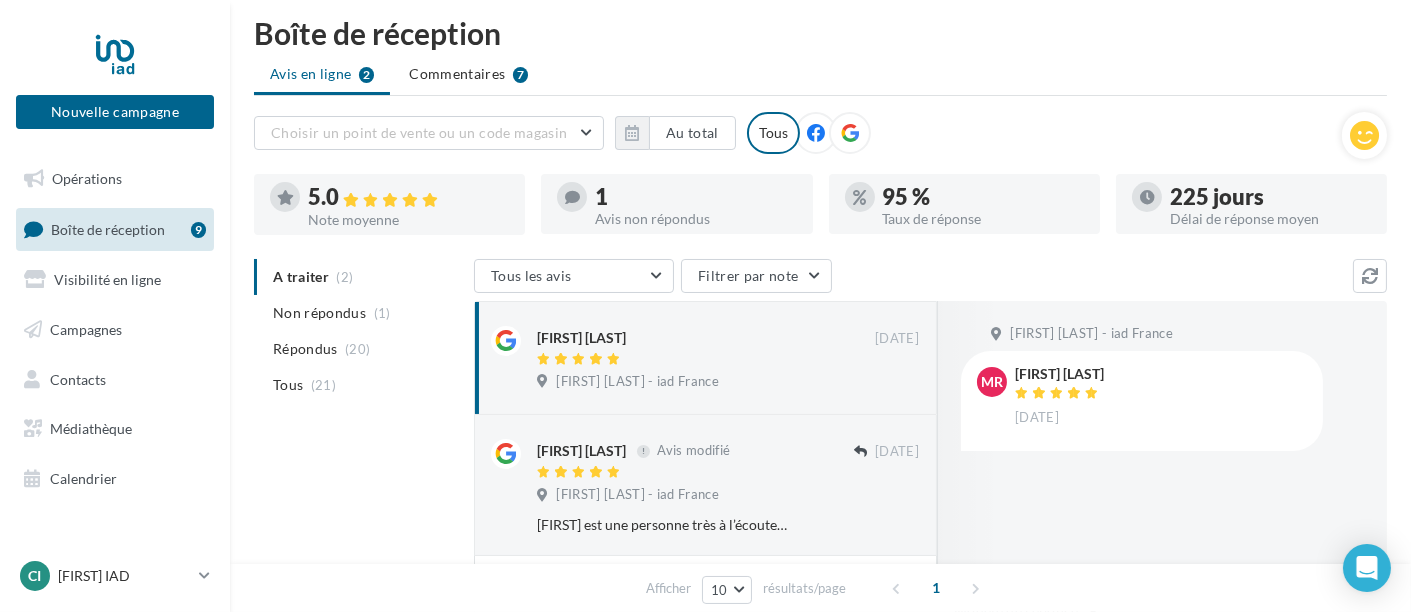 scroll, scrollTop: 0, scrollLeft: 0, axis: both 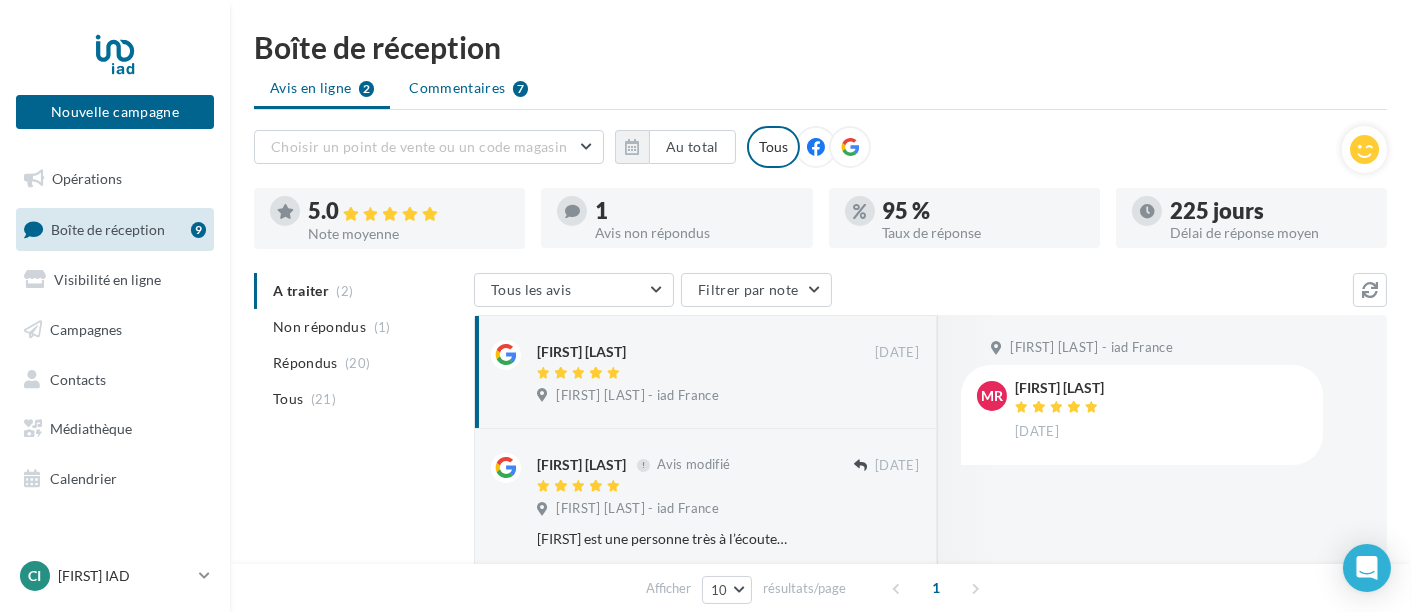 click on "Commentaires" at bounding box center [457, 88] 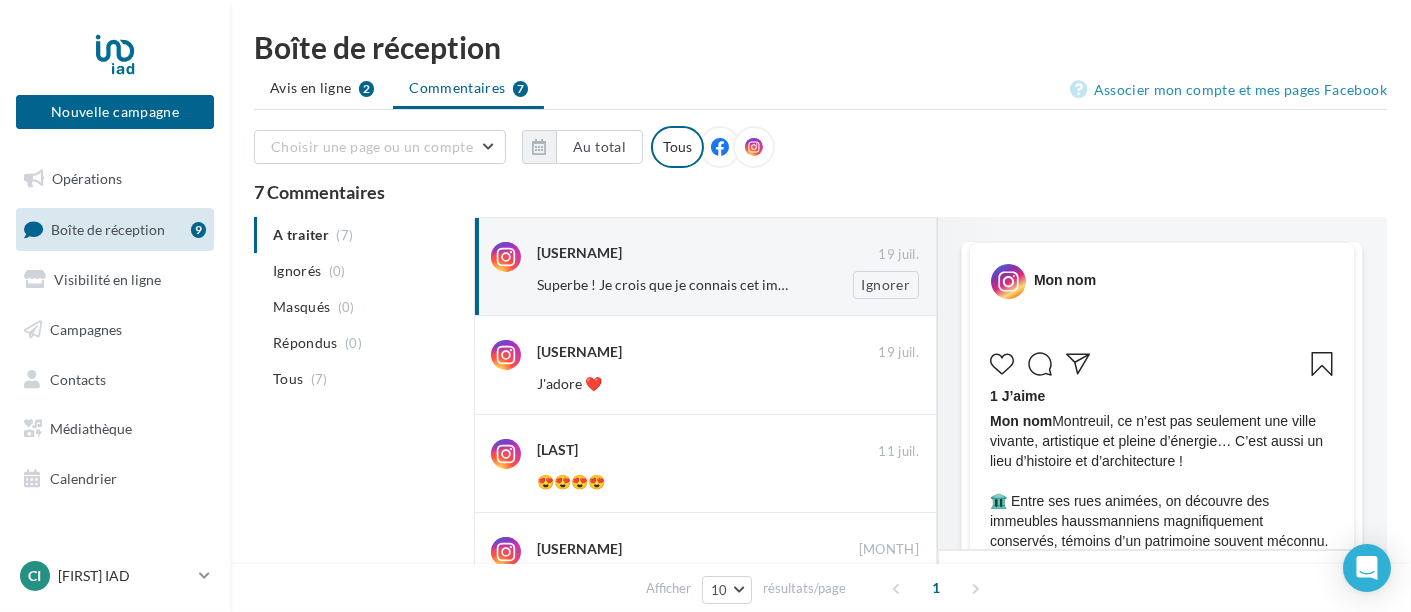 scroll, scrollTop: 565, scrollLeft: 0, axis: vertical 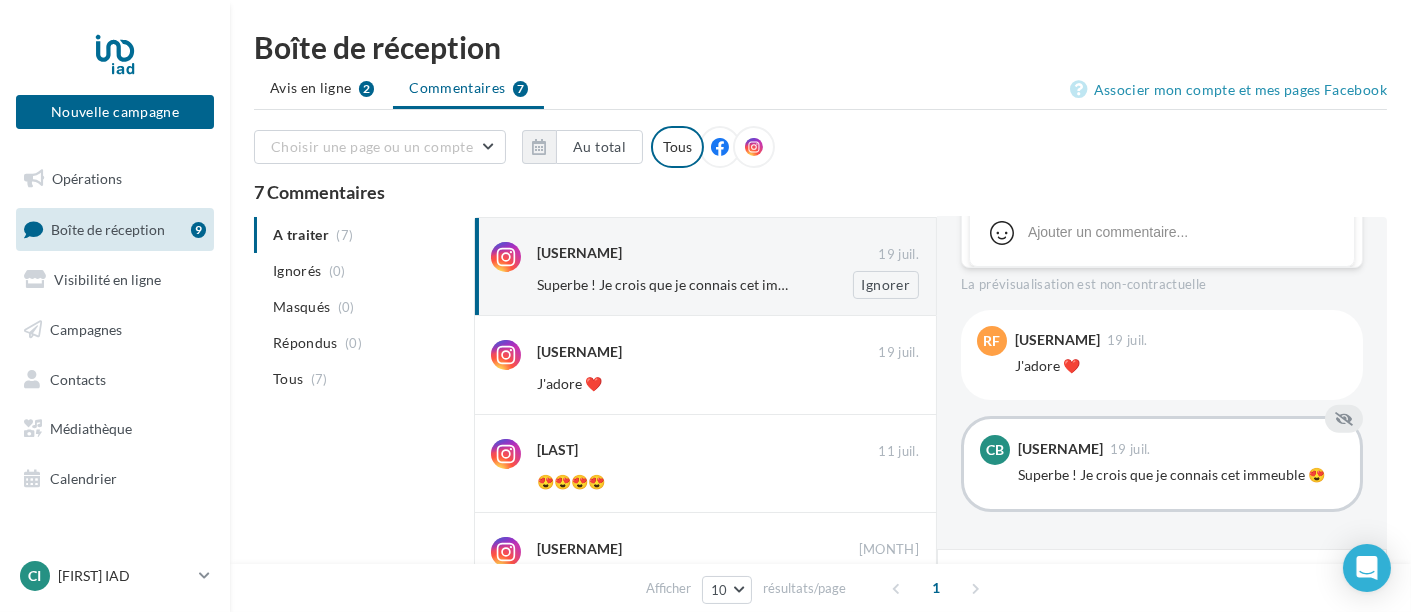 click on "Ignorer" at bounding box center [870, 285] 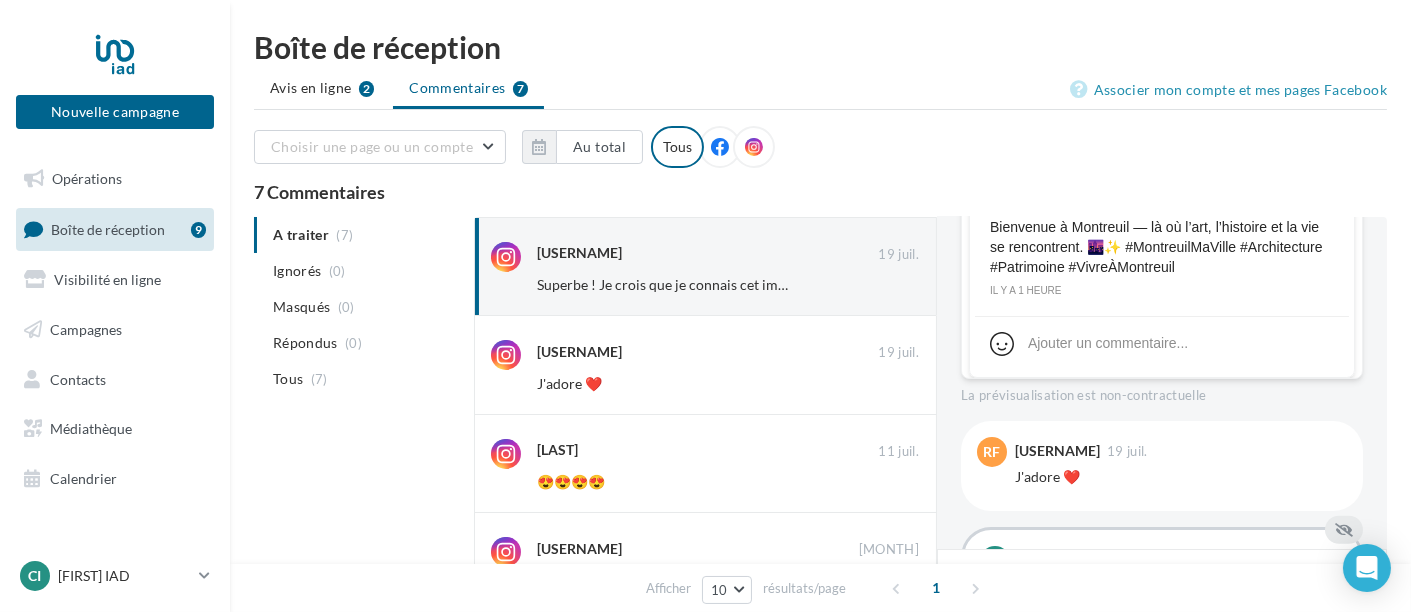 scroll, scrollTop: 565, scrollLeft: 0, axis: vertical 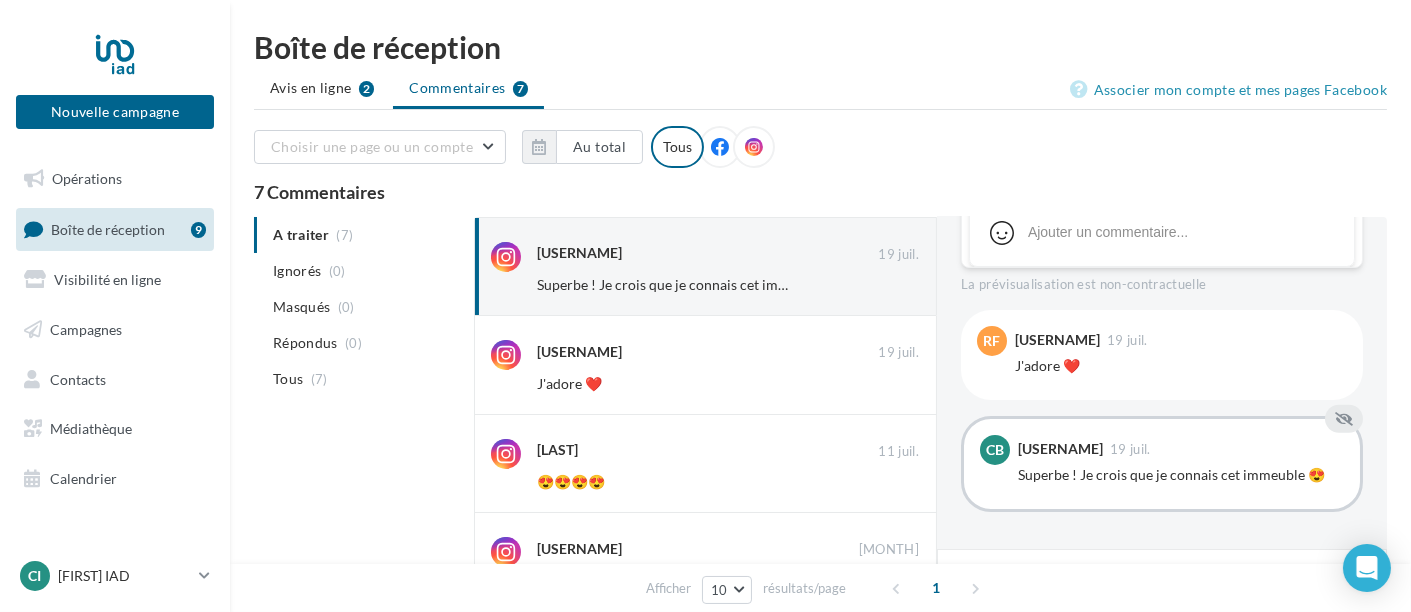 click on "Superbe ! Je crois que je connais cet immeuble 😍" at bounding box center [1181, 475] 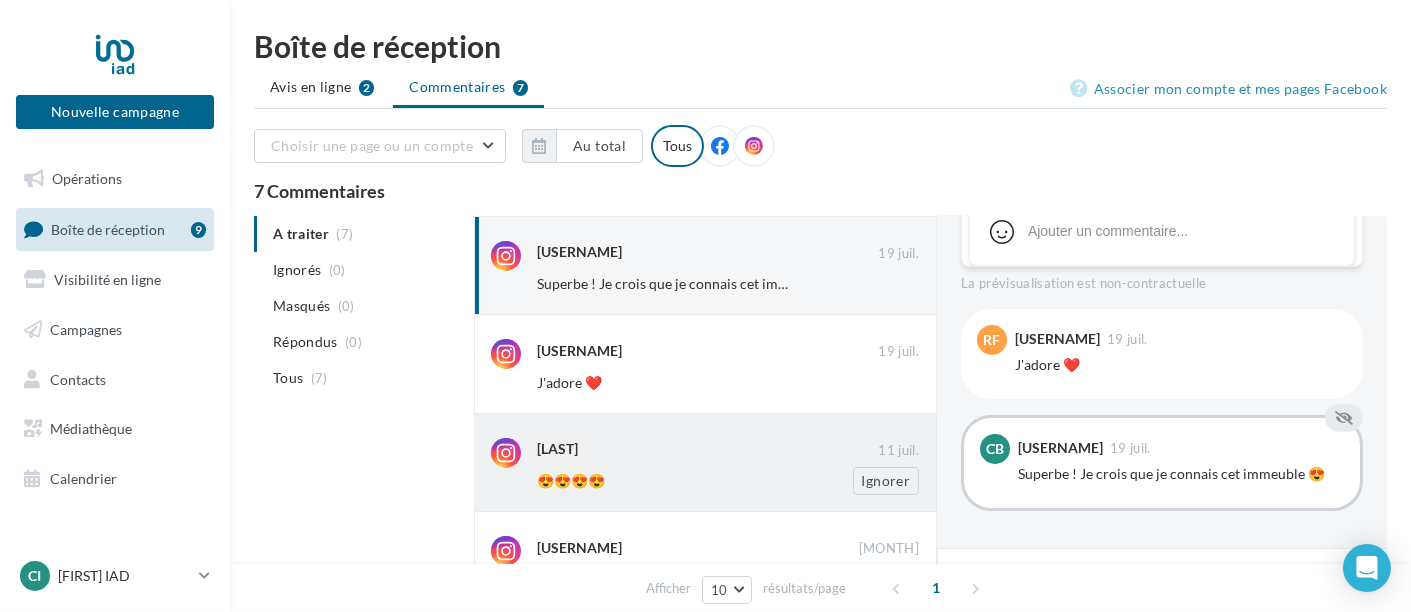 scroll, scrollTop: 0, scrollLeft: 0, axis: both 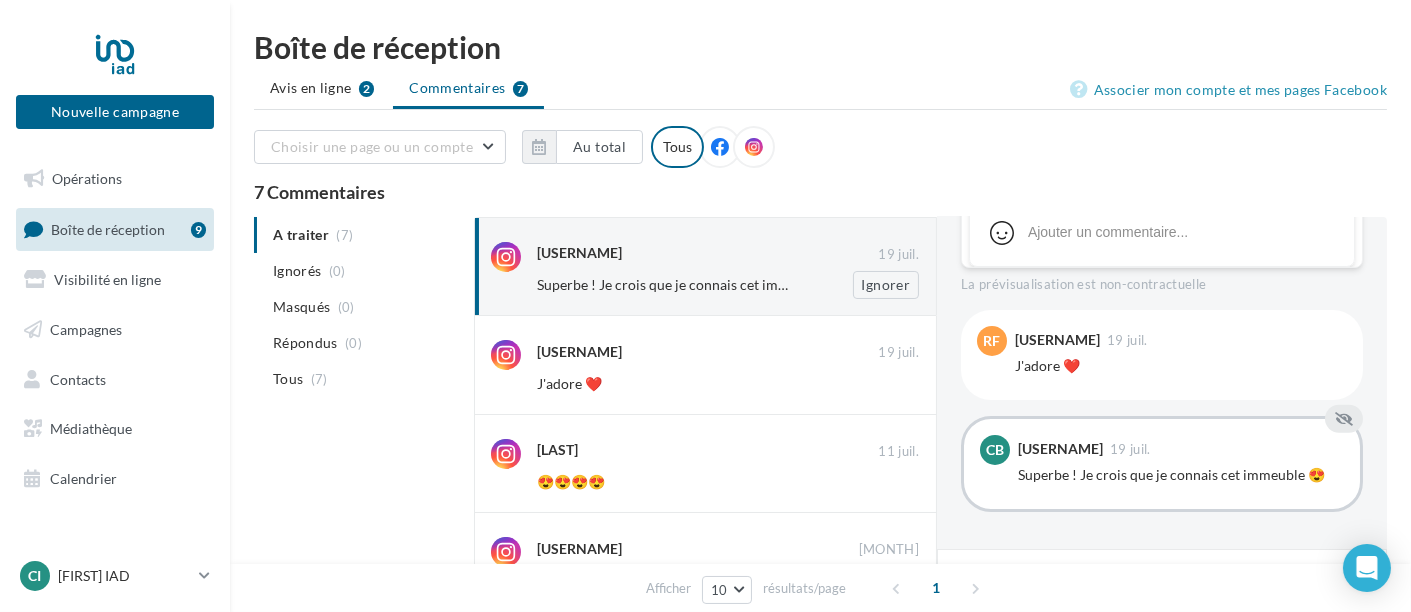 click on "Superbe ! Je crois que je connais cet immeuble 😍" at bounding box center (690, 284) 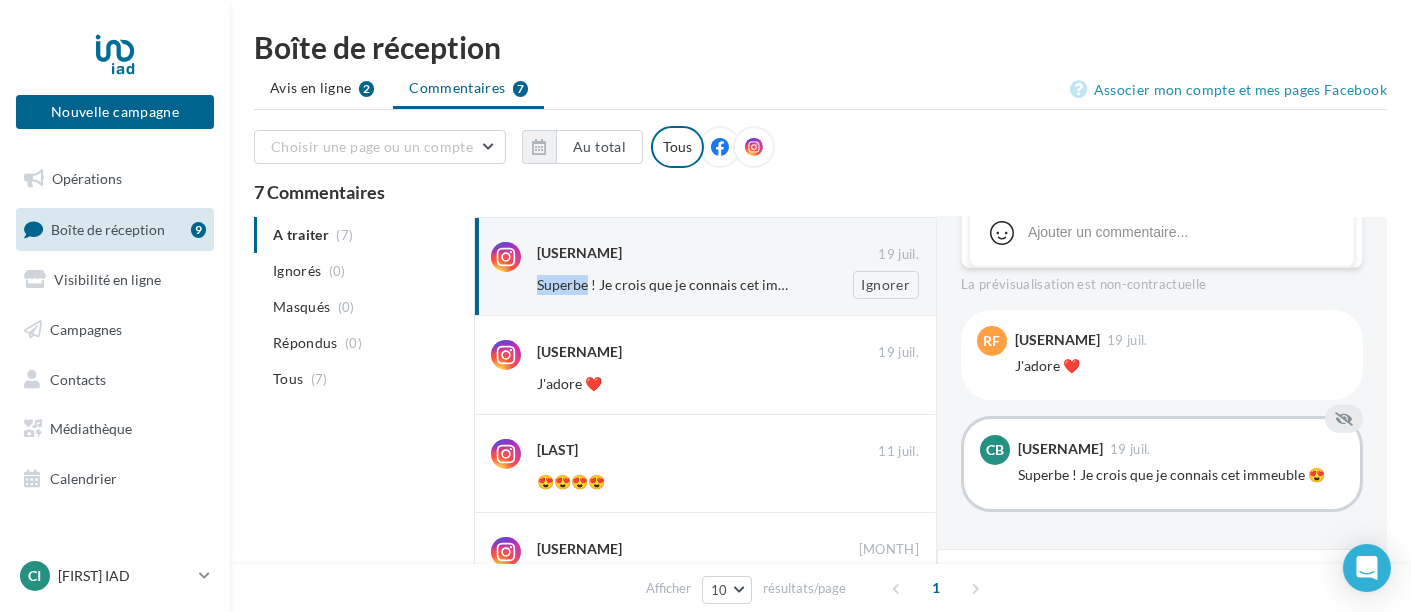 click on "caroline.berthon.iad
19 juil.
Superbe ! Je crois que je connais cet immeuble 😍
Ignorer" at bounding box center [728, 270] 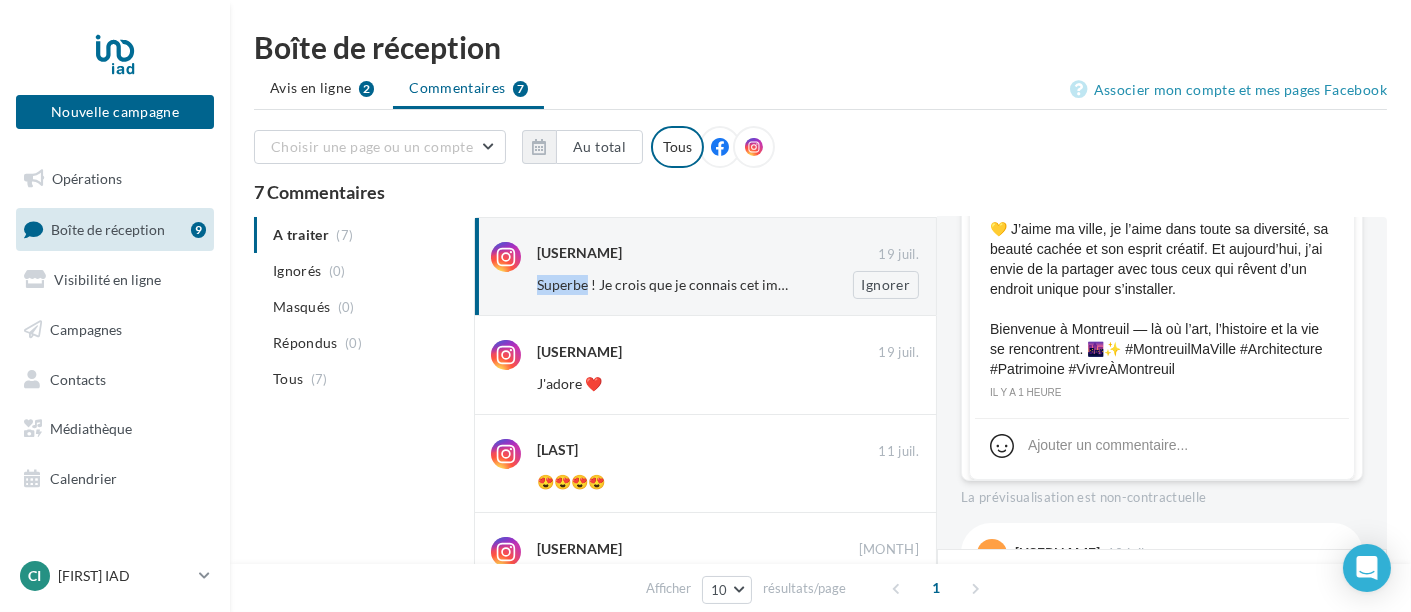 scroll, scrollTop: 342, scrollLeft: 0, axis: vertical 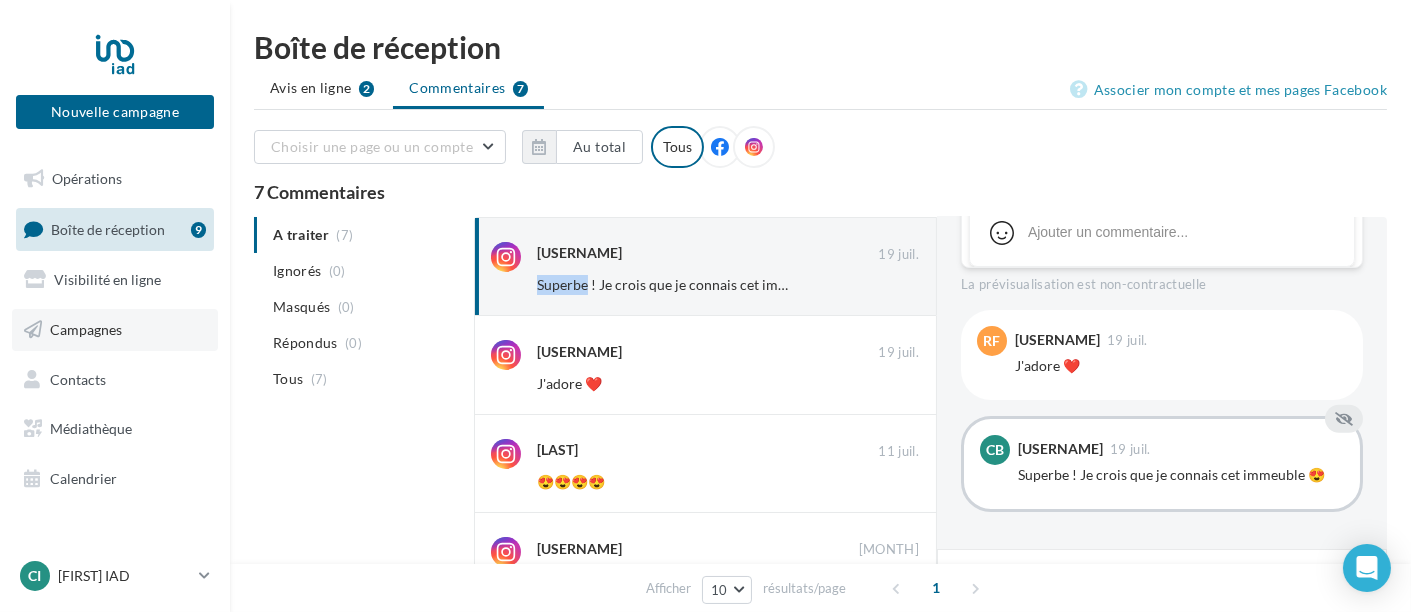 click on "Campagnes" at bounding box center [86, 329] 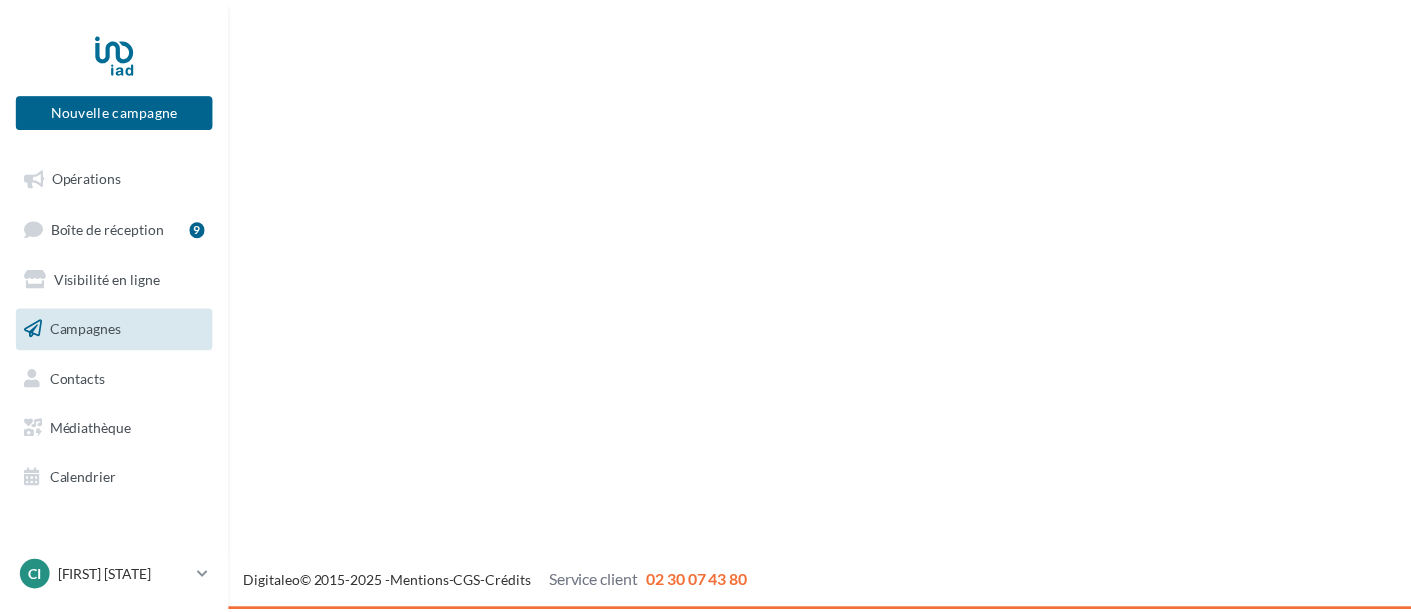 scroll, scrollTop: 0, scrollLeft: 0, axis: both 